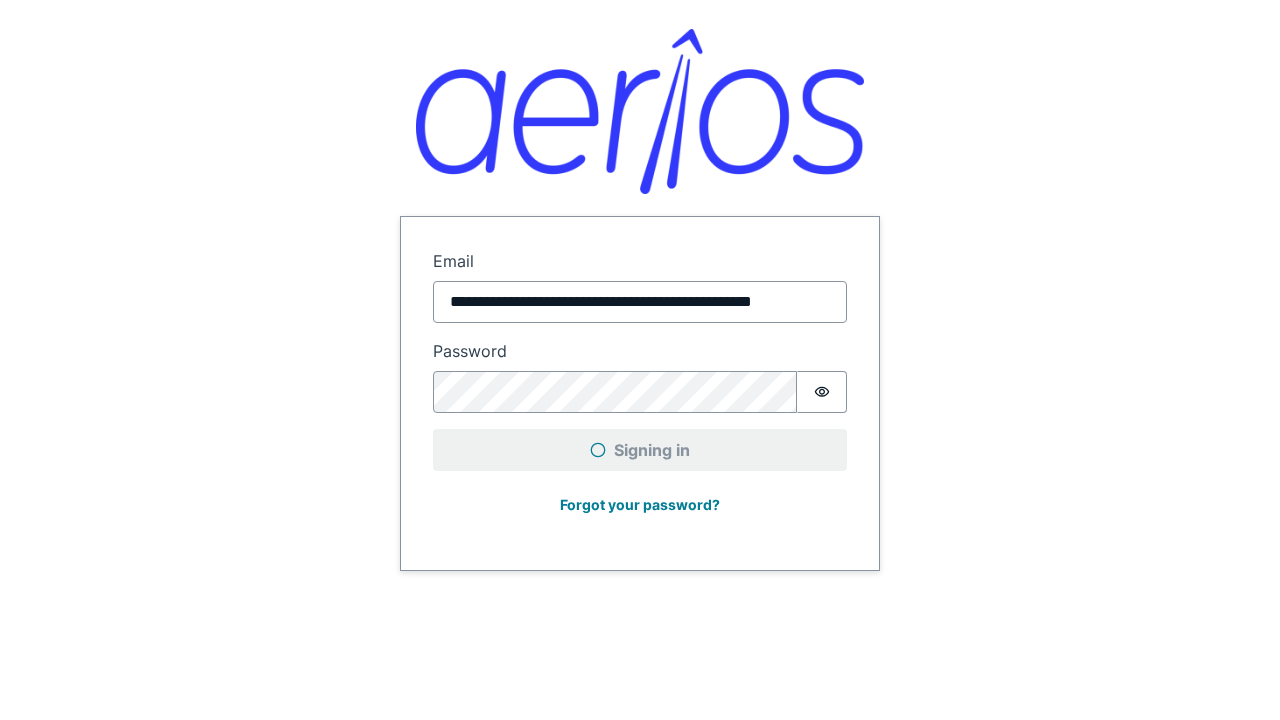 scroll, scrollTop: 0, scrollLeft: 0, axis: both 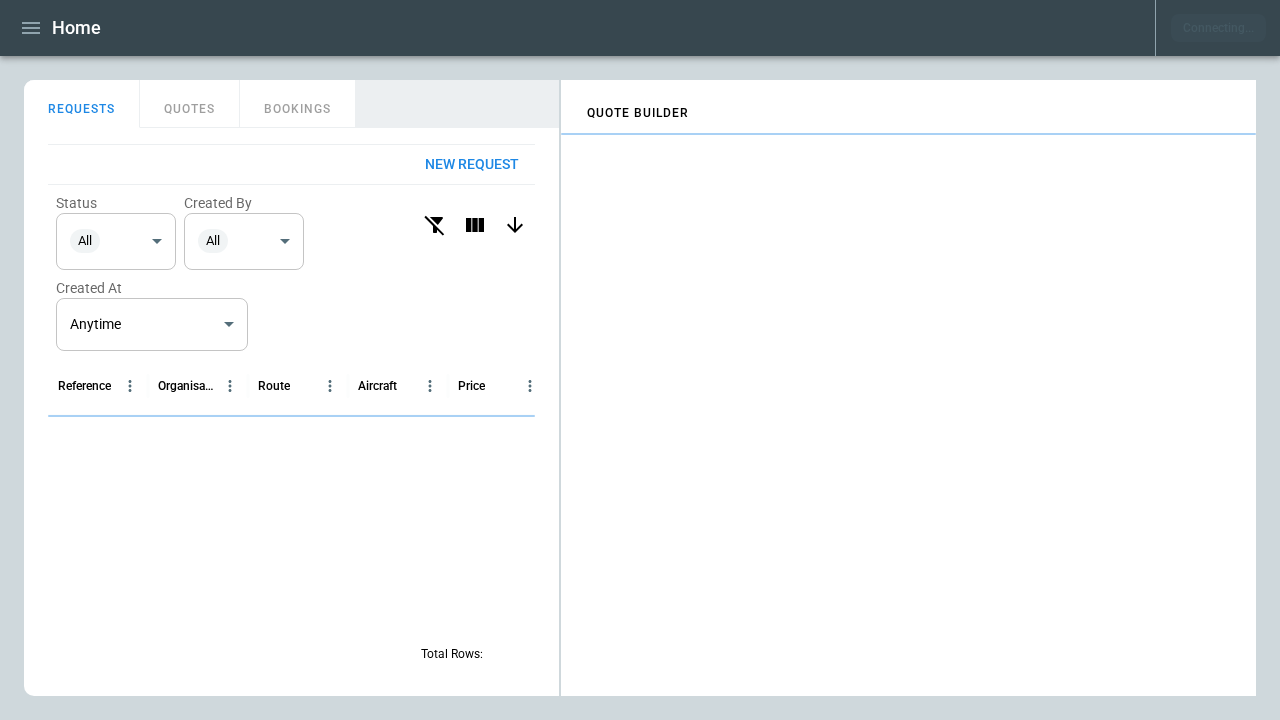 click 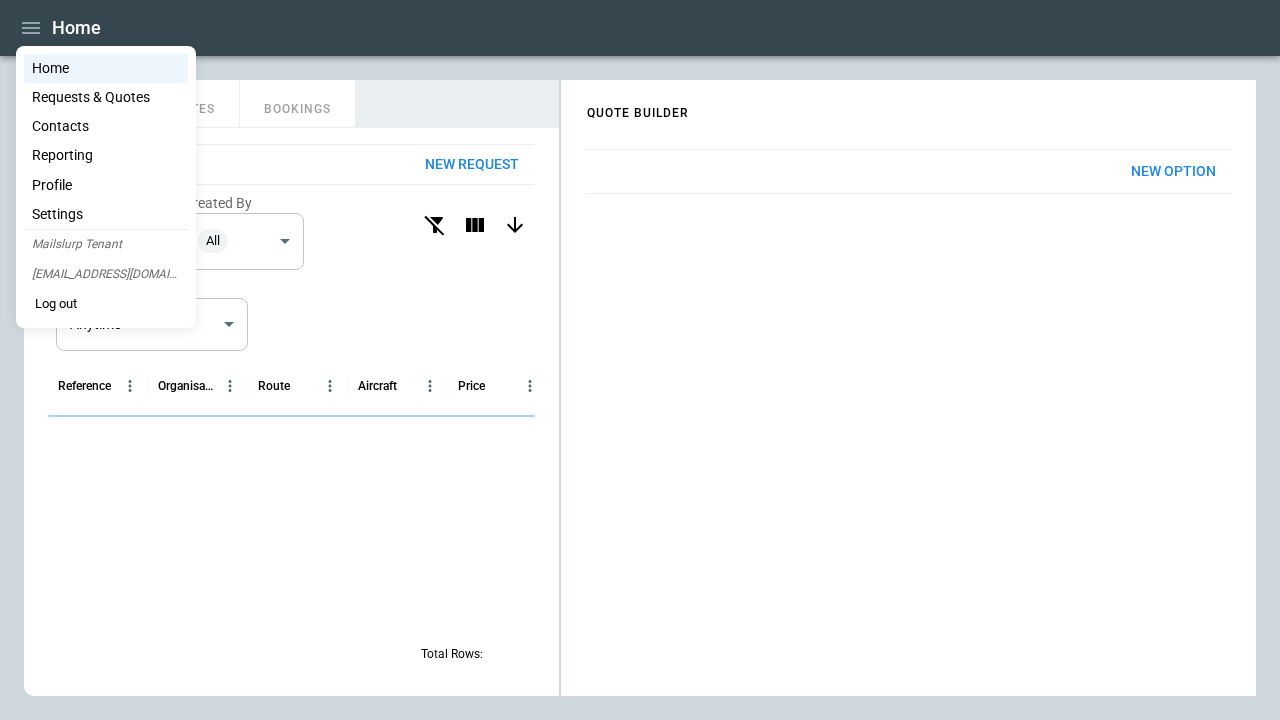 click on "Contacts" at bounding box center [106, 126] 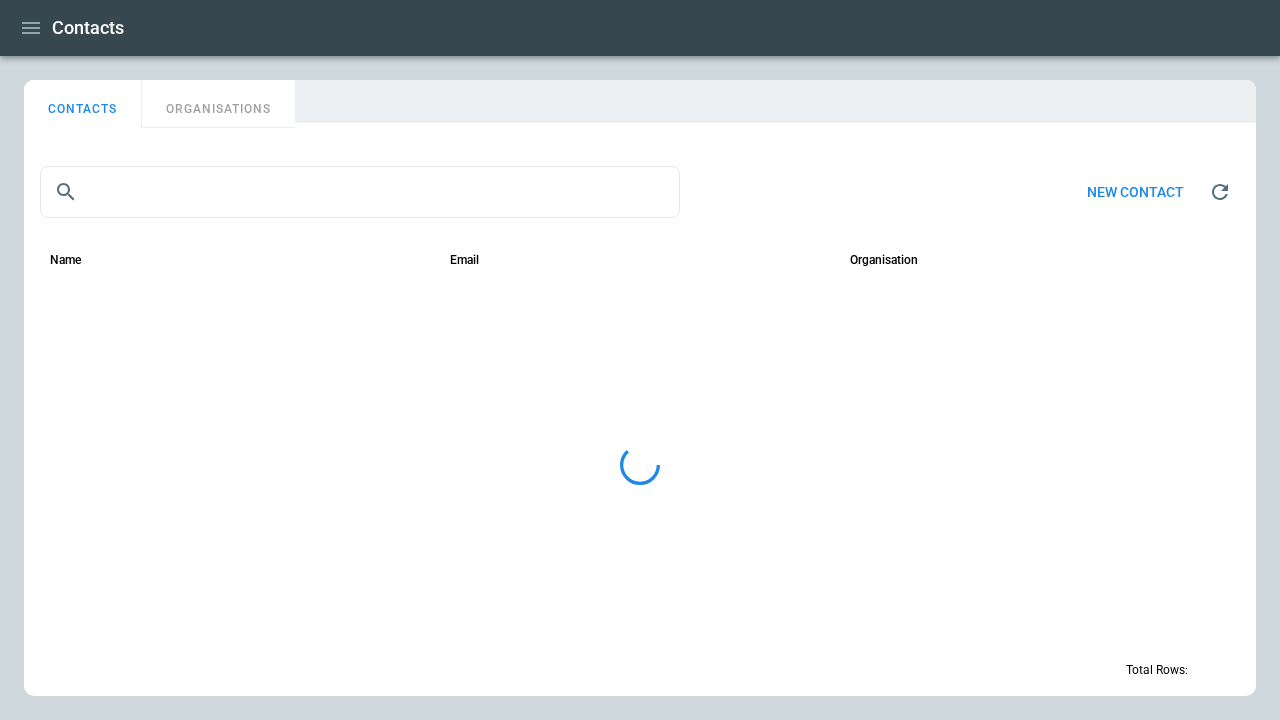 click on "ORGANISATIONS" at bounding box center (218, 104) 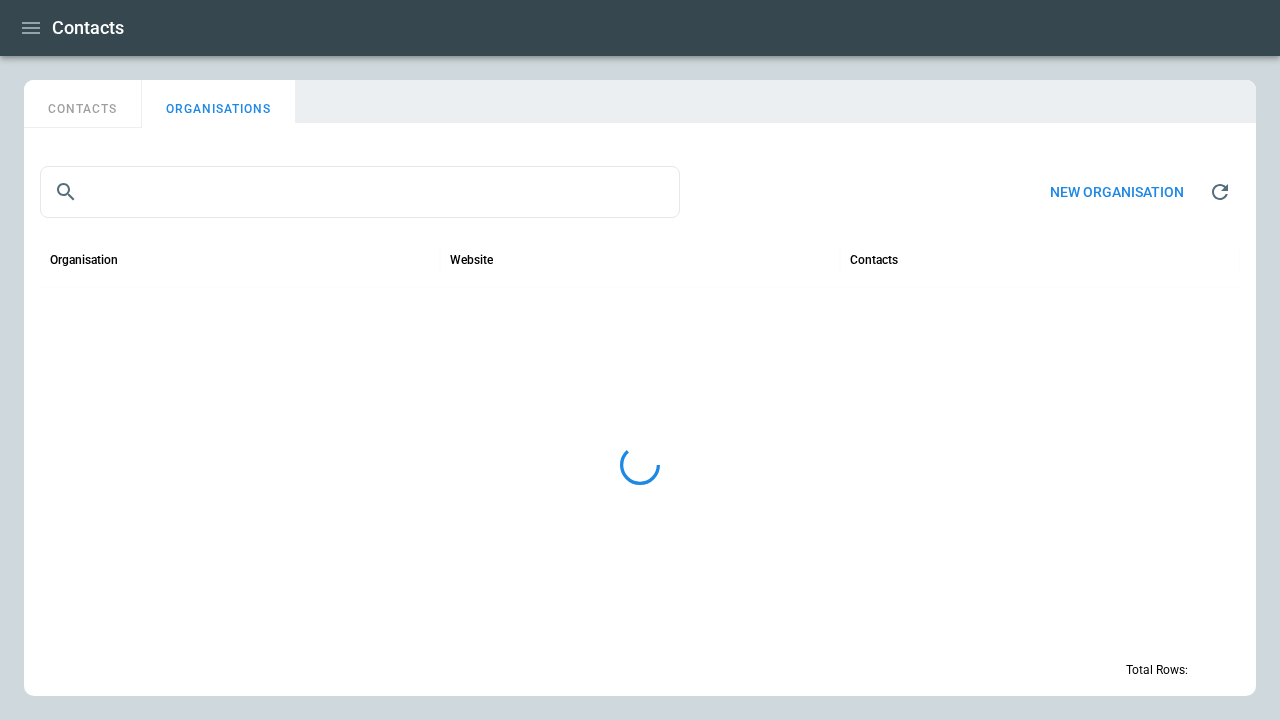 click on "New organisation" at bounding box center [1117, 192] 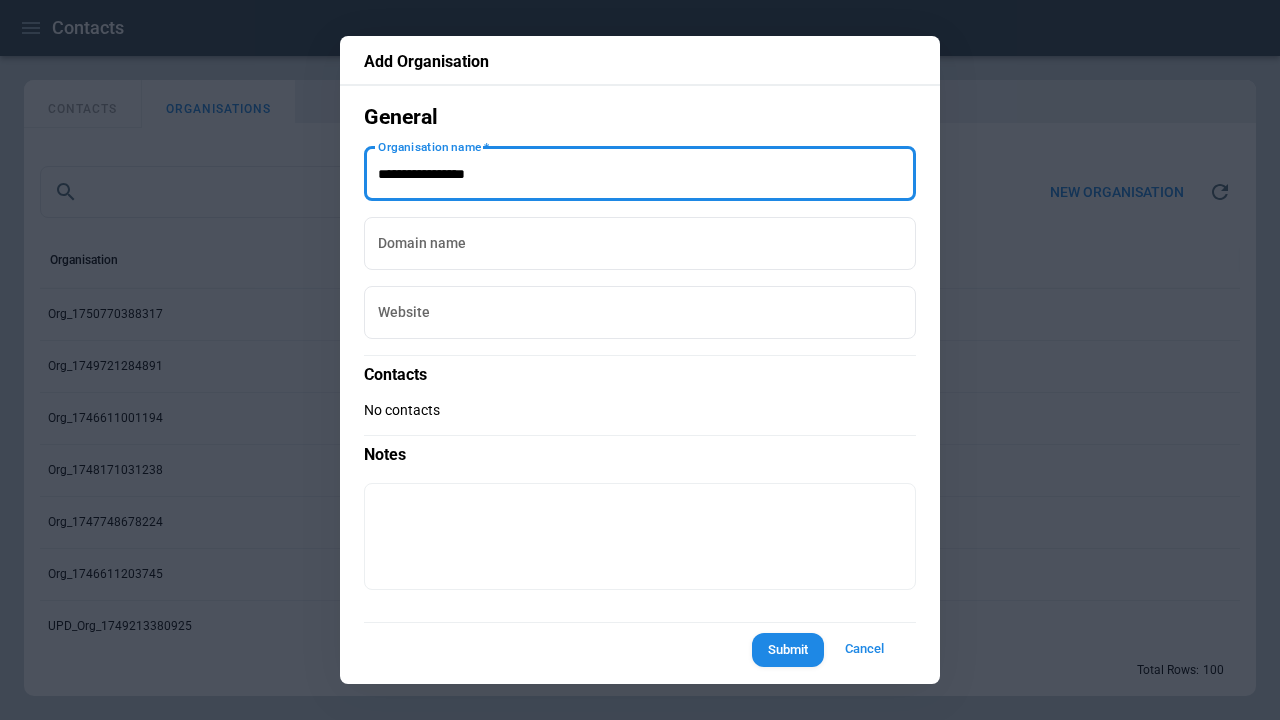 type on "**********" 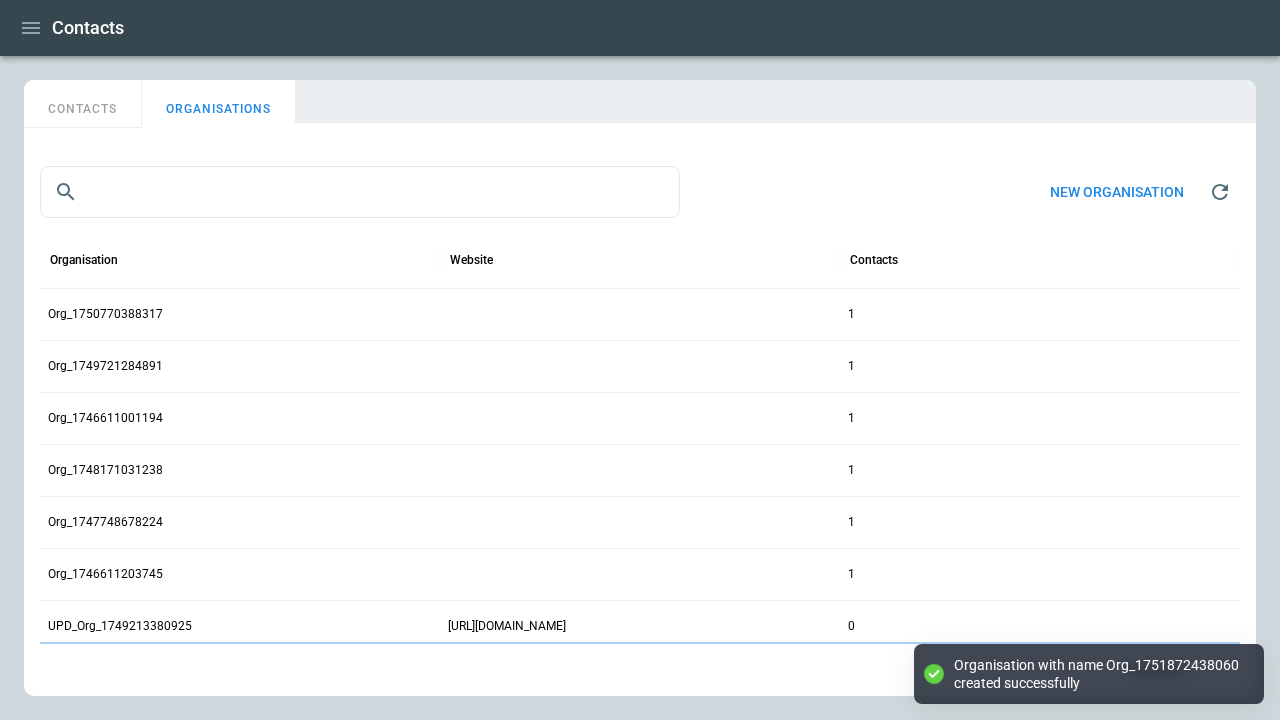 click on "CONTACTS" at bounding box center [83, 104] 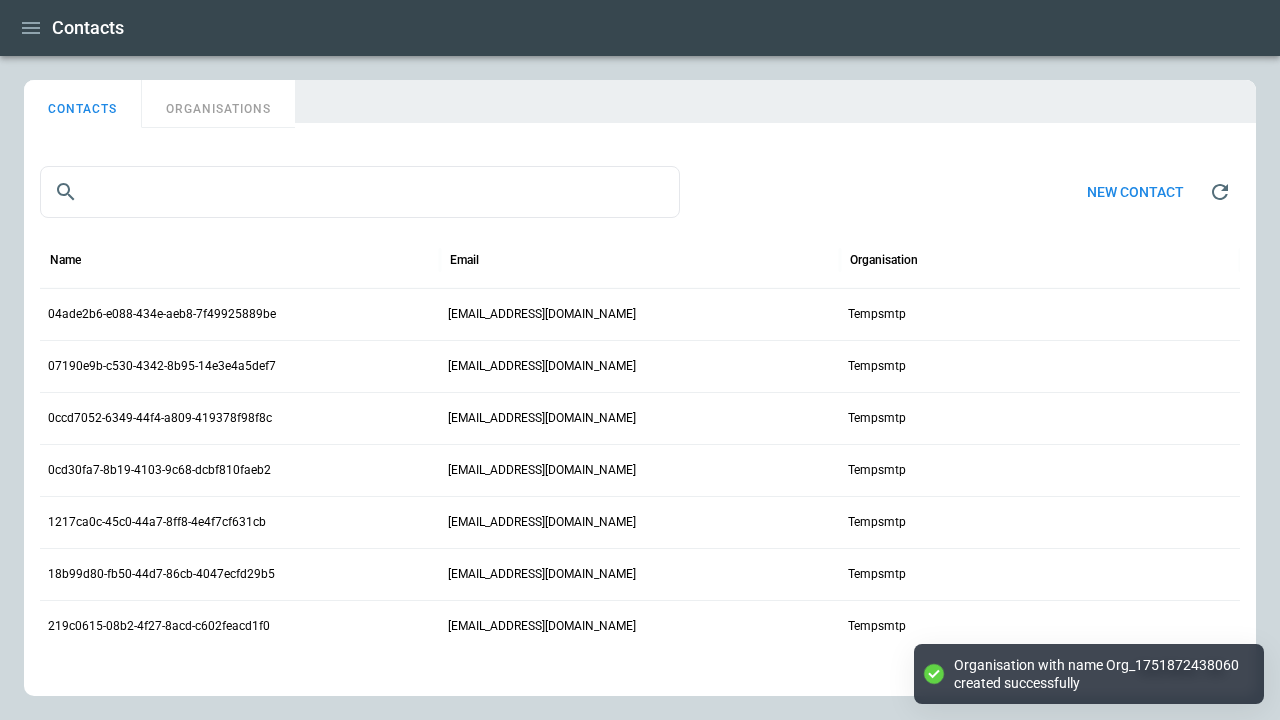 click on "New contact" at bounding box center [1135, 192] 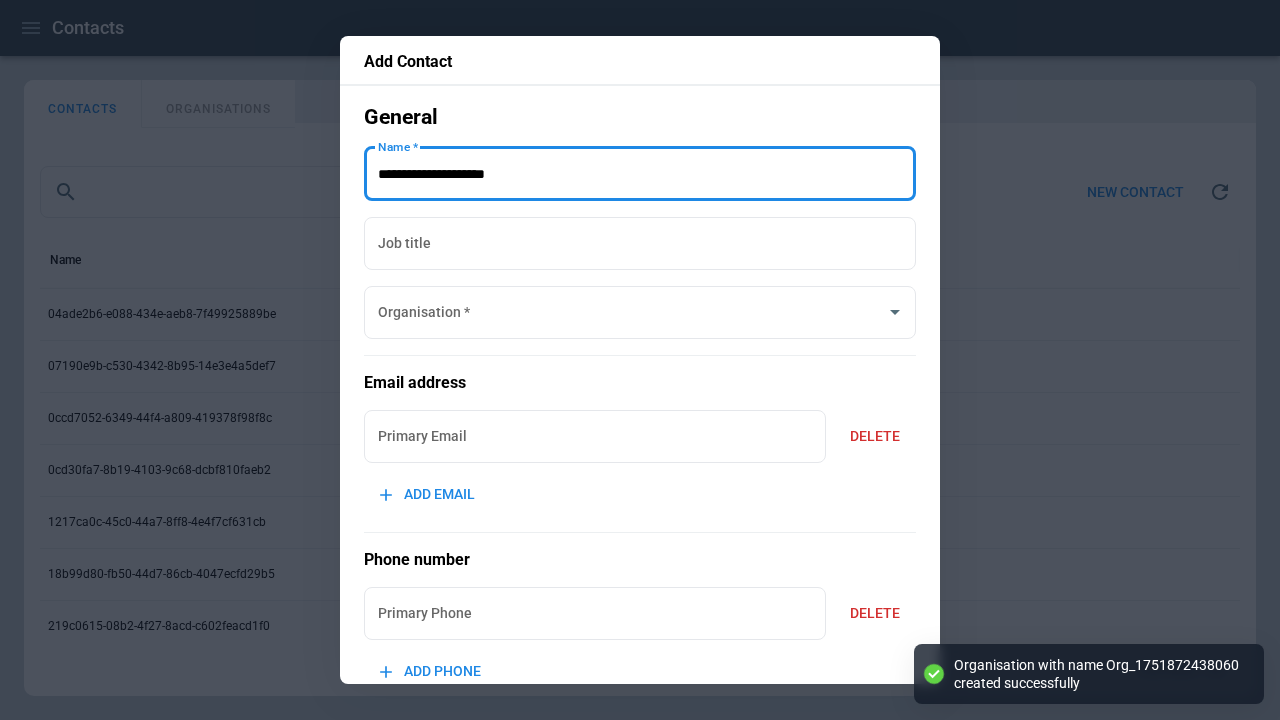 type on "**********" 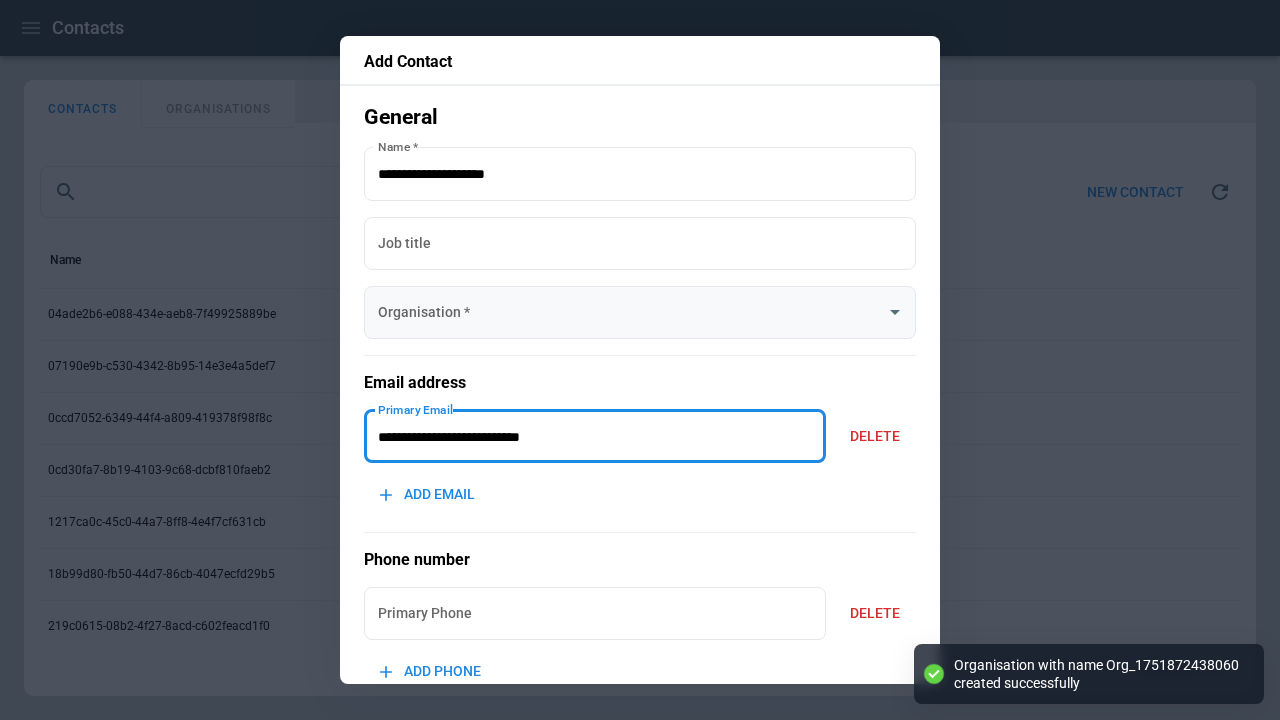 type on "**********" 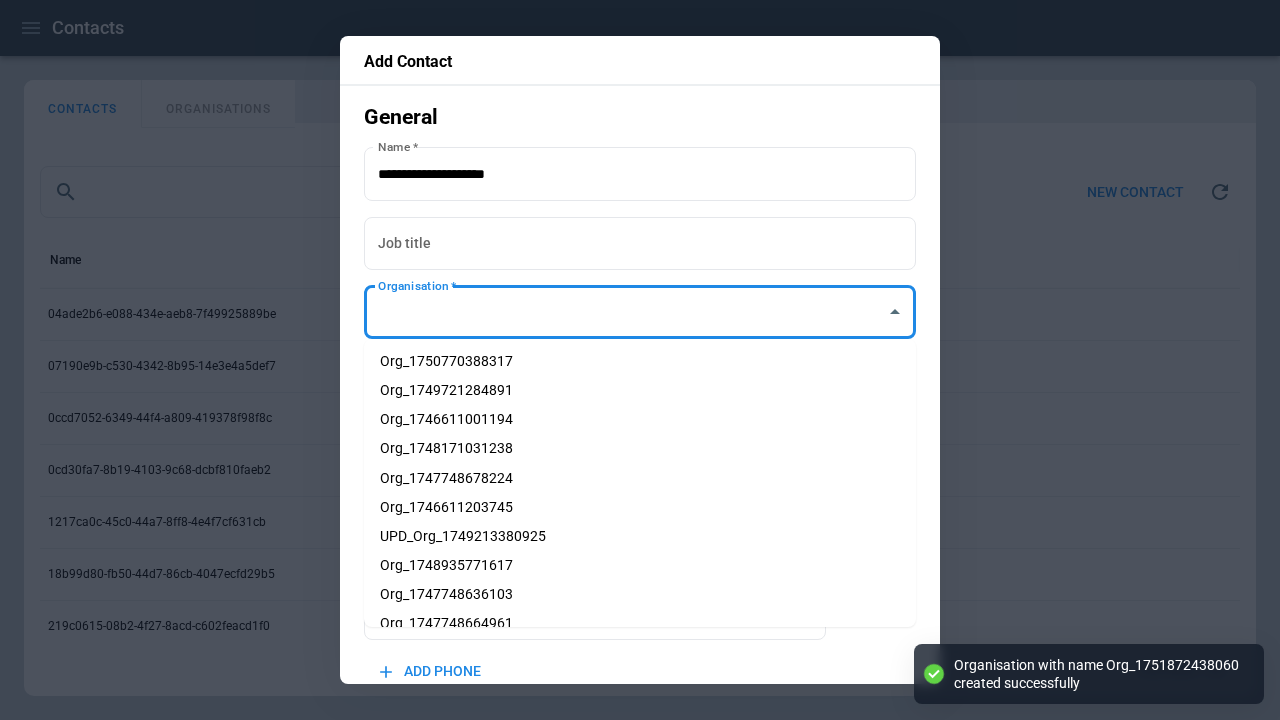 type on "**********" 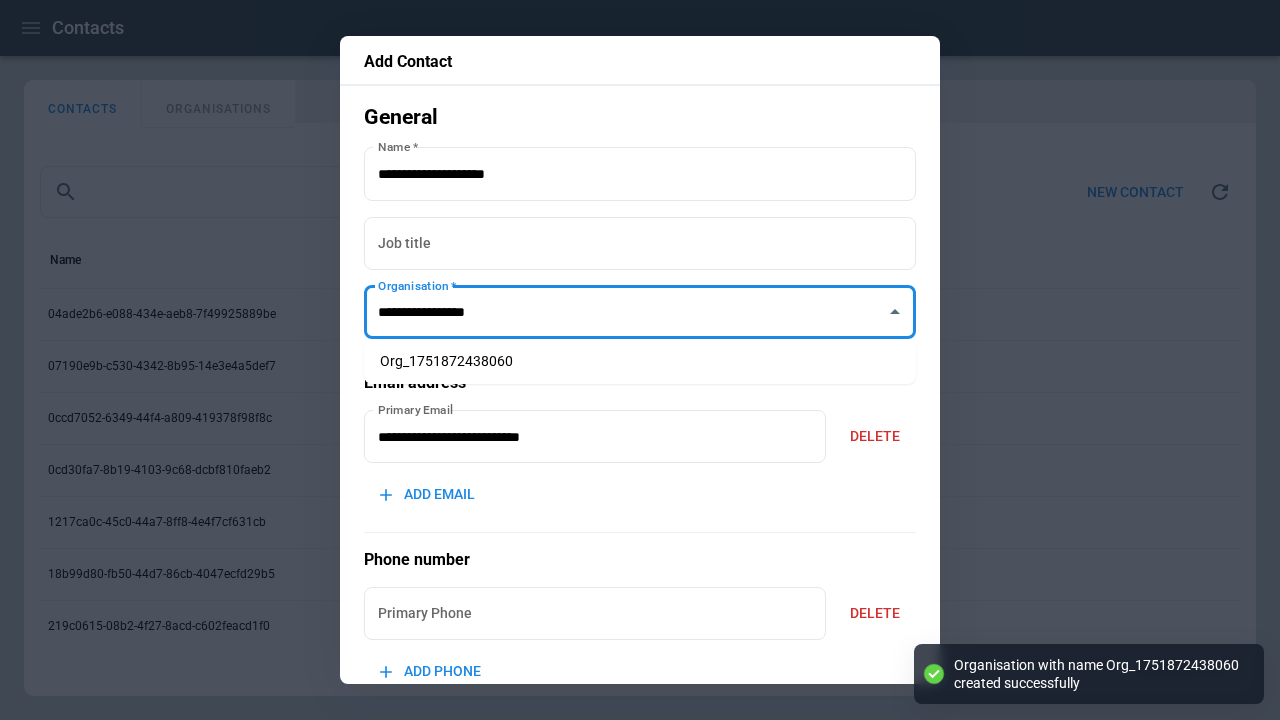 click on "Org_1751872438060" at bounding box center (640, 361) 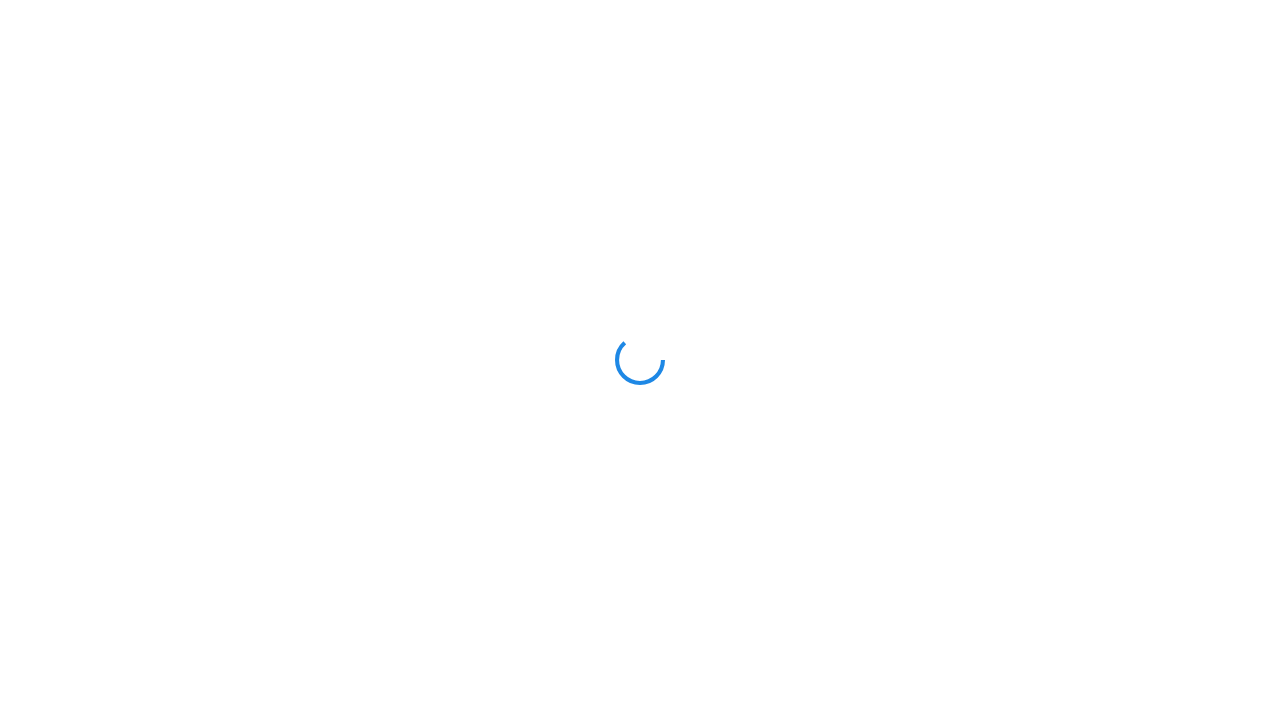 scroll, scrollTop: 0, scrollLeft: 0, axis: both 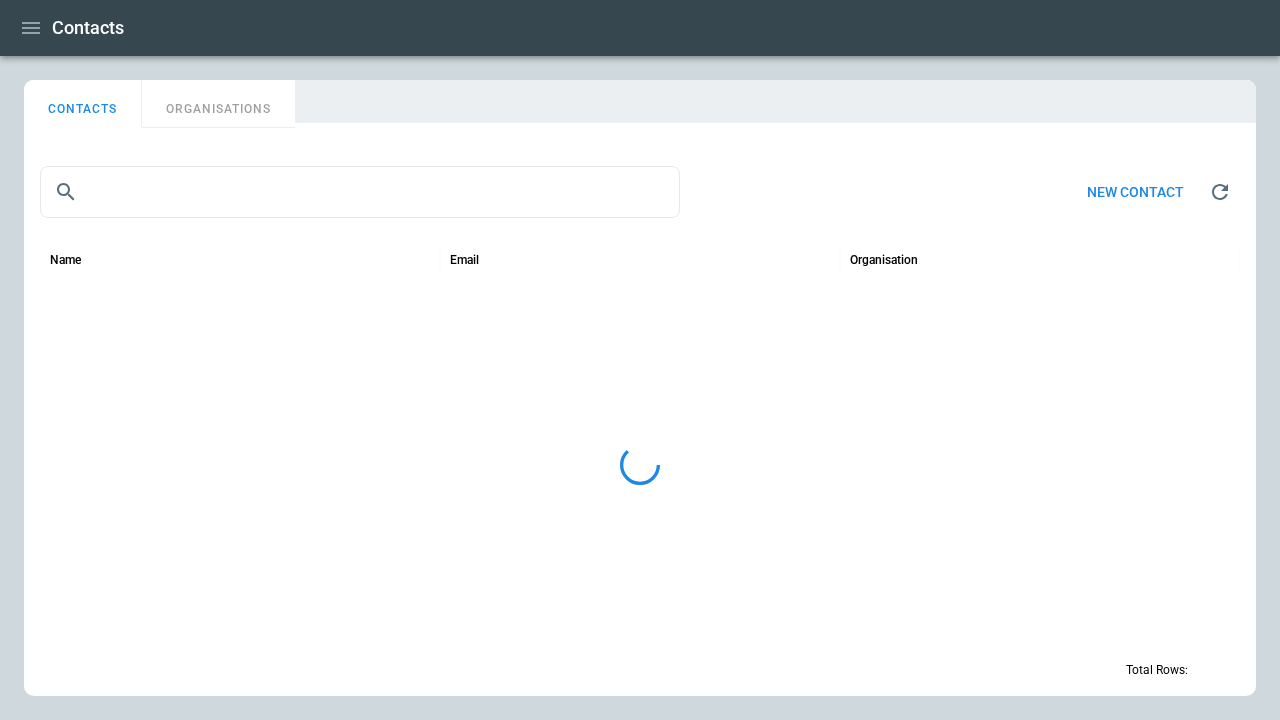 click on "New contact" at bounding box center (1135, 192) 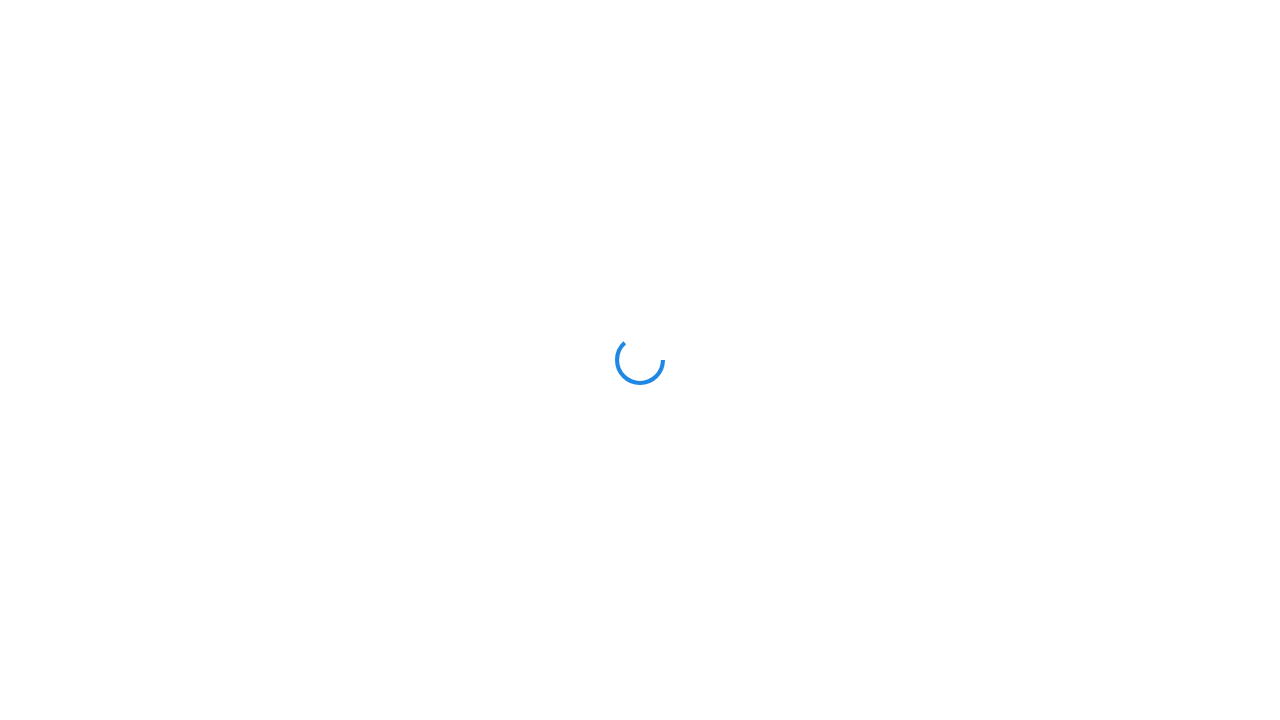 scroll, scrollTop: 0, scrollLeft: 0, axis: both 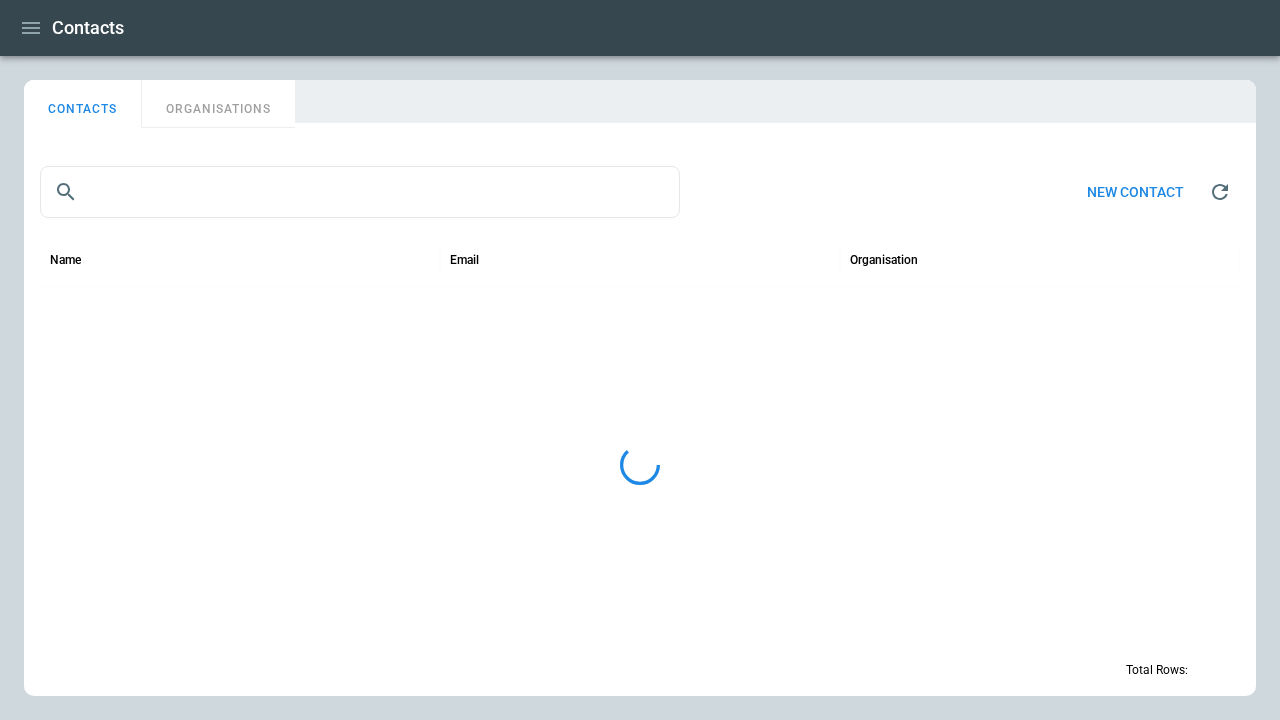 click on "ORGANISATIONS" at bounding box center [218, 104] 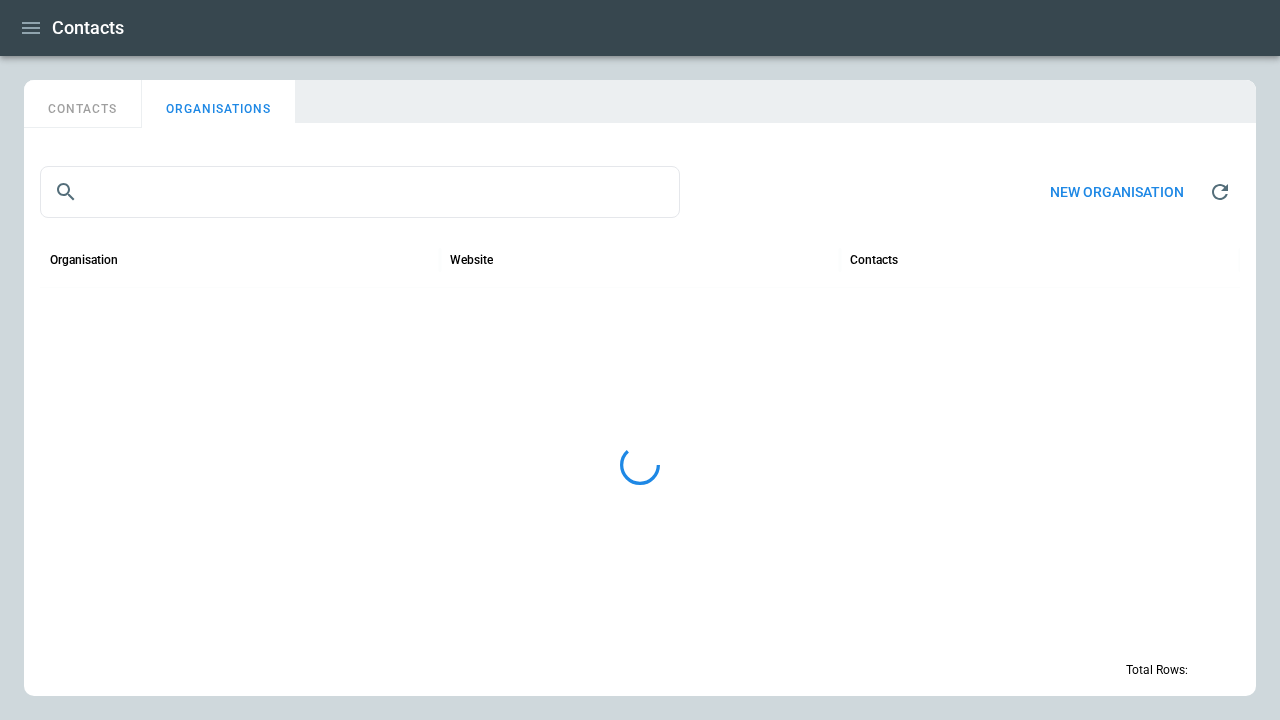 click on "New organisation" at bounding box center [1117, 192] 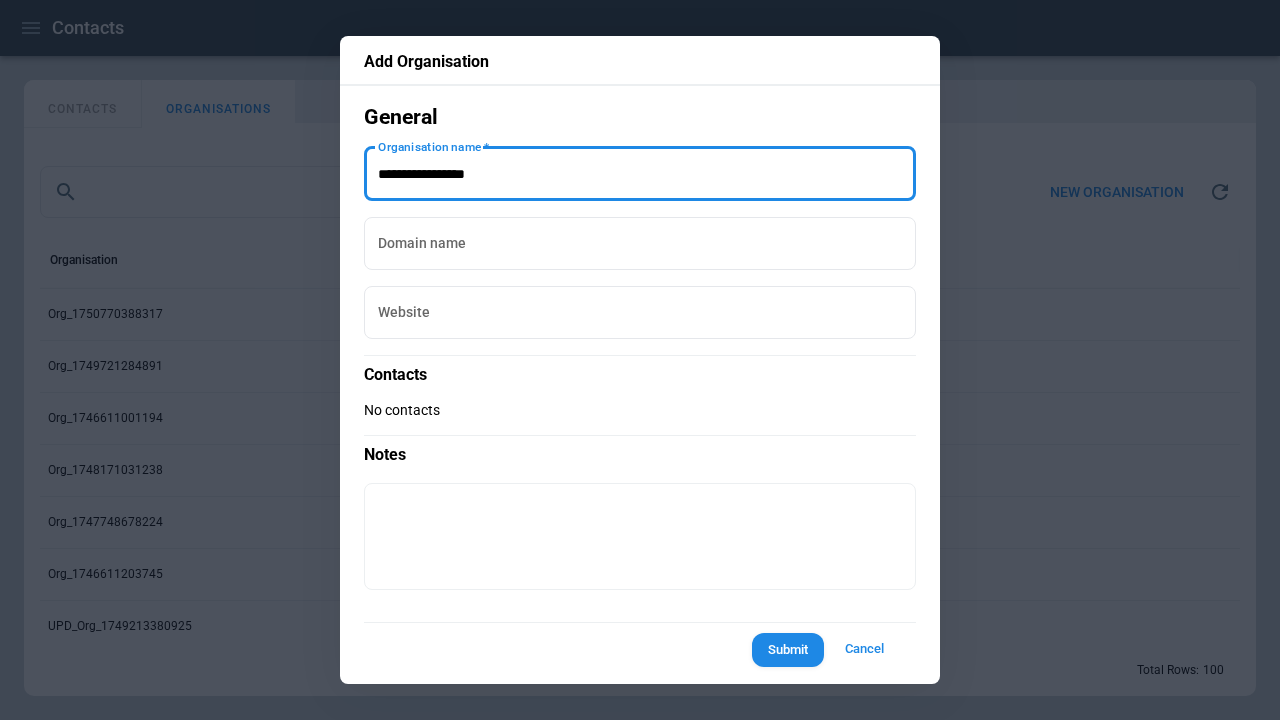 type on "**********" 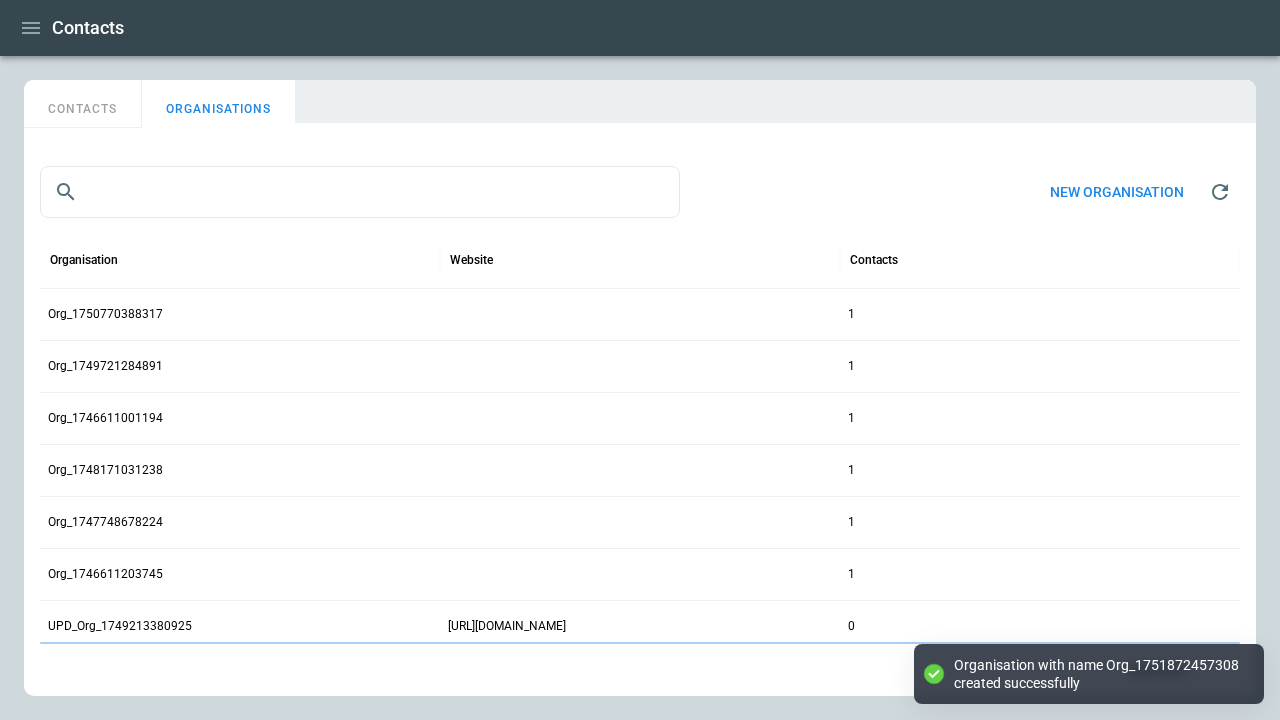 click on "CONTACTS" at bounding box center (83, 104) 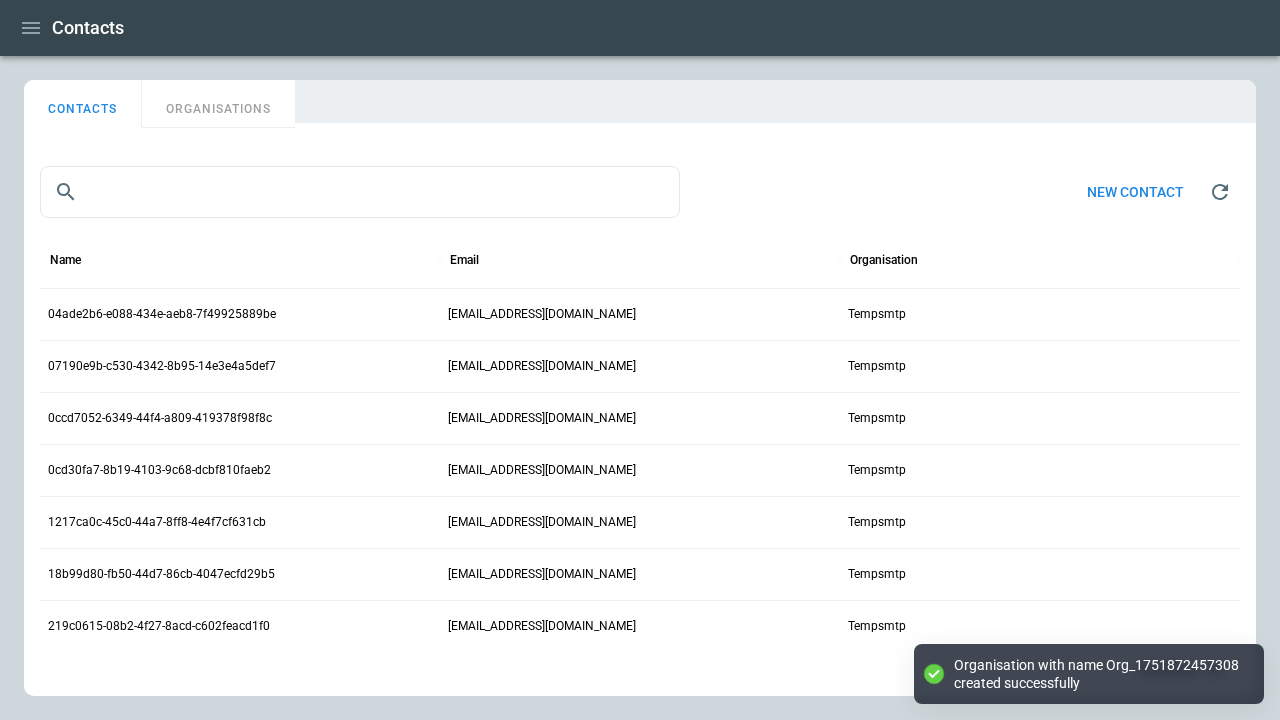 click on "New contact" at bounding box center [1135, 192] 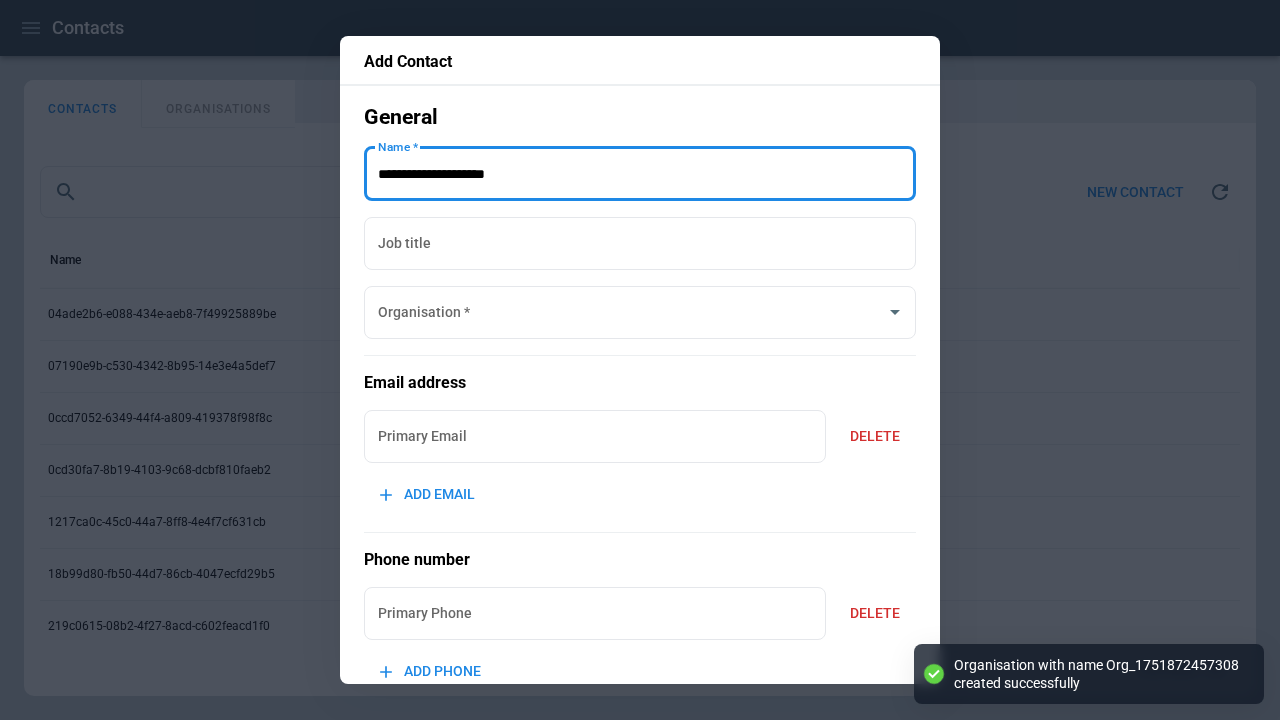 type on "**********" 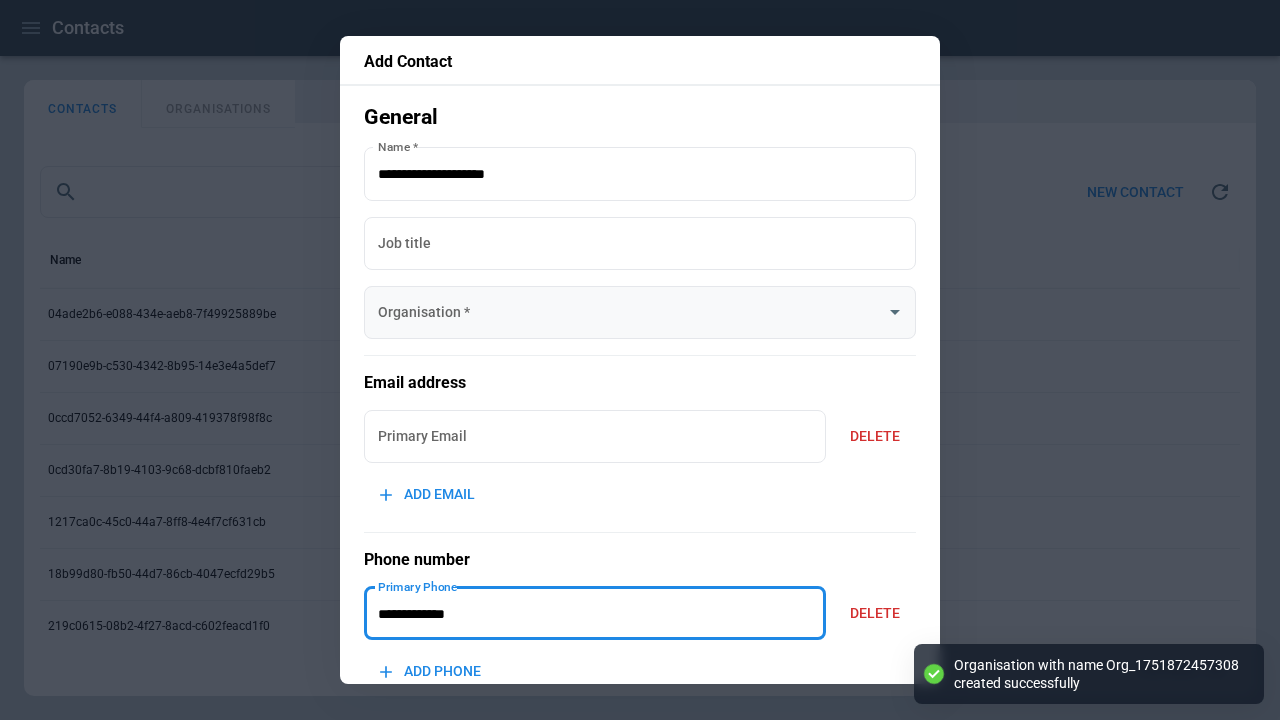 type on "**********" 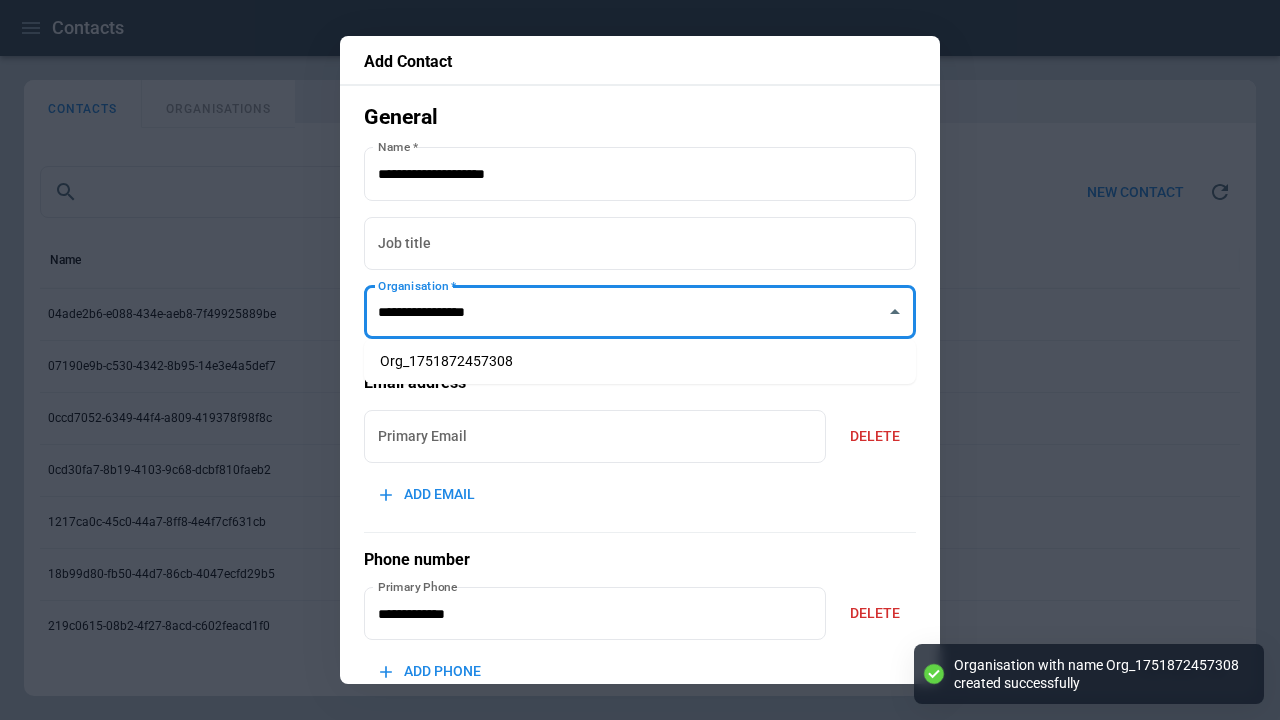 click on "Org_1751872457308" at bounding box center [640, 361] 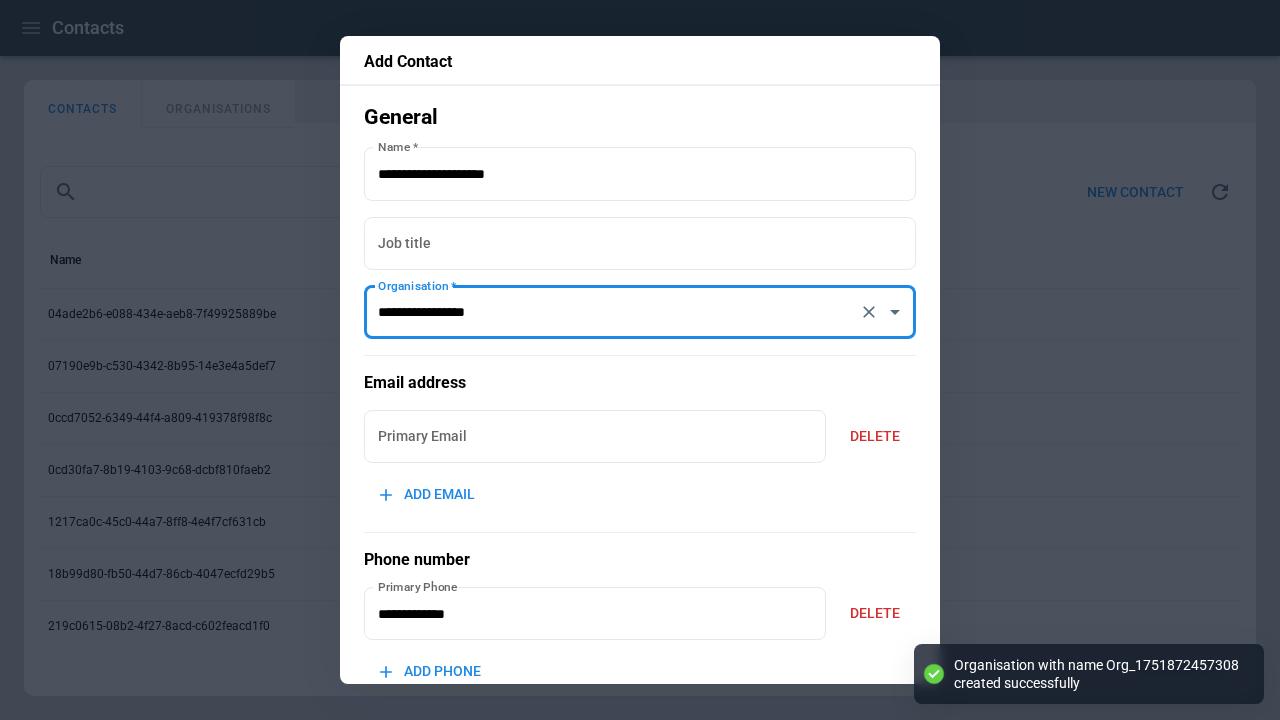type on "**********" 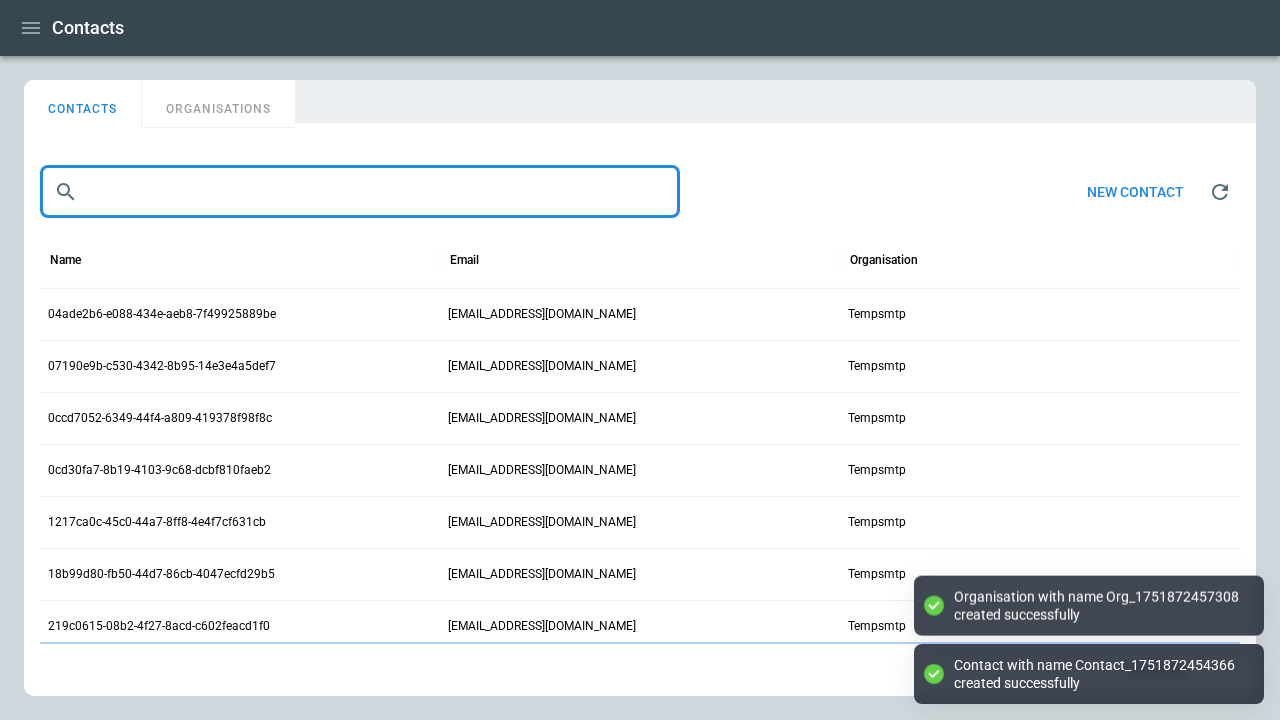 type on "**********" 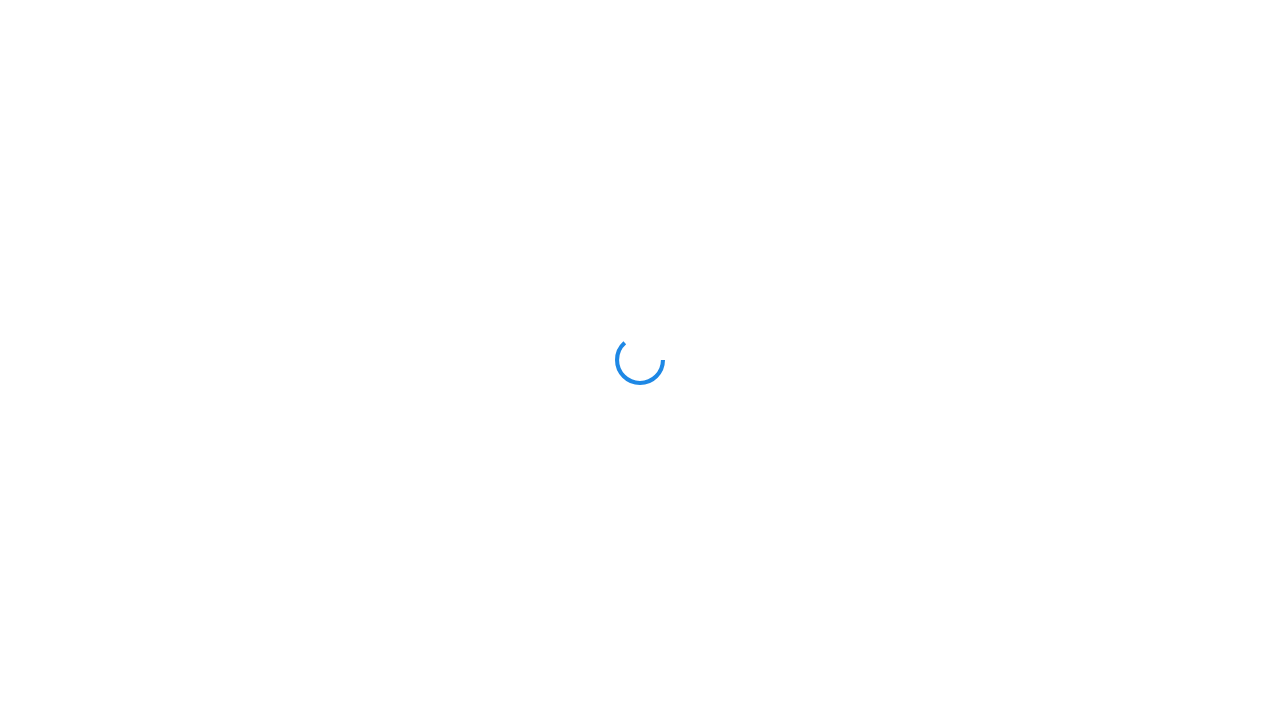 scroll, scrollTop: 0, scrollLeft: 0, axis: both 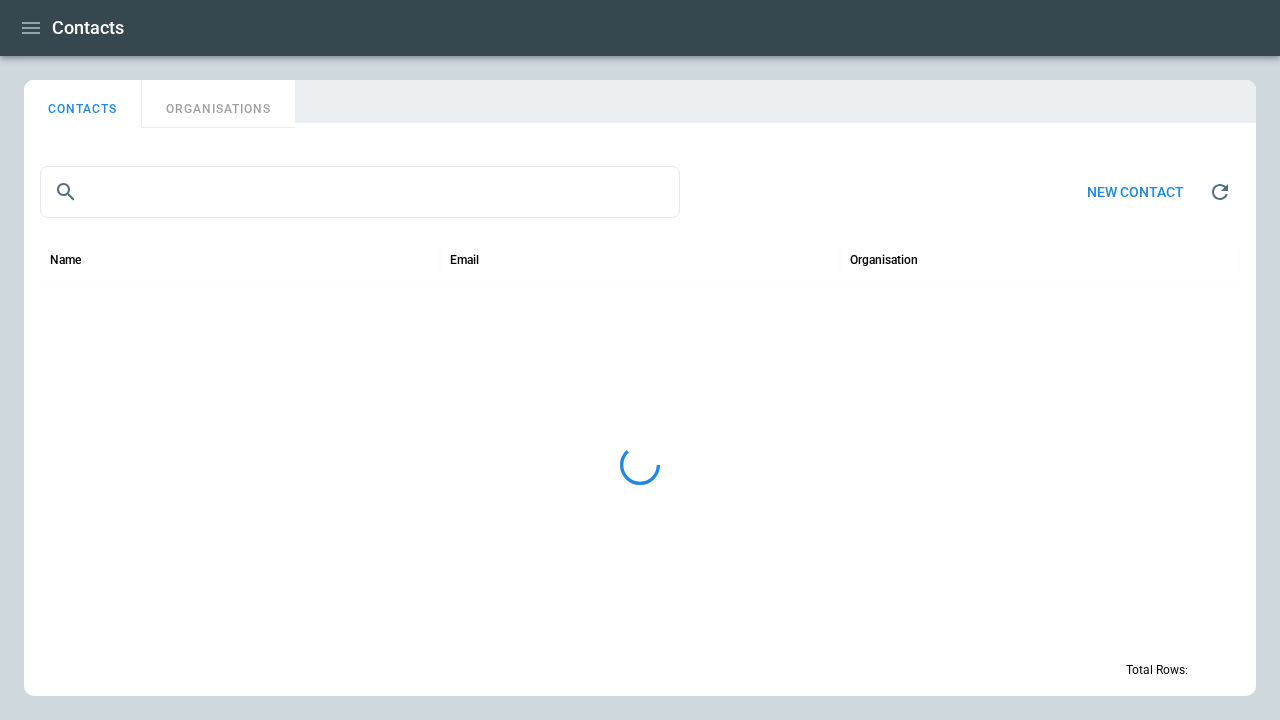 click on "ORGANISATIONS" at bounding box center (218, 104) 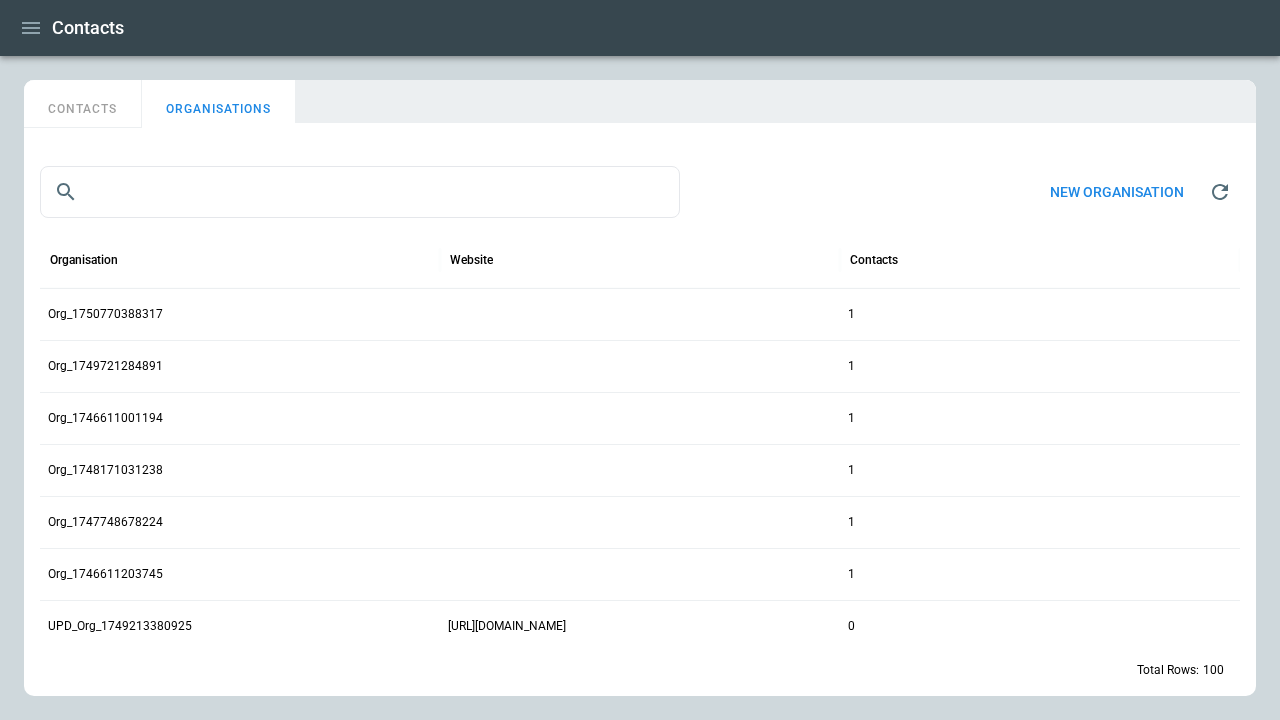 click on "New organisation" at bounding box center [1117, 192] 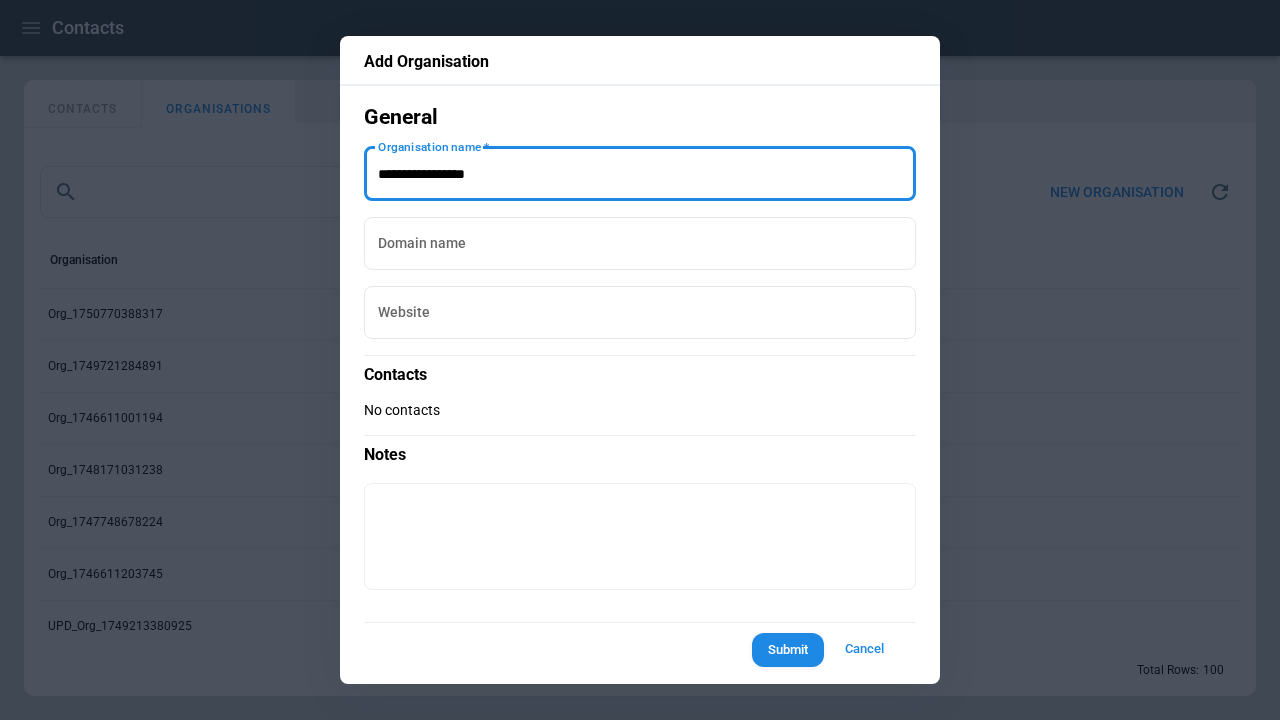 type on "**********" 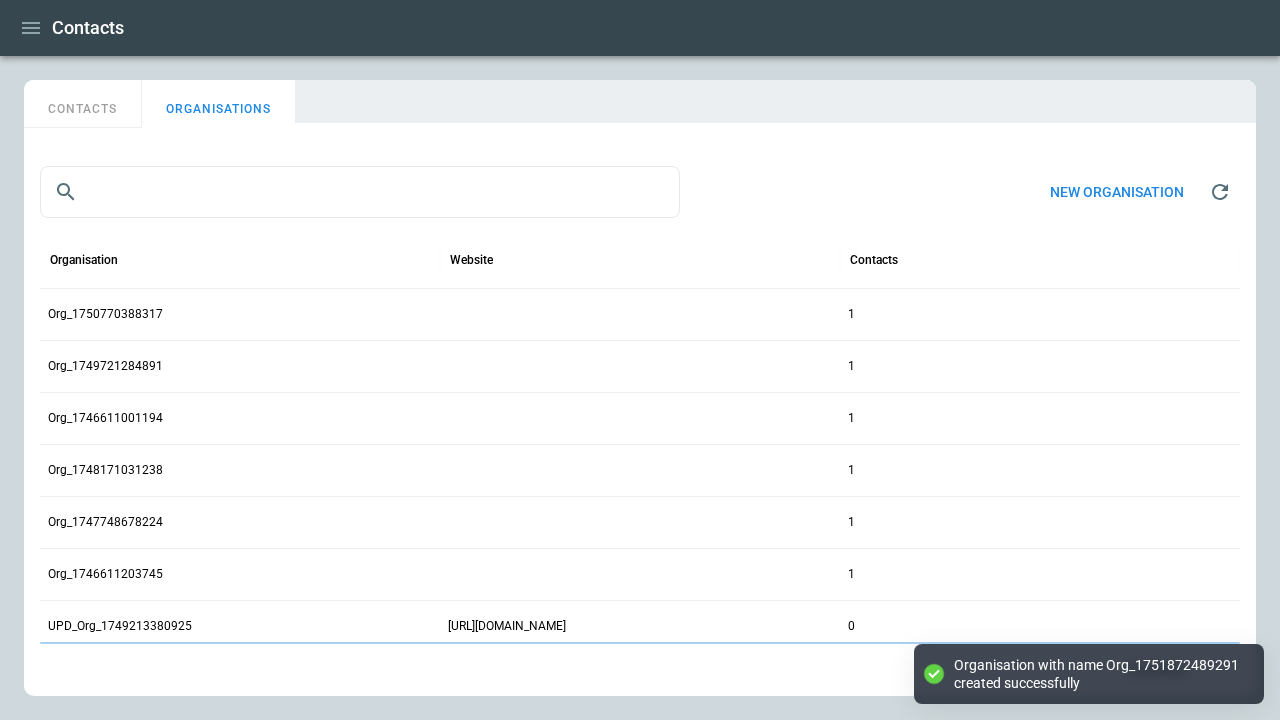 click on "CONTACTS" at bounding box center [83, 104] 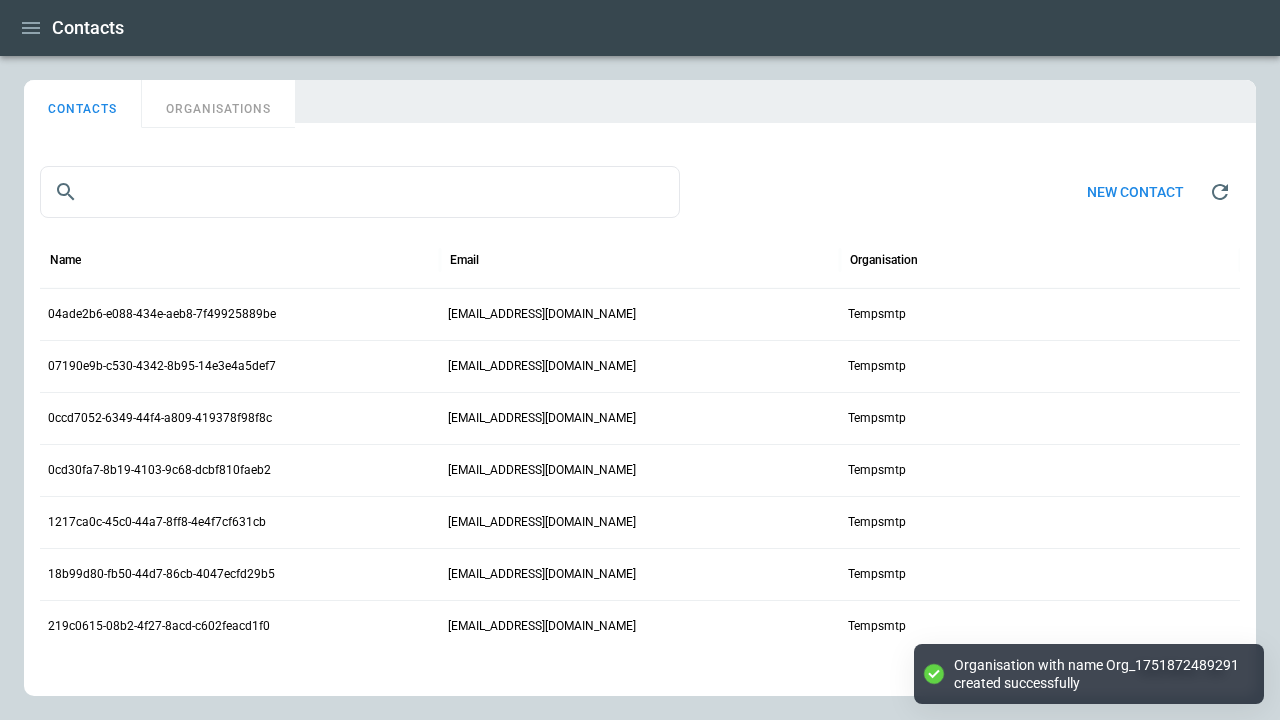 click on "New contact" at bounding box center [1135, 192] 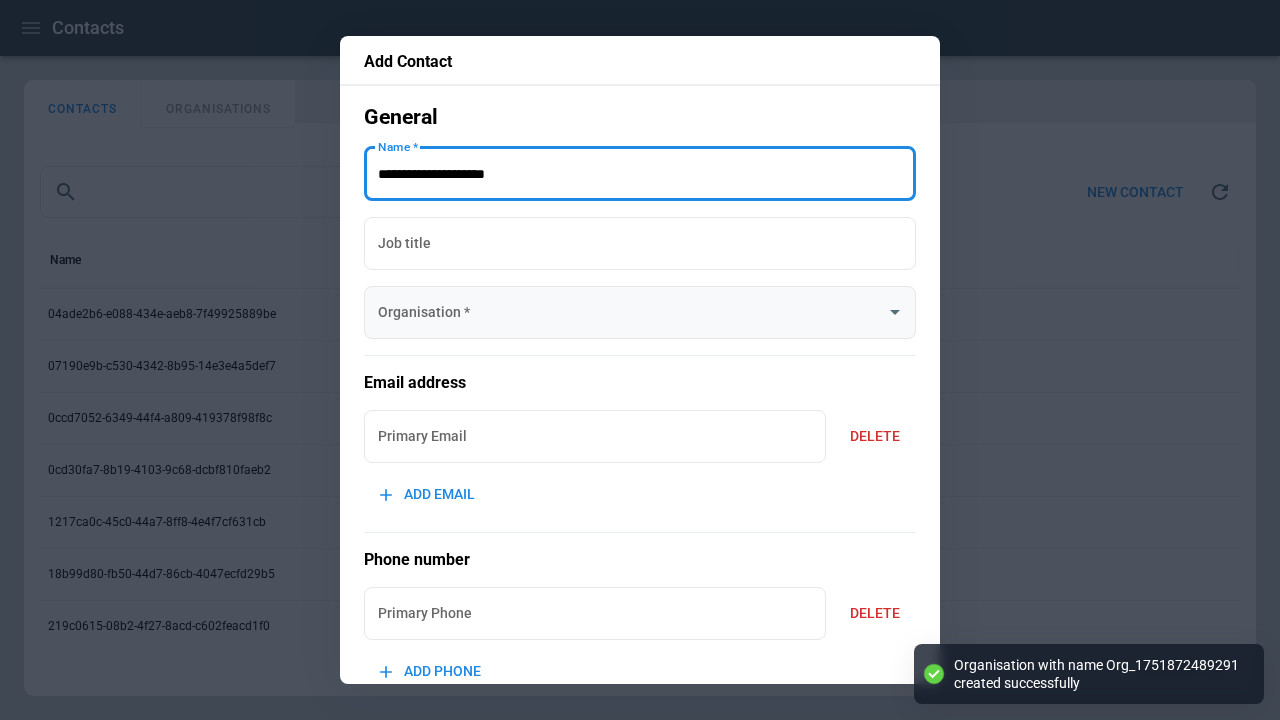 type on "**********" 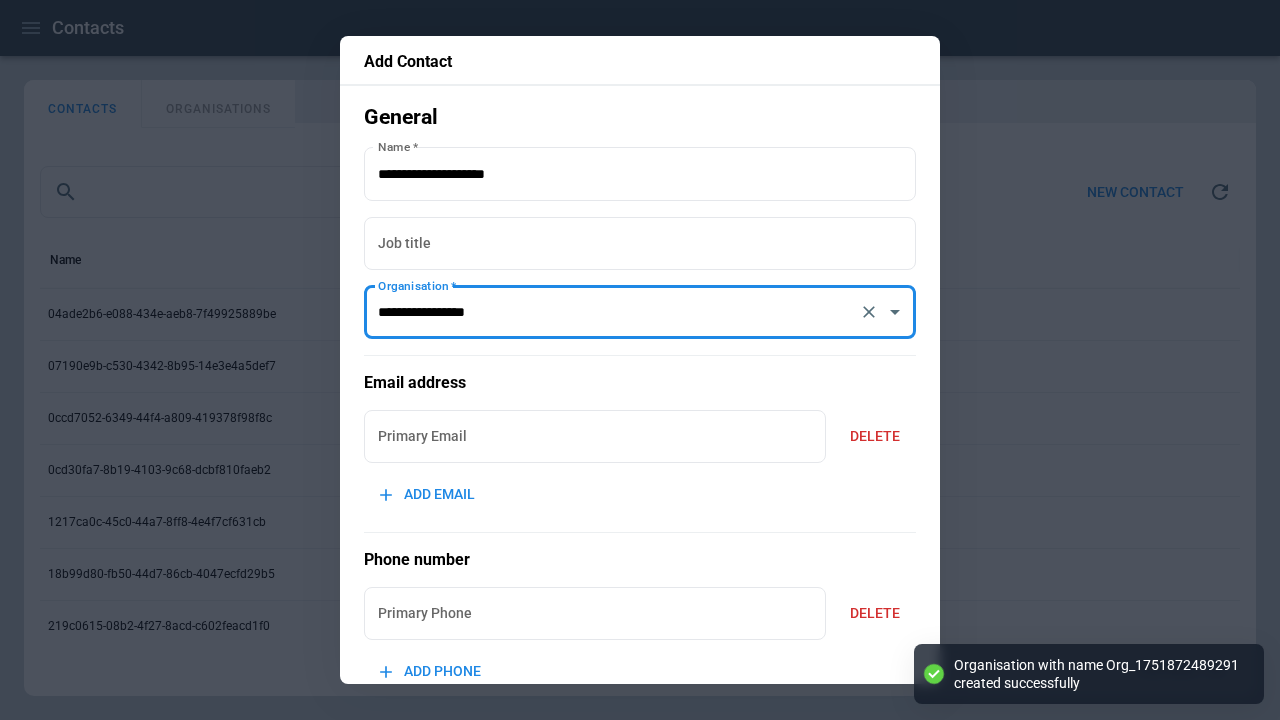 type on "**********" 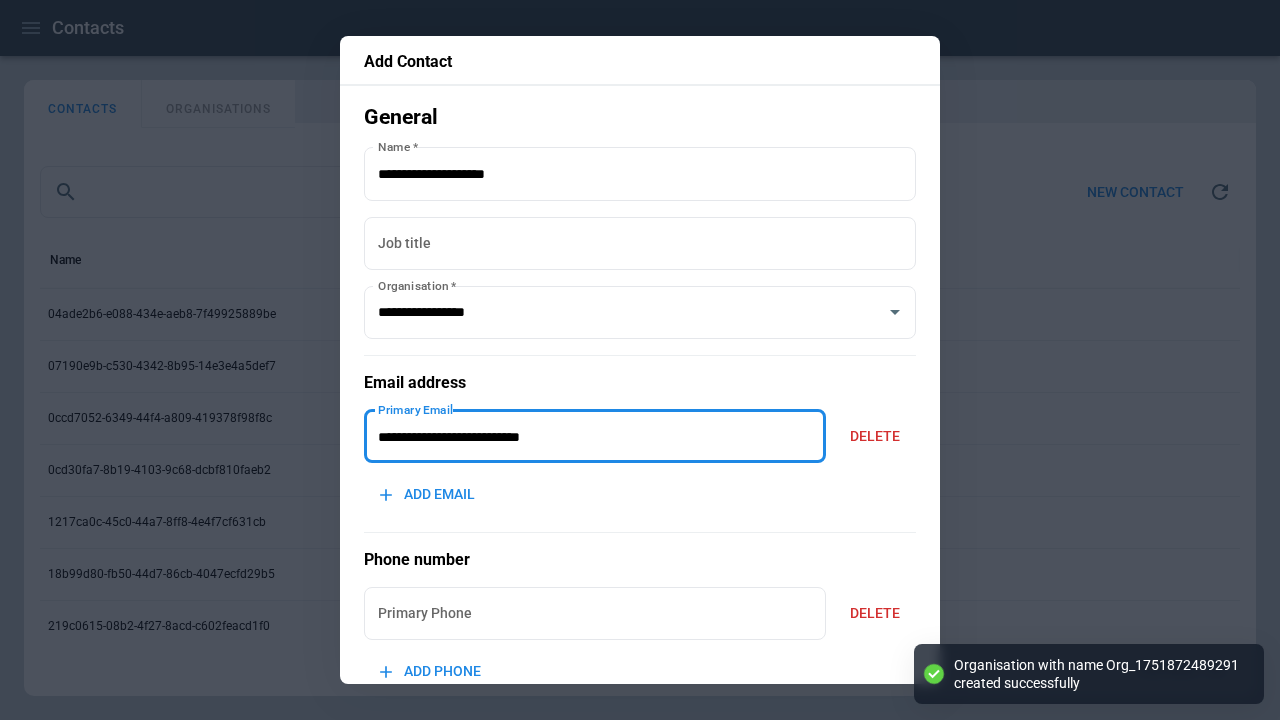 type on "**********" 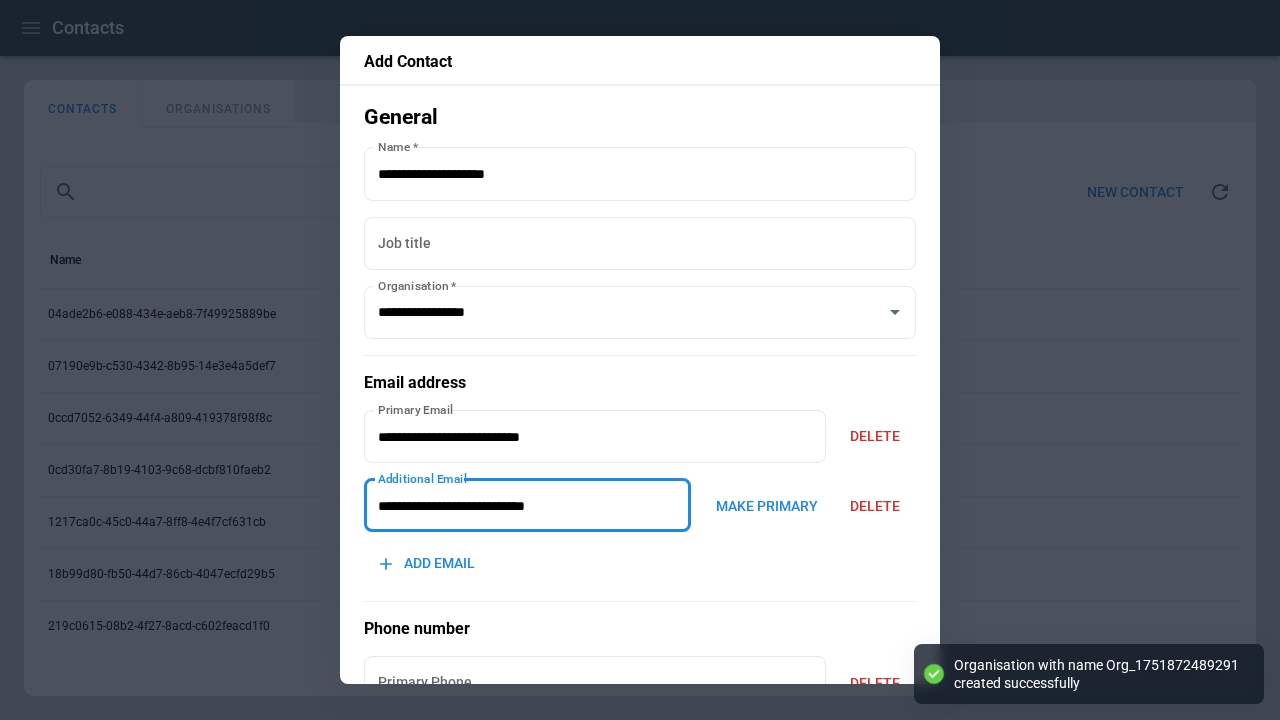 type on "**********" 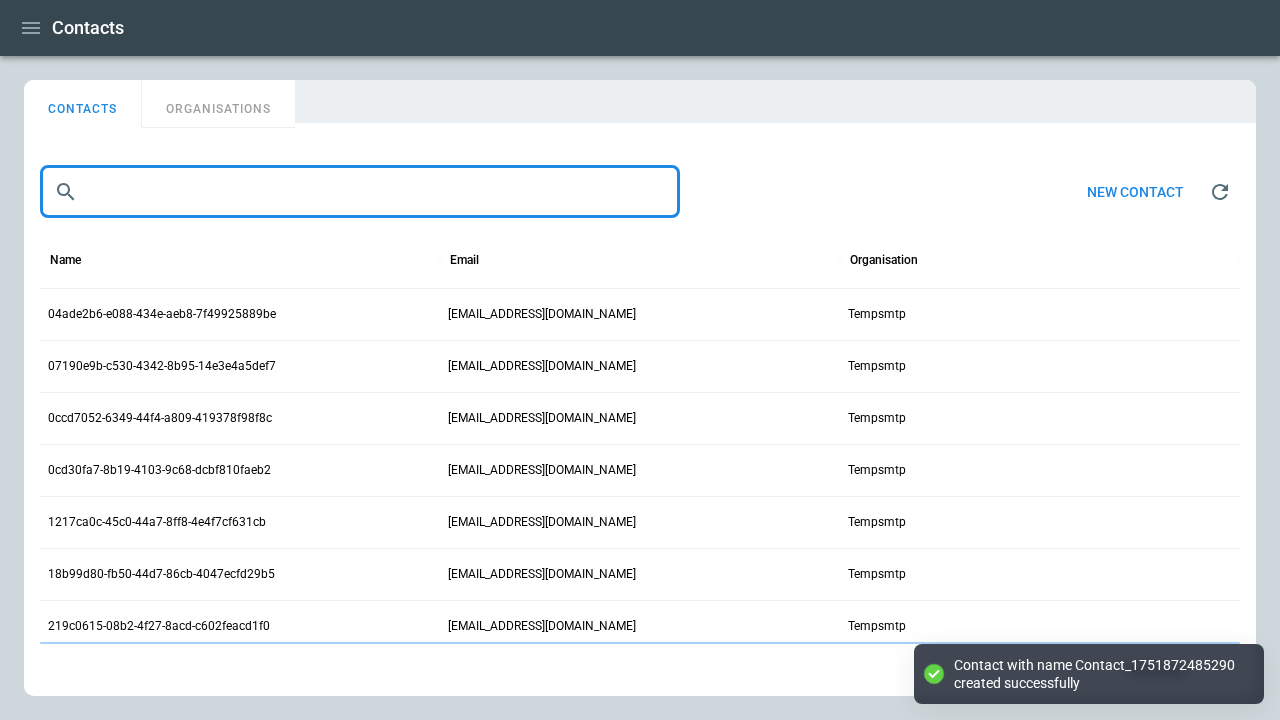 type on "**********" 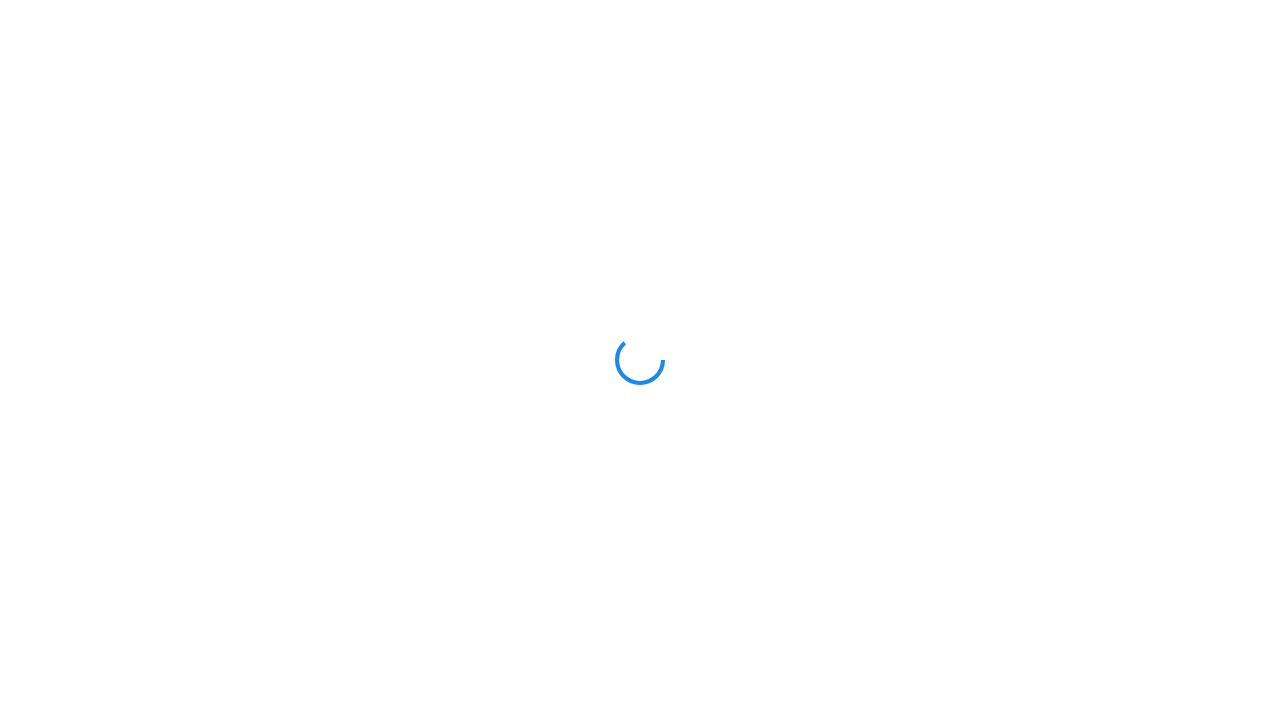 scroll, scrollTop: 0, scrollLeft: 0, axis: both 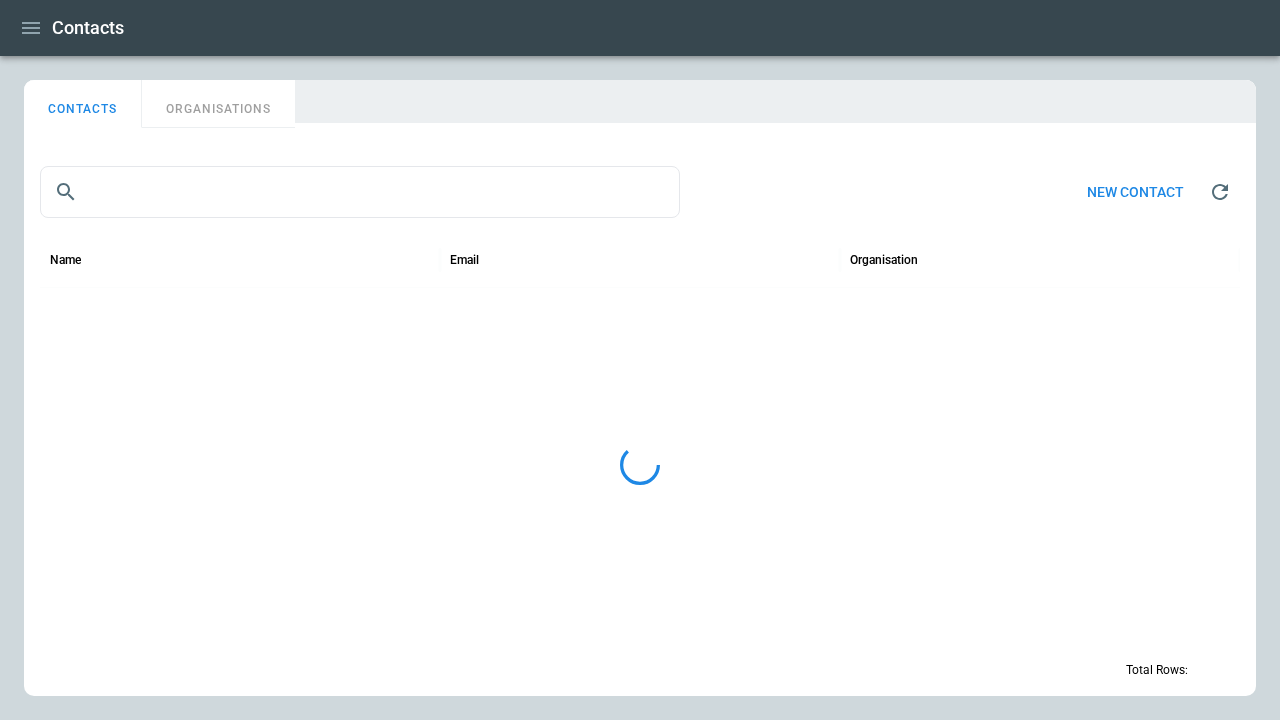 click on "ORGANISATIONS" at bounding box center (218, 104) 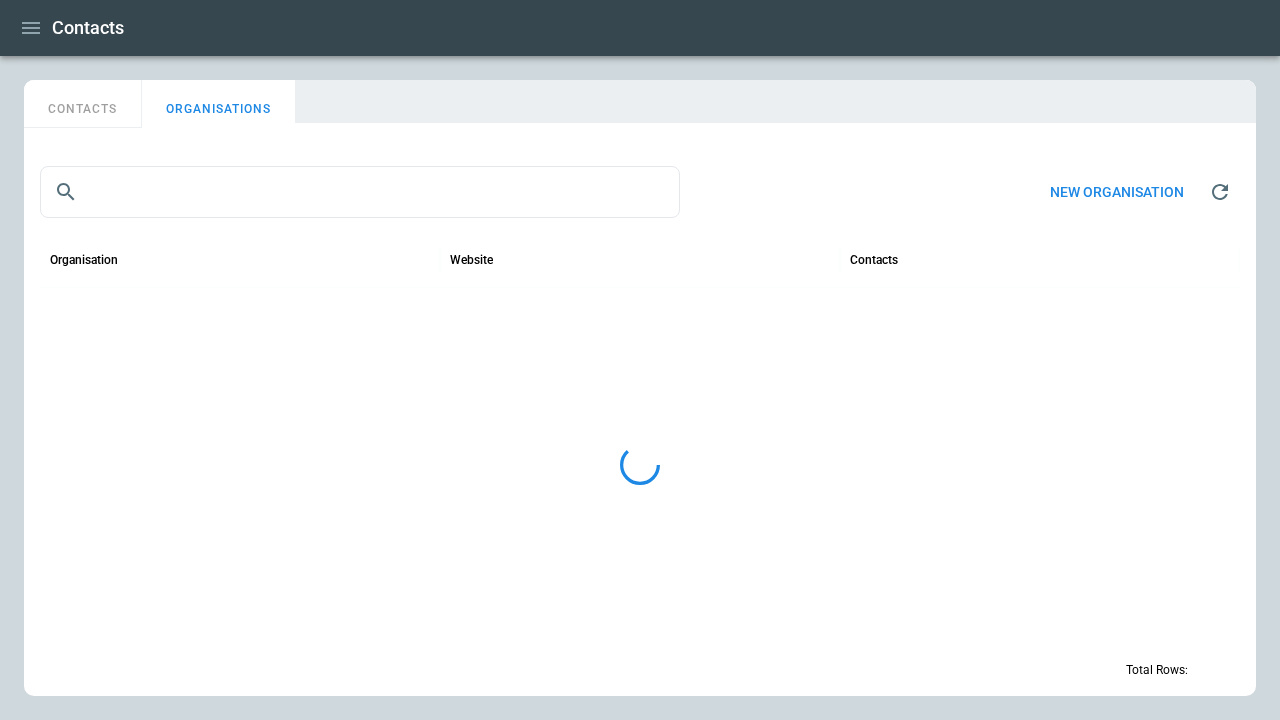 click on "New organisation" at bounding box center [1117, 192] 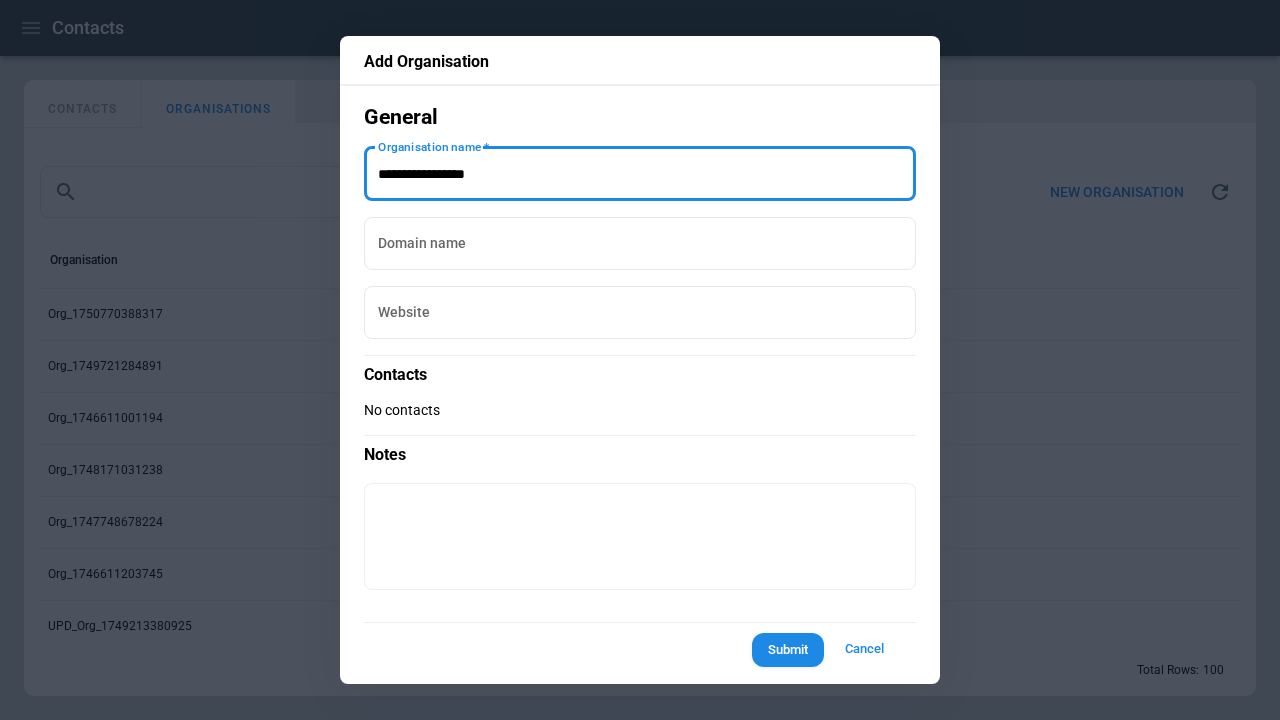 type on "**********" 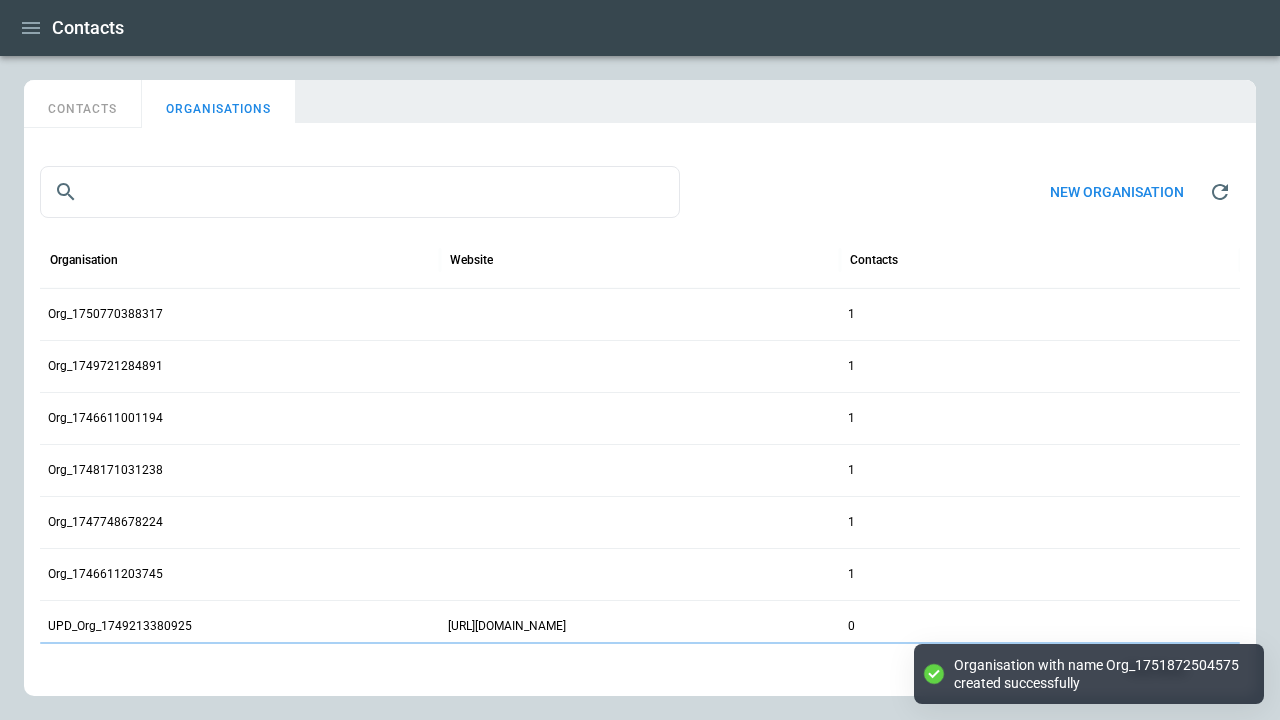 click on "CONTACTS" at bounding box center [83, 104] 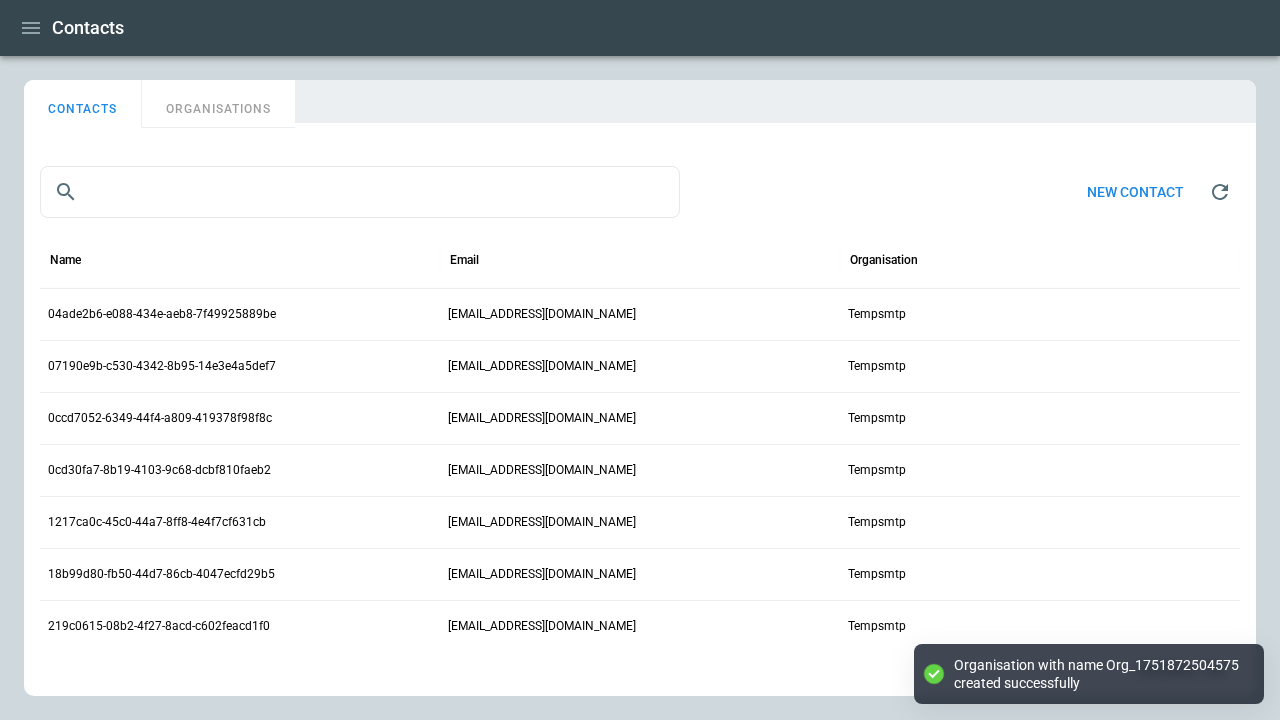 click on "New contact" at bounding box center [1135, 192] 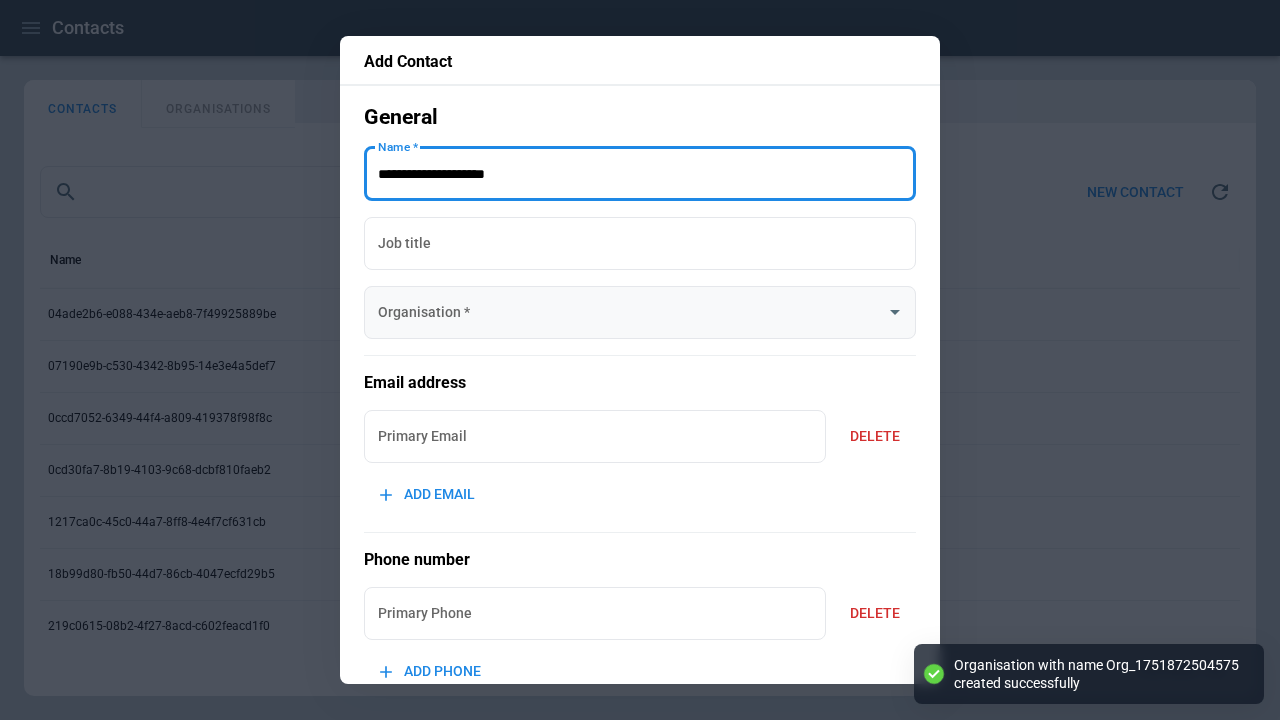 type on "**********" 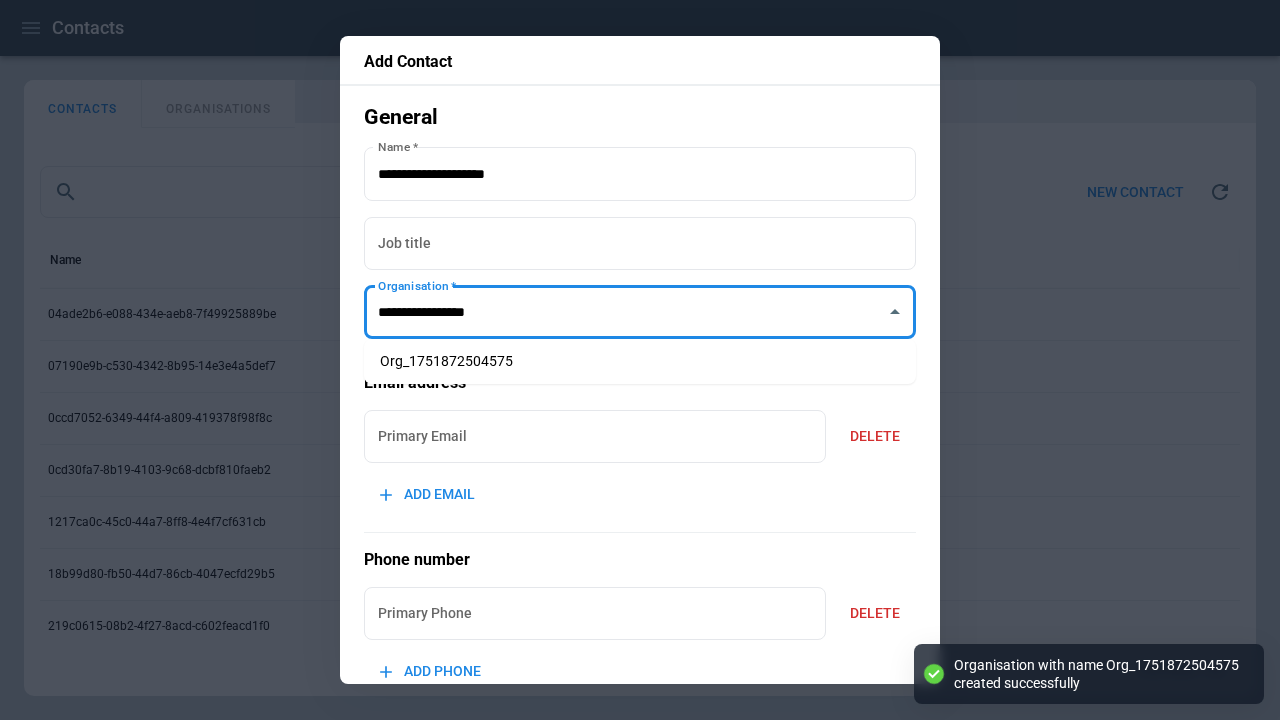 click on "Org_1751872504575" at bounding box center [640, 361] 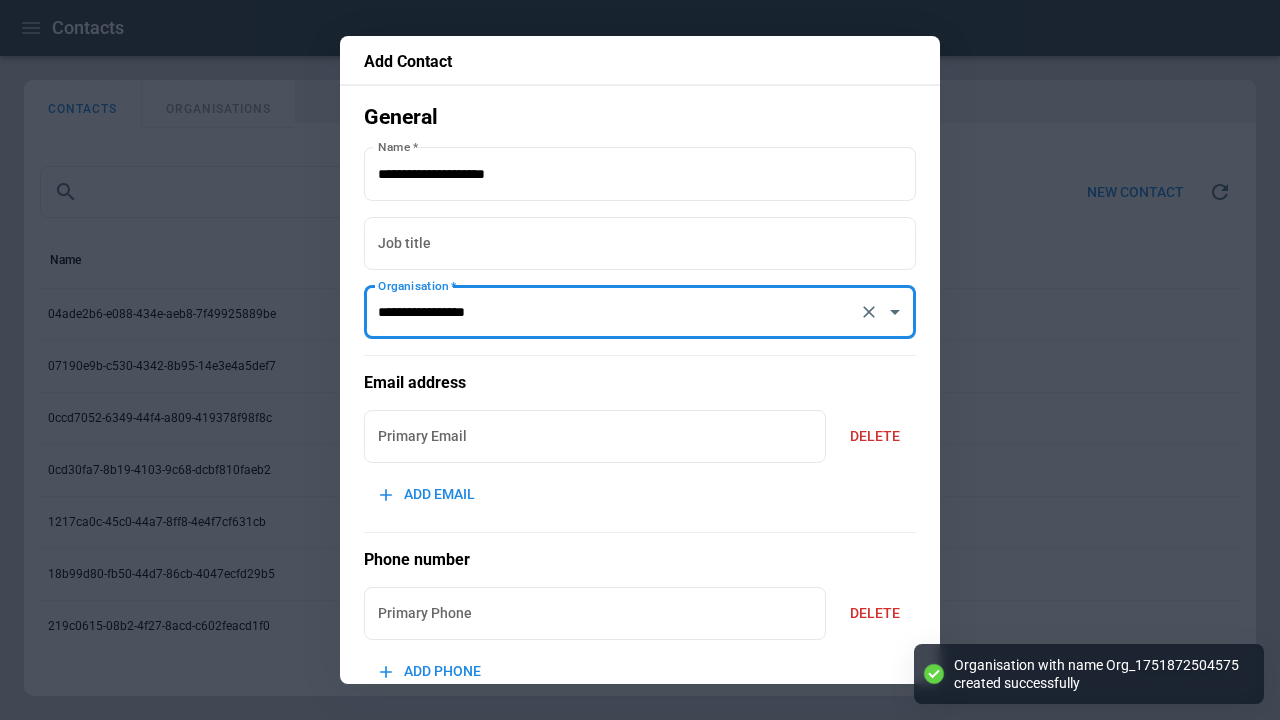type on "**********" 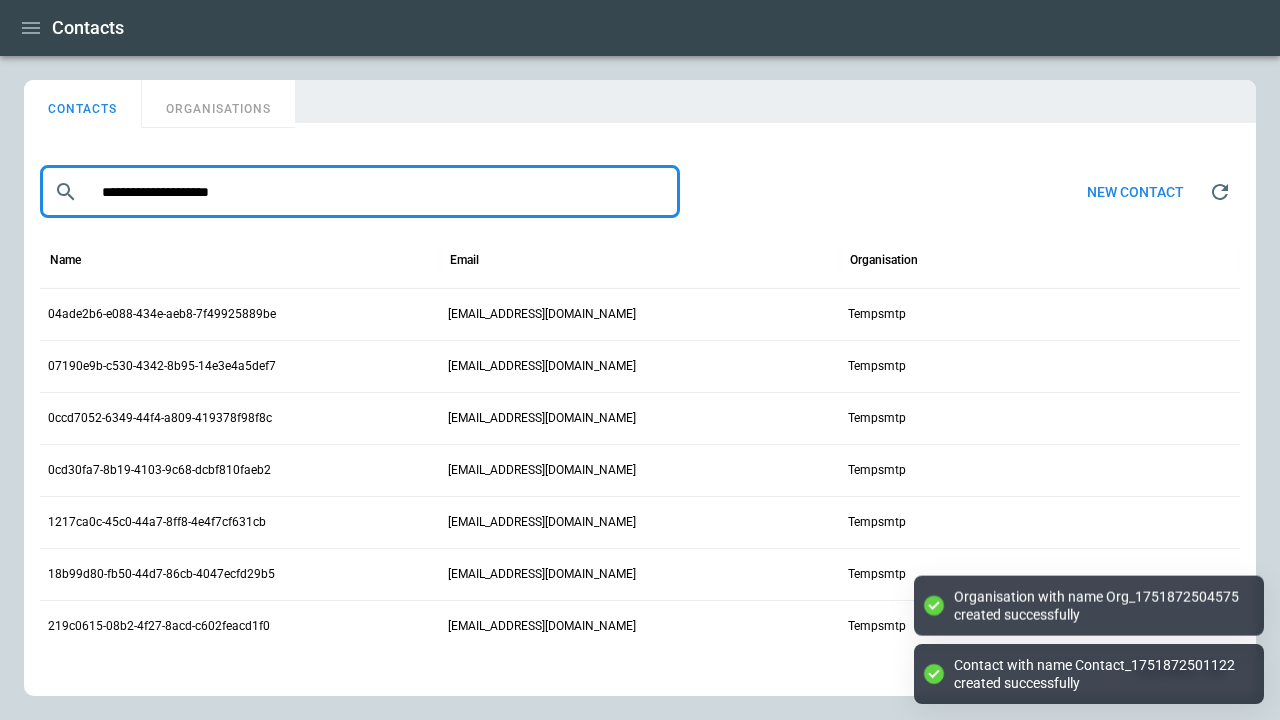 type on "**********" 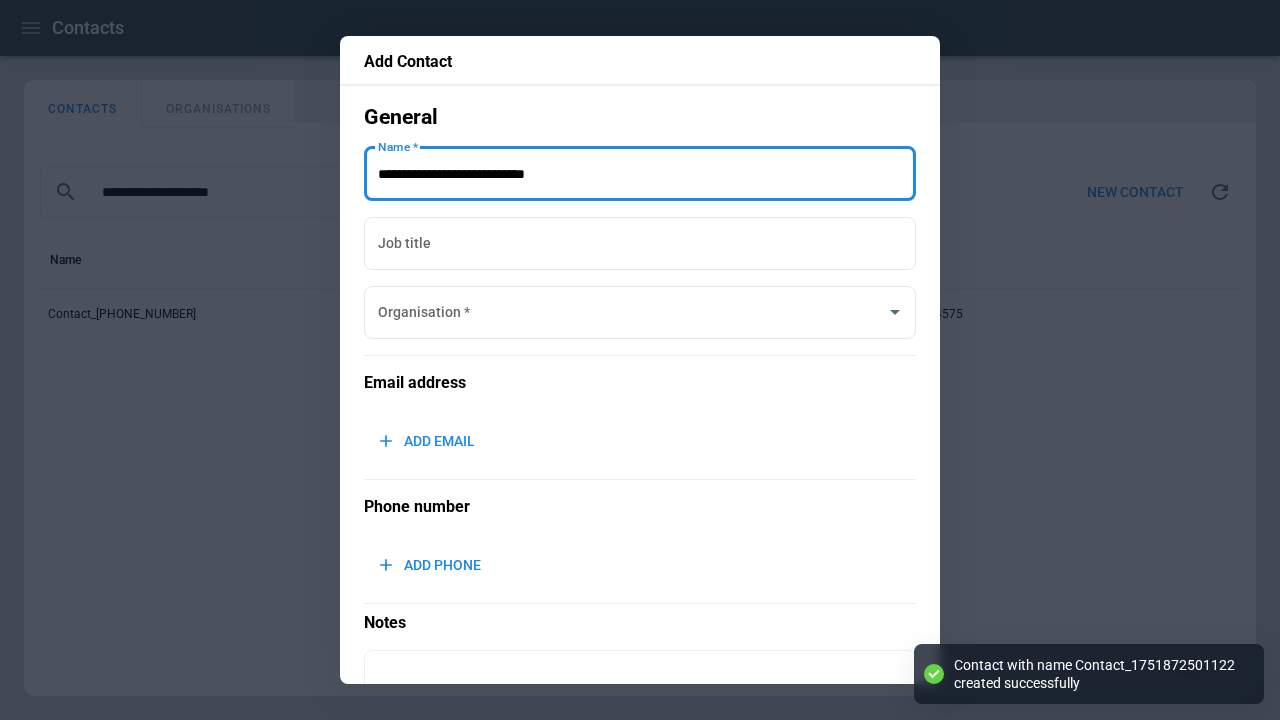 type on "**********" 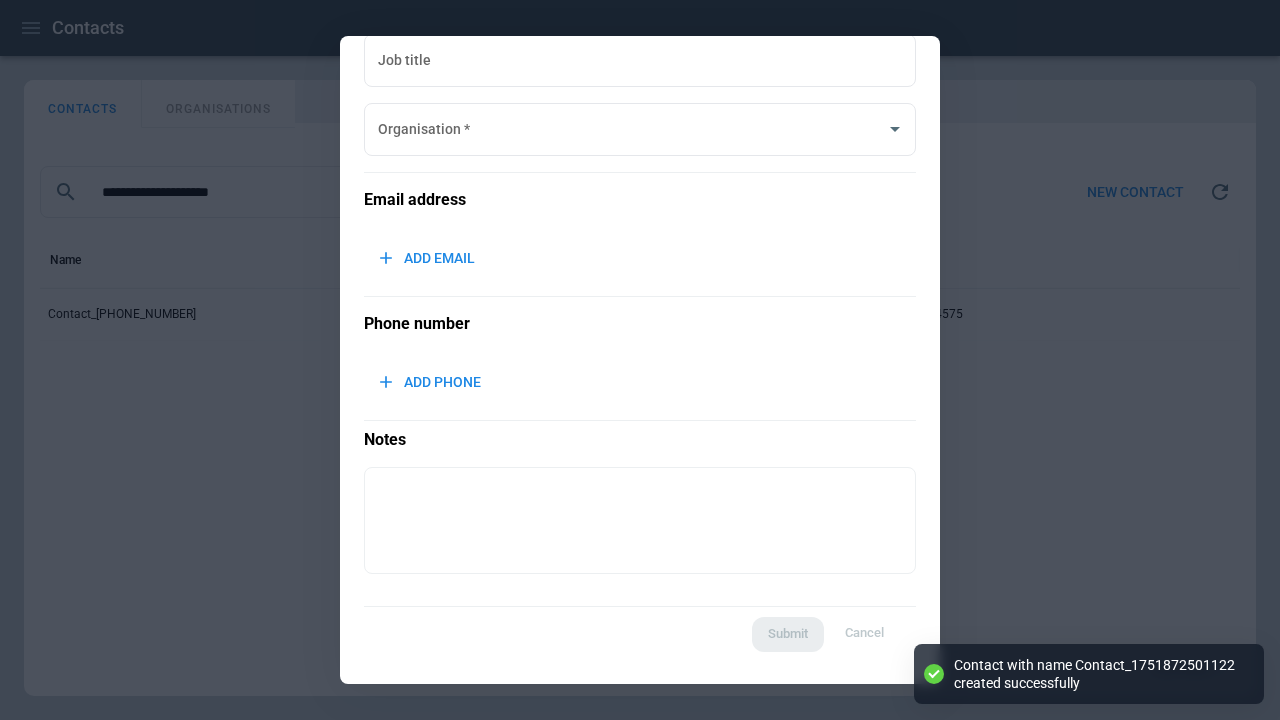 type on "**********" 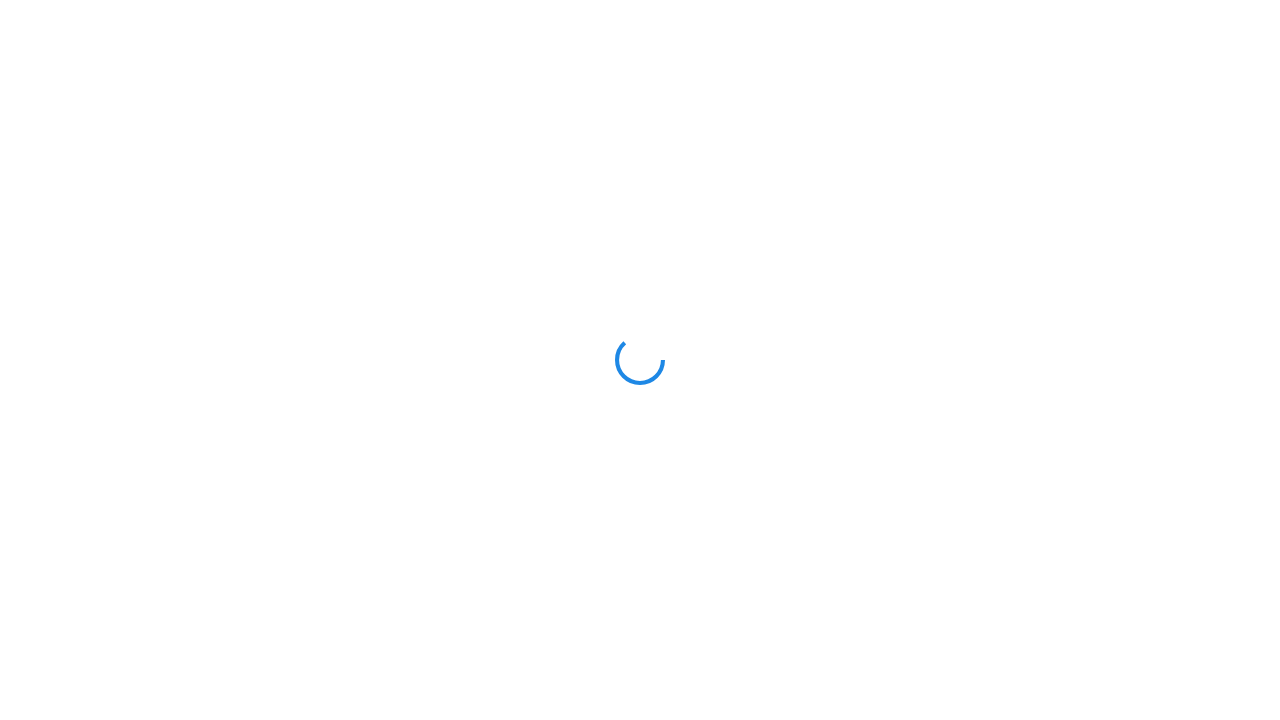 scroll, scrollTop: 0, scrollLeft: 0, axis: both 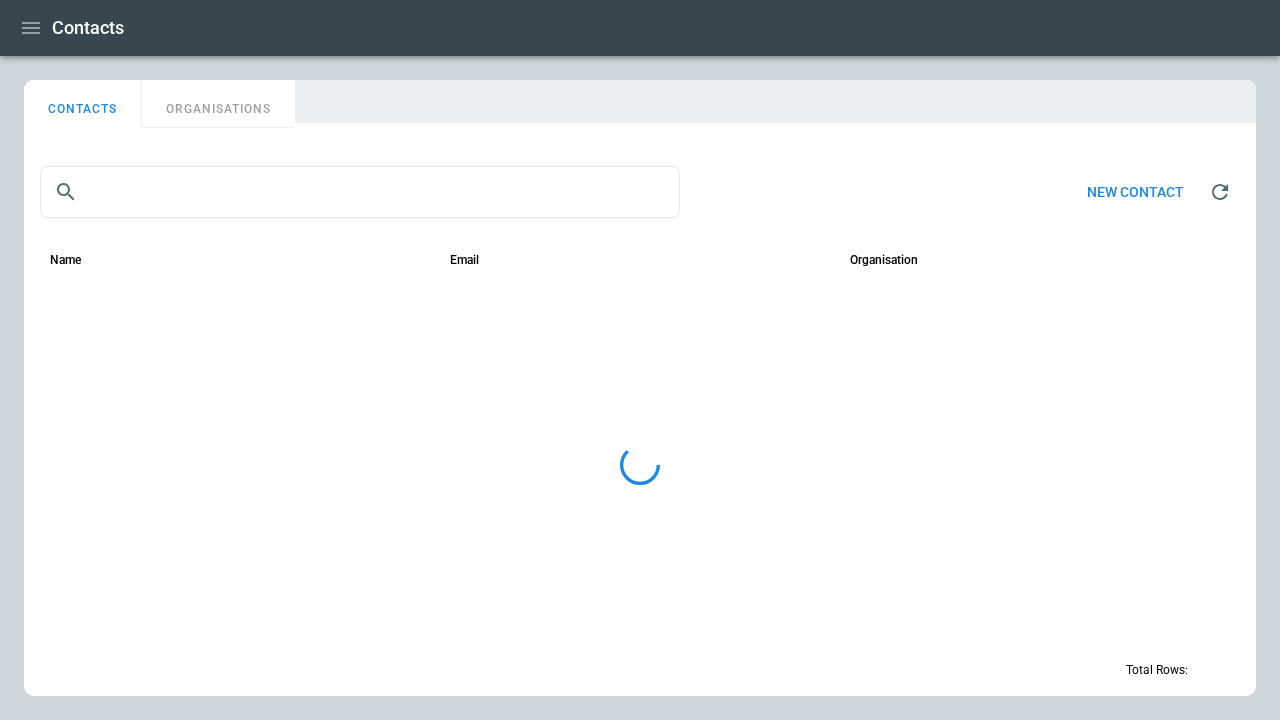click on "ORGANISATIONS" at bounding box center [218, 104] 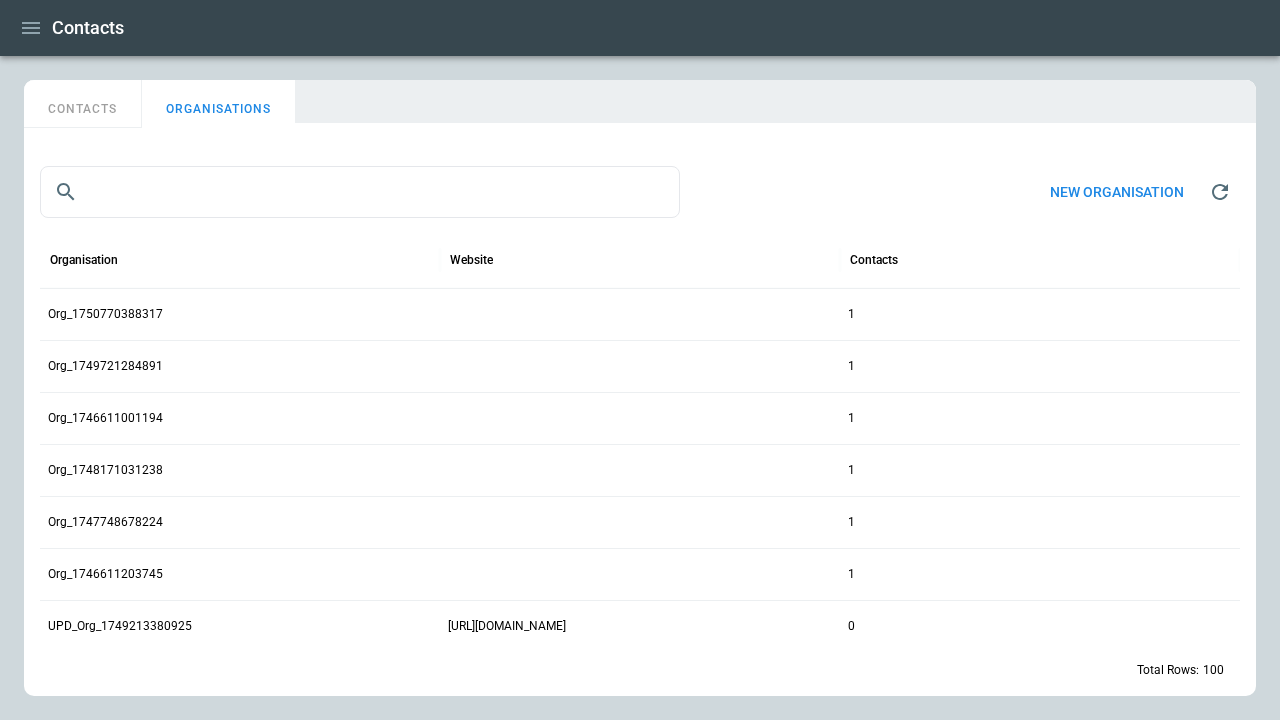 click on "New organisation" at bounding box center [1117, 192] 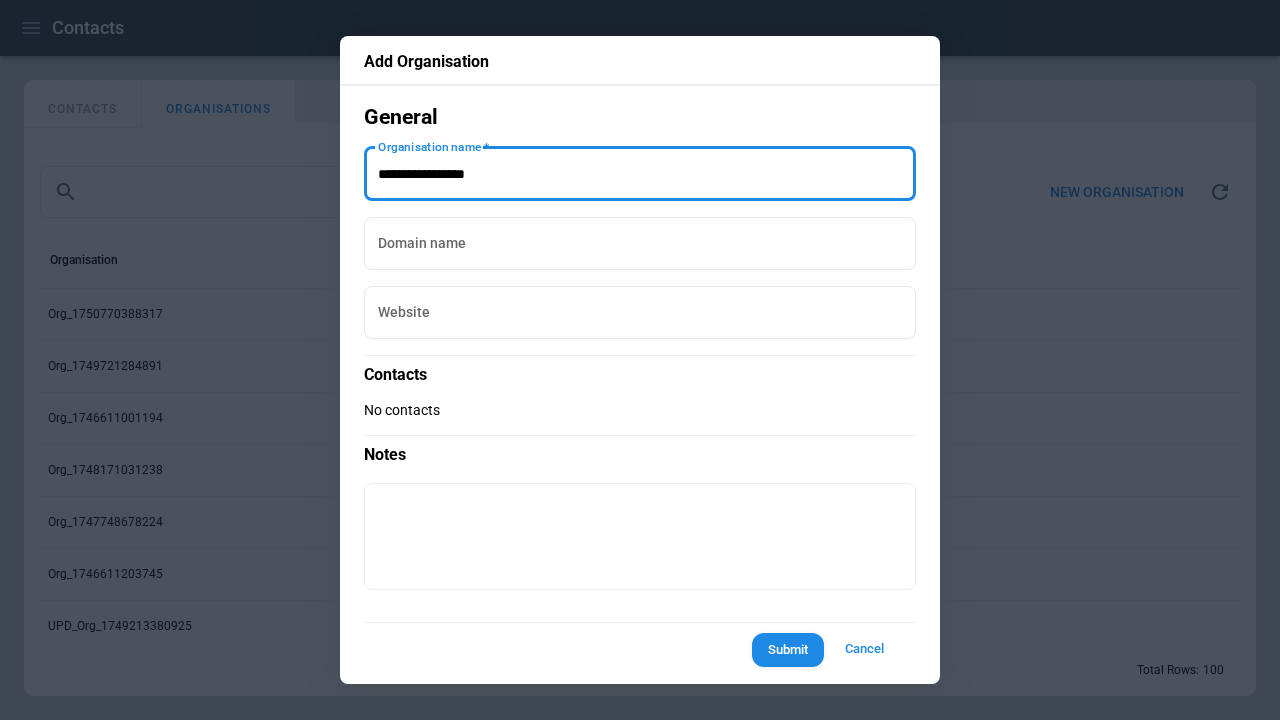 type on "**********" 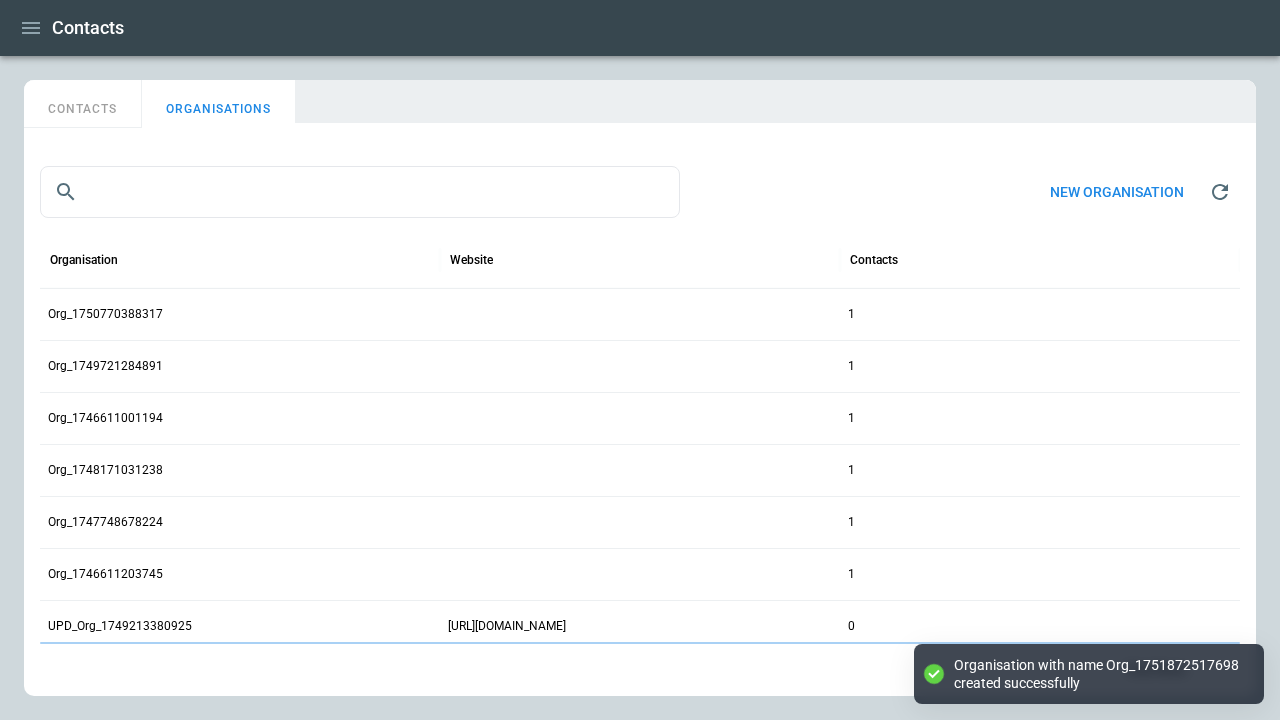 click on "CONTACTS" at bounding box center [83, 104] 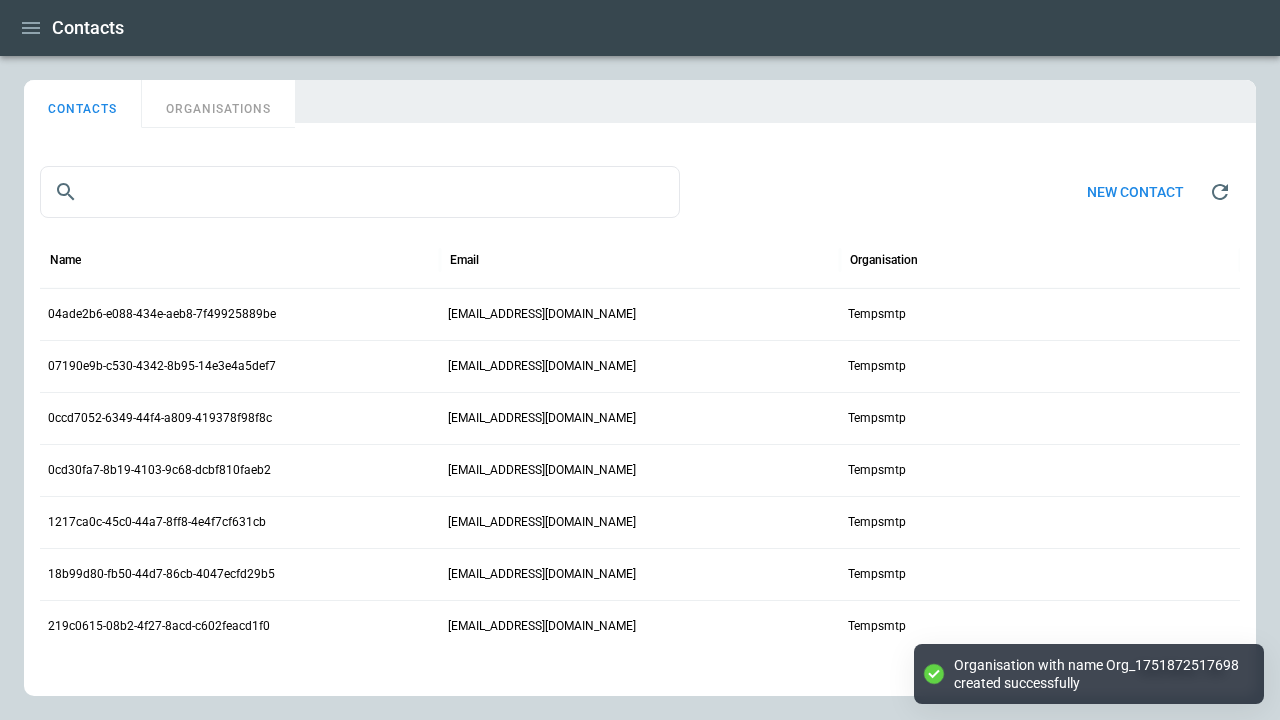 click on "New contact" at bounding box center [1135, 192] 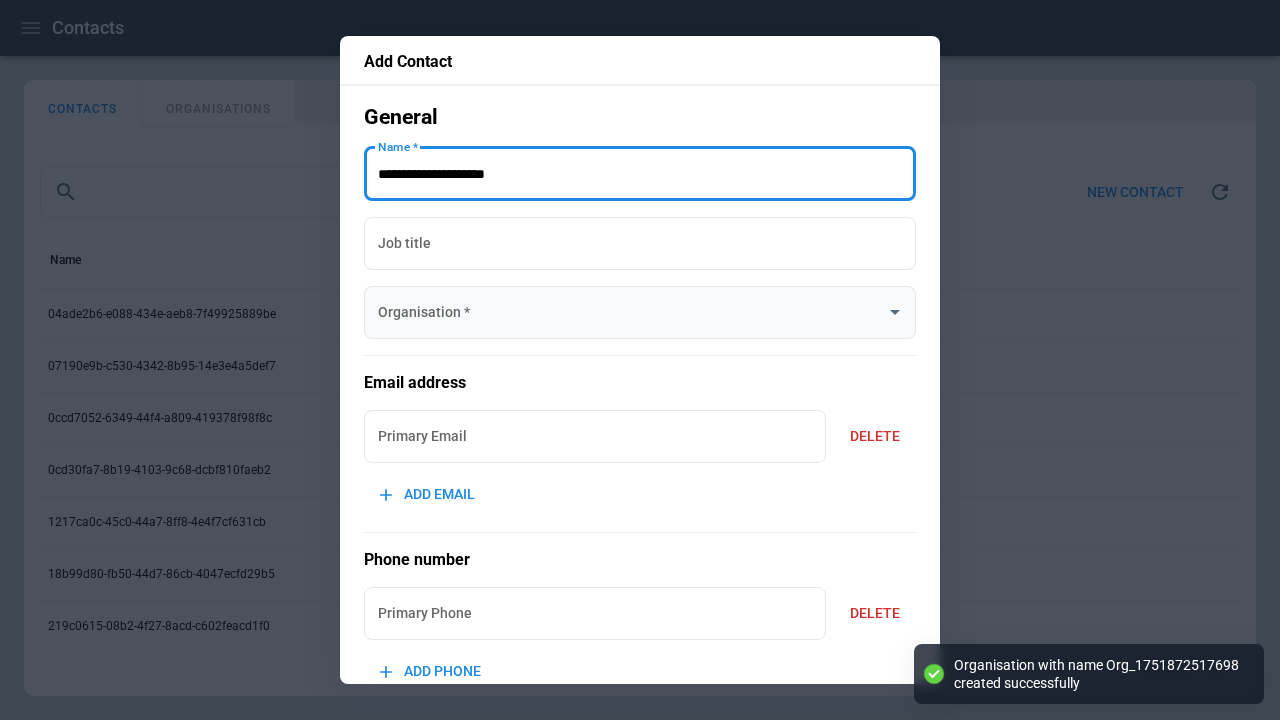 type on "**********" 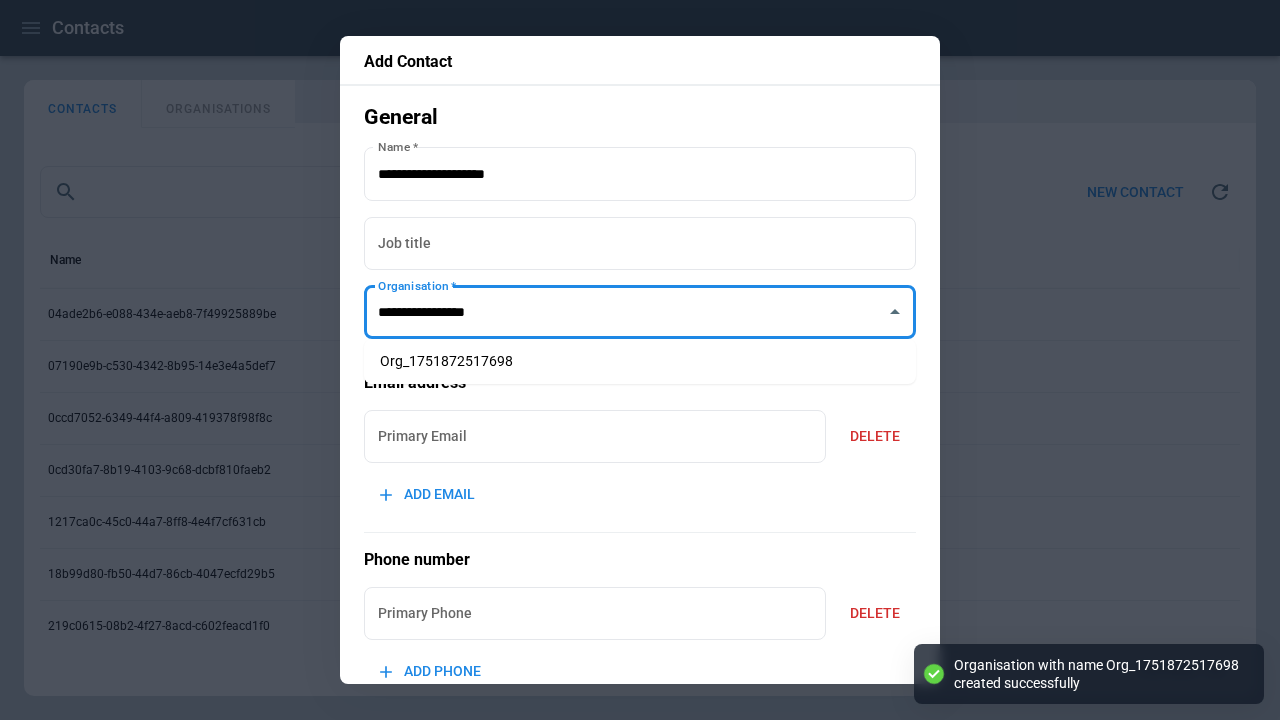 click on "Org_1751872517698" at bounding box center (640, 361) 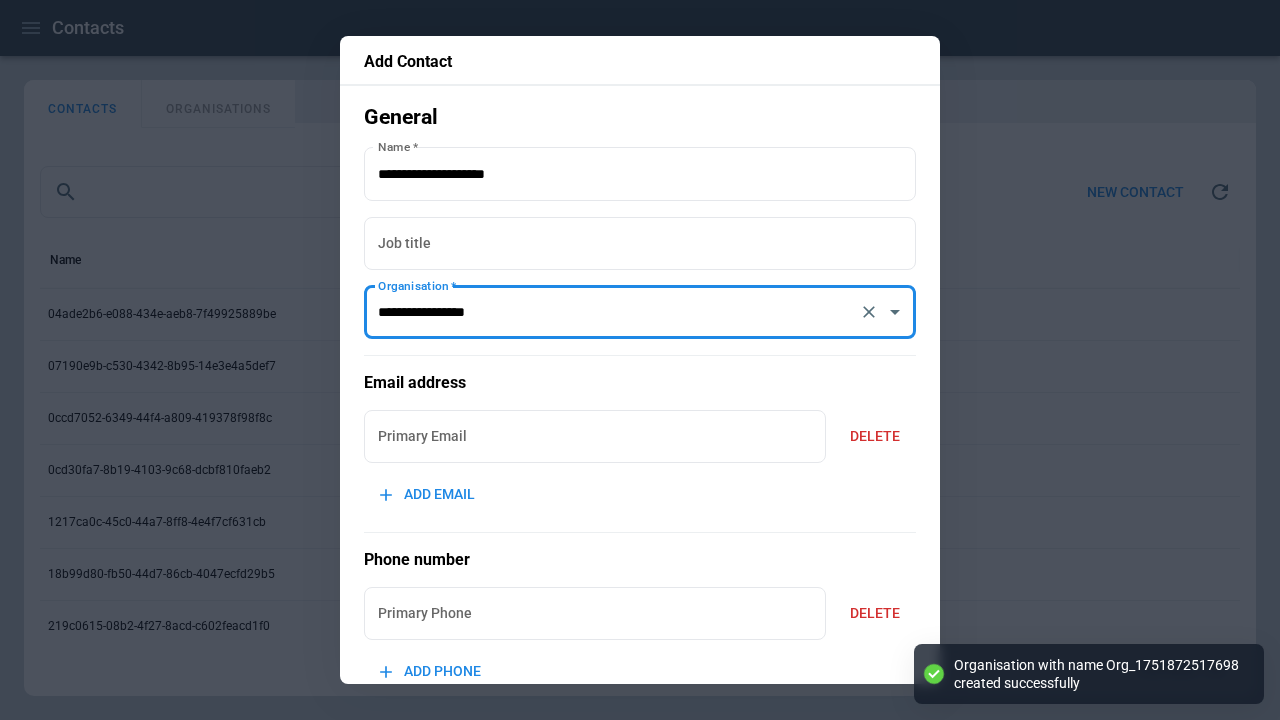 type on "**********" 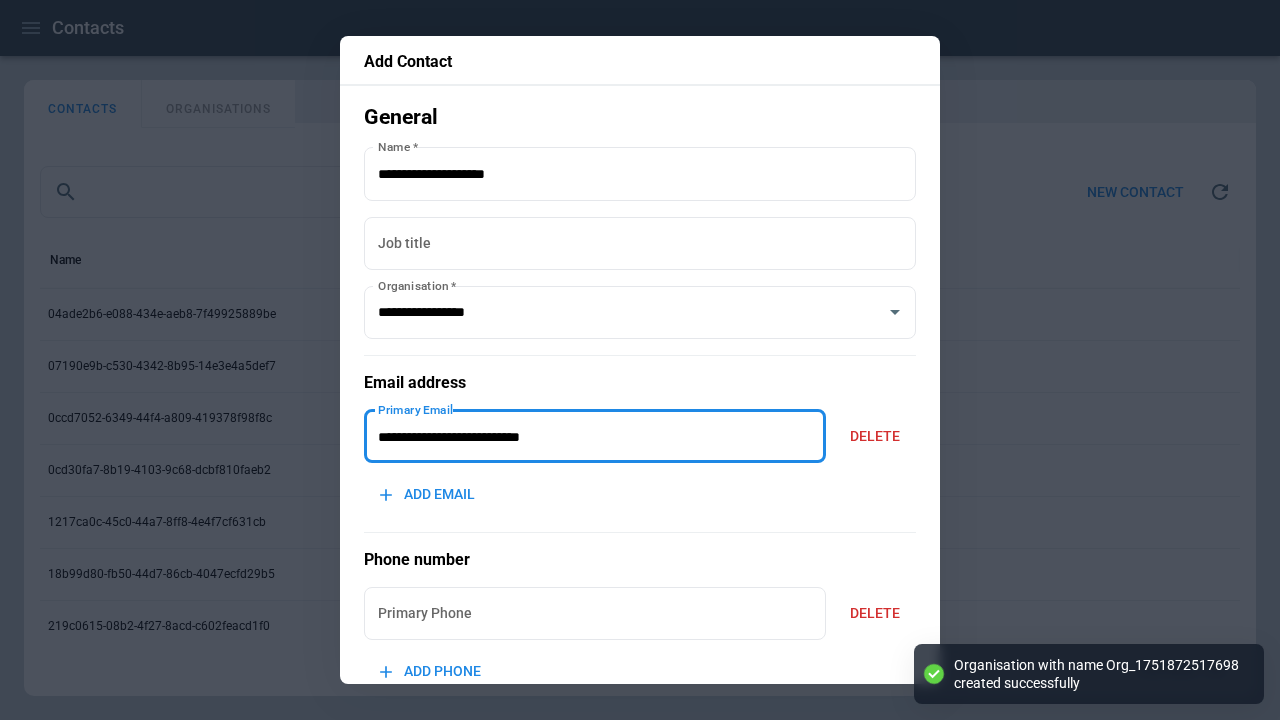 type on "**********" 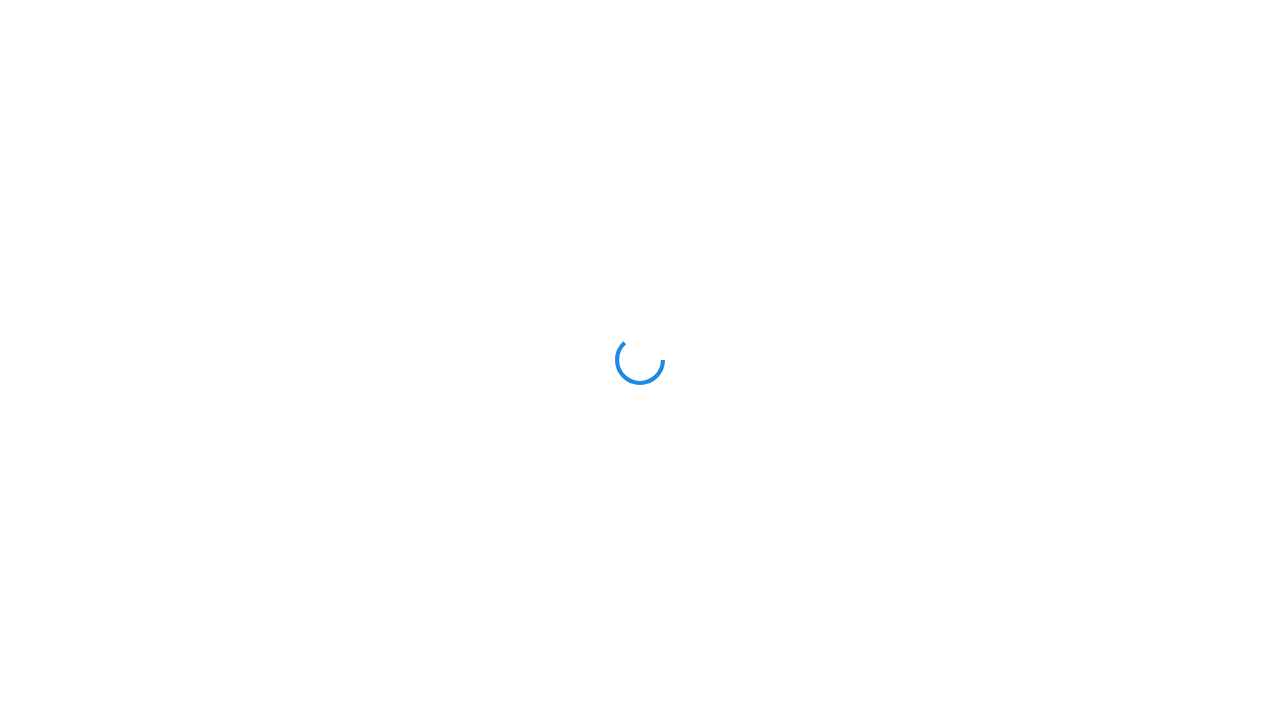 scroll, scrollTop: 0, scrollLeft: 0, axis: both 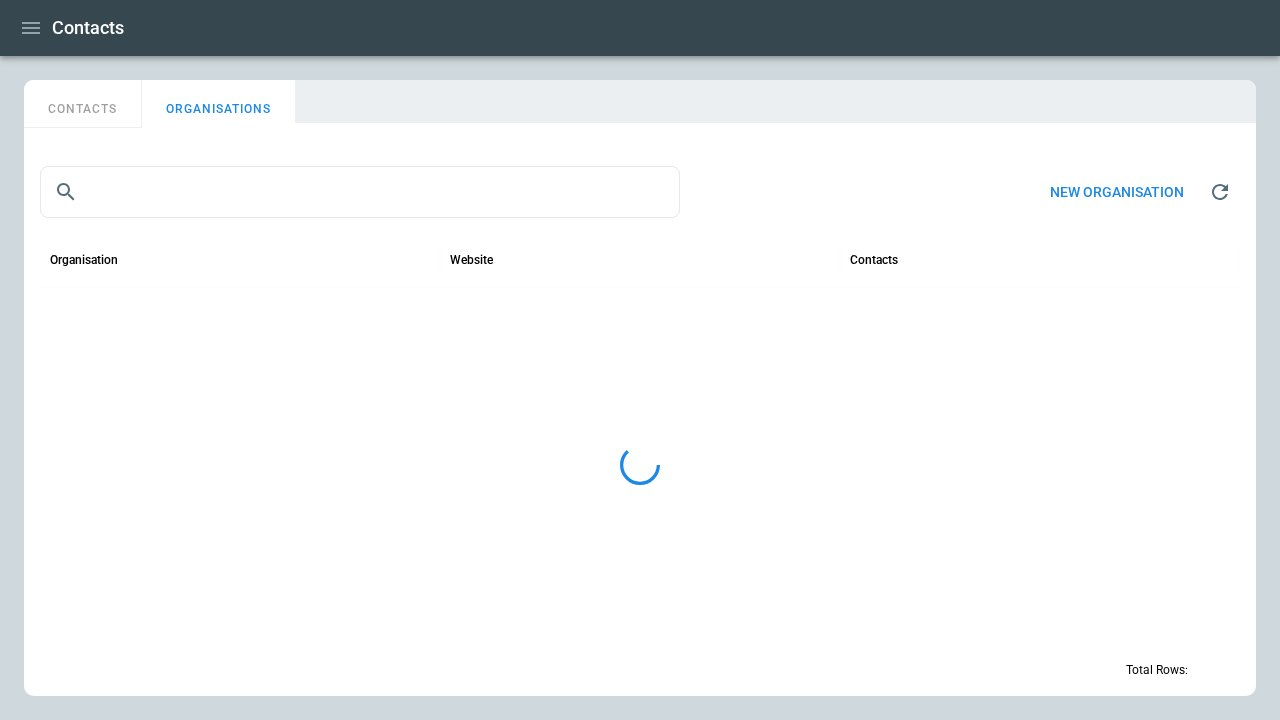 click on "New organisation" at bounding box center [1117, 192] 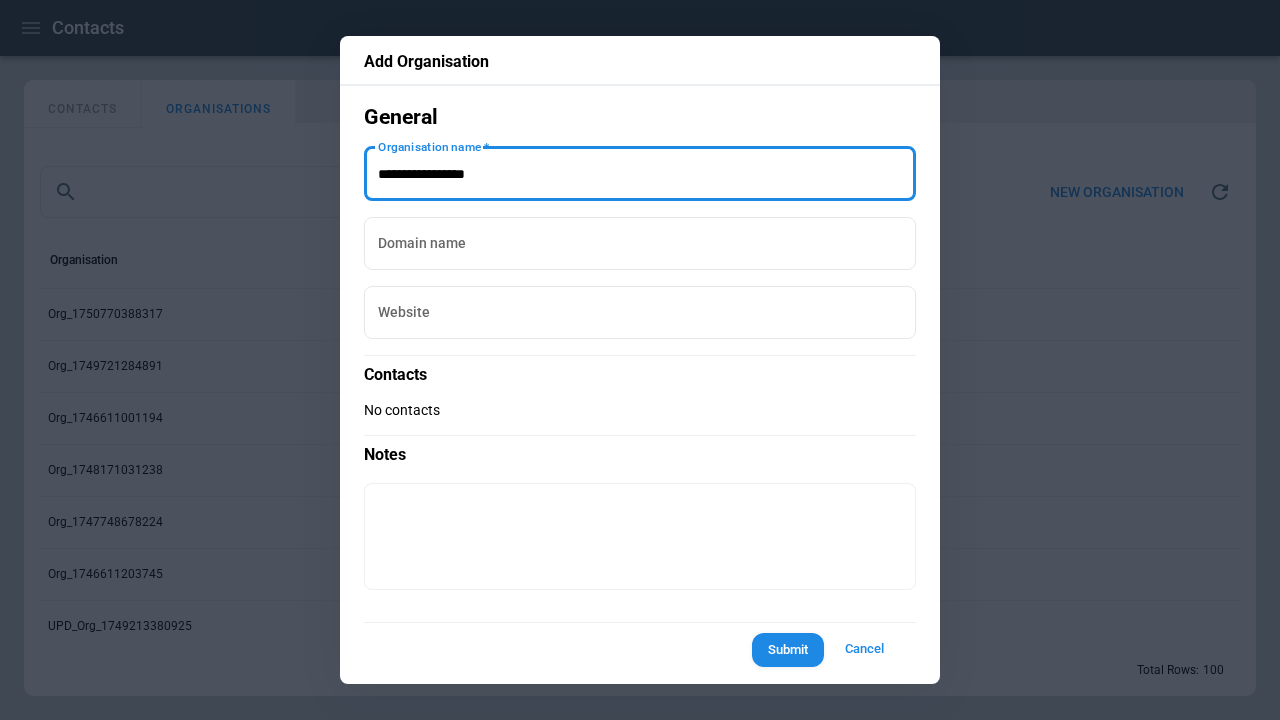 type on "**********" 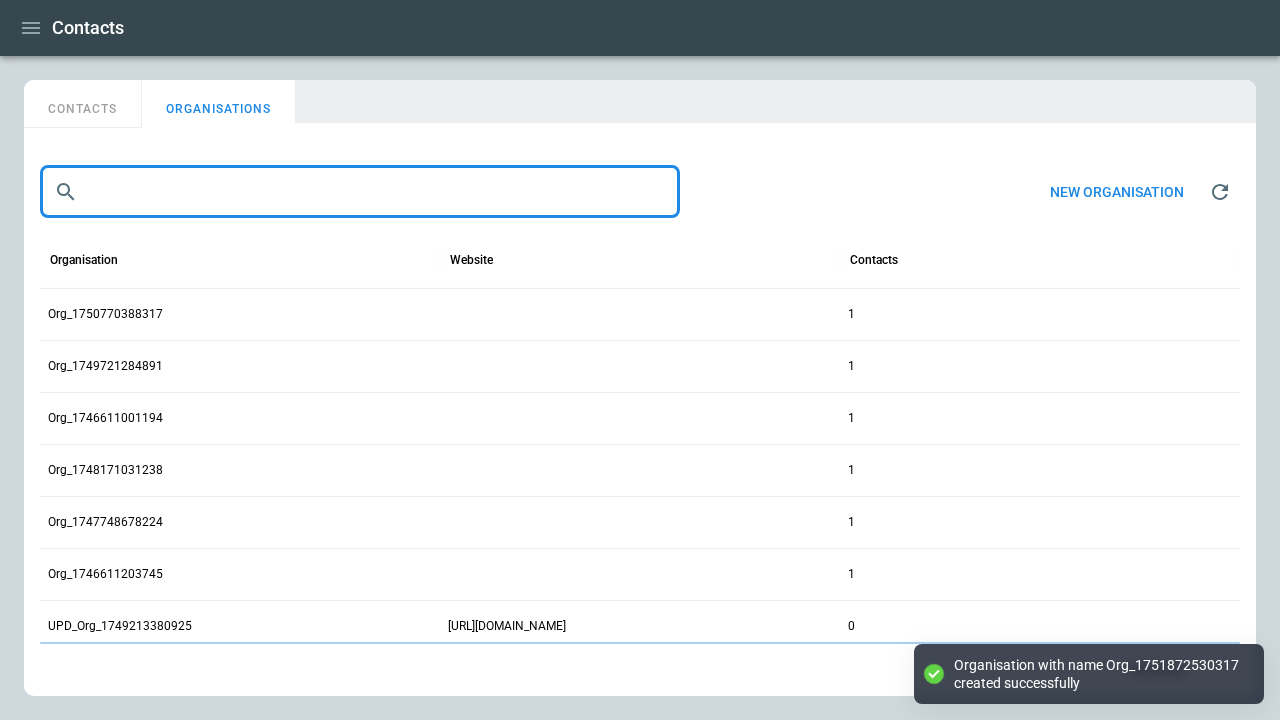 type on "**********" 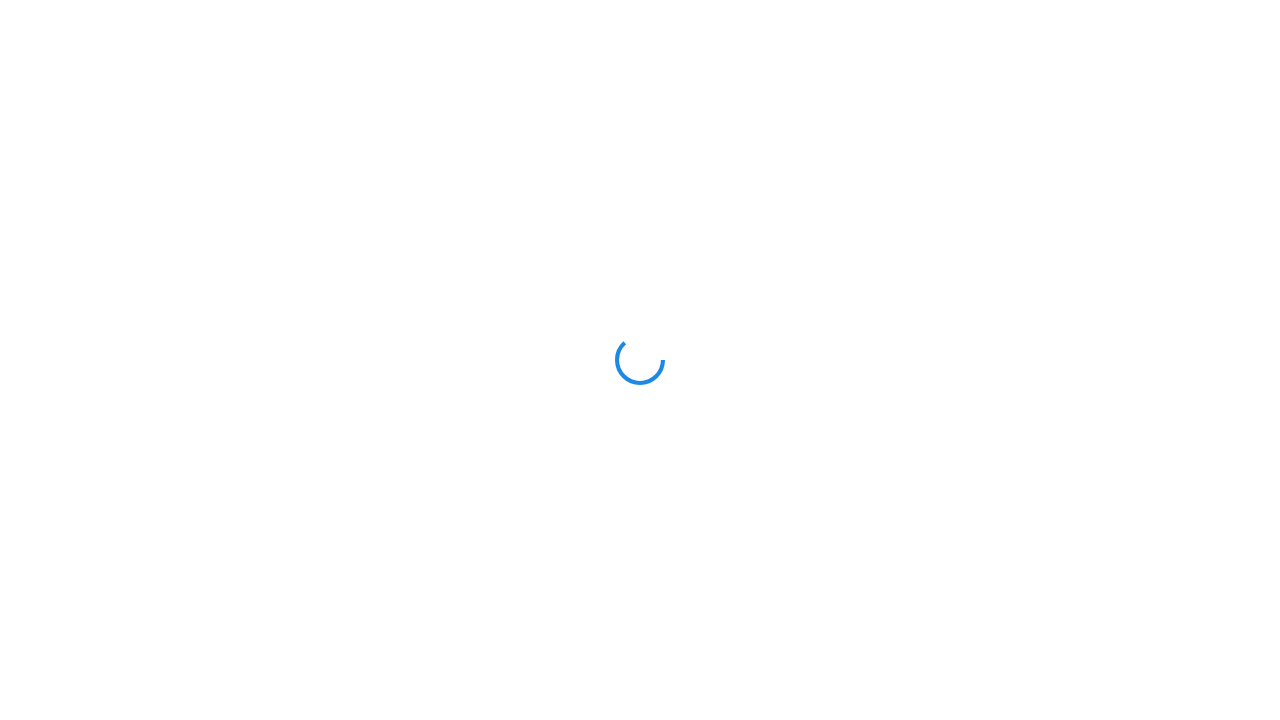 scroll, scrollTop: 0, scrollLeft: 0, axis: both 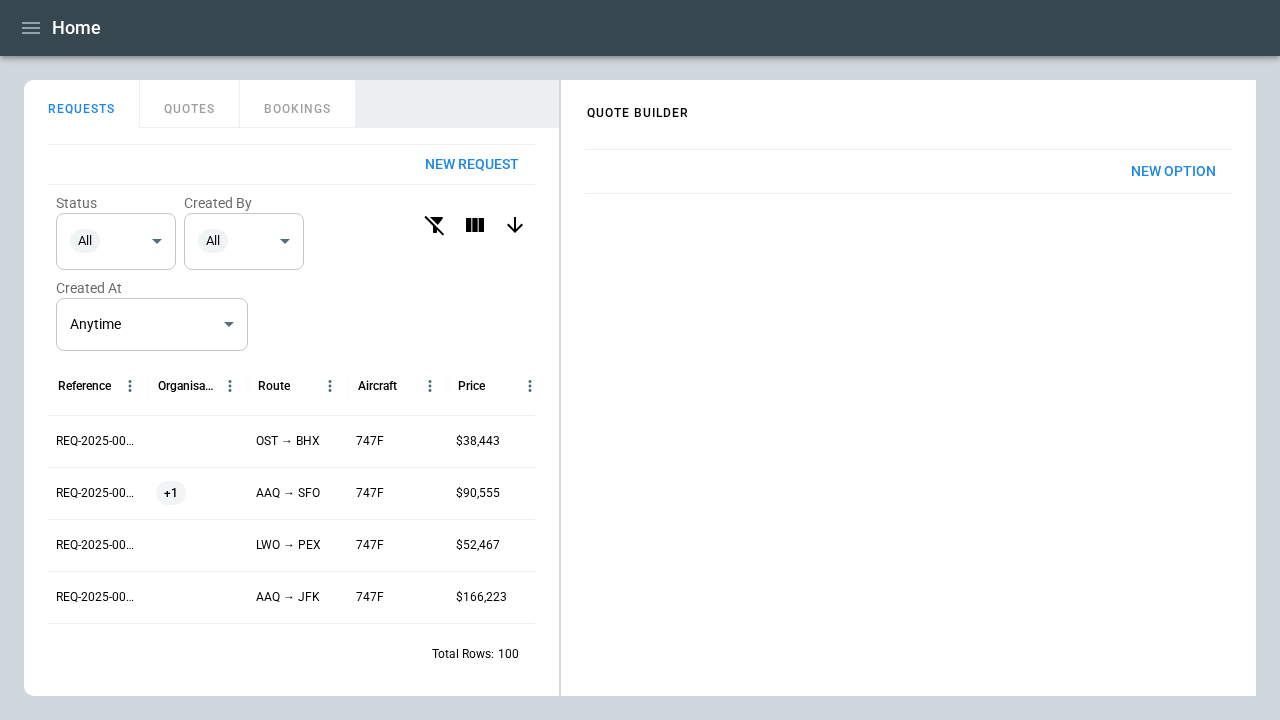 click on "New Option" at bounding box center (1173, 171) 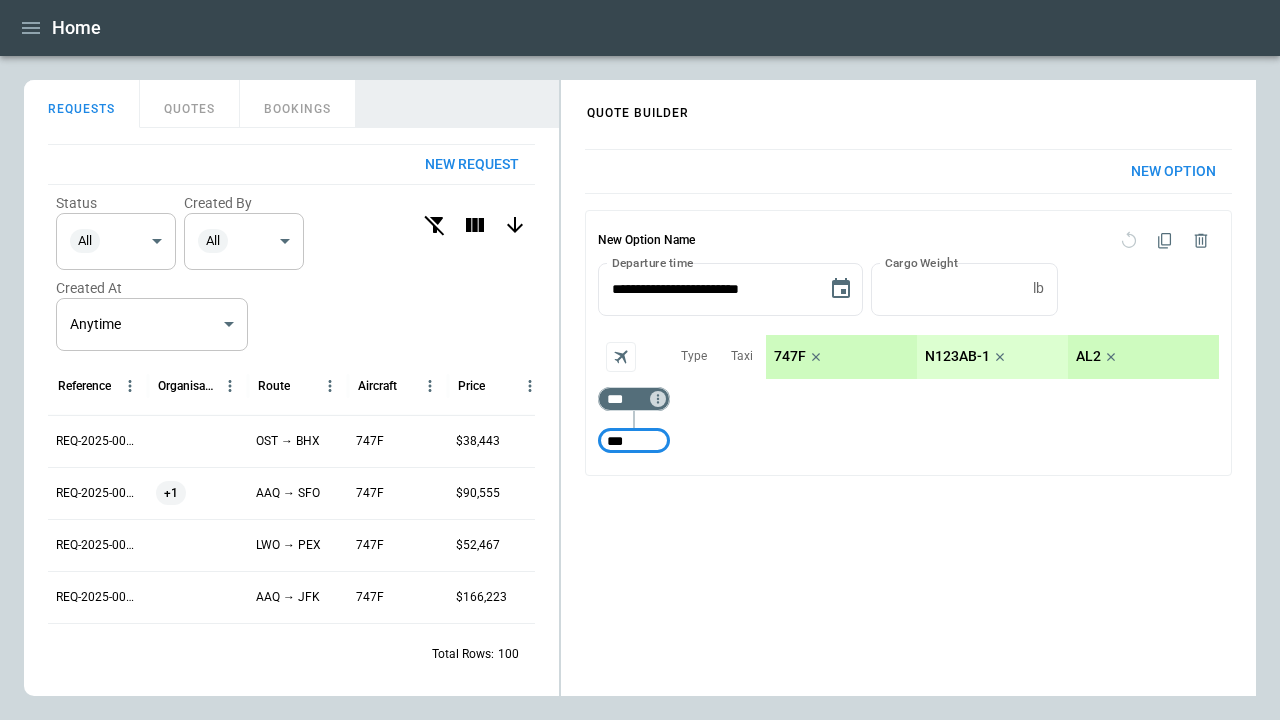 type on "***" 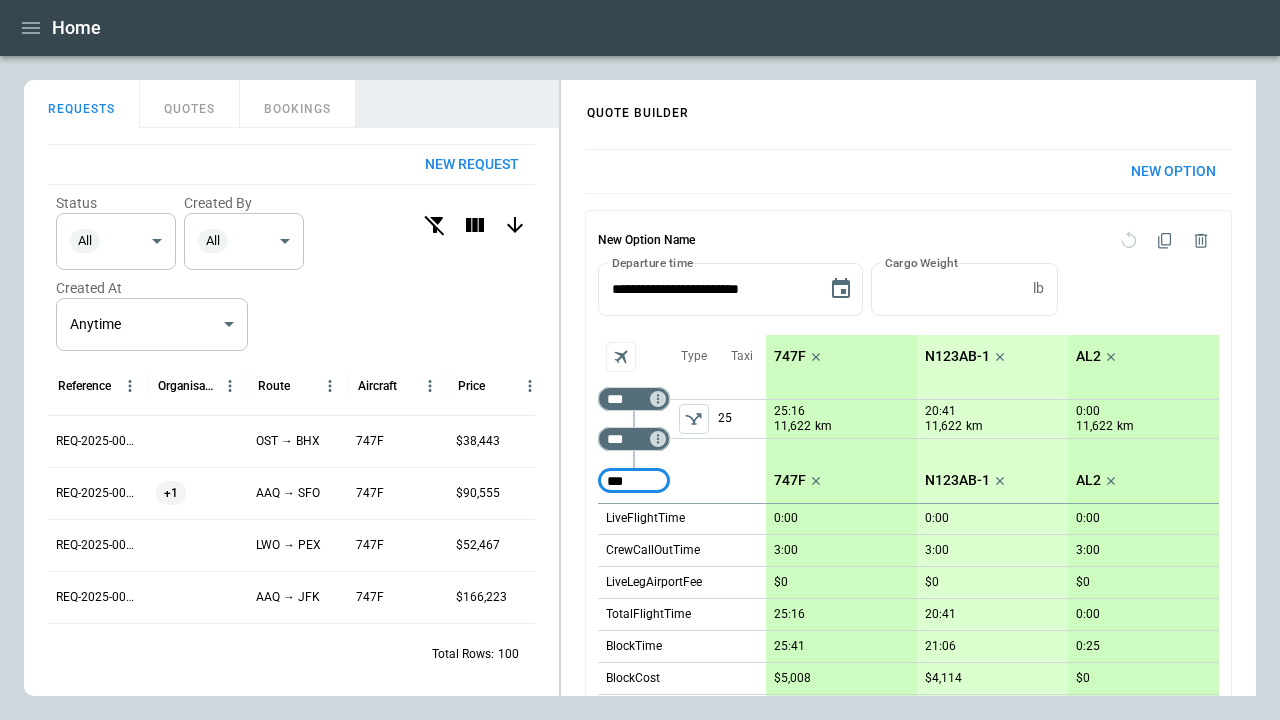 type on "***" 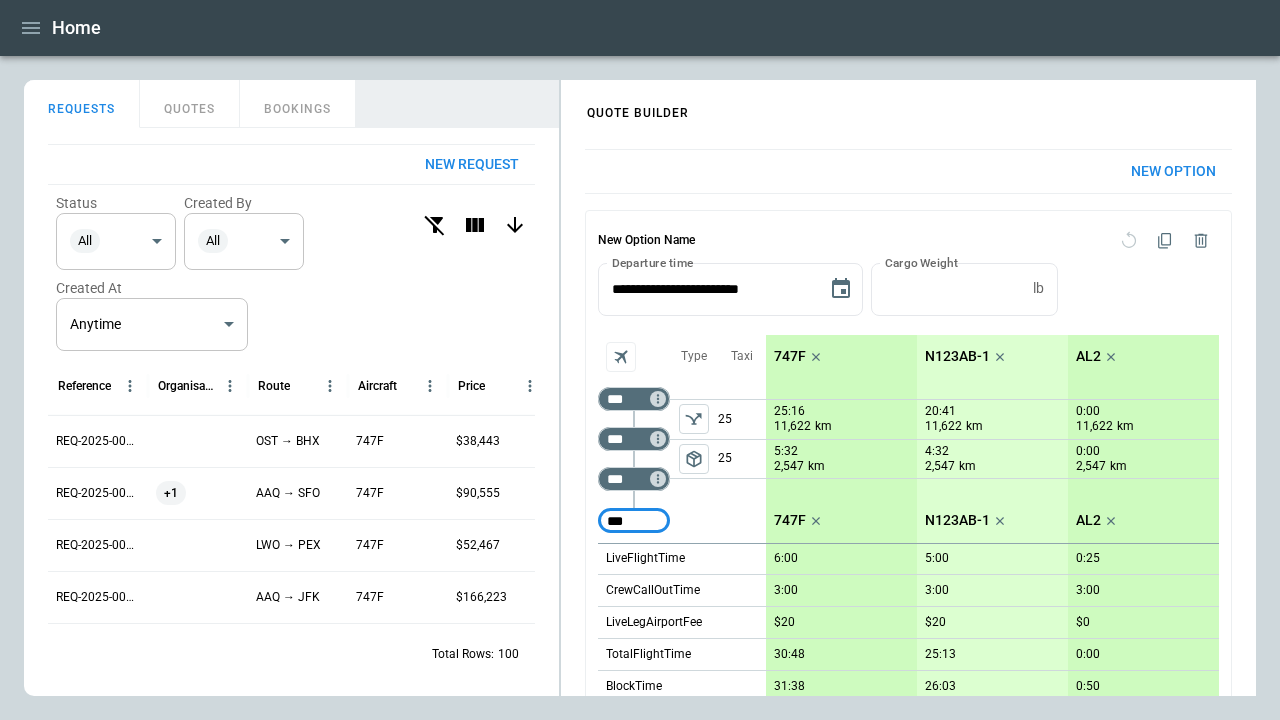 type on "***" 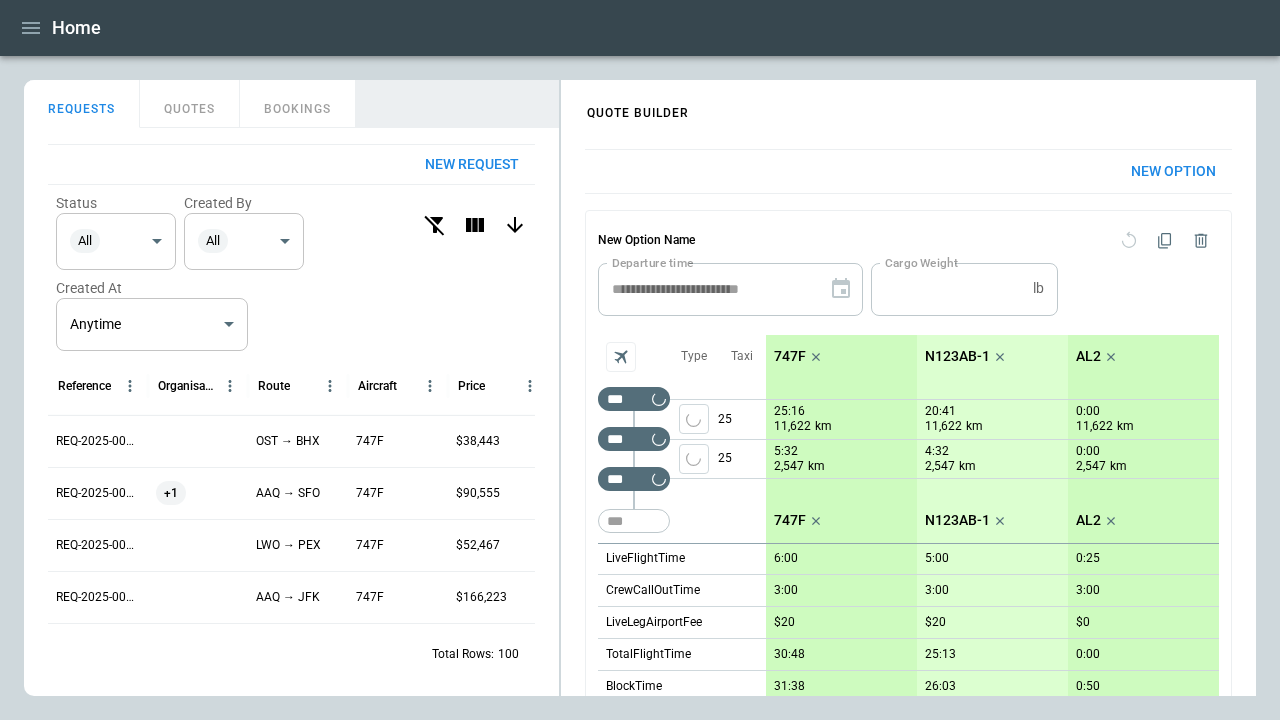type 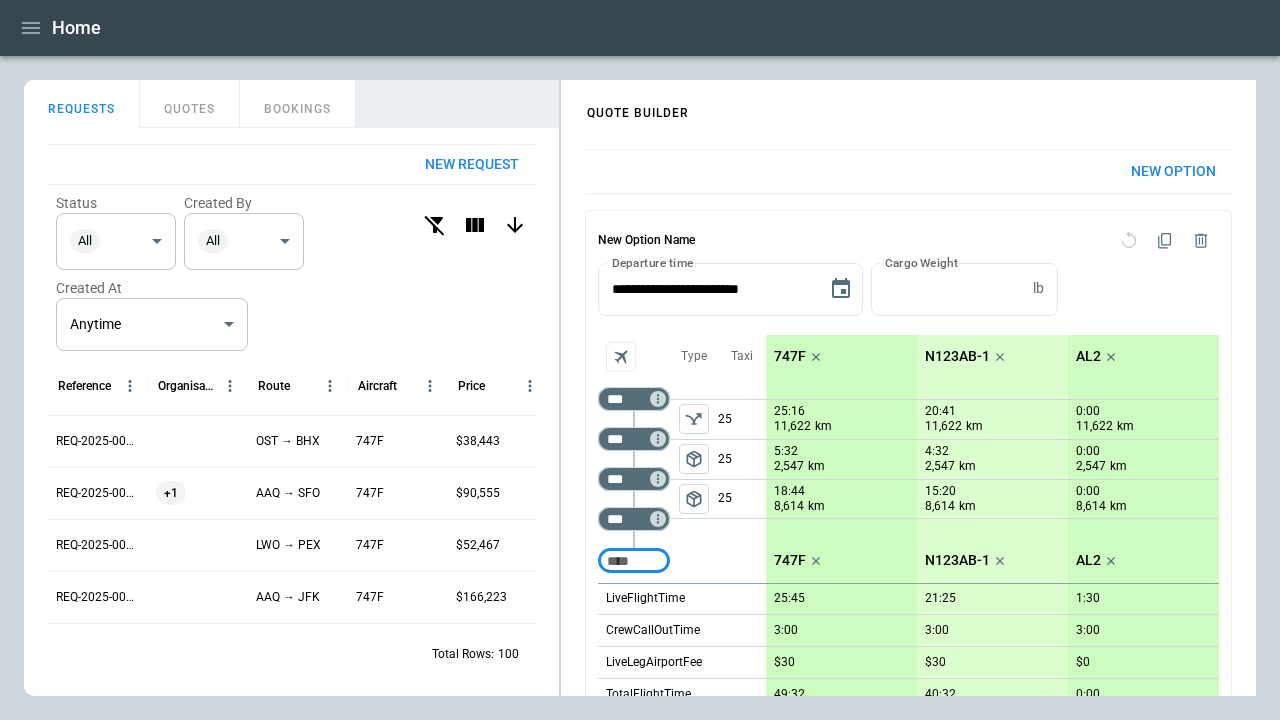click 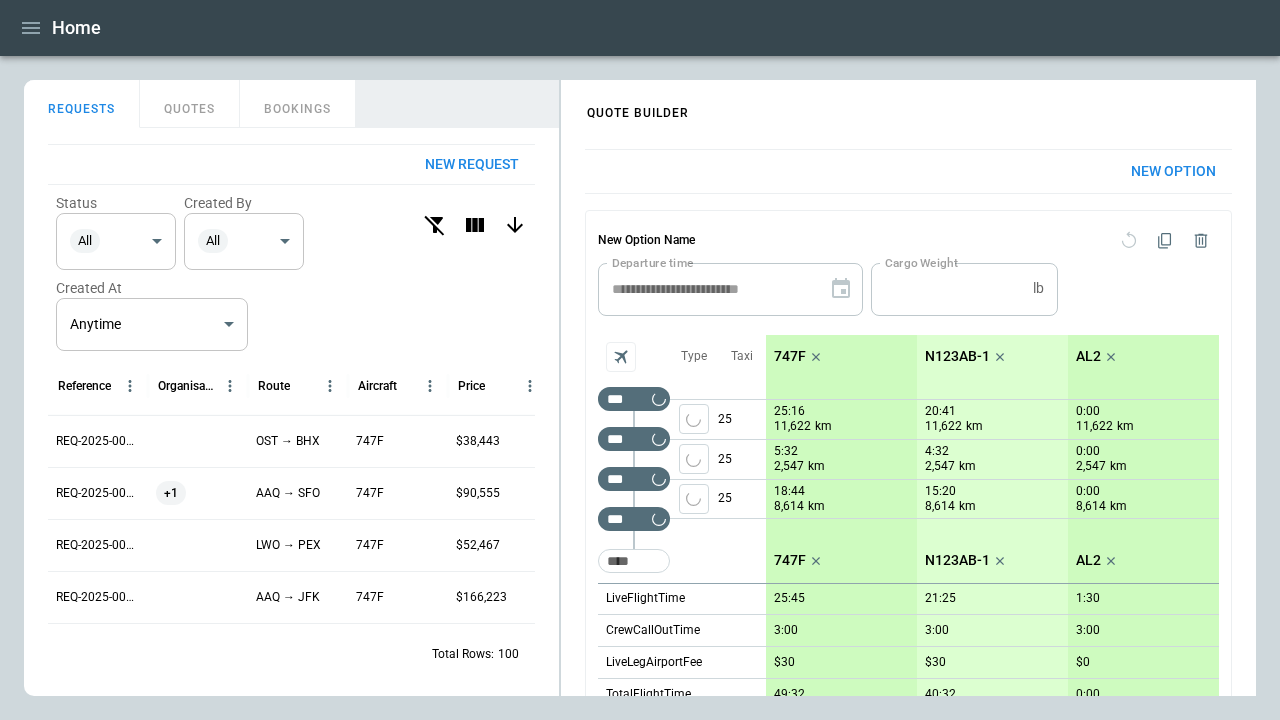 scroll, scrollTop: 408, scrollLeft: 0, axis: vertical 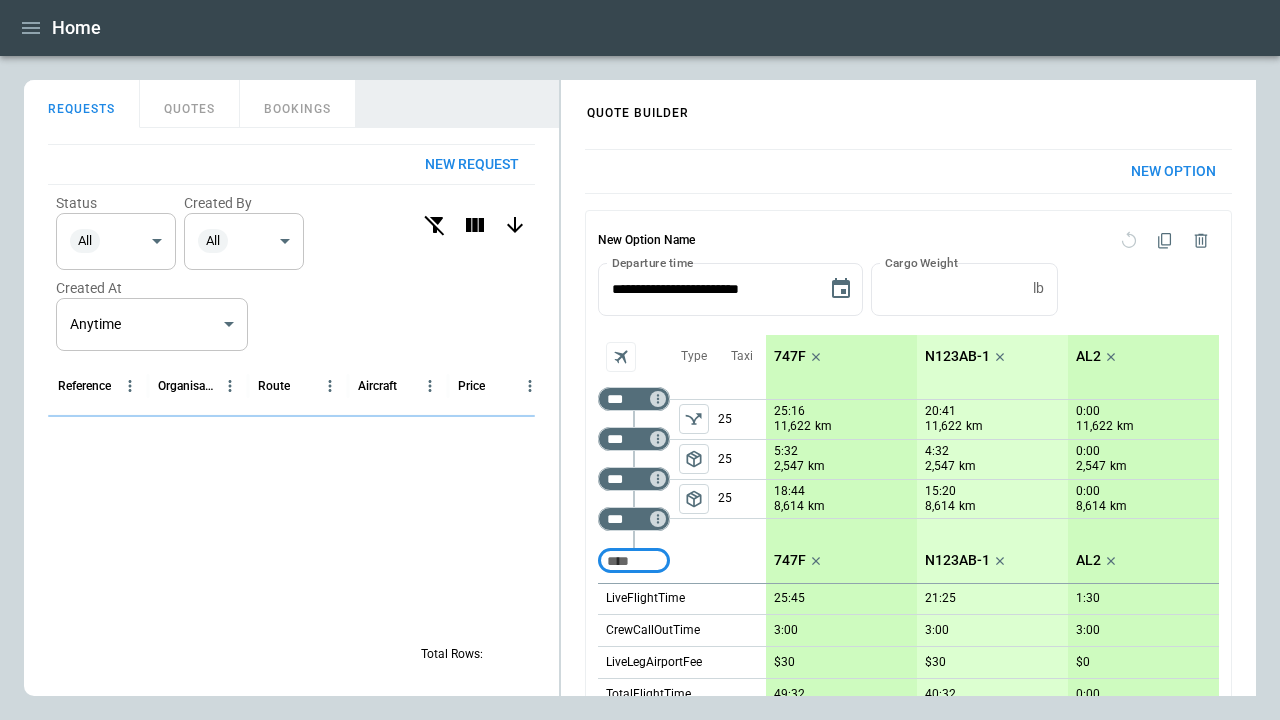 click 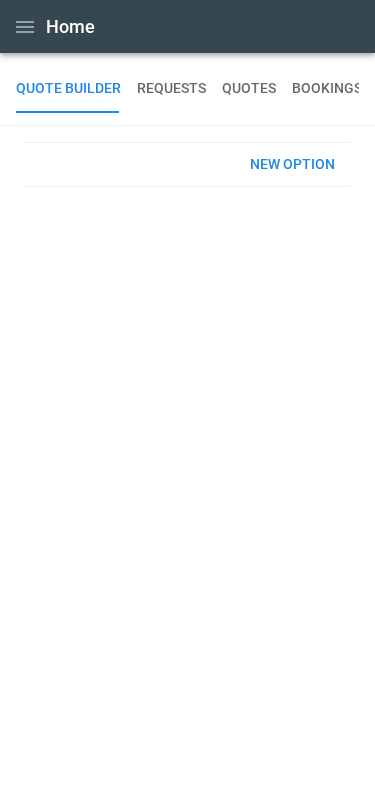 click on "New Option" at bounding box center [292, 164] 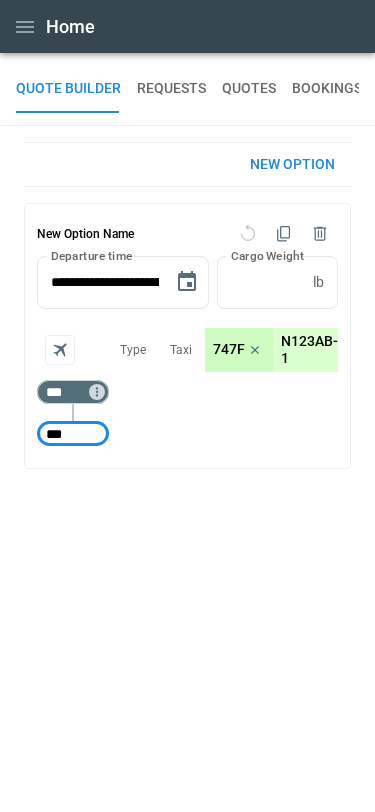 type on "***" 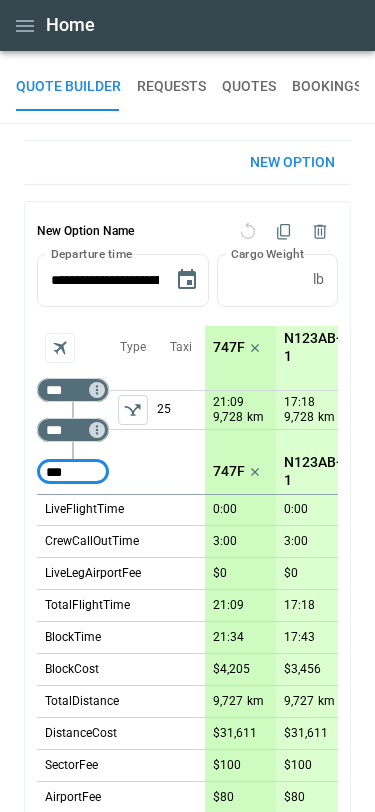 type on "***" 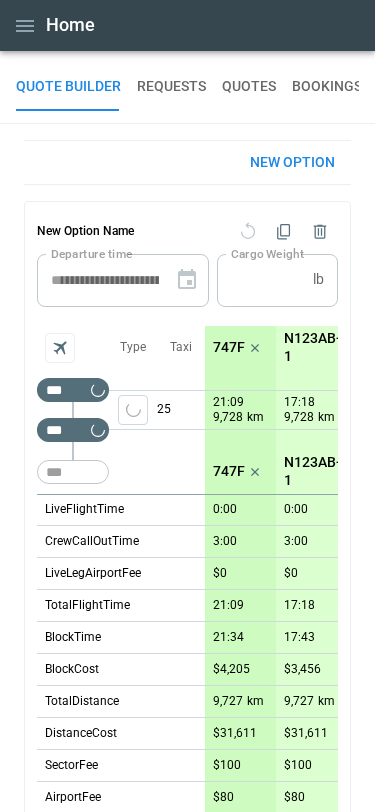 type 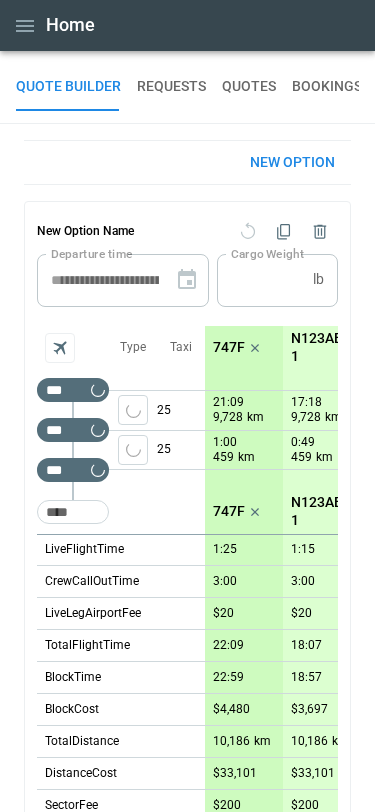 scroll, scrollTop: 243, scrollLeft: 0, axis: vertical 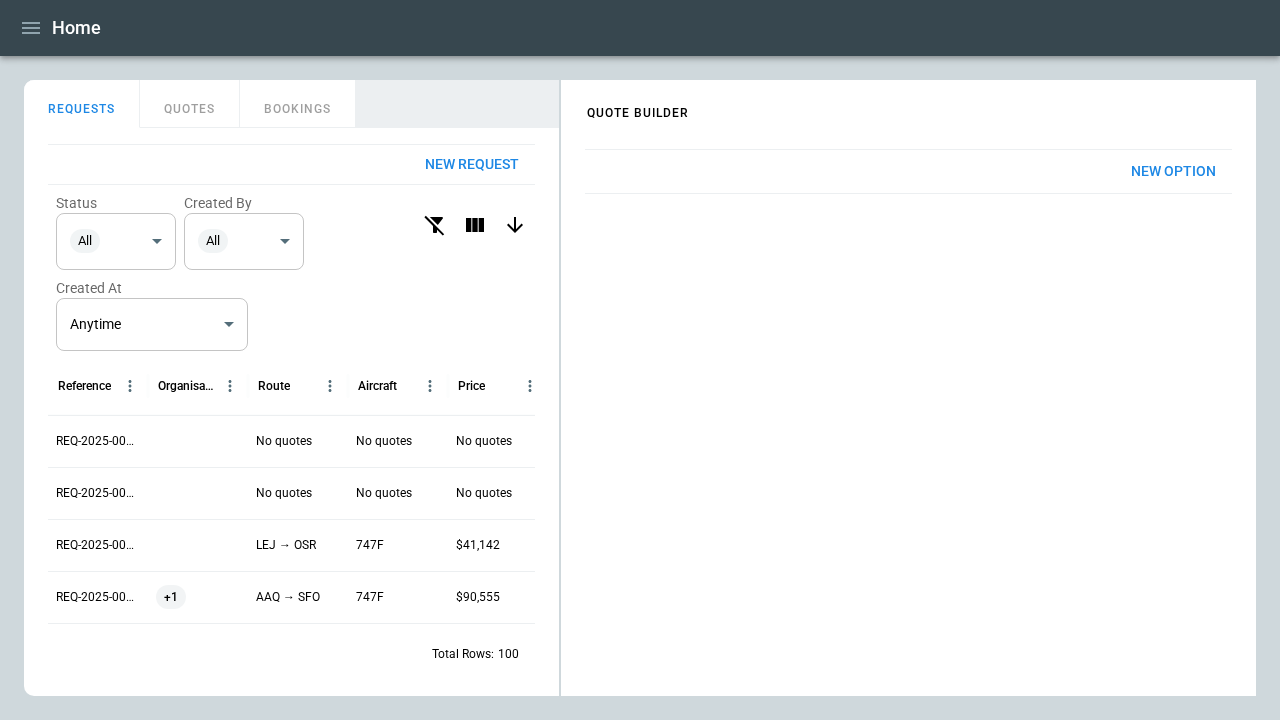 click on "New request" at bounding box center [472, 164] 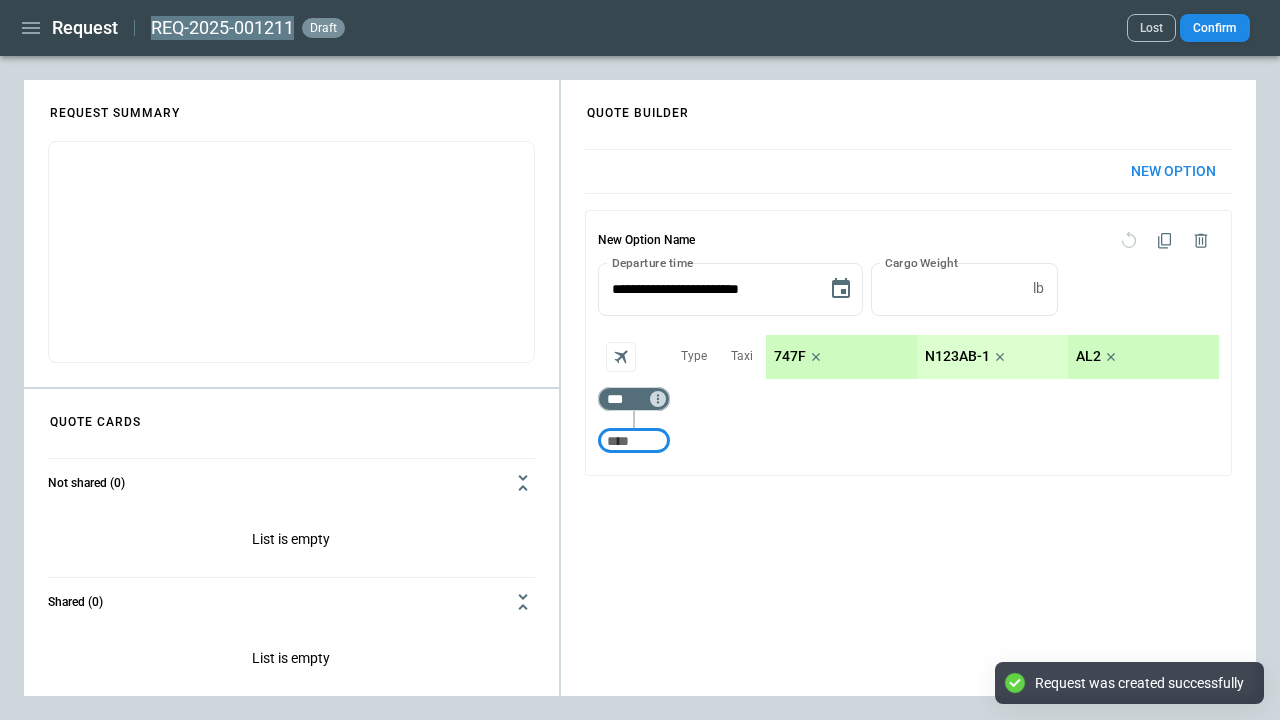 click on "REQ-2025-001211" at bounding box center (222, 28) 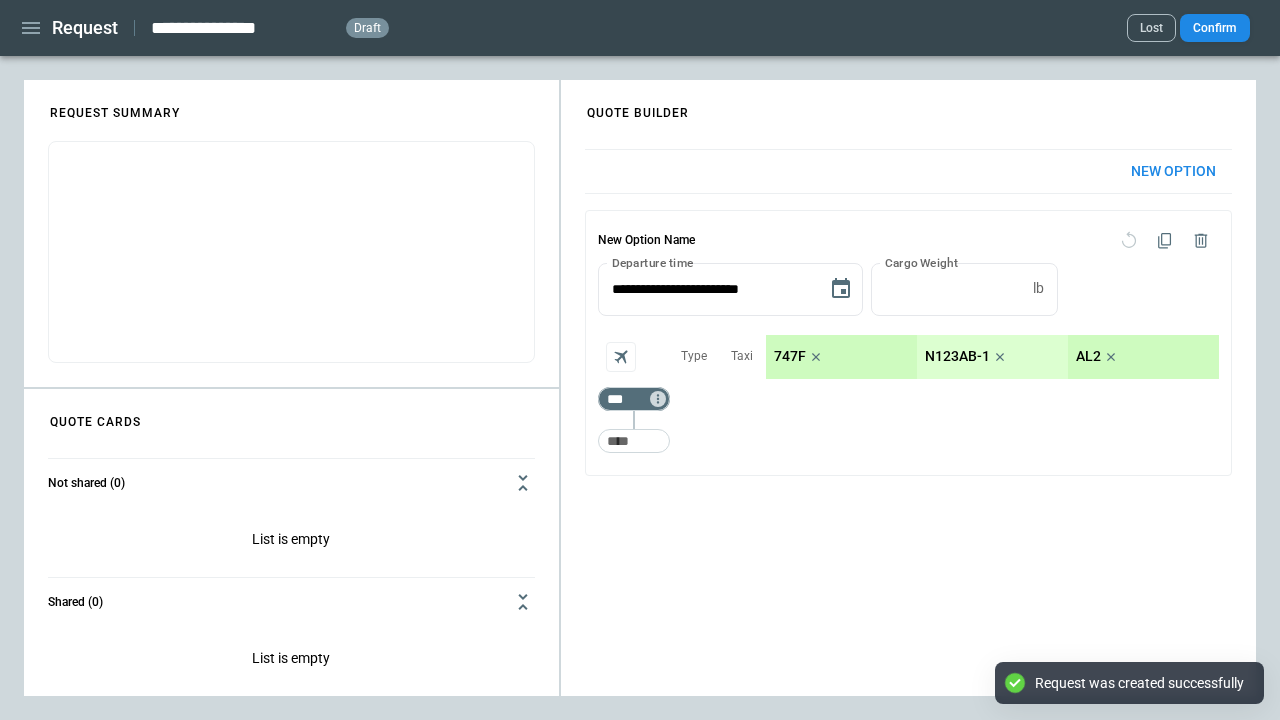 type on "**********" 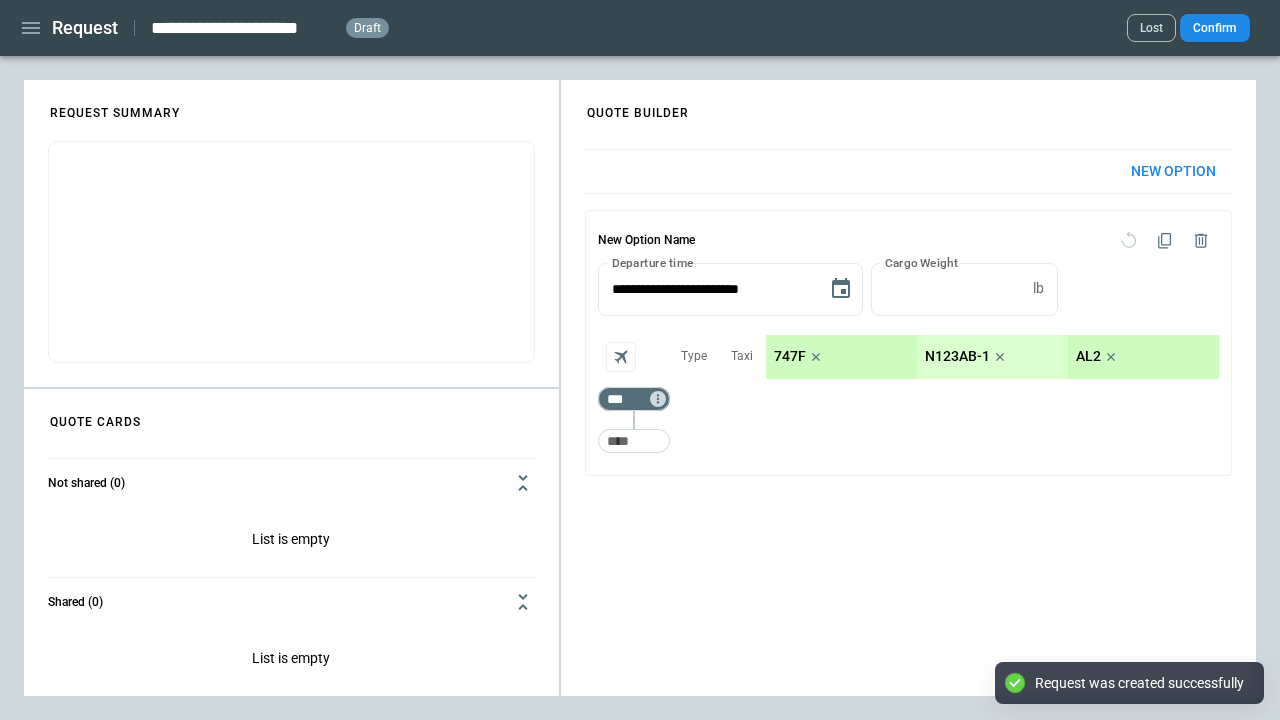 scroll, scrollTop: 0, scrollLeft: 0, axis: both 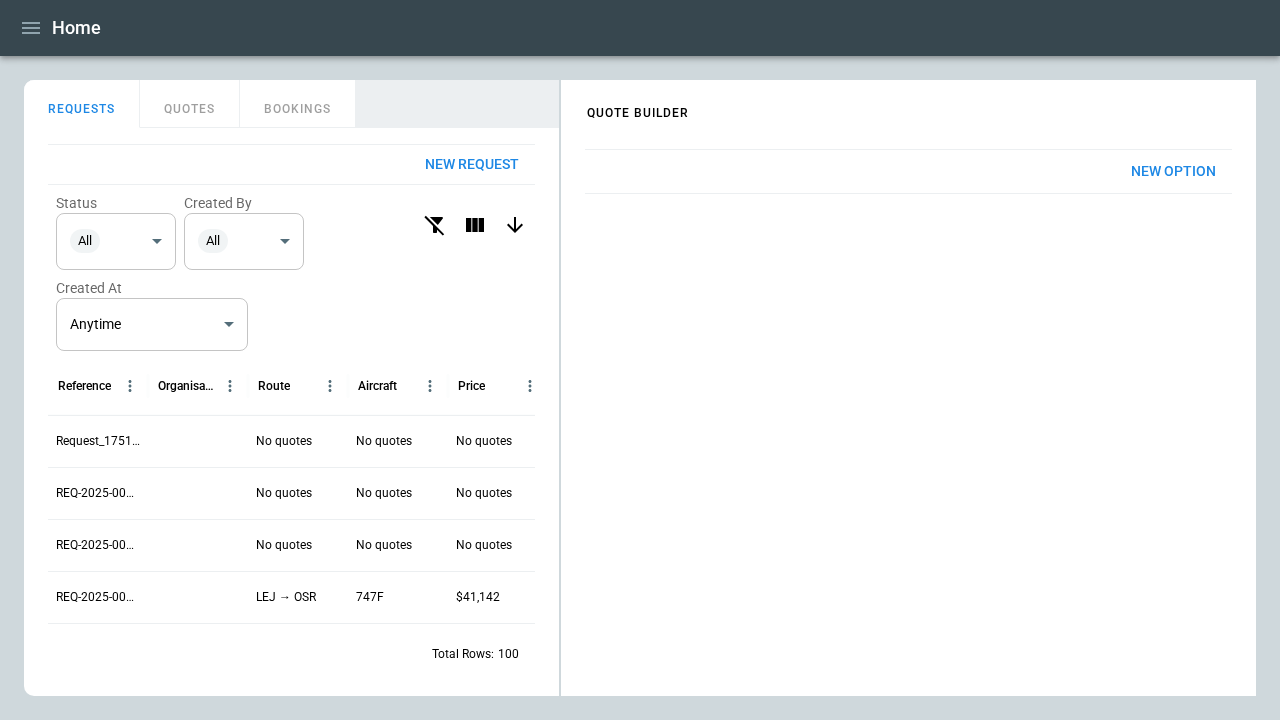 click on "New Option" at bounding box center (1173, 171) 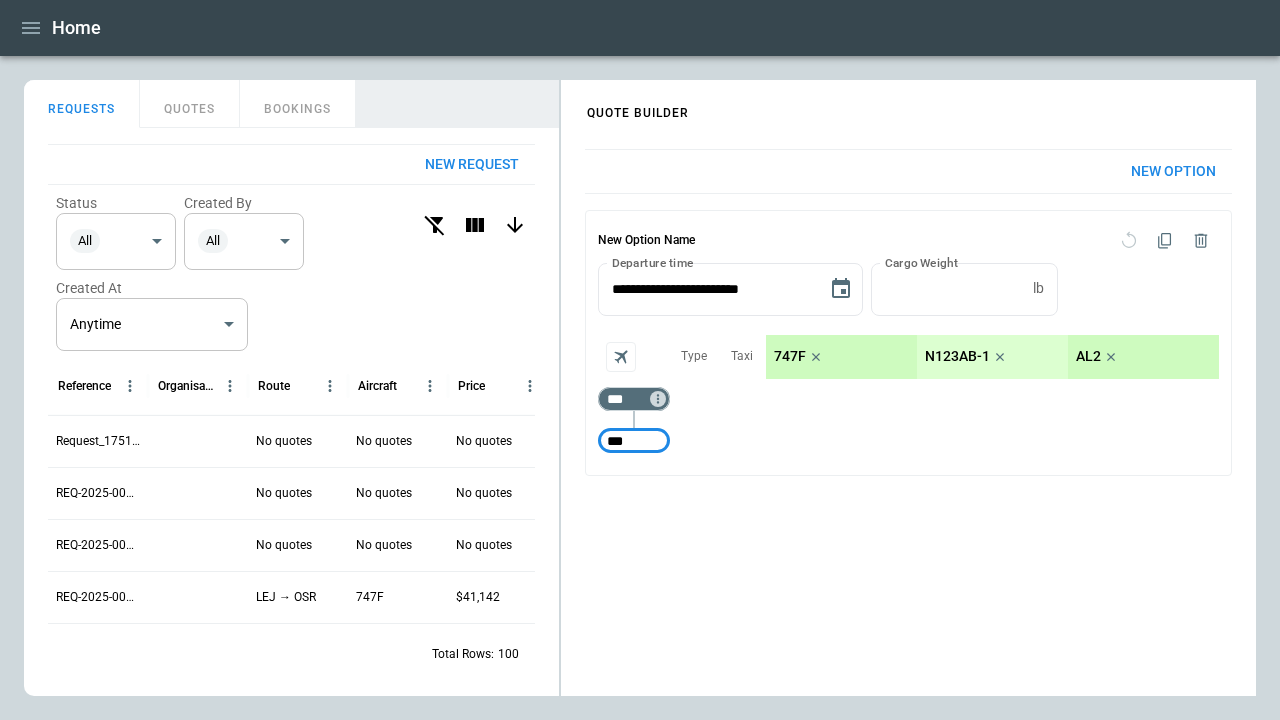 type on "***" 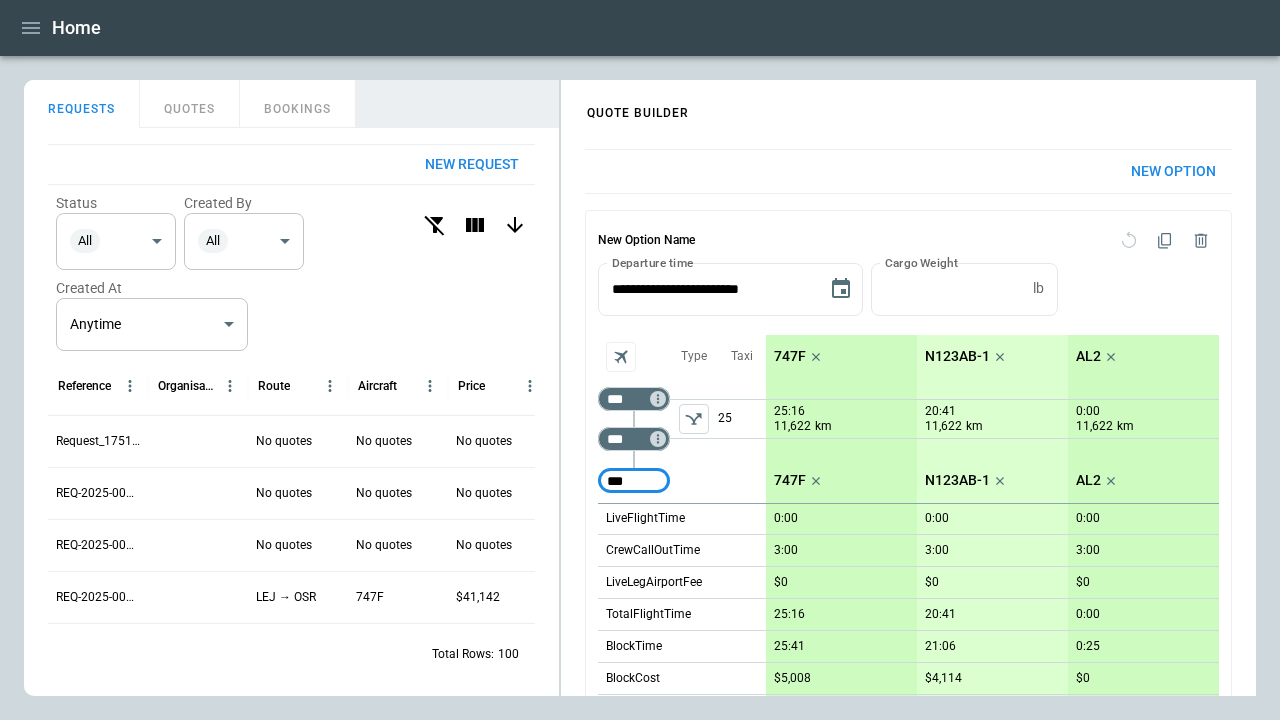 type on "***" 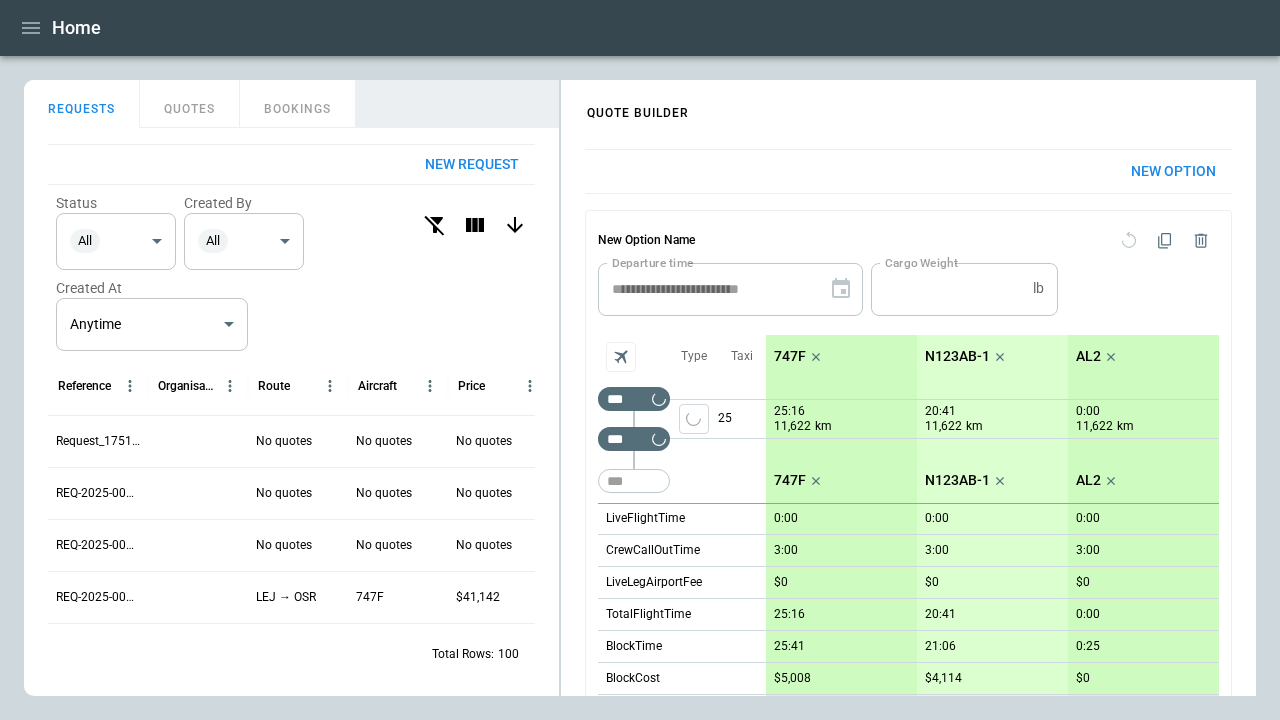 type 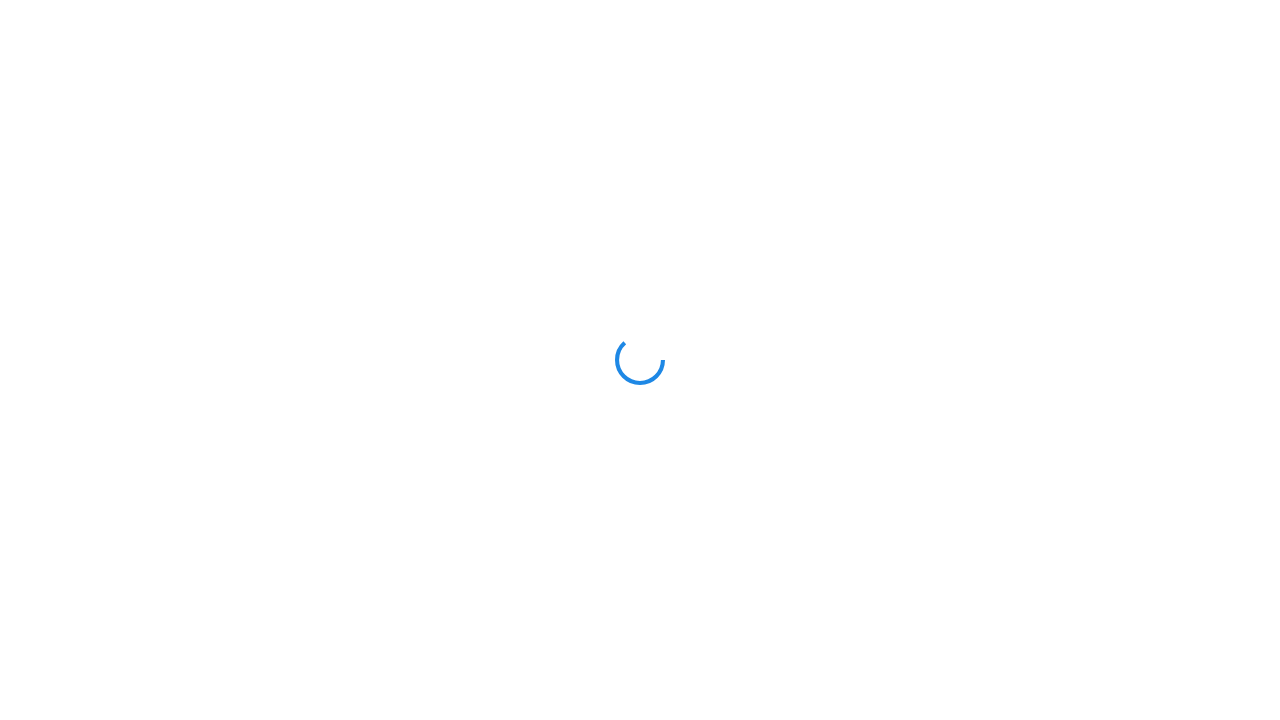 scroll, scrollTop: 0, scrollLeft: 0, axis: both 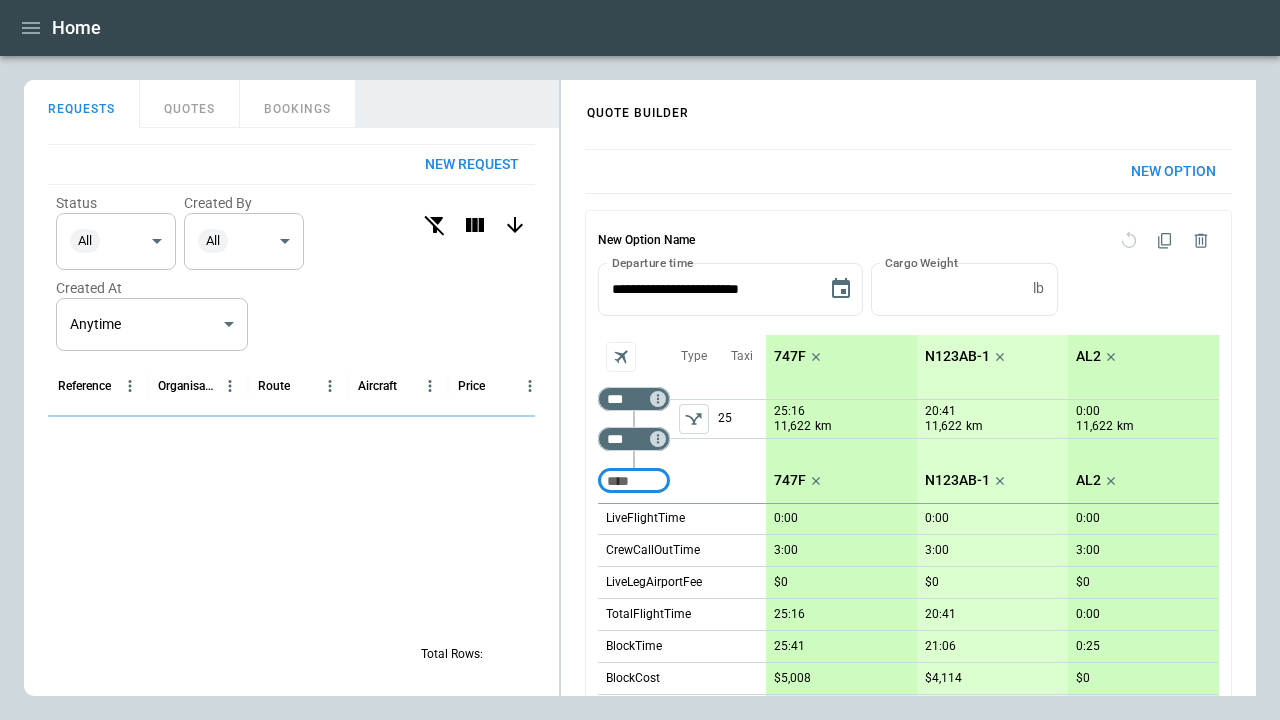 click 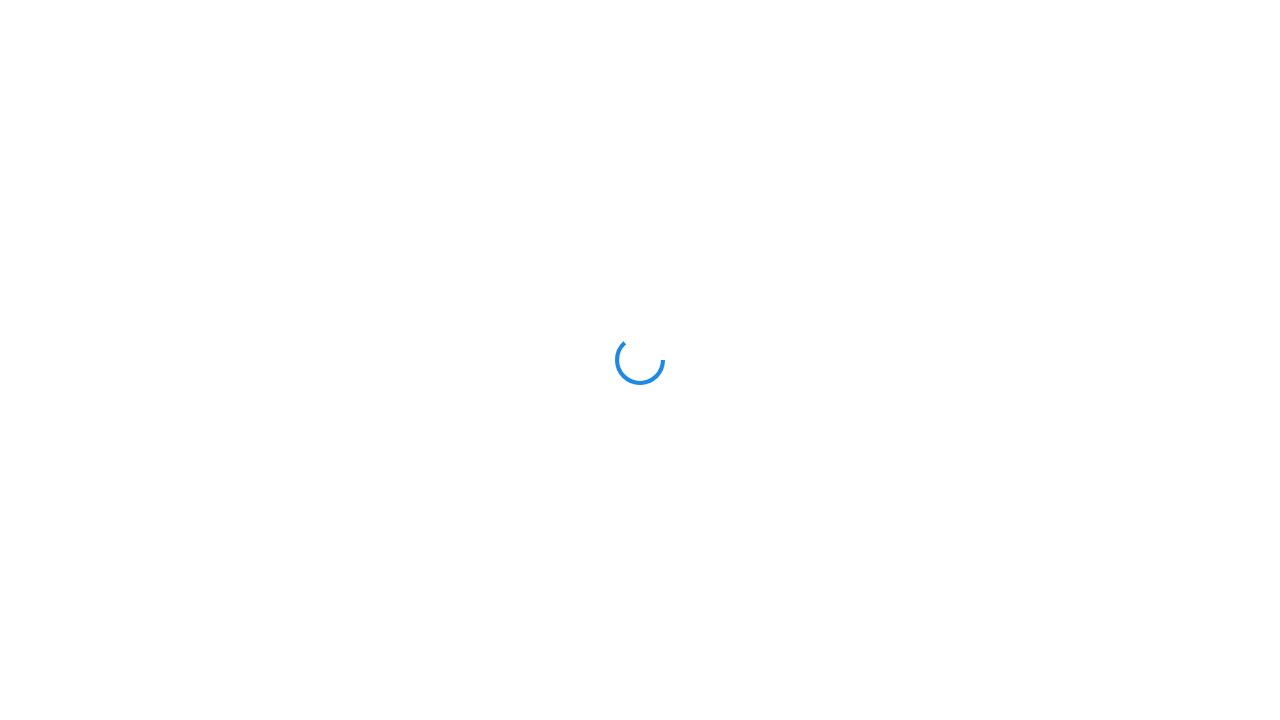 scroll, scrollTop: 0, scrollLeft: 0, axis: both 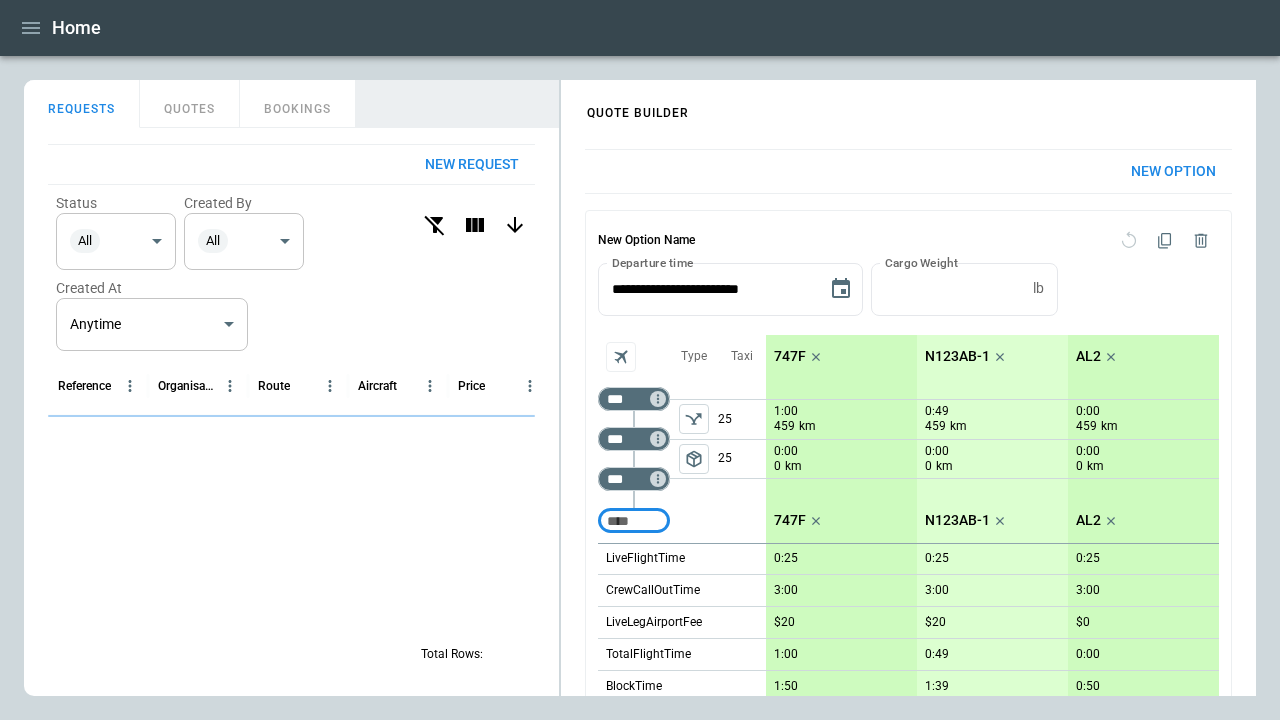 click 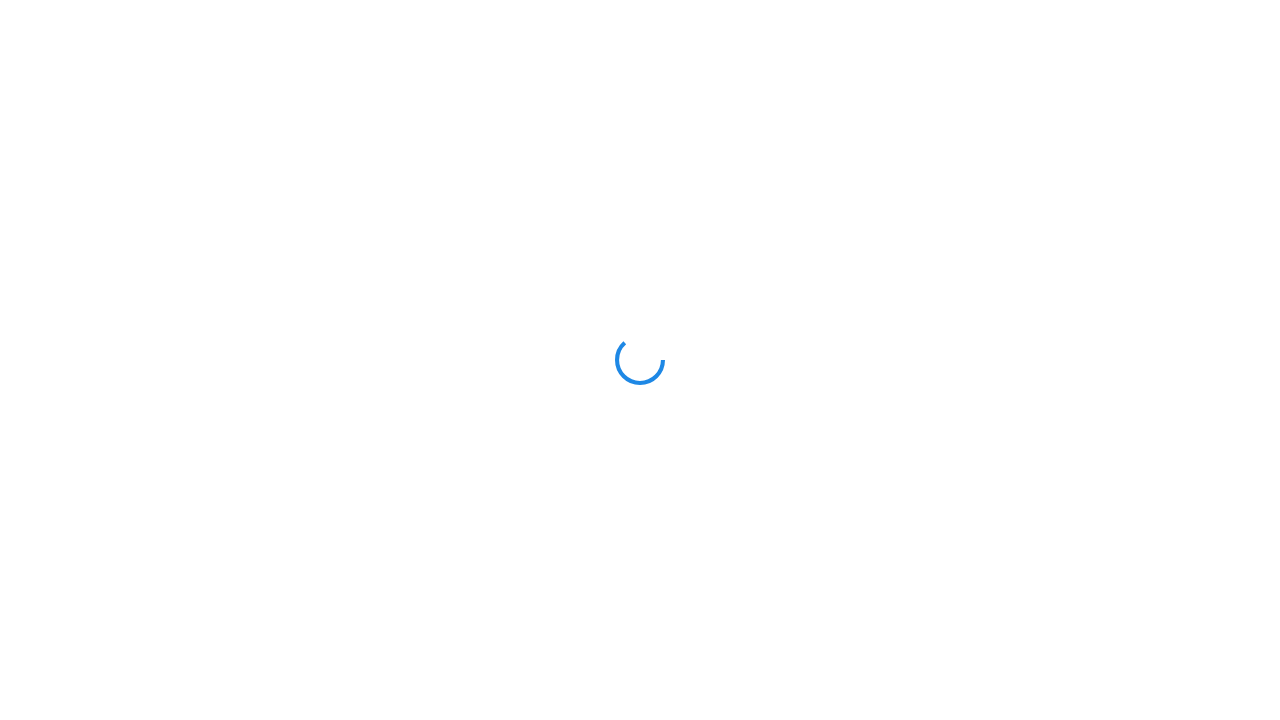 scroll, scrollTop: 0, scrollLeft: 0, axis: both 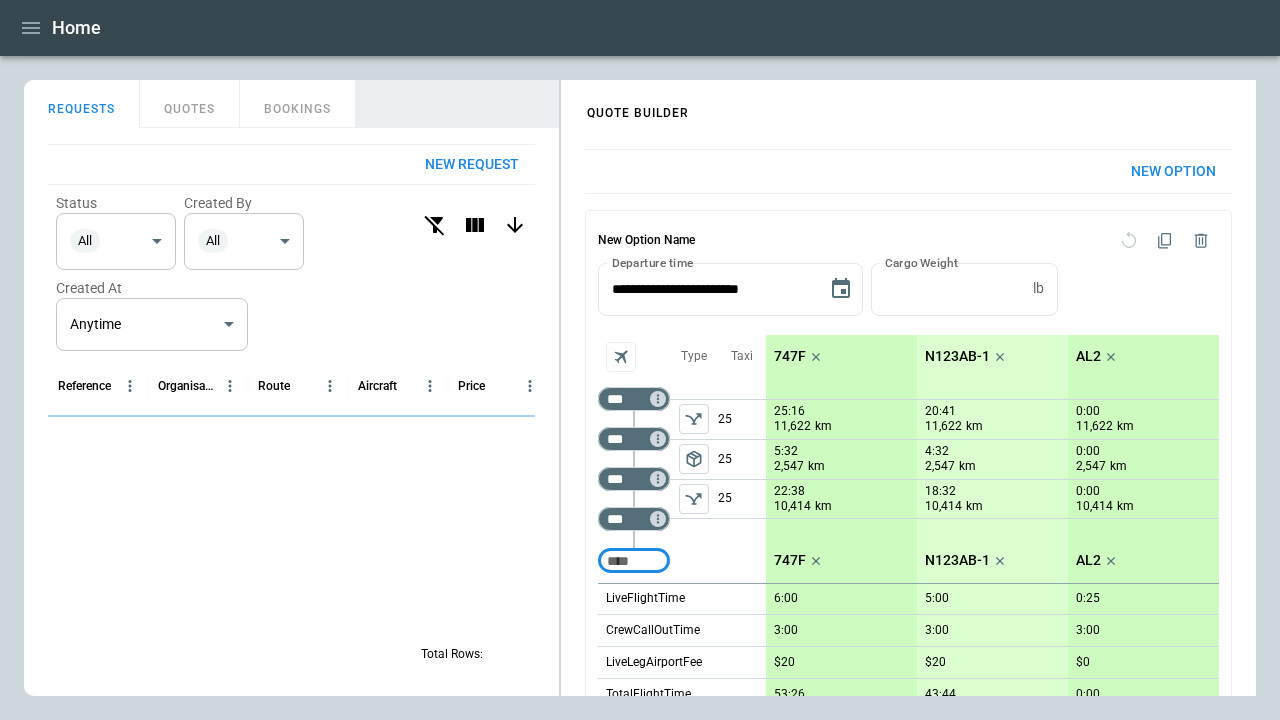 click 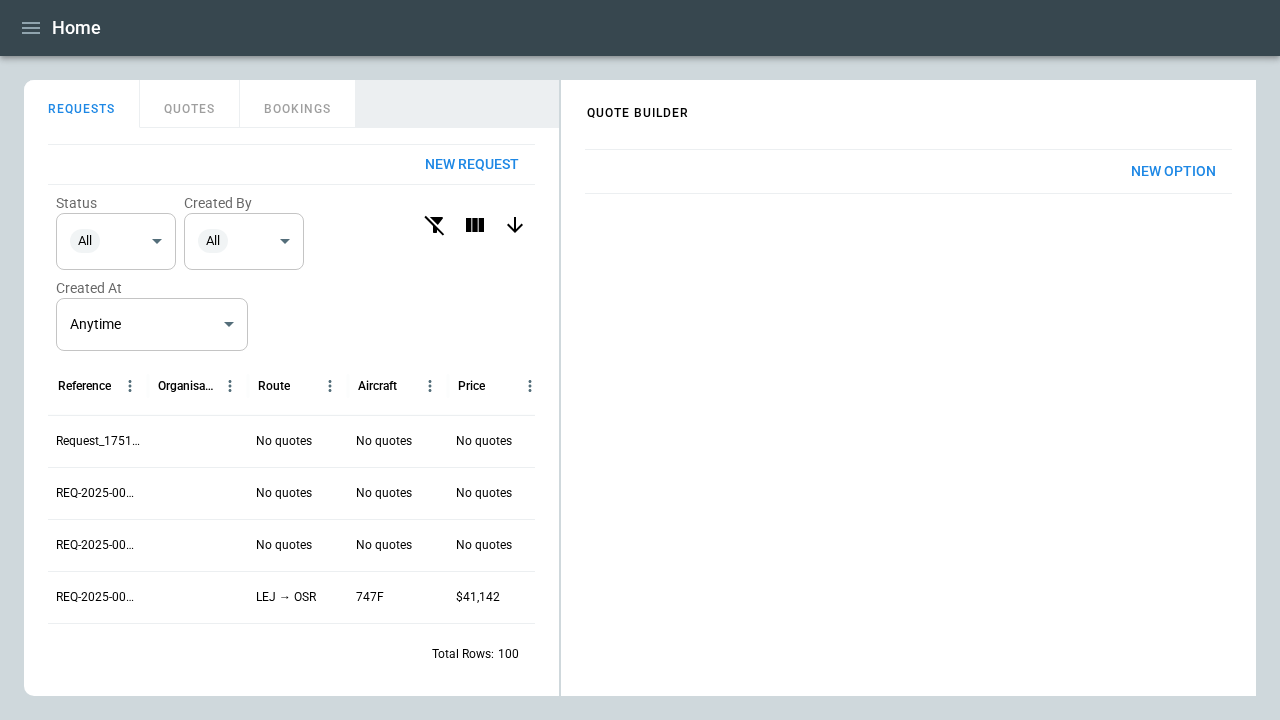 click on "New Option" at bounding box center [1173, 171] 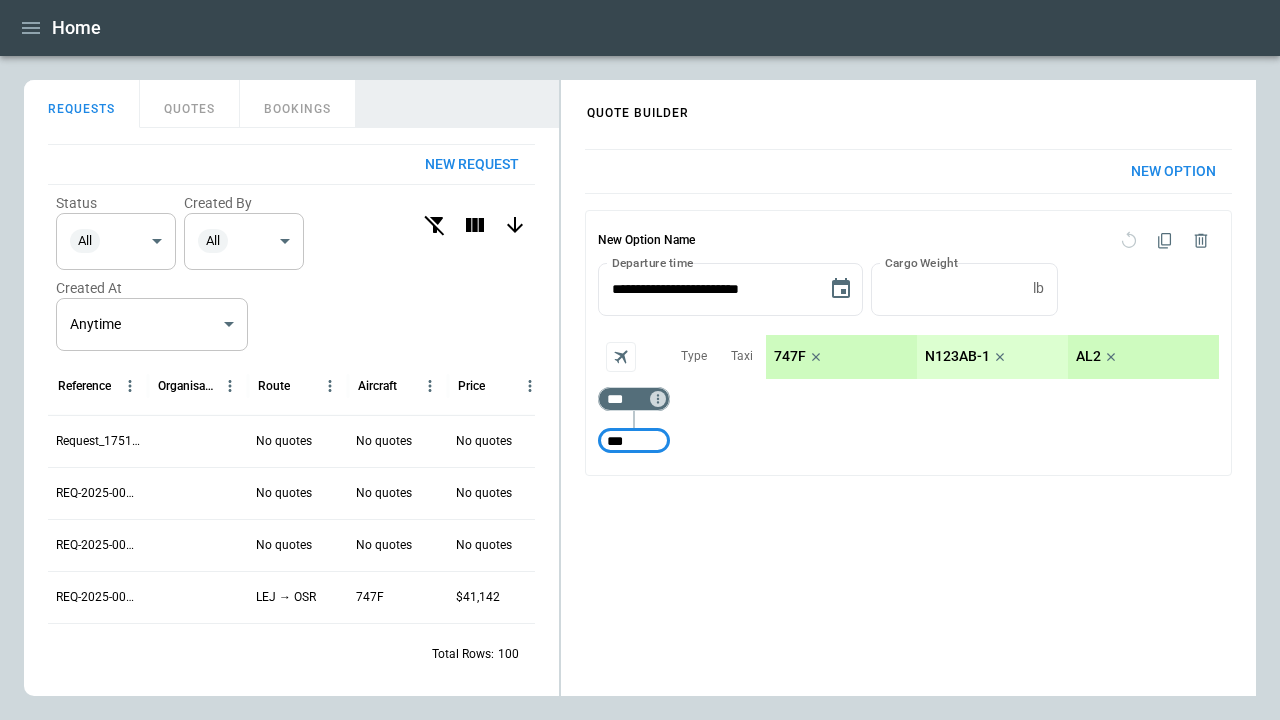 type on "***" 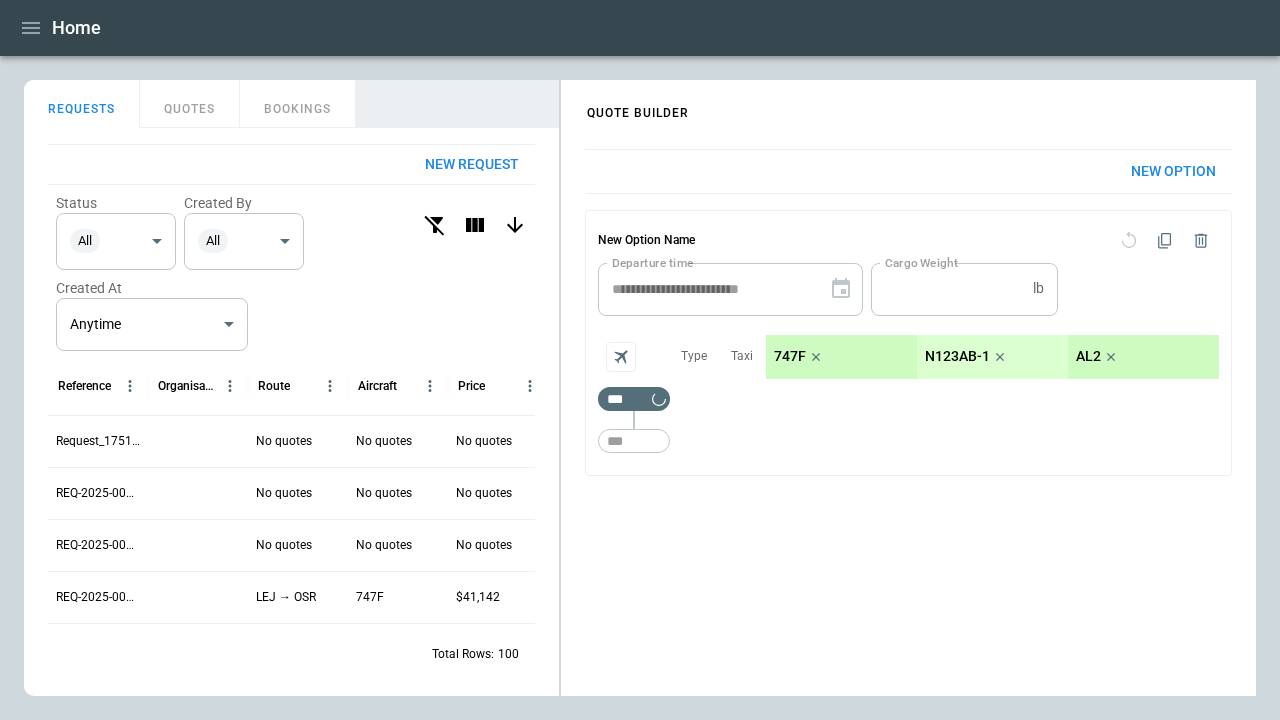 type 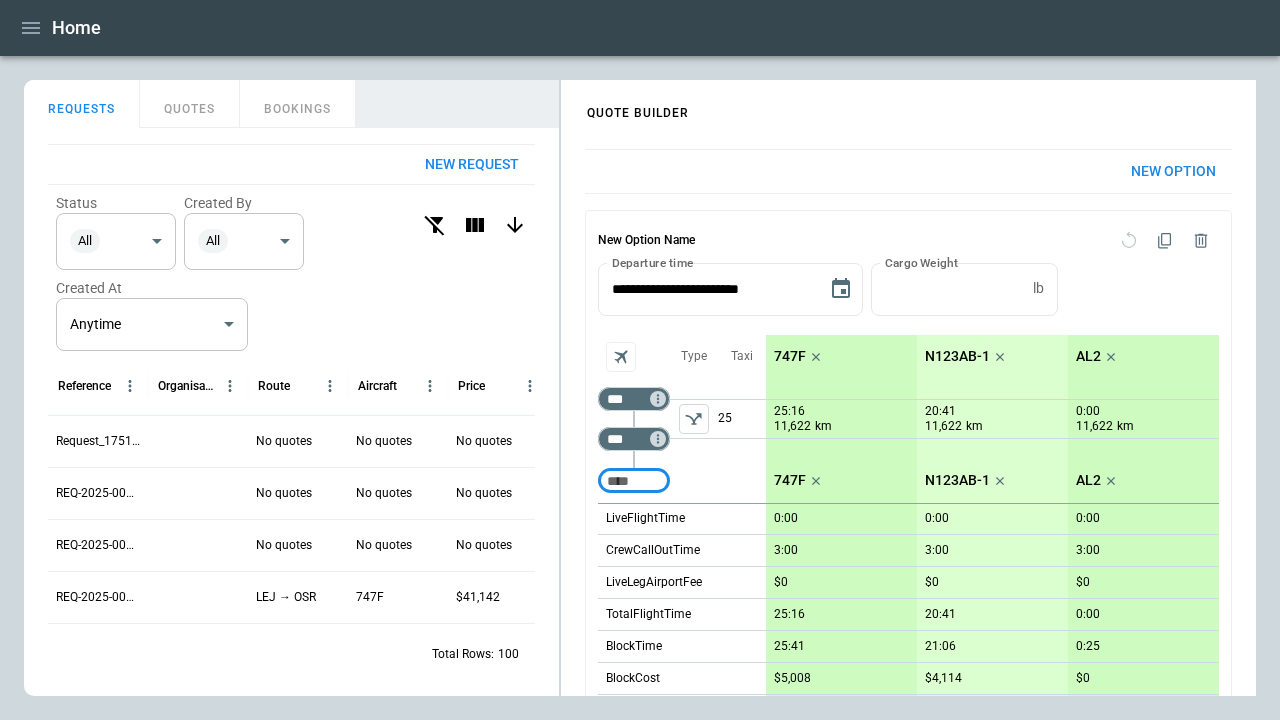 click on "25" at bounding box center (742, 419) 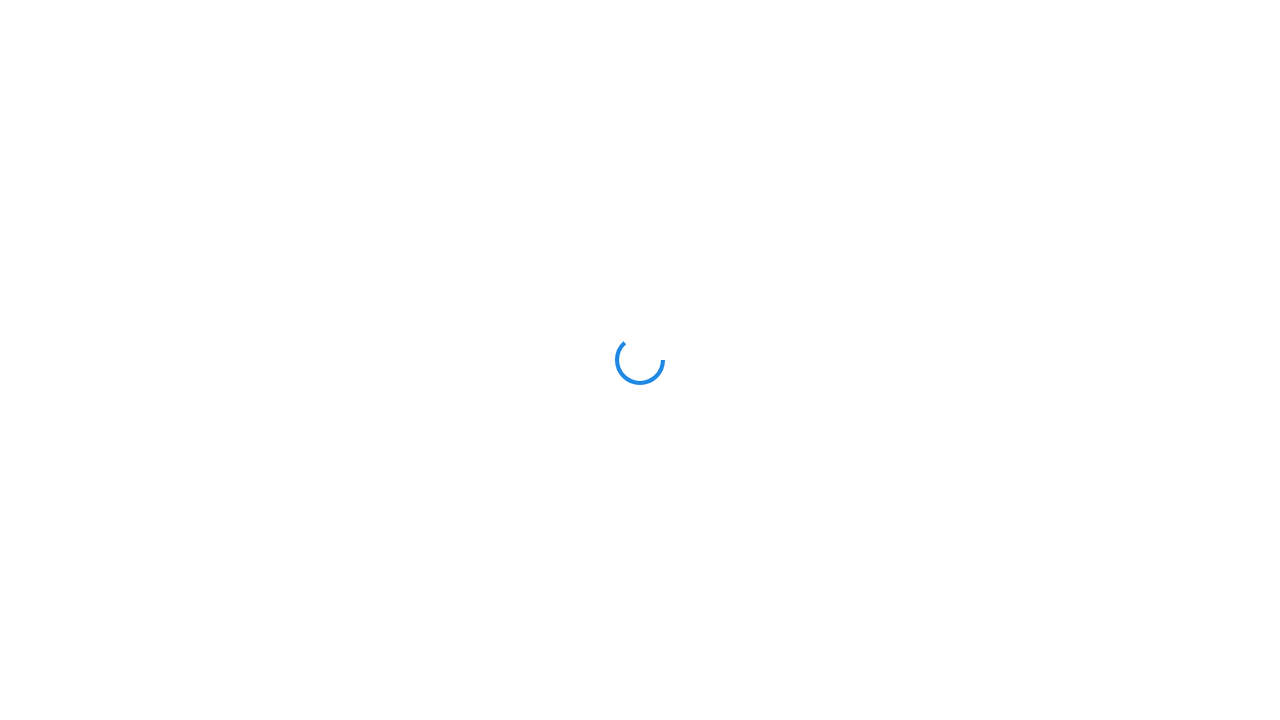 scroll, scrollTop: 0, scrollLeft: 0, axis: both 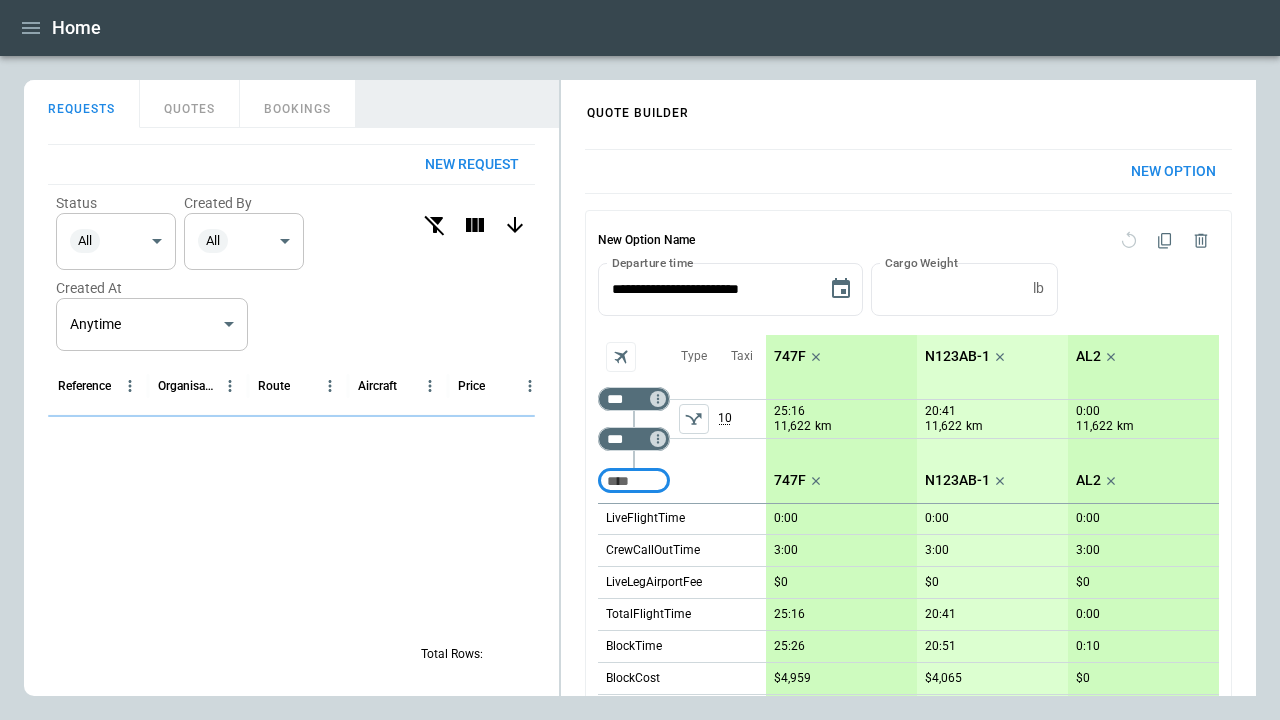 click 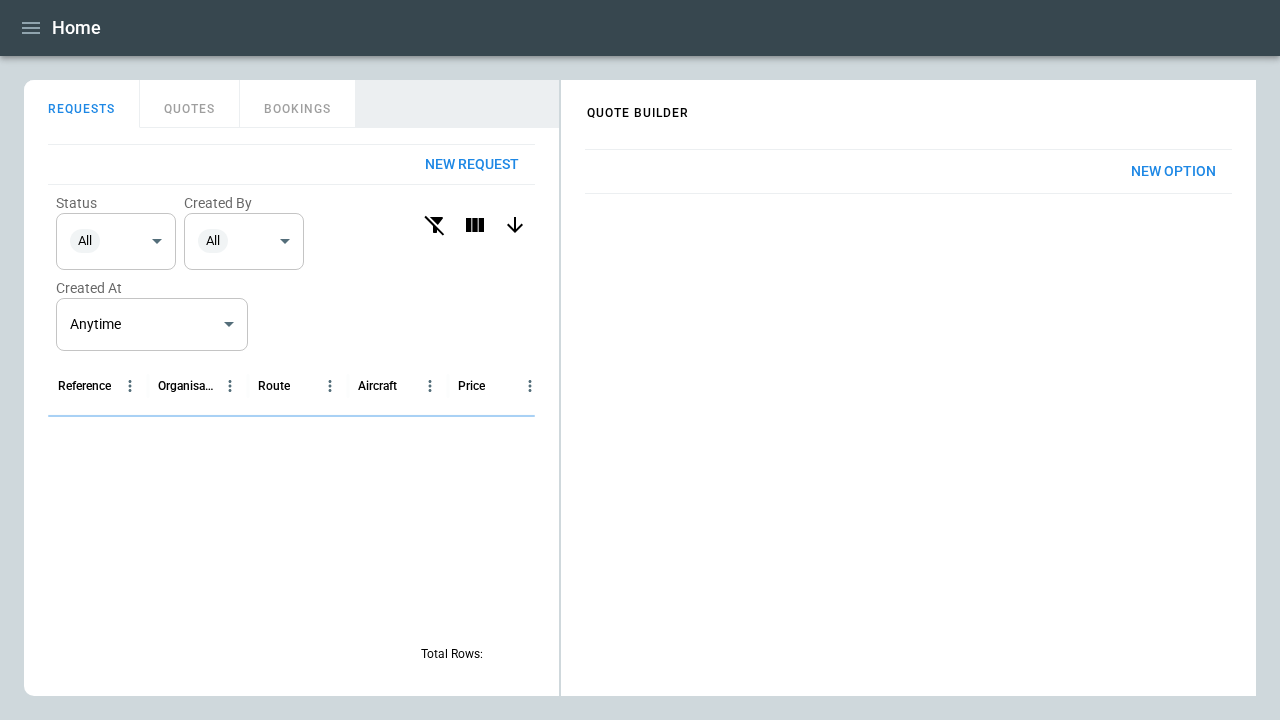 click on "New Option" at bounding box center (1173, 171) 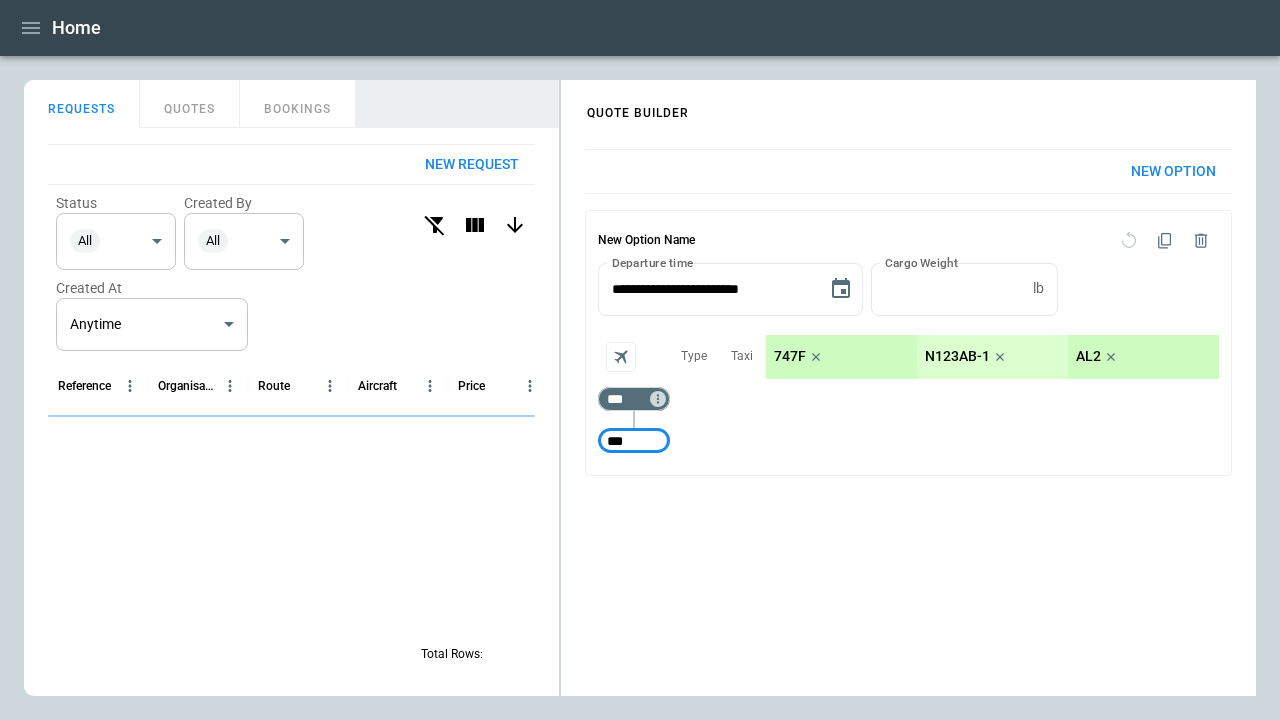 type on "***" 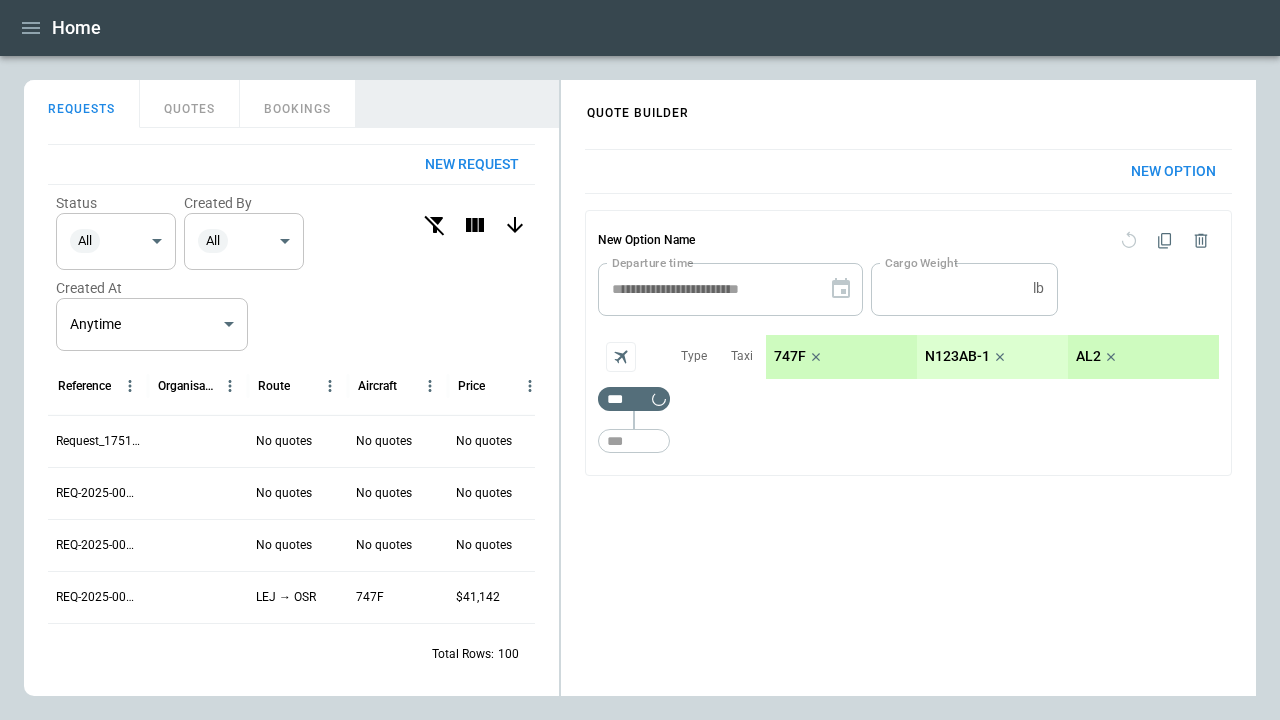 type 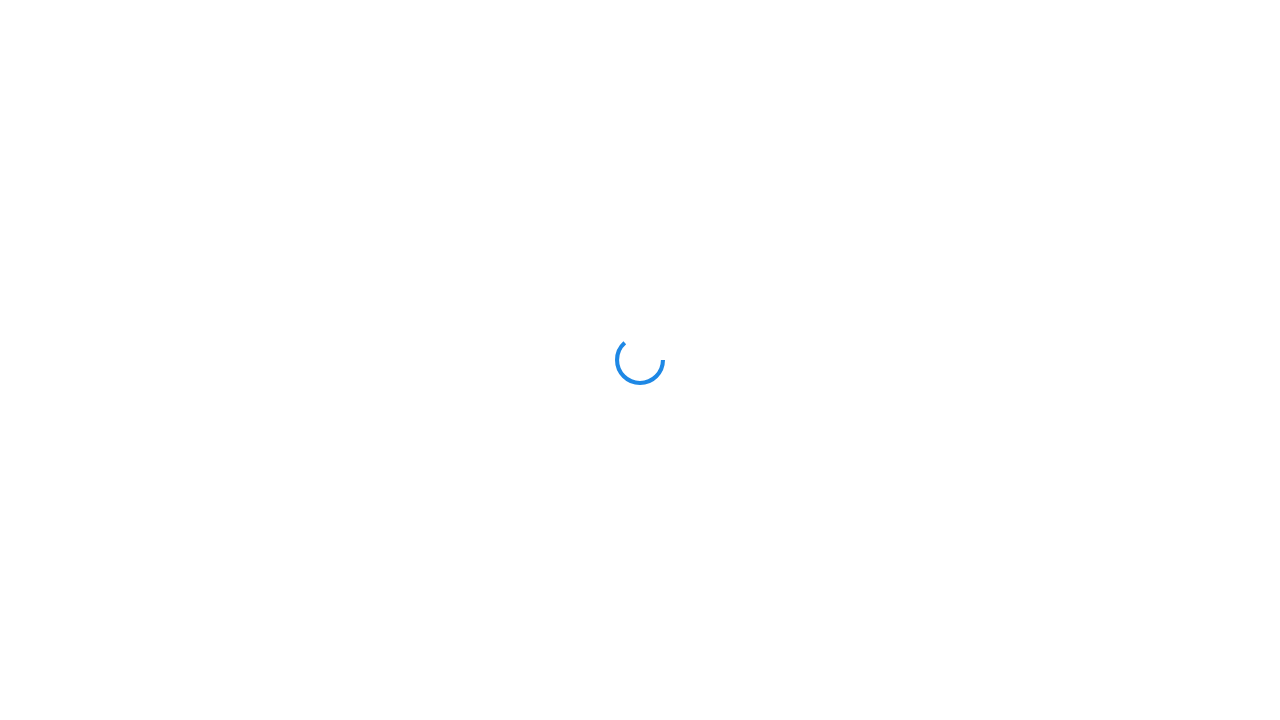 scroll, scrollTop: 0, scrollLeft: 0, axis: both 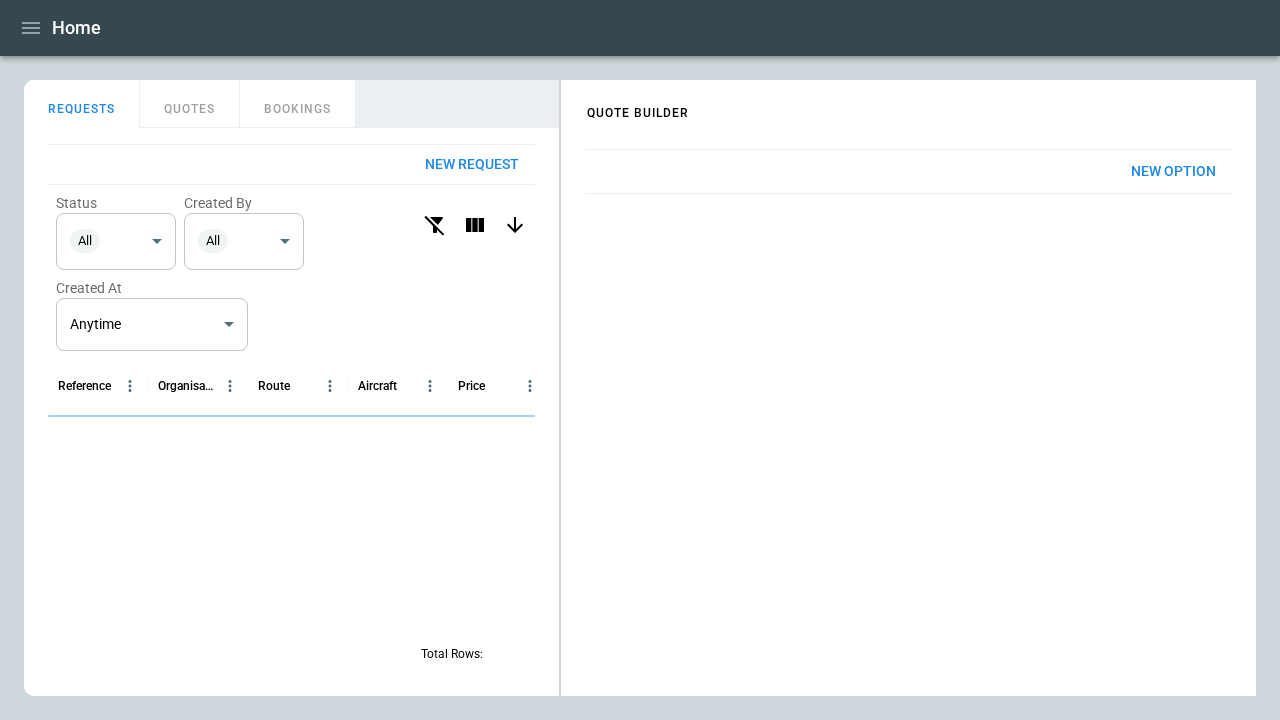 click on "New Option" at bounding box center (1173, 171) 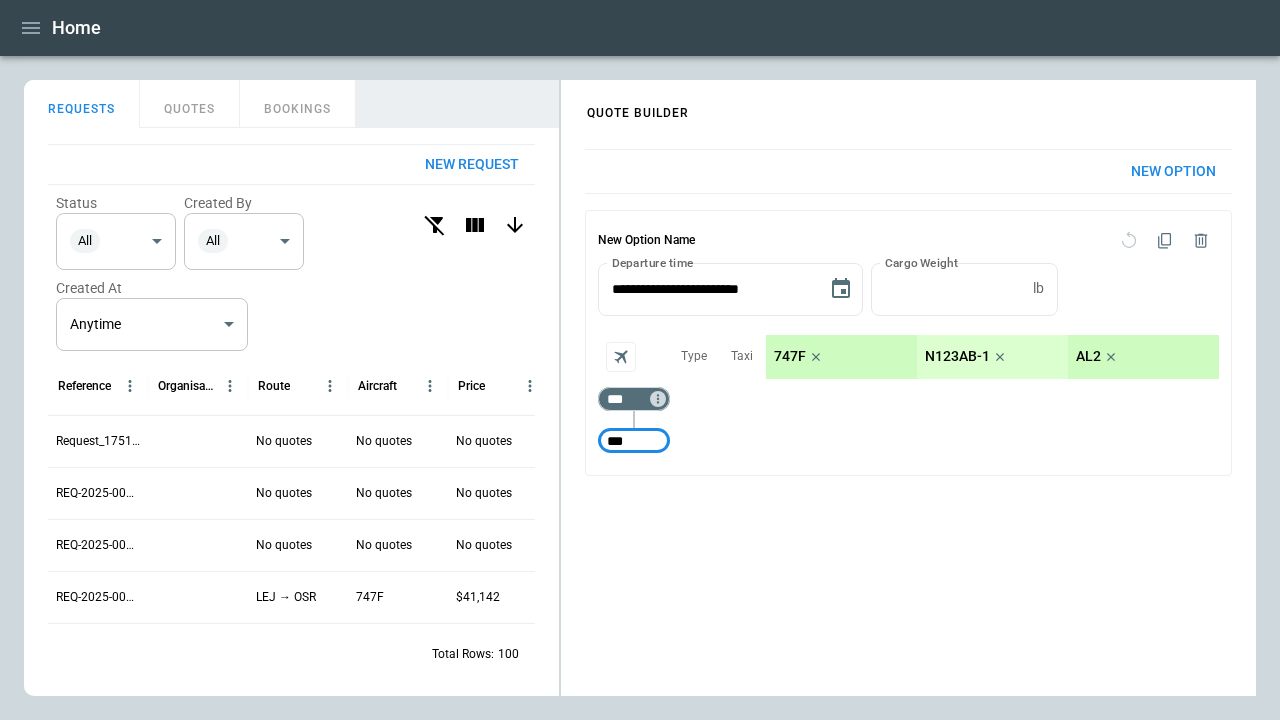 type on "***" 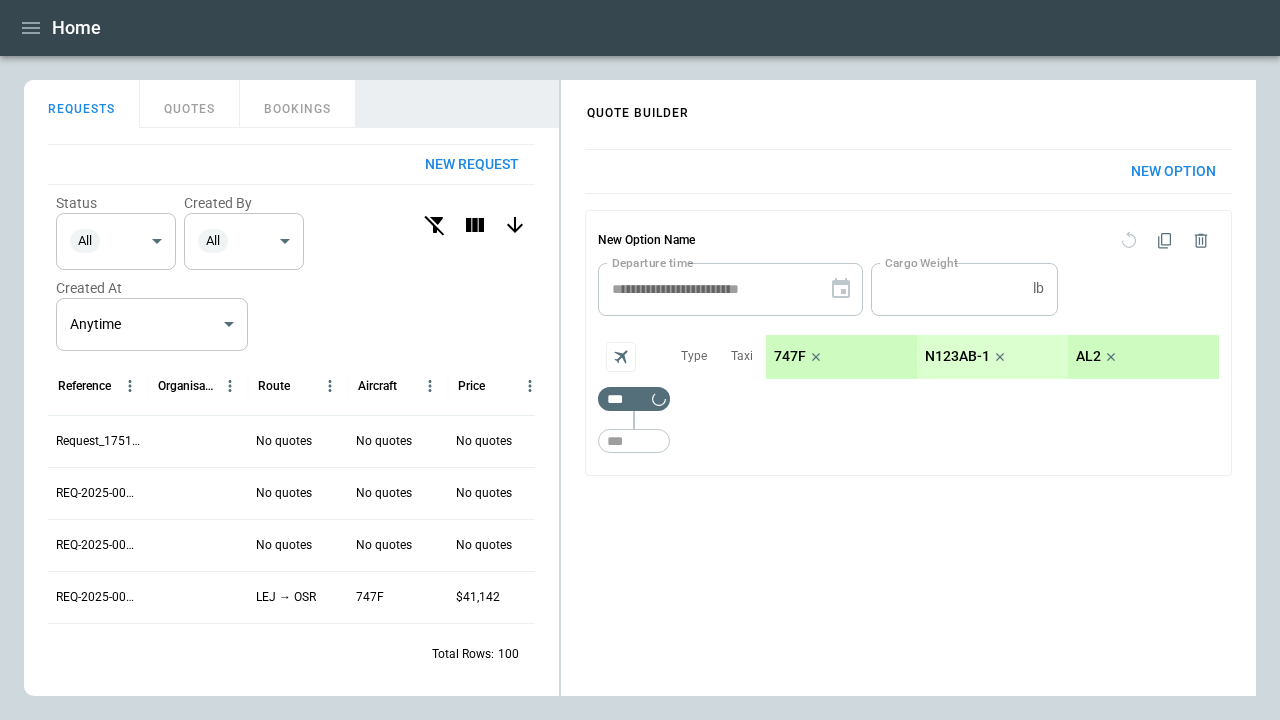 type 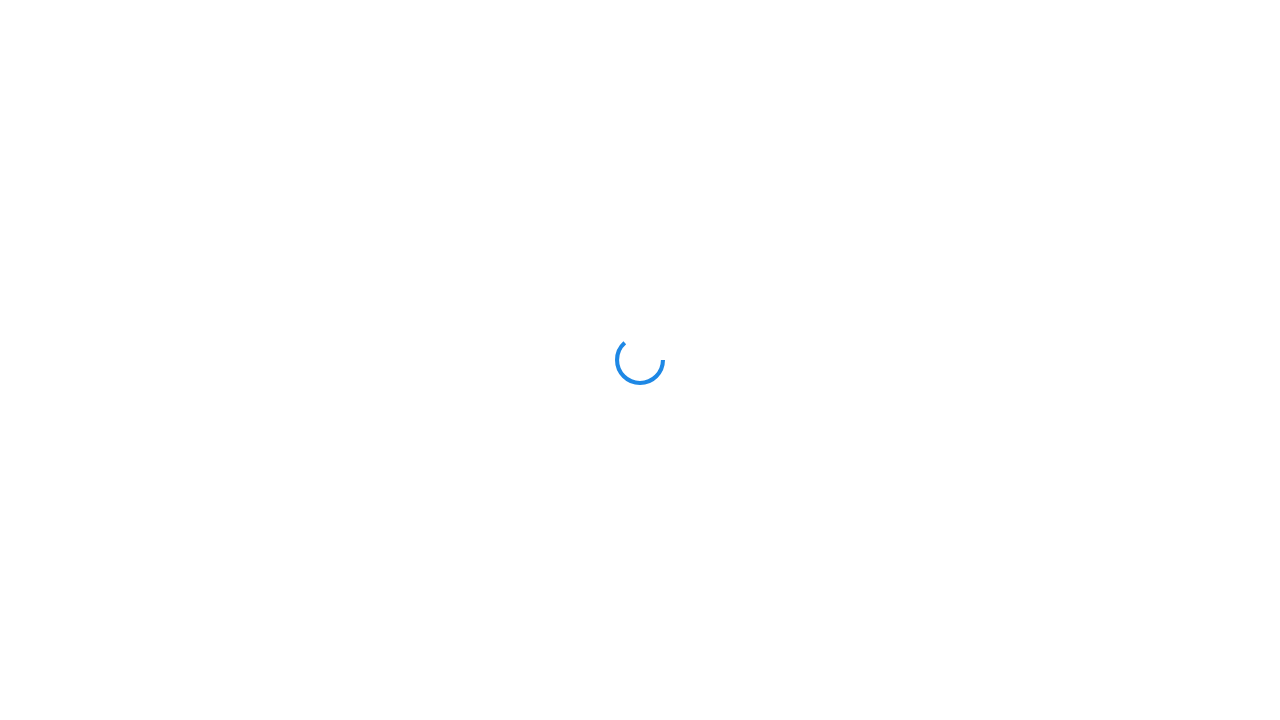 scroll, scrollTop: 0, scrollLeft: 0, axis: both 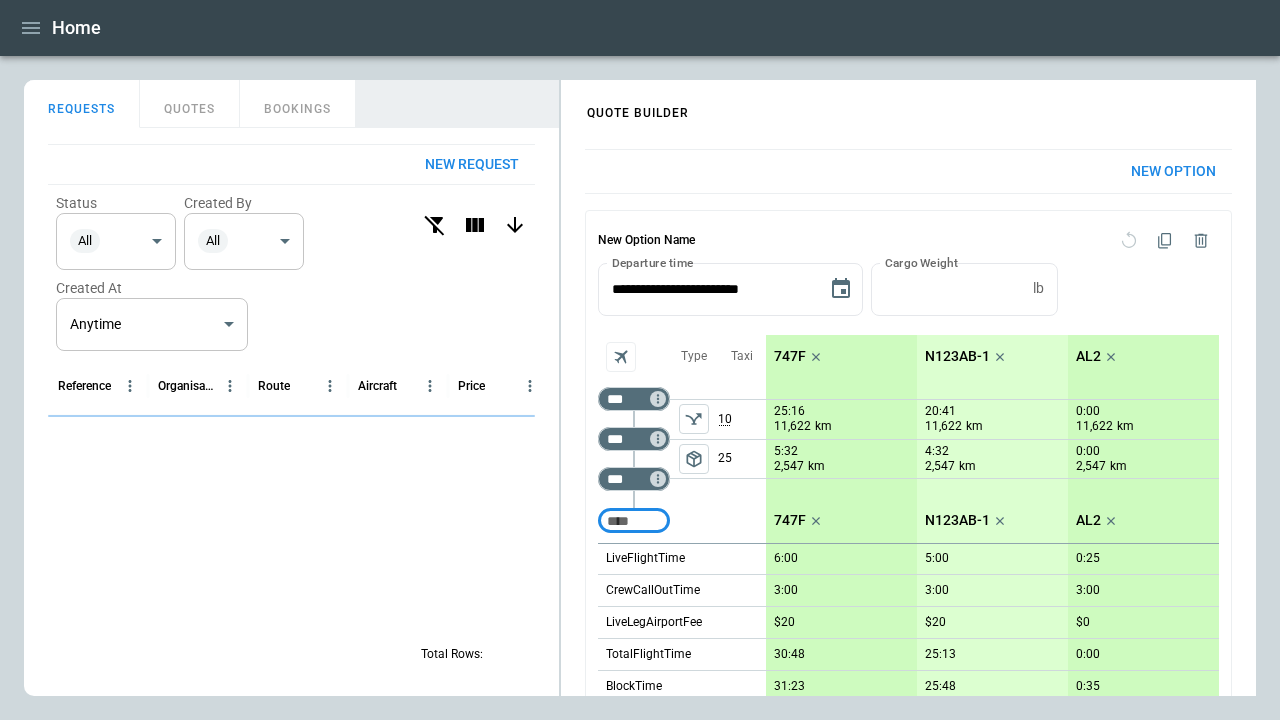 click 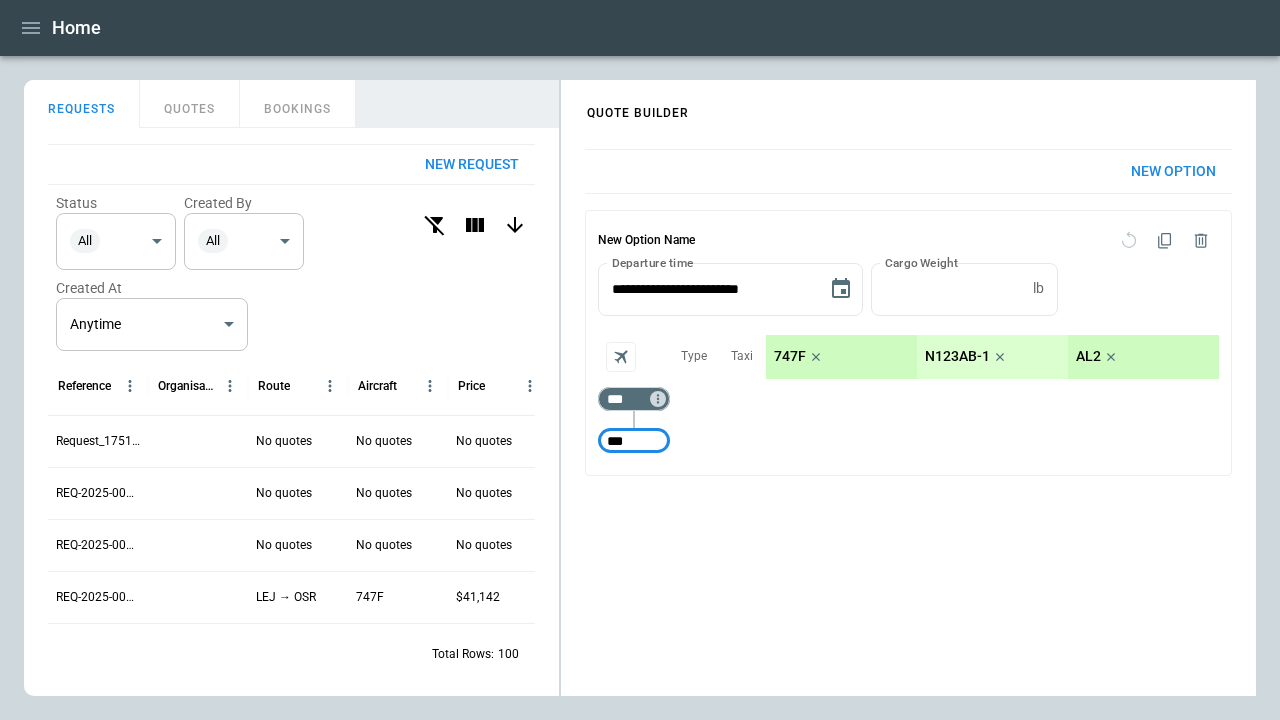 type on "***" 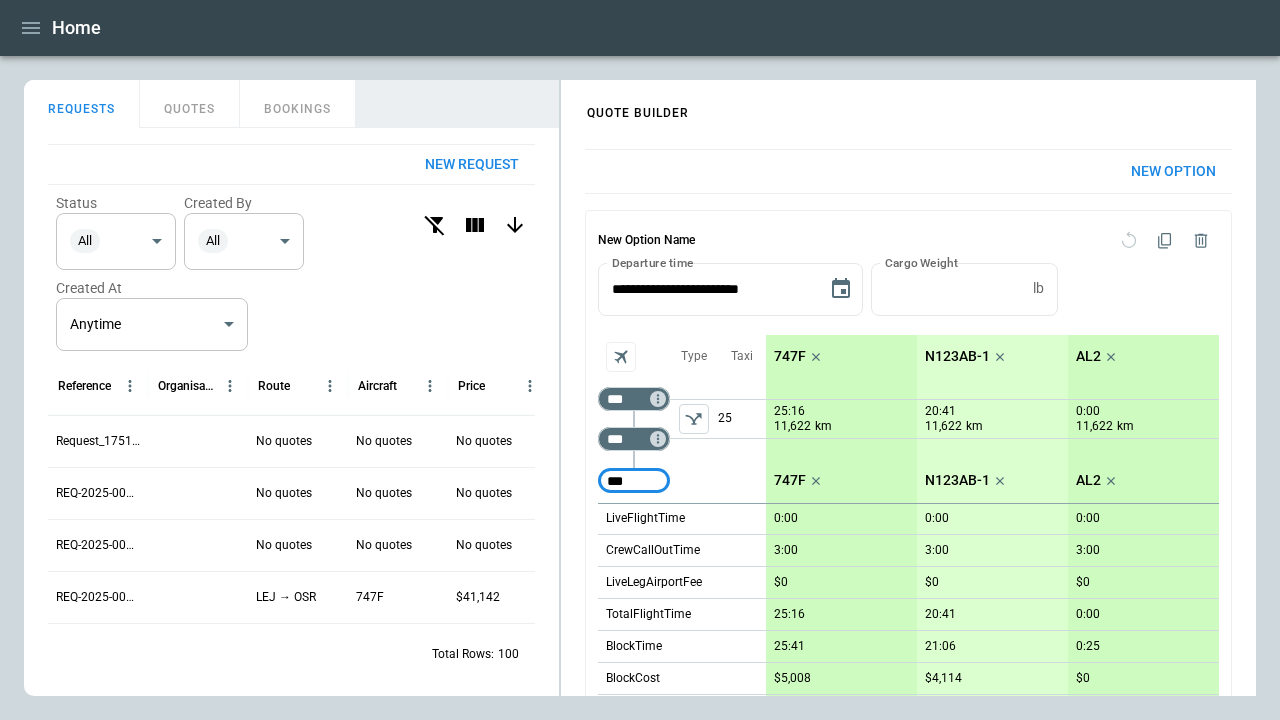 type on "***" 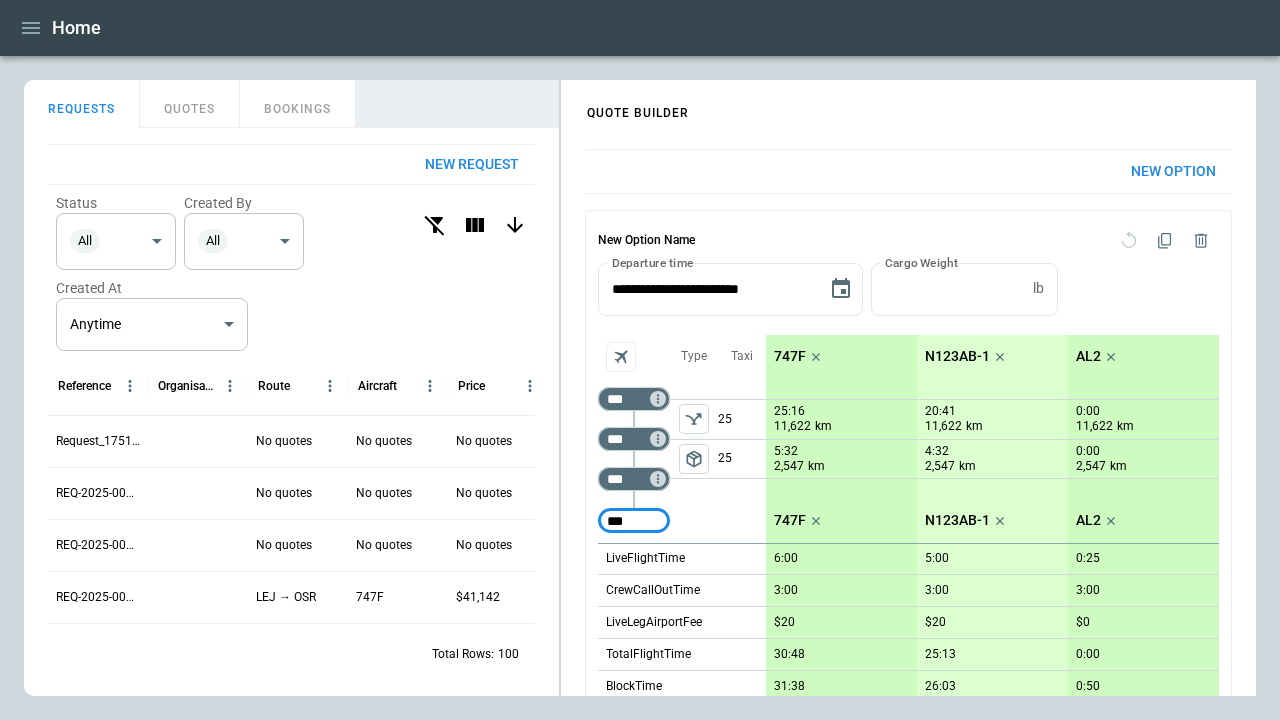 type on "***" 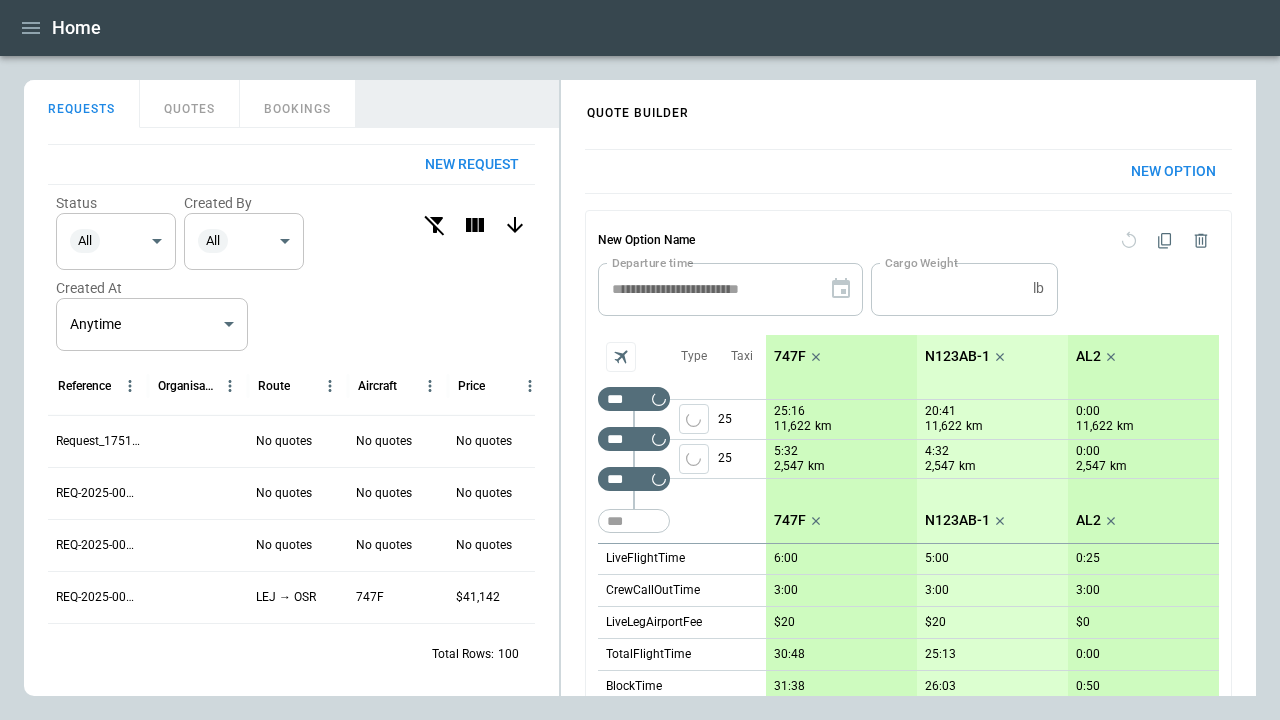 type 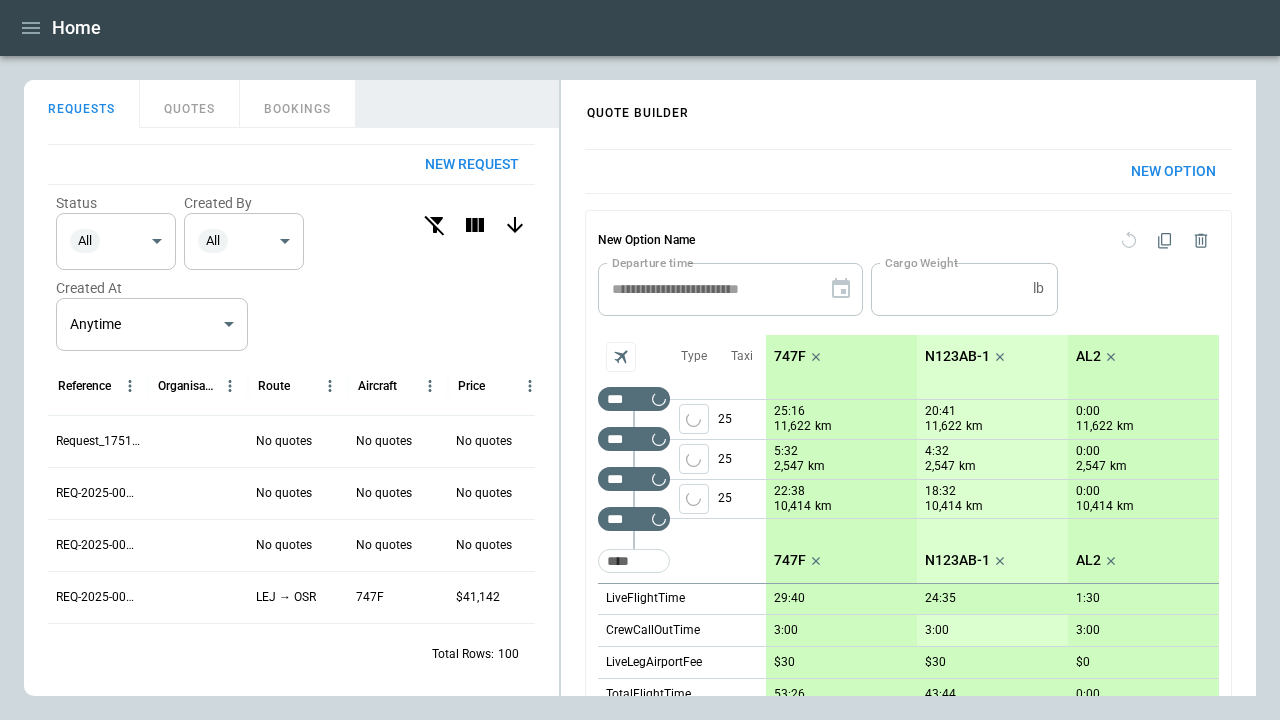 scroll, scrollTop: 408, scrollLeft: 0, axis: vertical 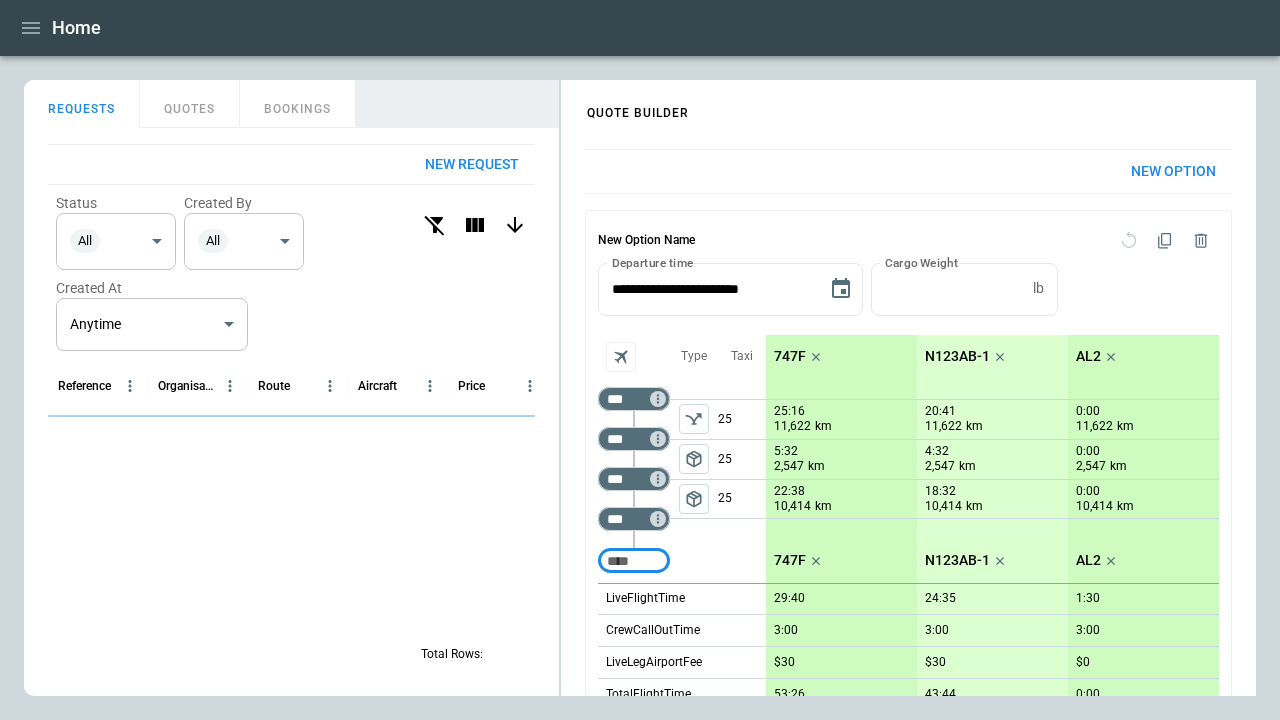 click 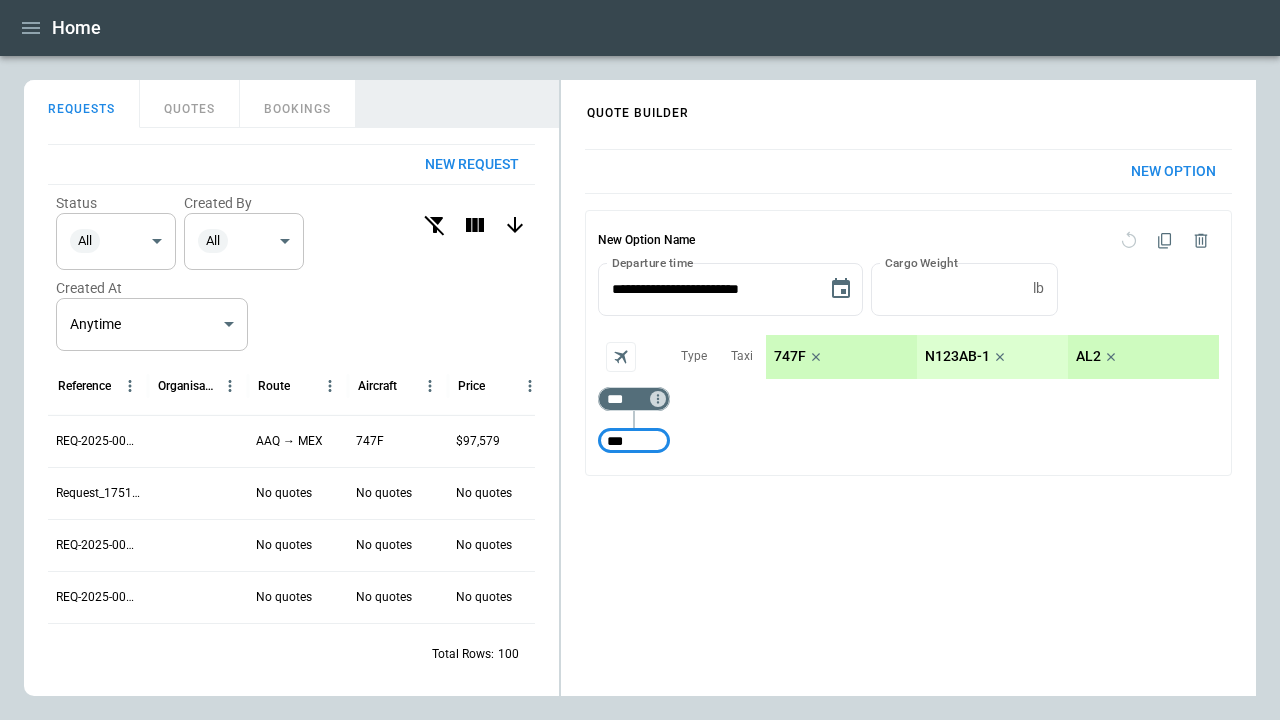 type on "***" 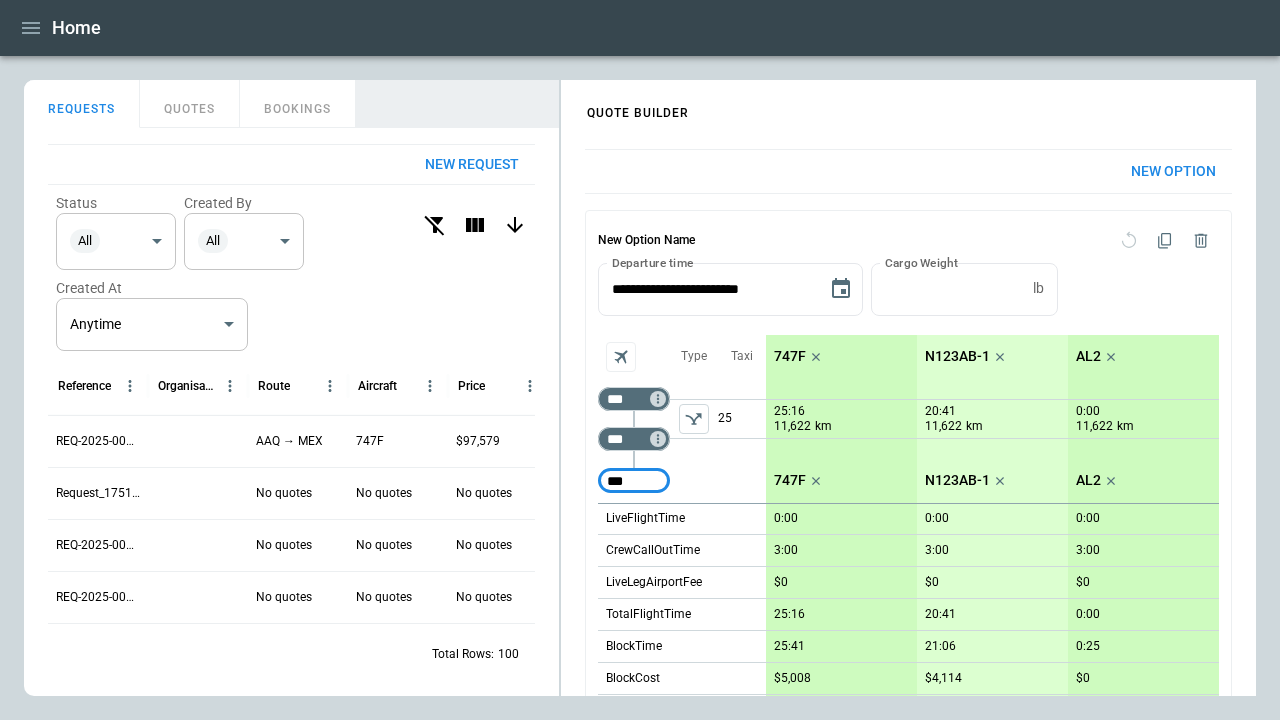 type on "***" 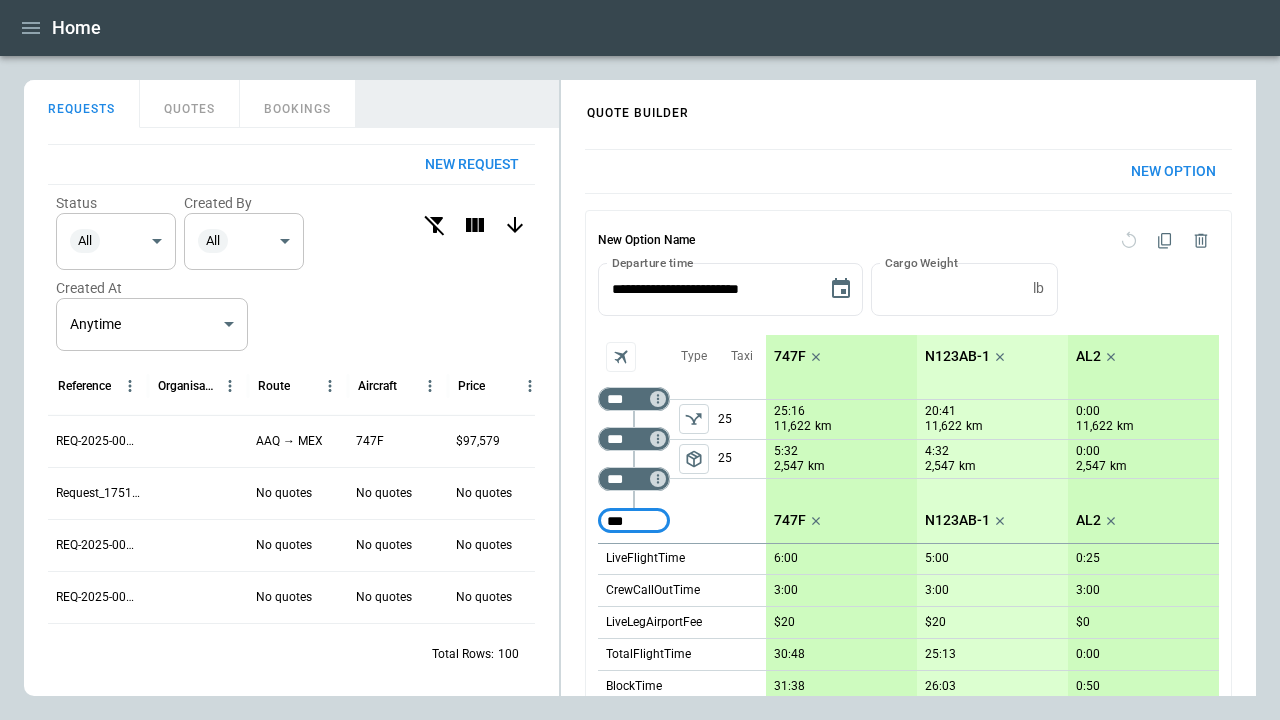 type on "***" 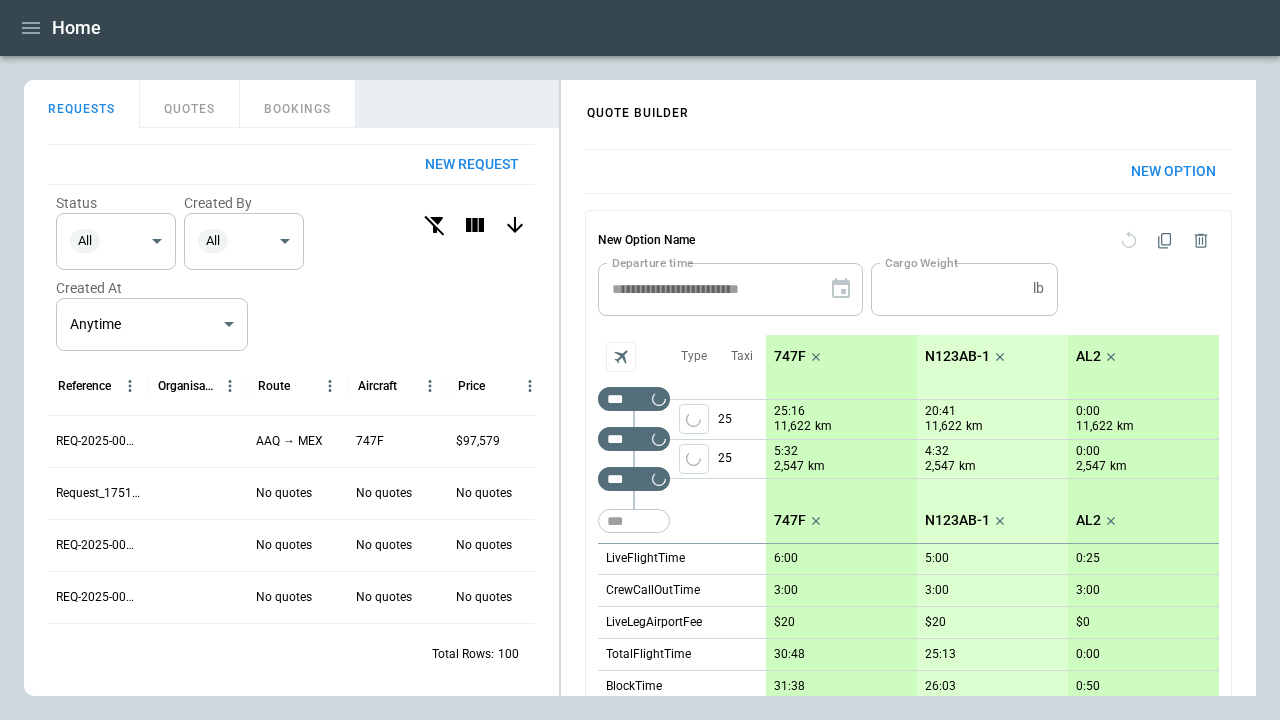 type 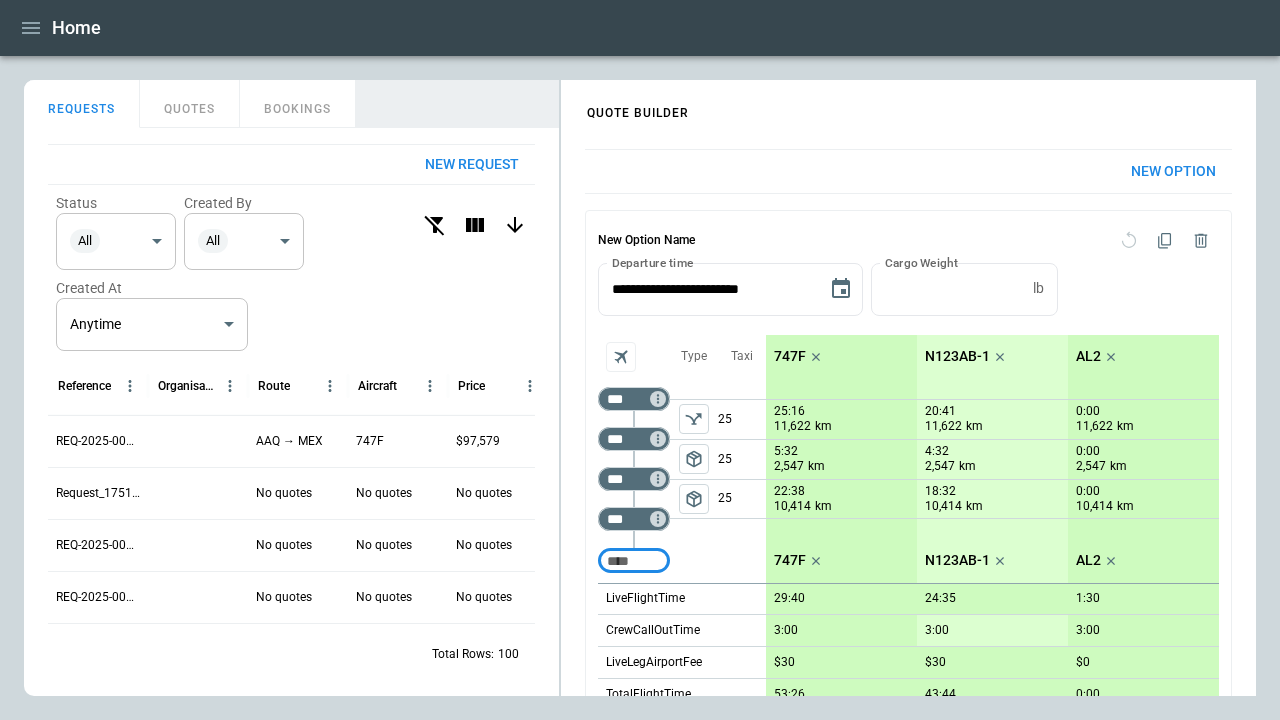 click 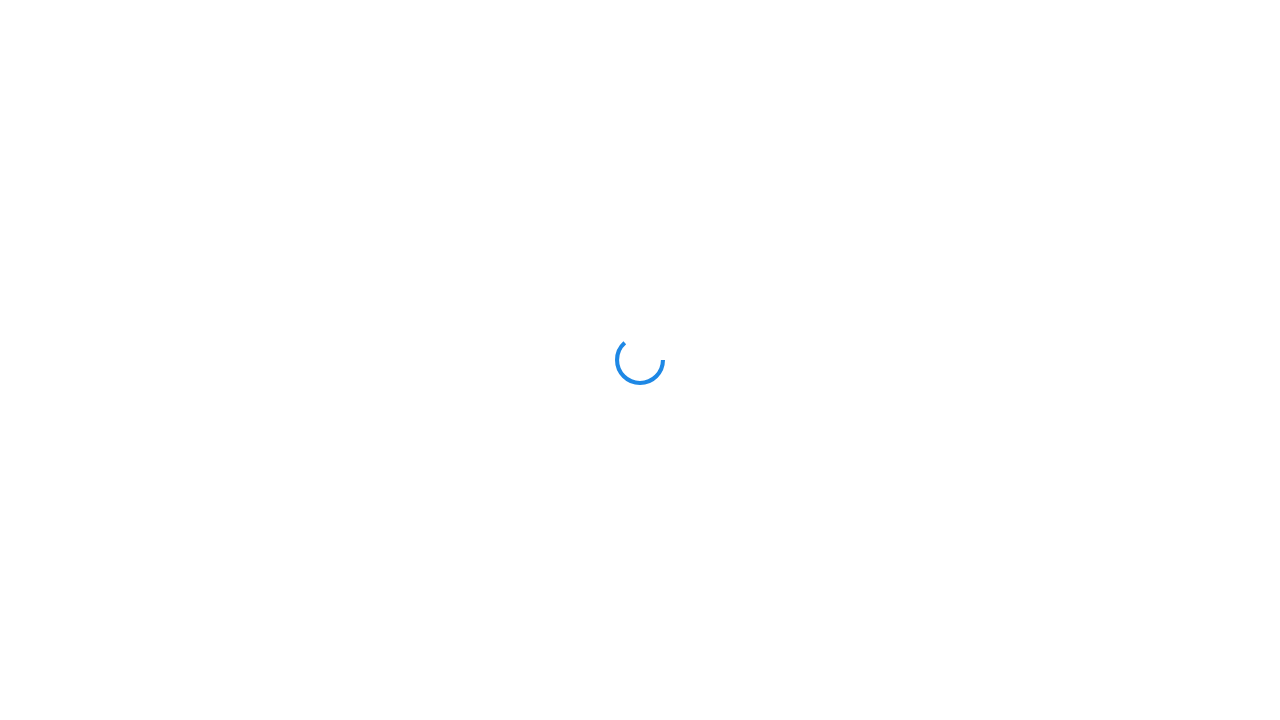 scroll, scrollTop: 0, scrollLeft: 0, axis: both 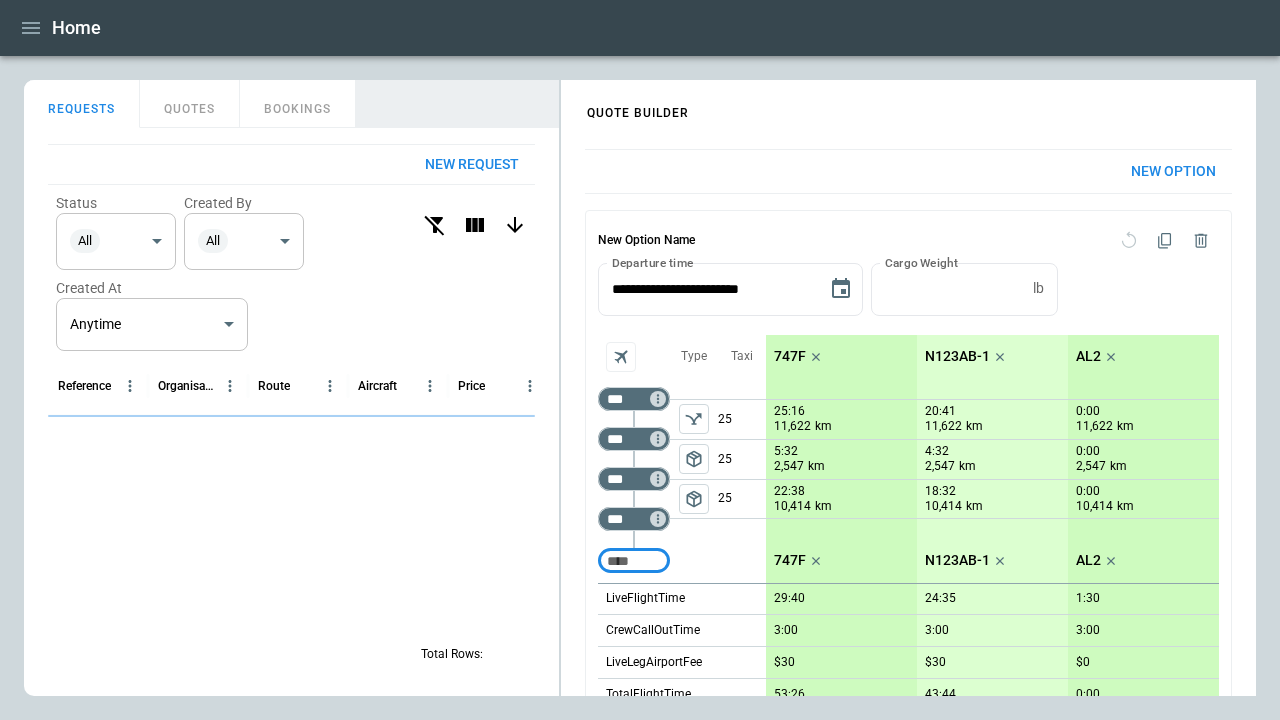 click 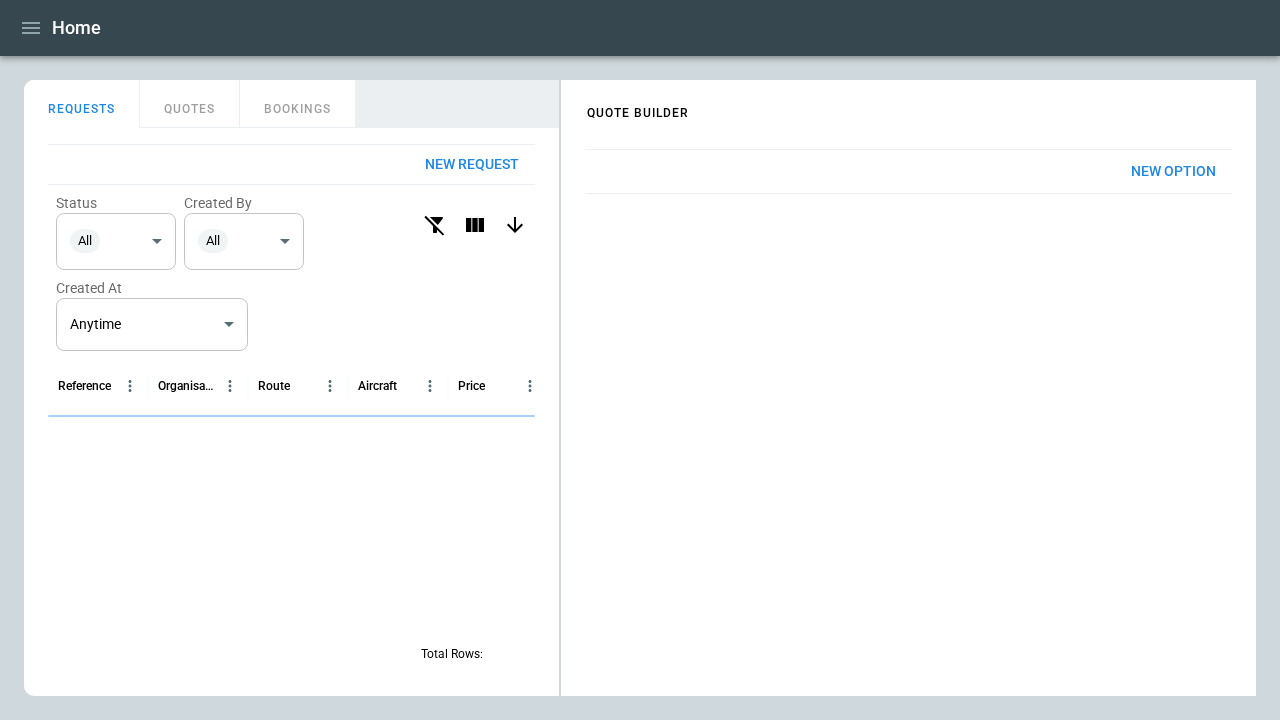 click on "New Option" at bounding box center (1173, 171) 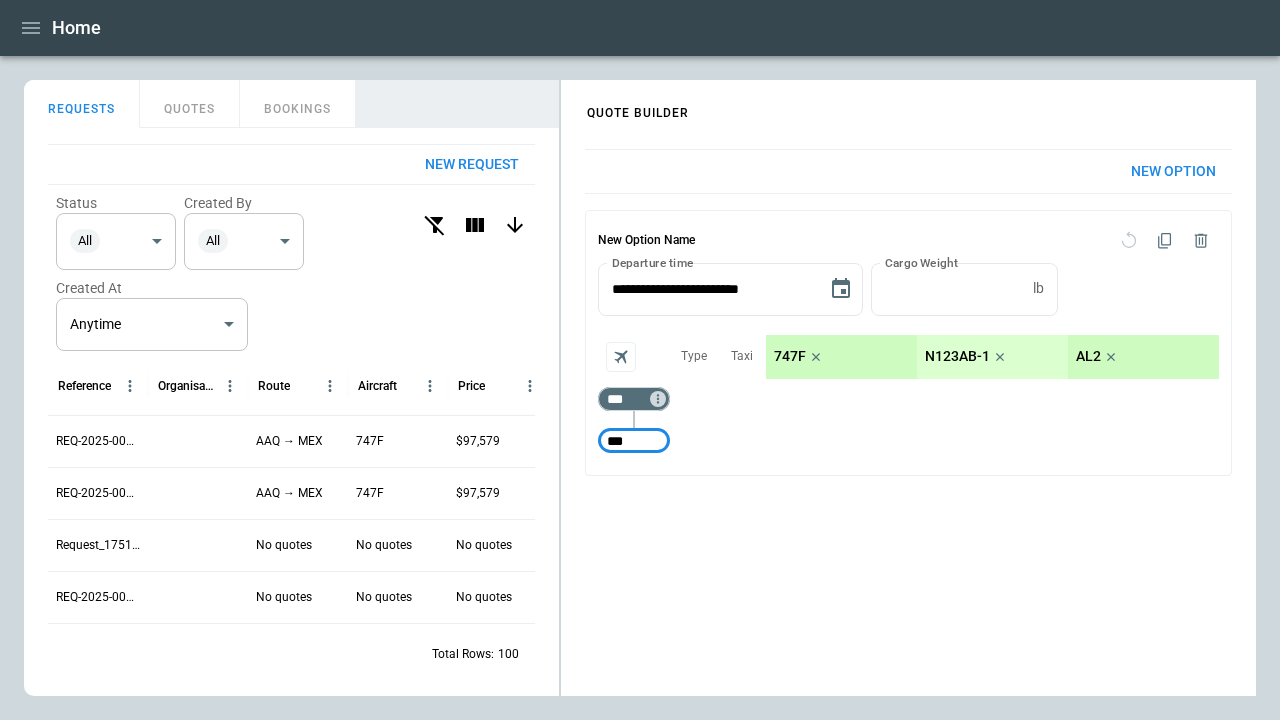 type on "***" 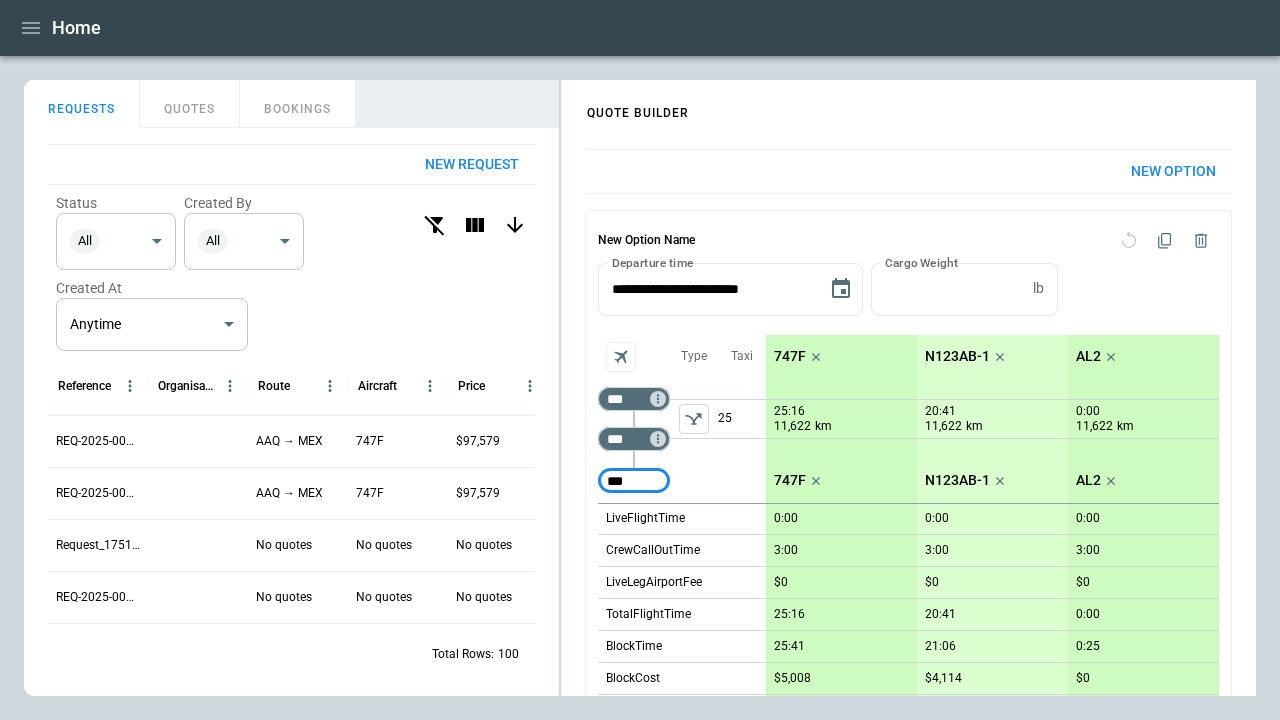 type on "***" 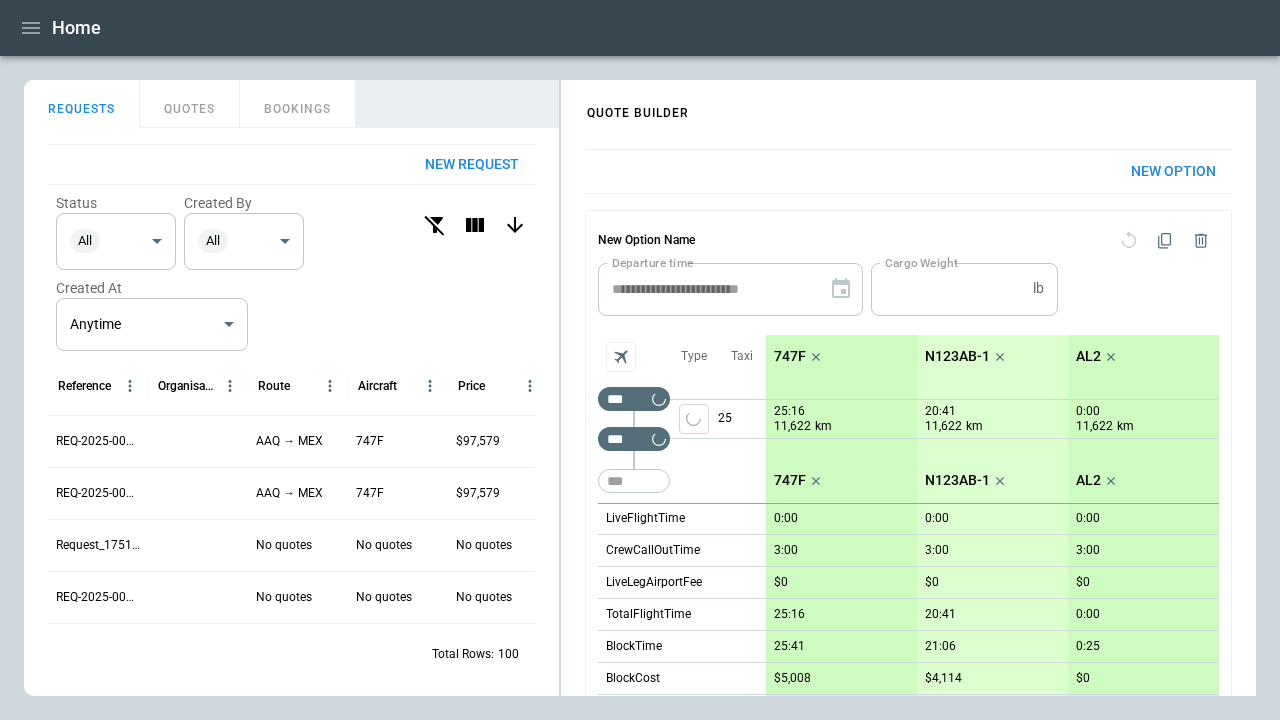 type 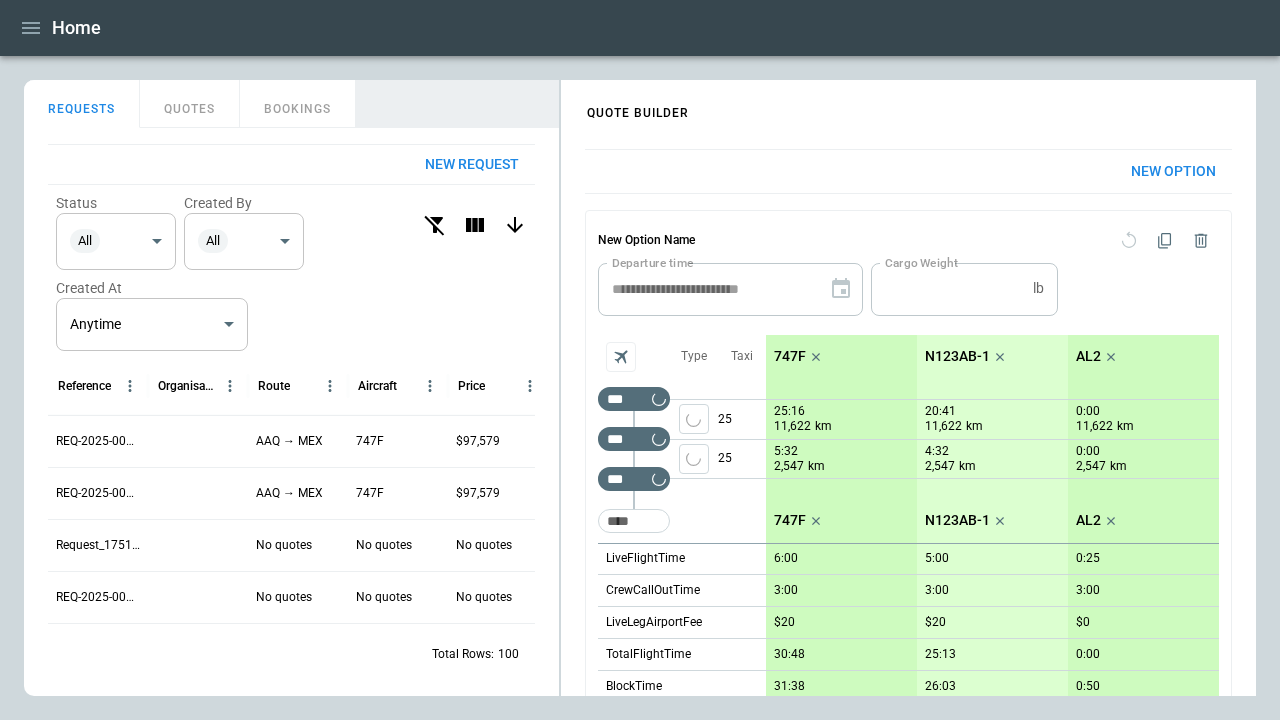 scroll, scrollTop: 368, scrollLeft: 0, axis: vertical 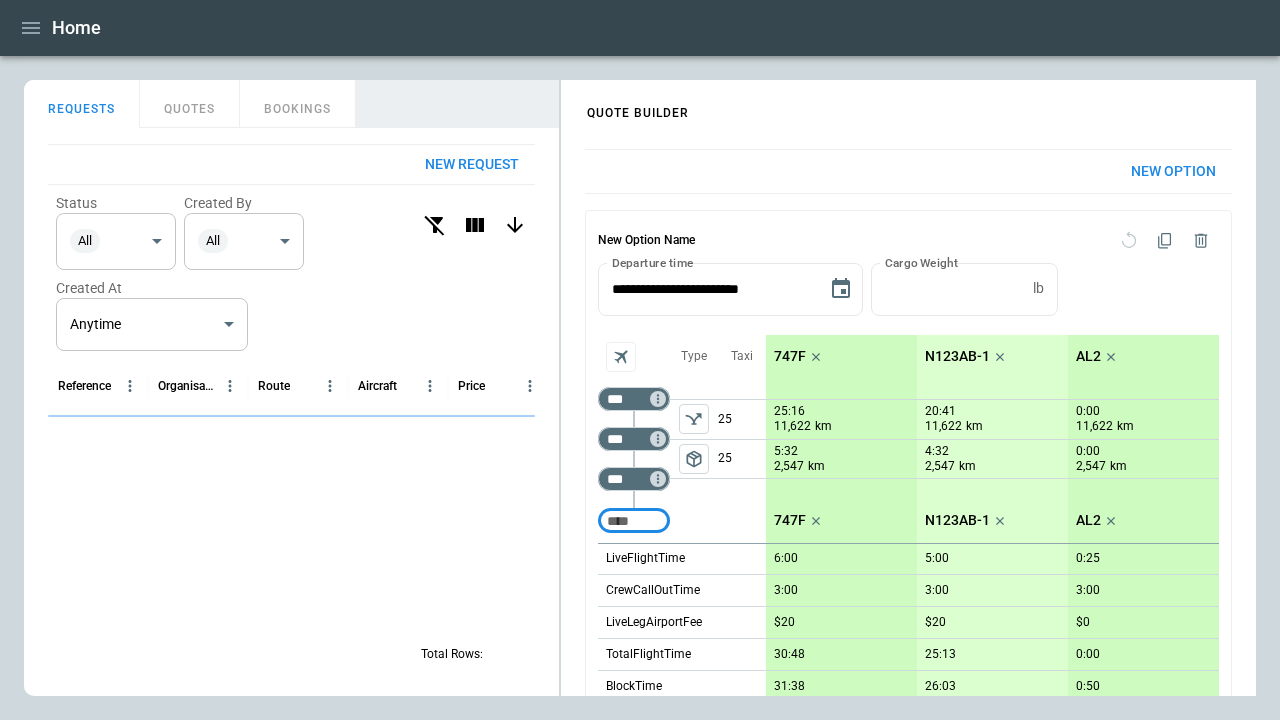 click 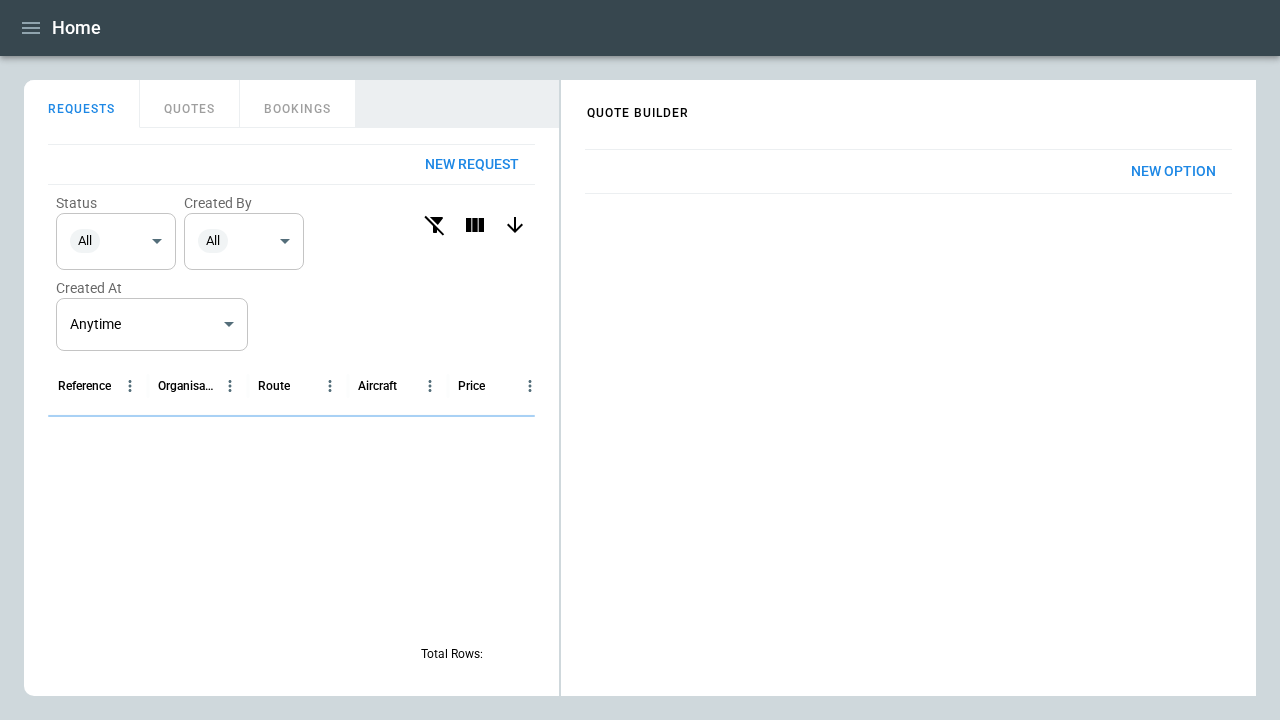 click on "New Option" at bounding box center [1173, 171] 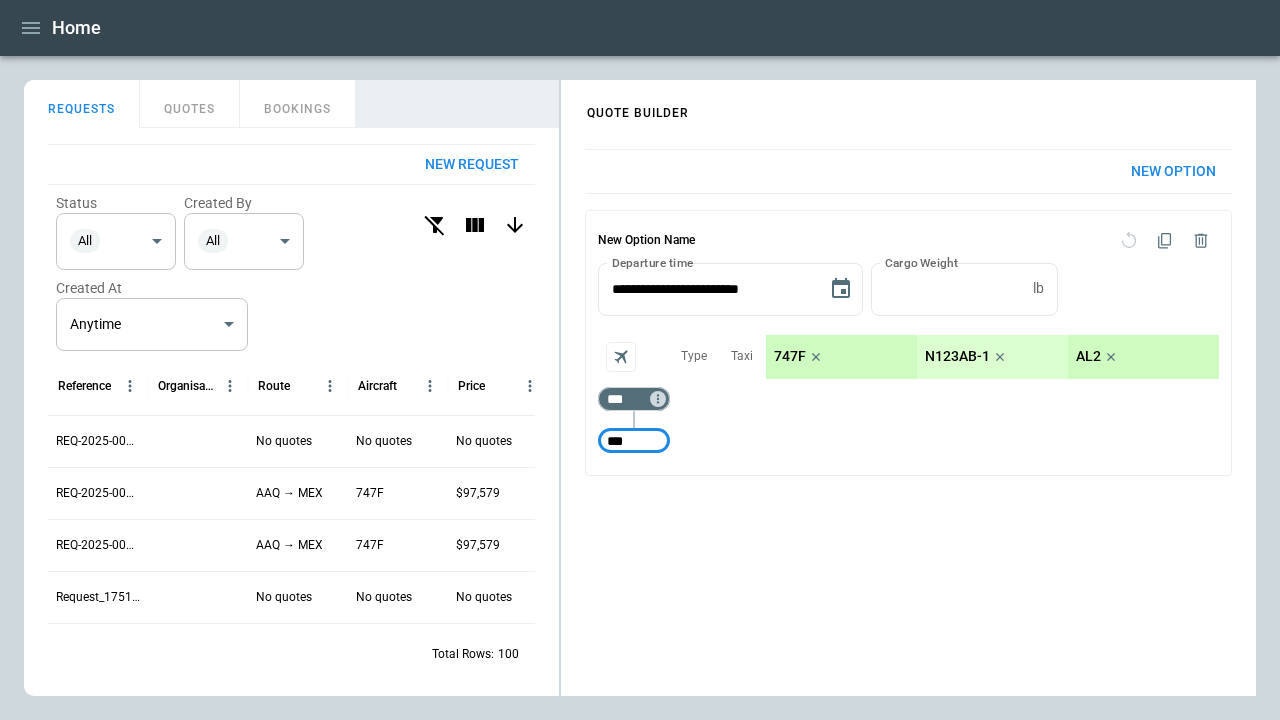 type on "***" 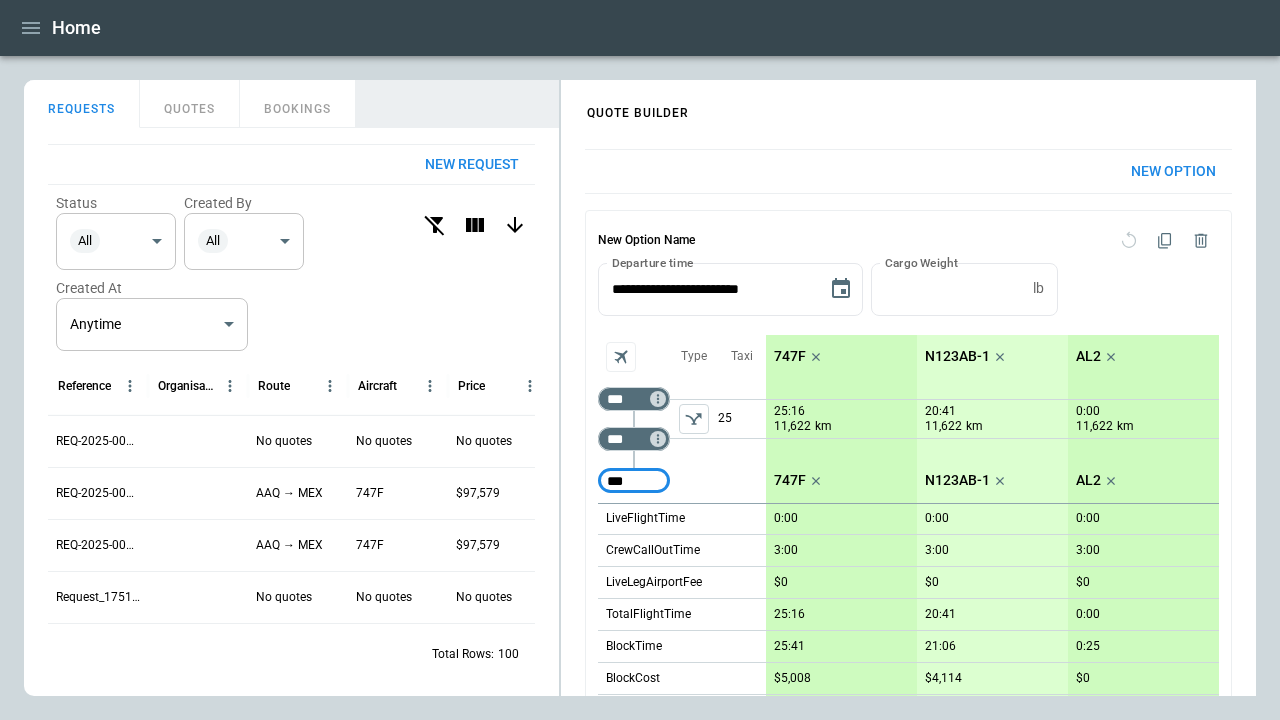 type on "***" 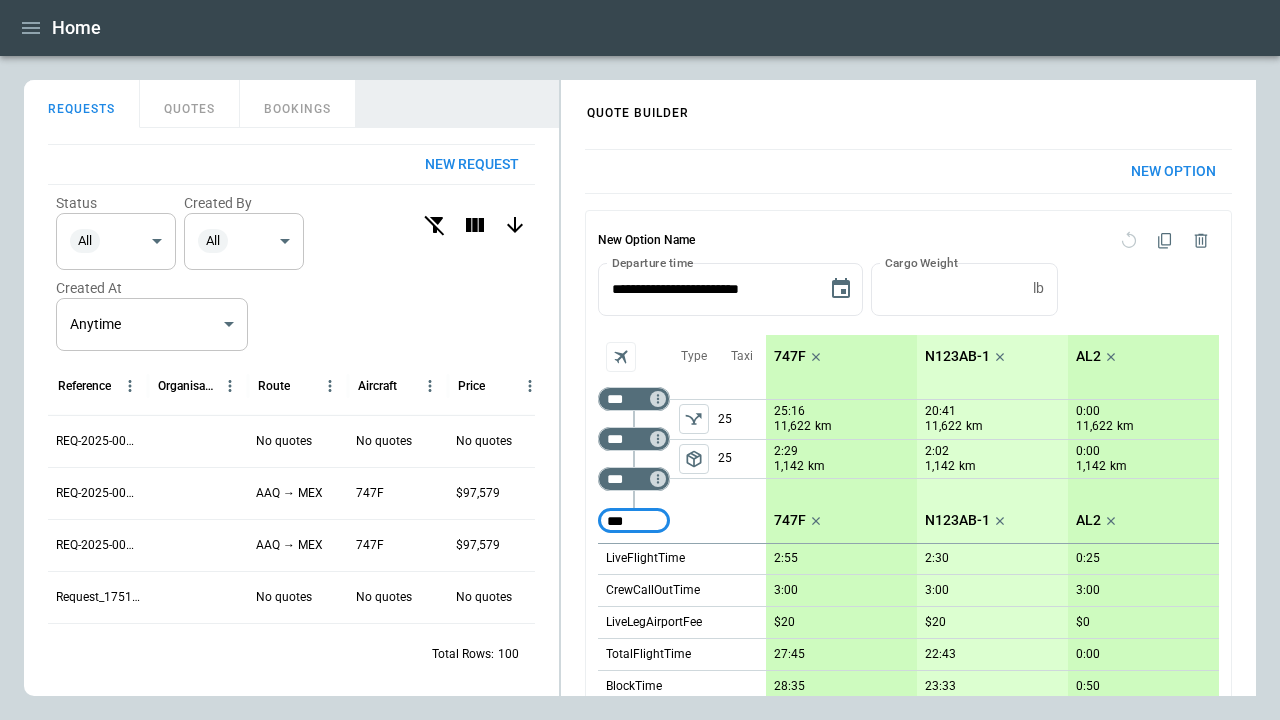 type on "***" 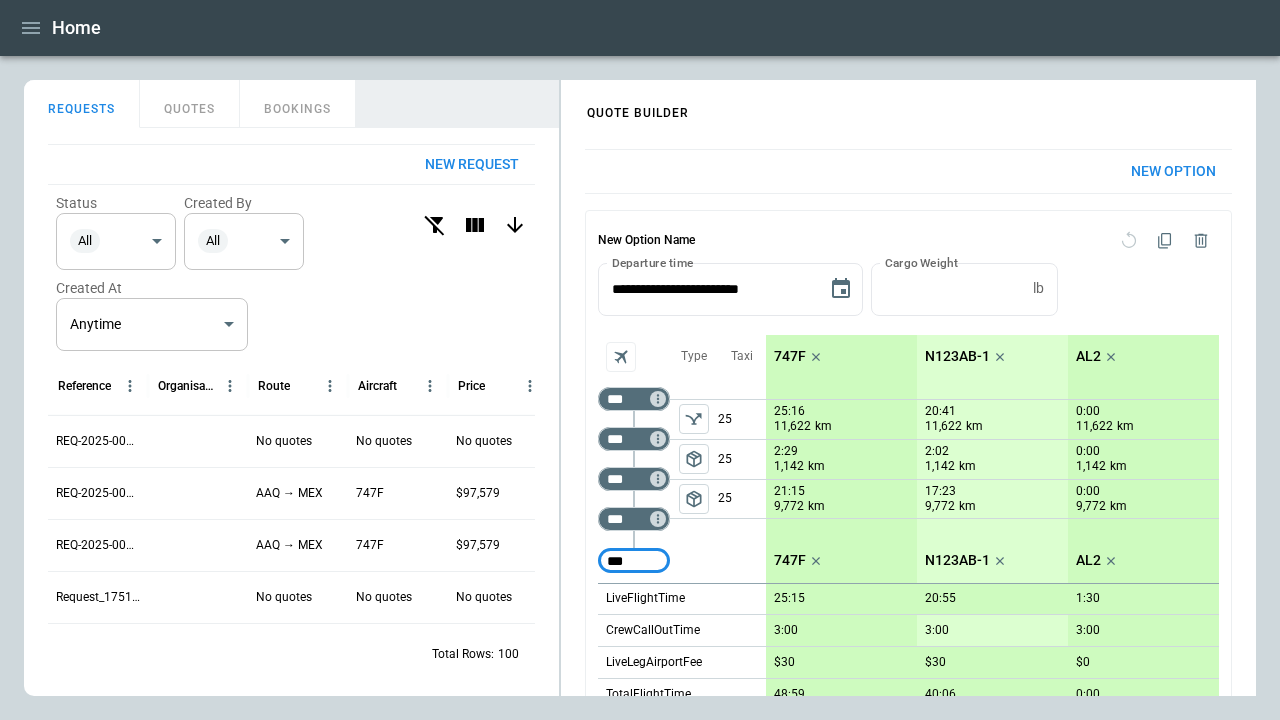 type on "***" 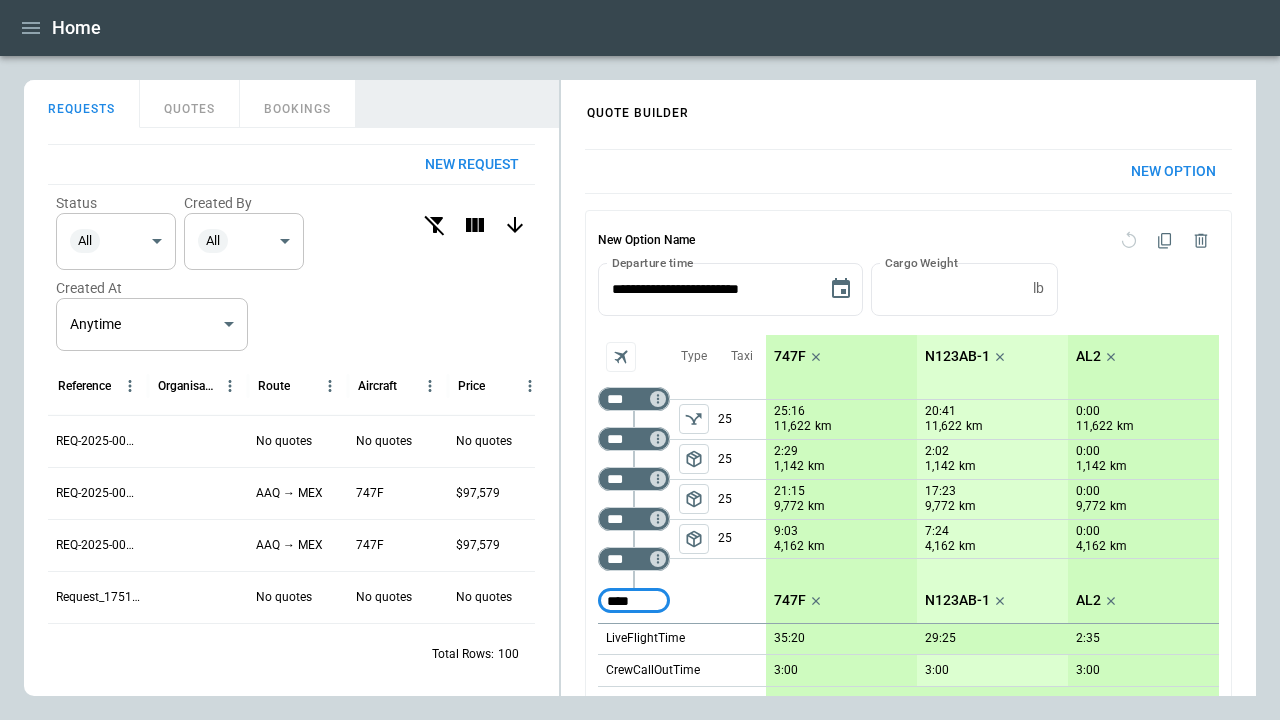type on "****" 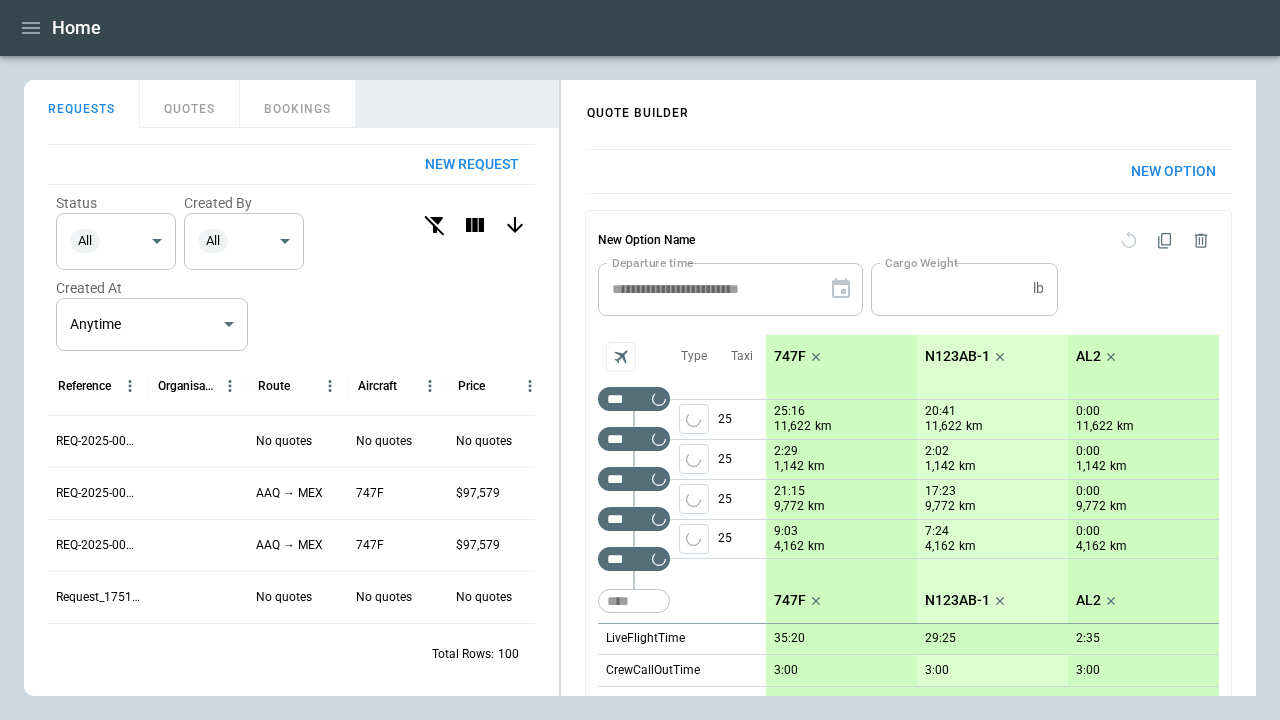 type 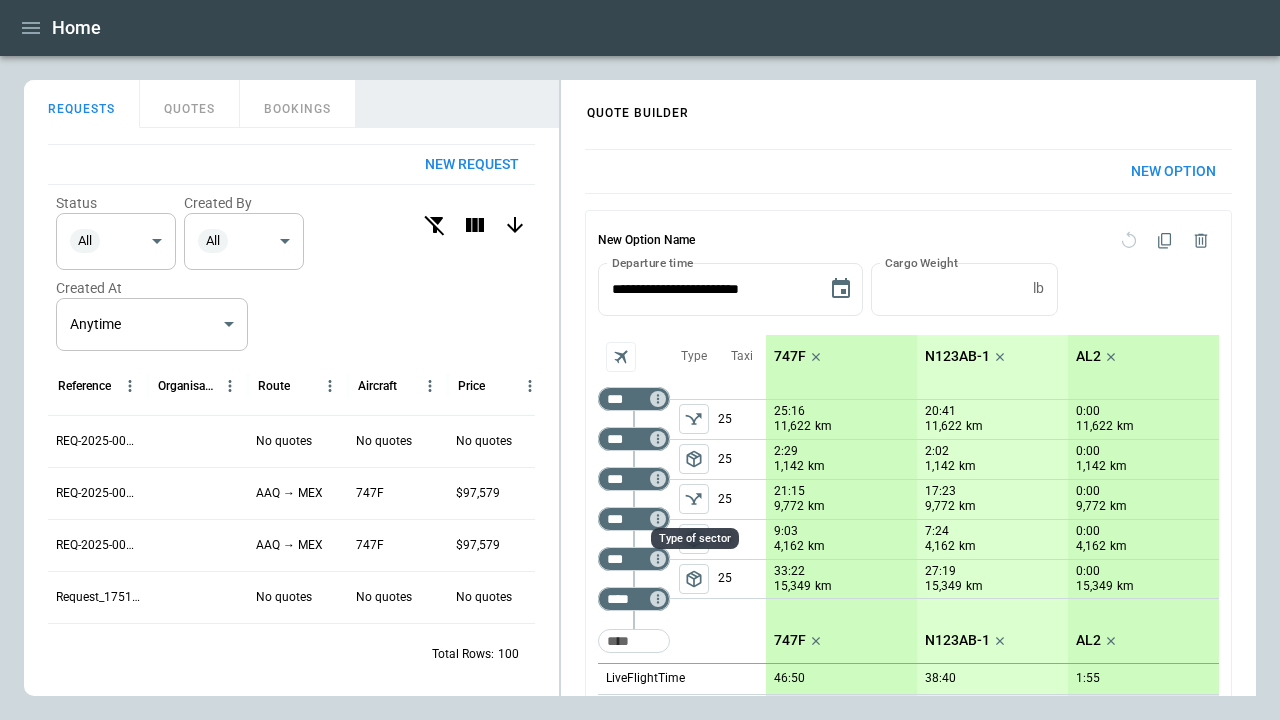 click 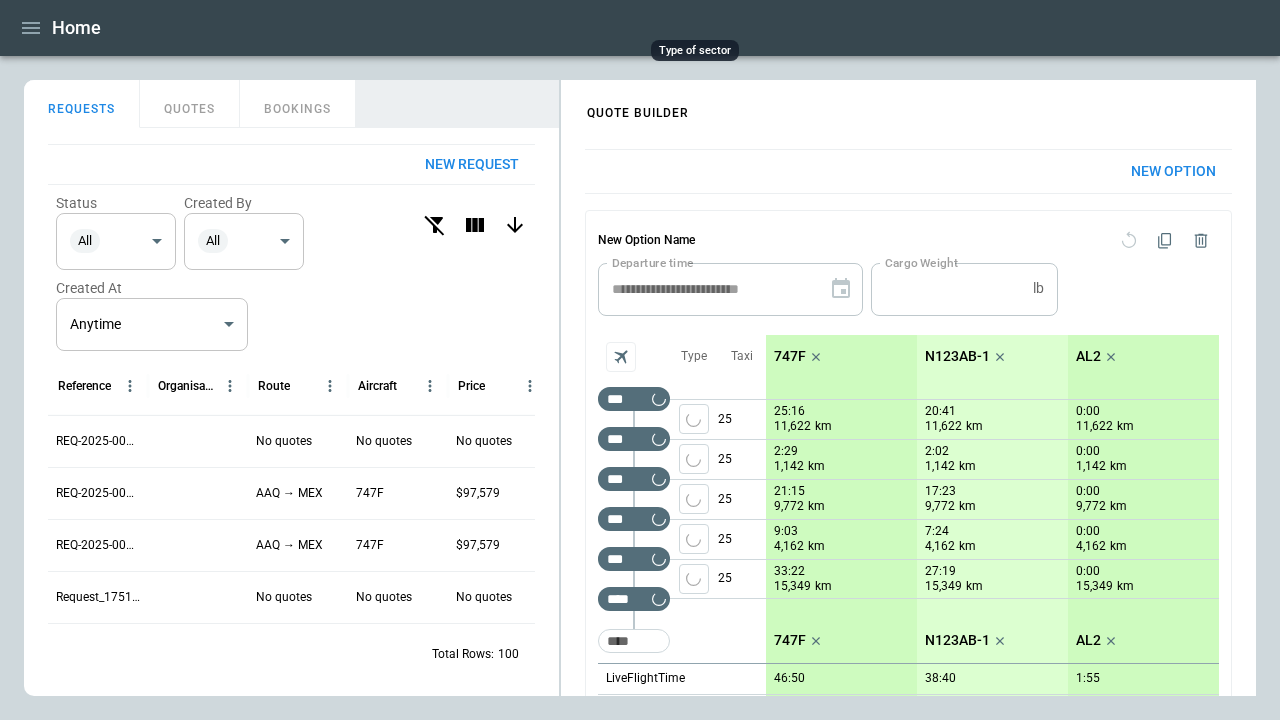 scroll, scrollTop: 488, scrollLeft: 0, axis: vertical 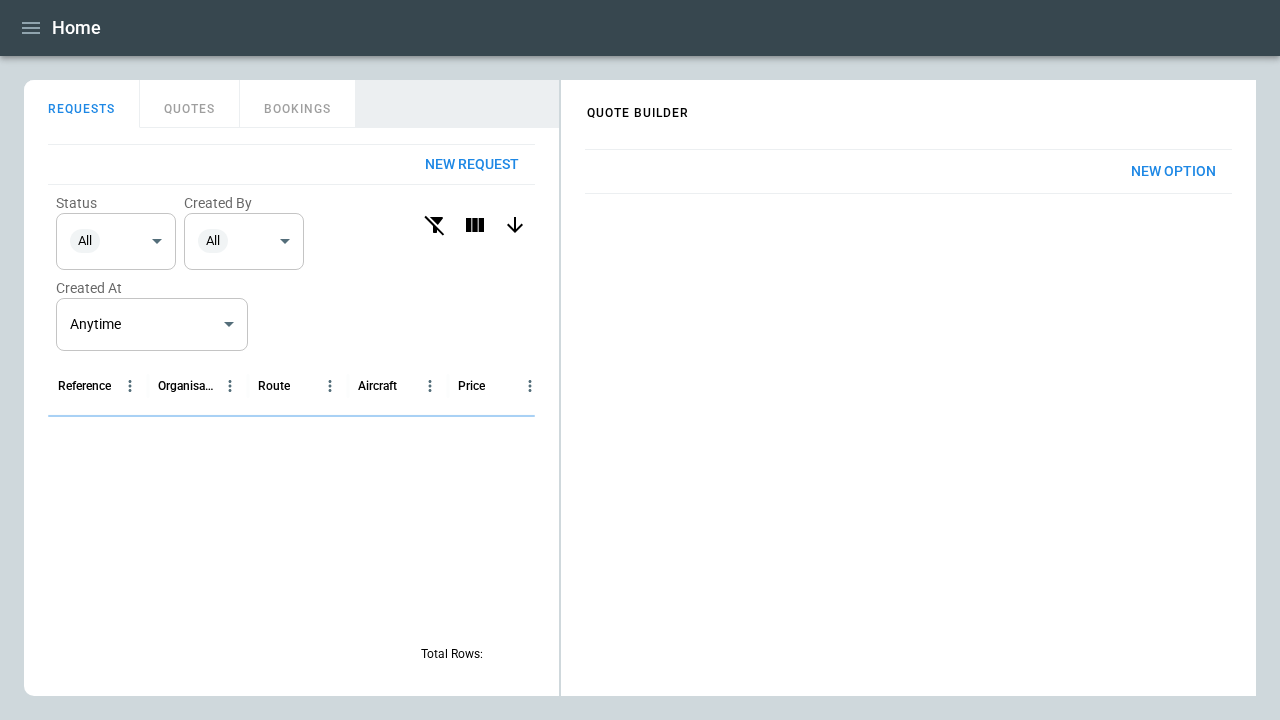click on "New Option" at bounding box center (1173, 171) 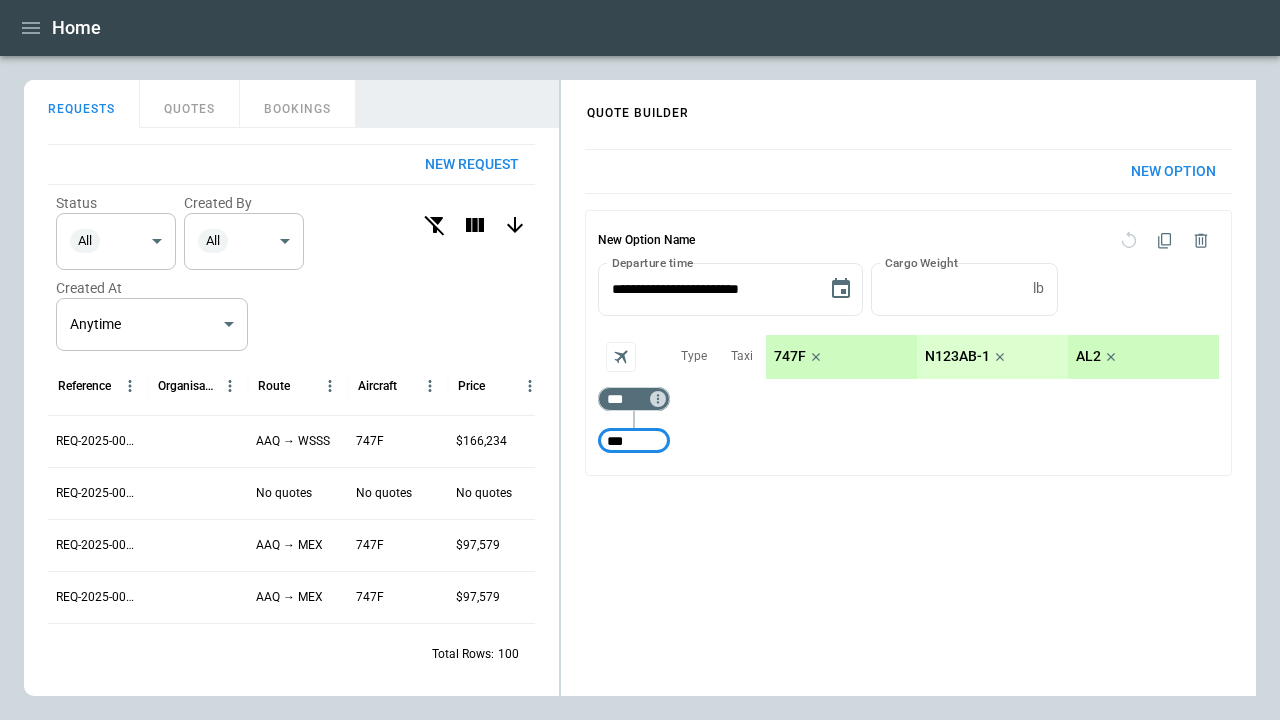 type on "***" 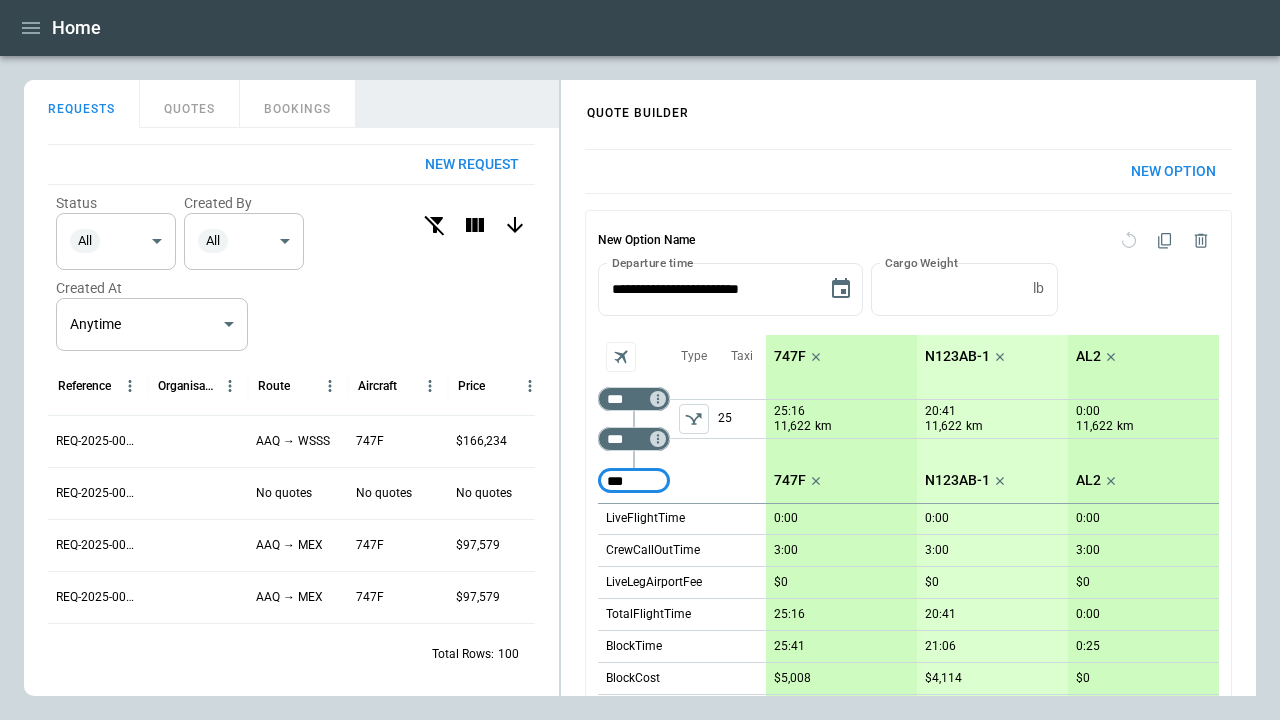 type on "***" 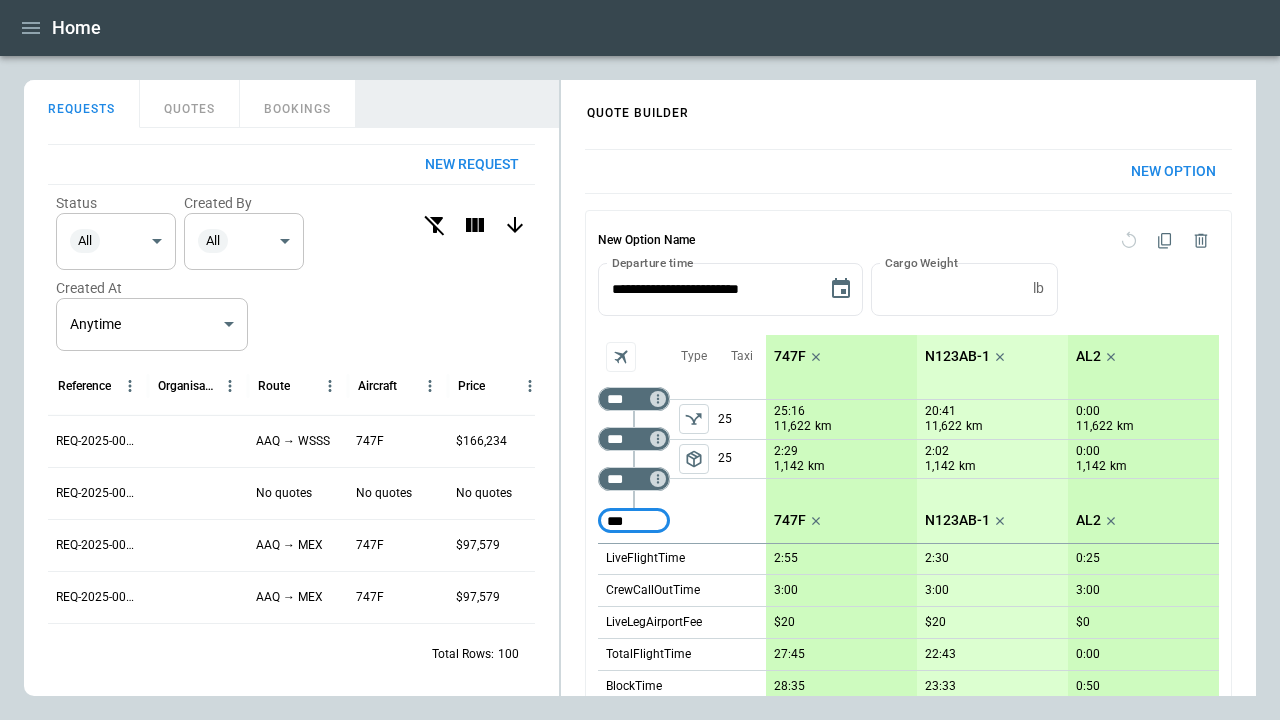type on "***" 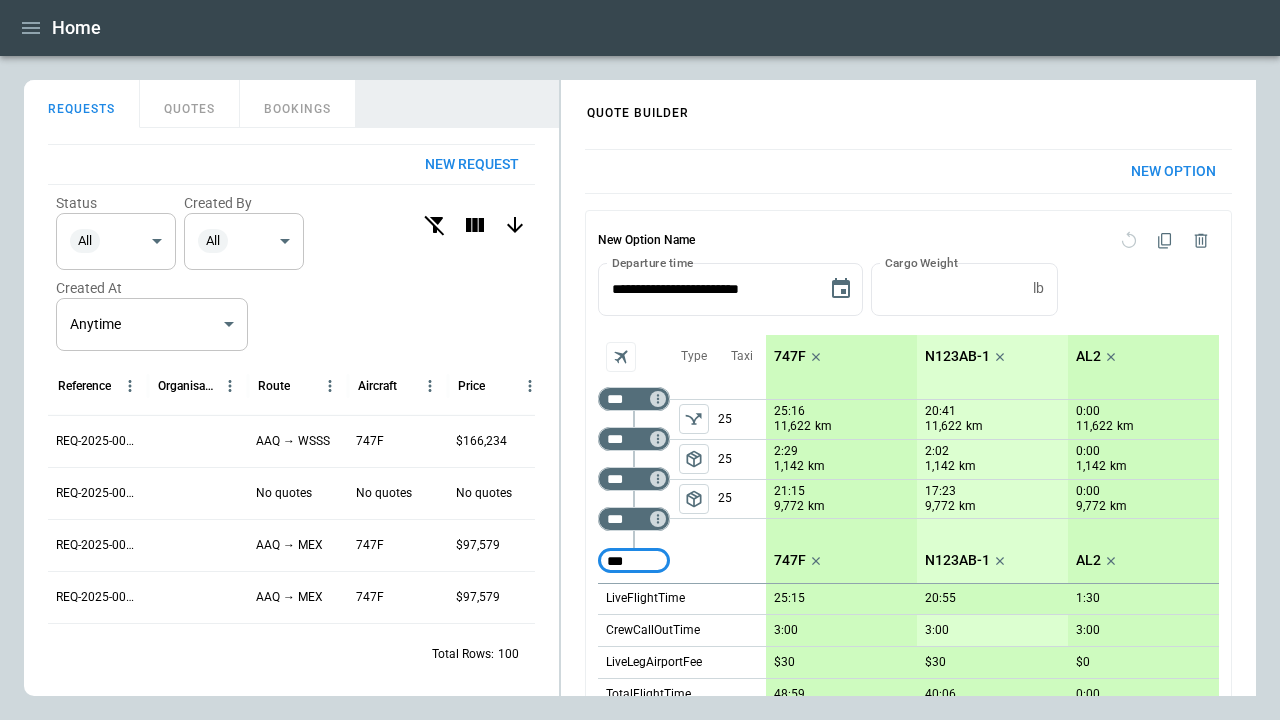 type on "***" 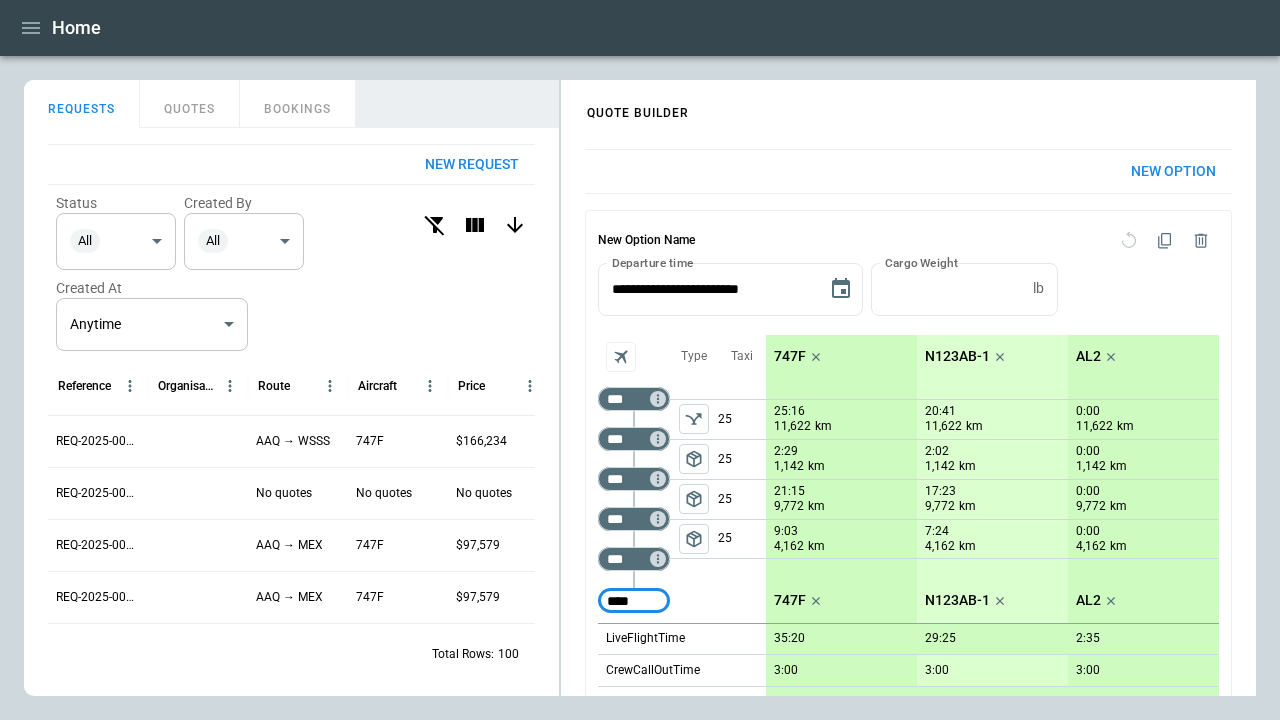 type on "****" 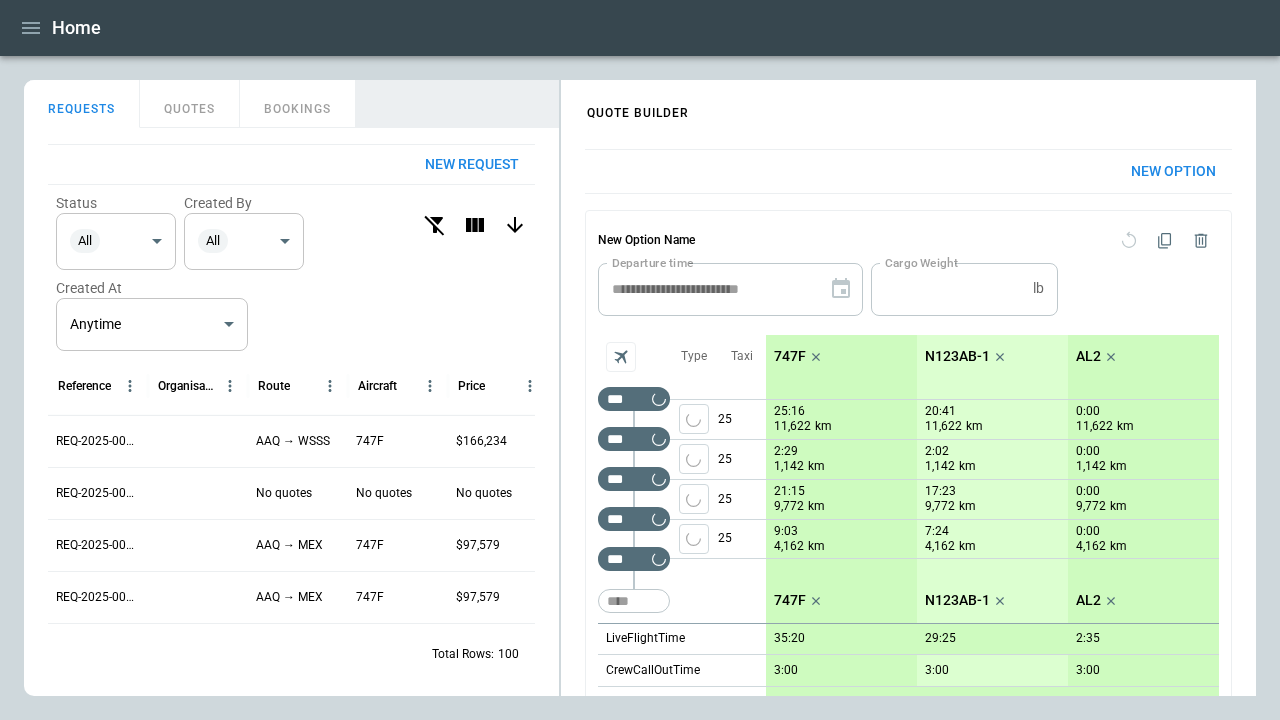 type 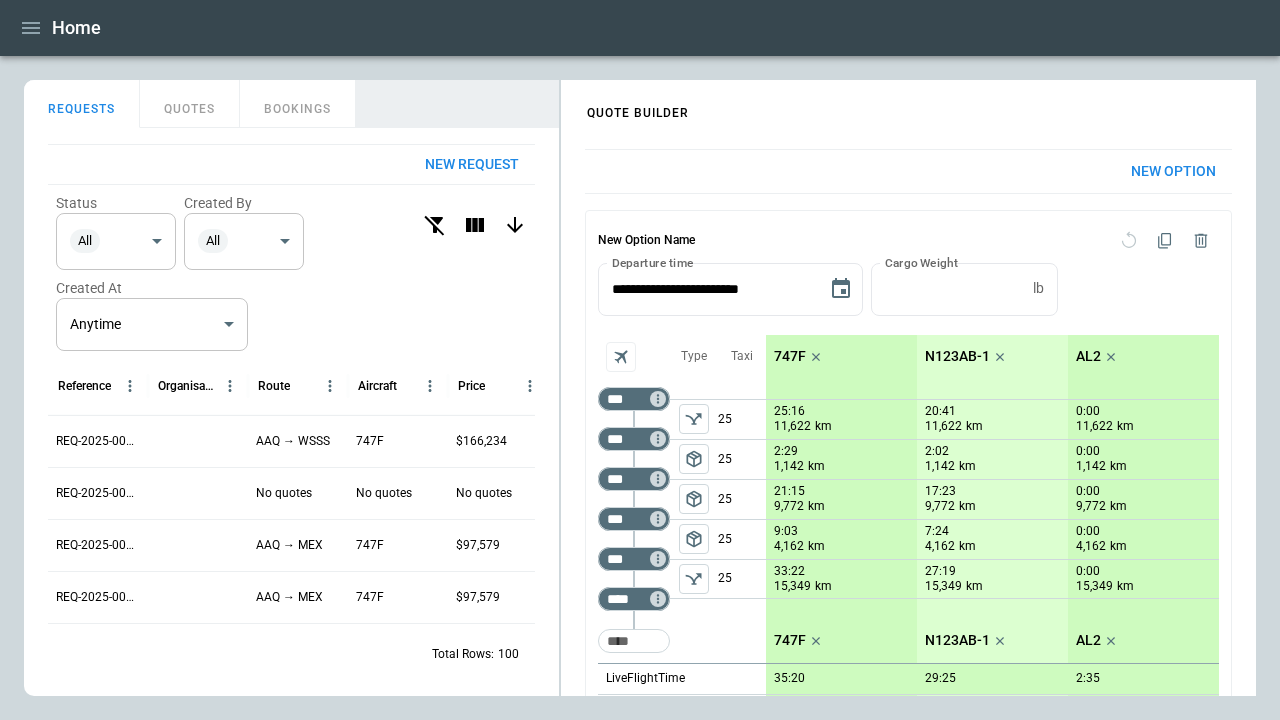 click on "package_2" at bounding box center (694, 499) 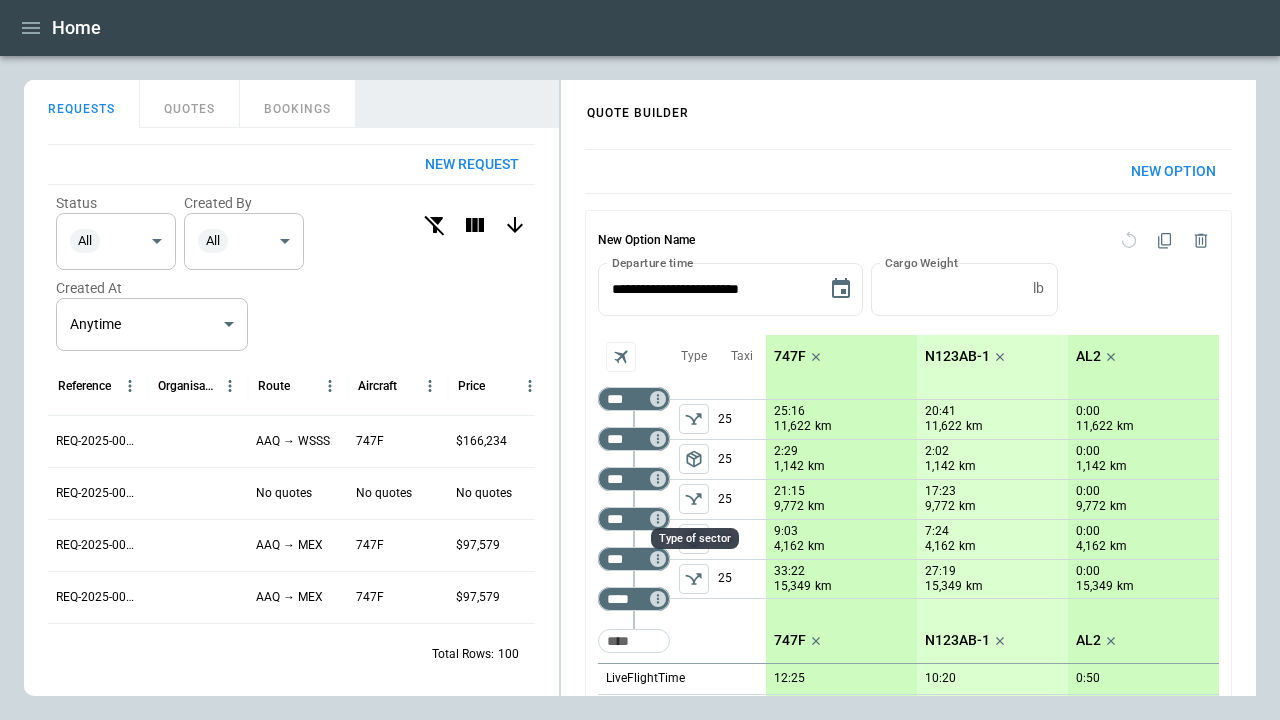 click 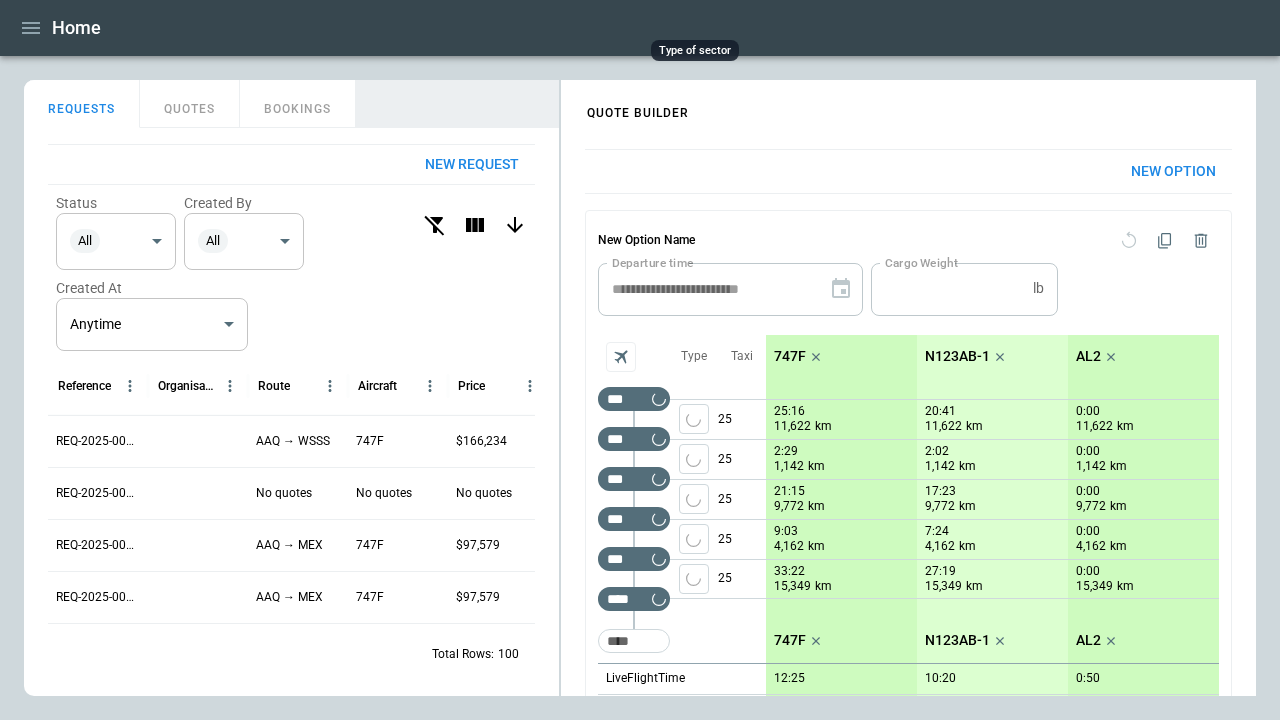 scroll, scrollTop: 488, scrollLeft: 0, axis: vertical 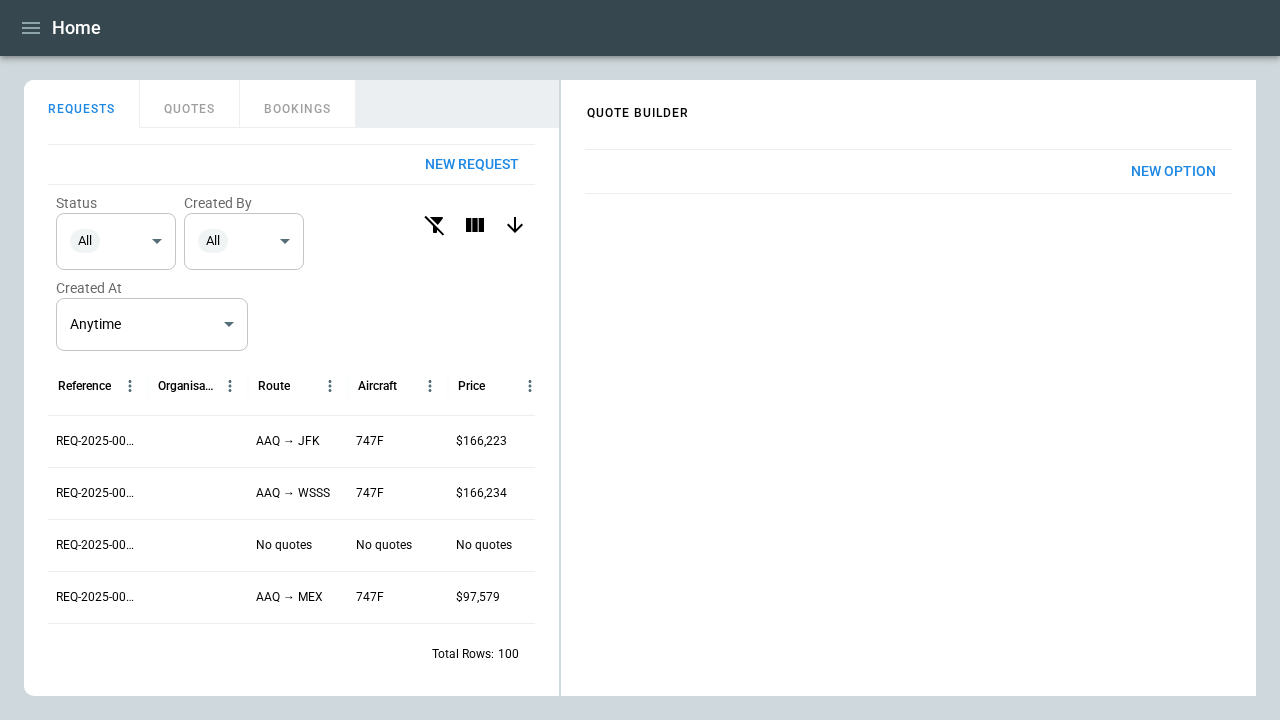 click on "New Option" at bounding box center (1173, 171) 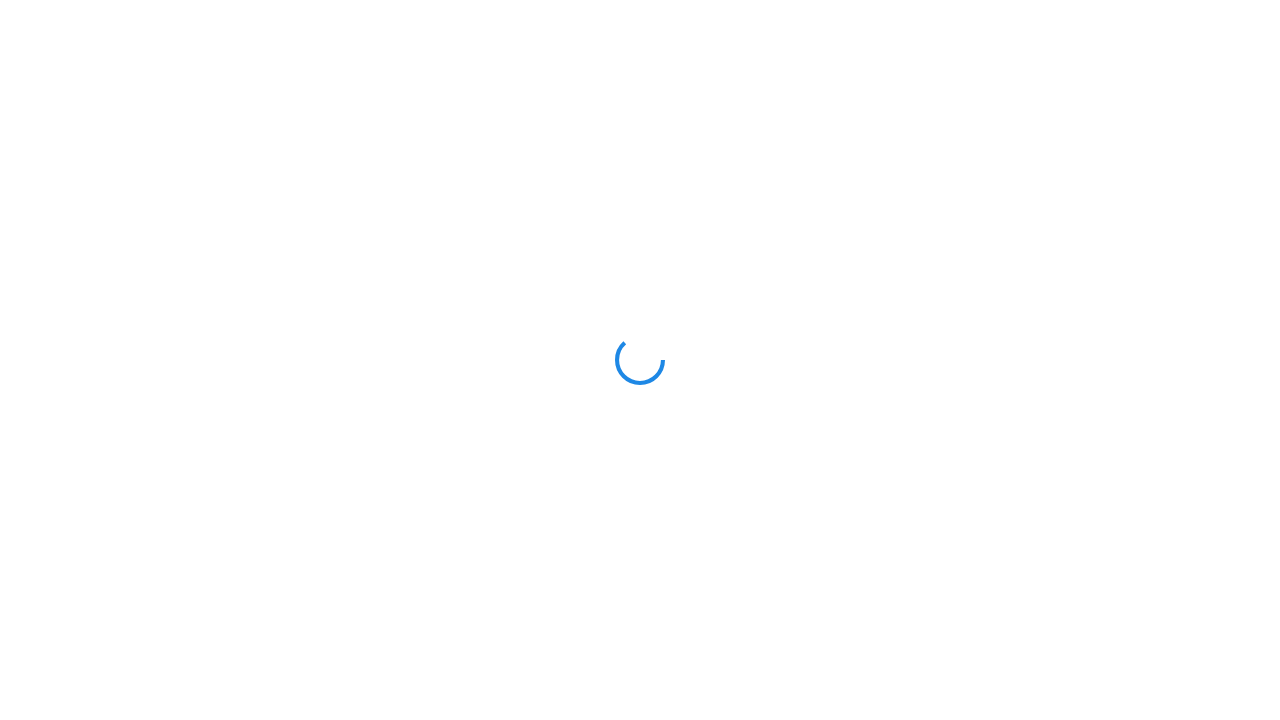 scroll, scrollTop: 0, scrollLeft: 0, axis: both 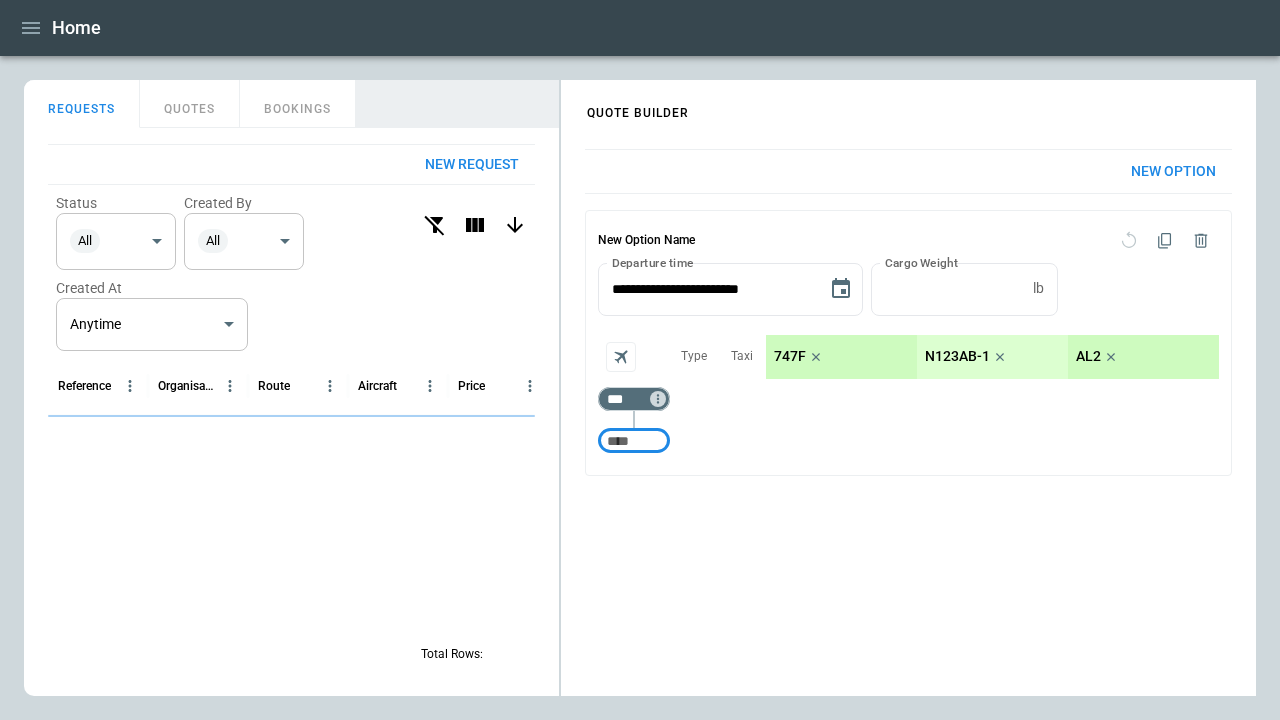 click 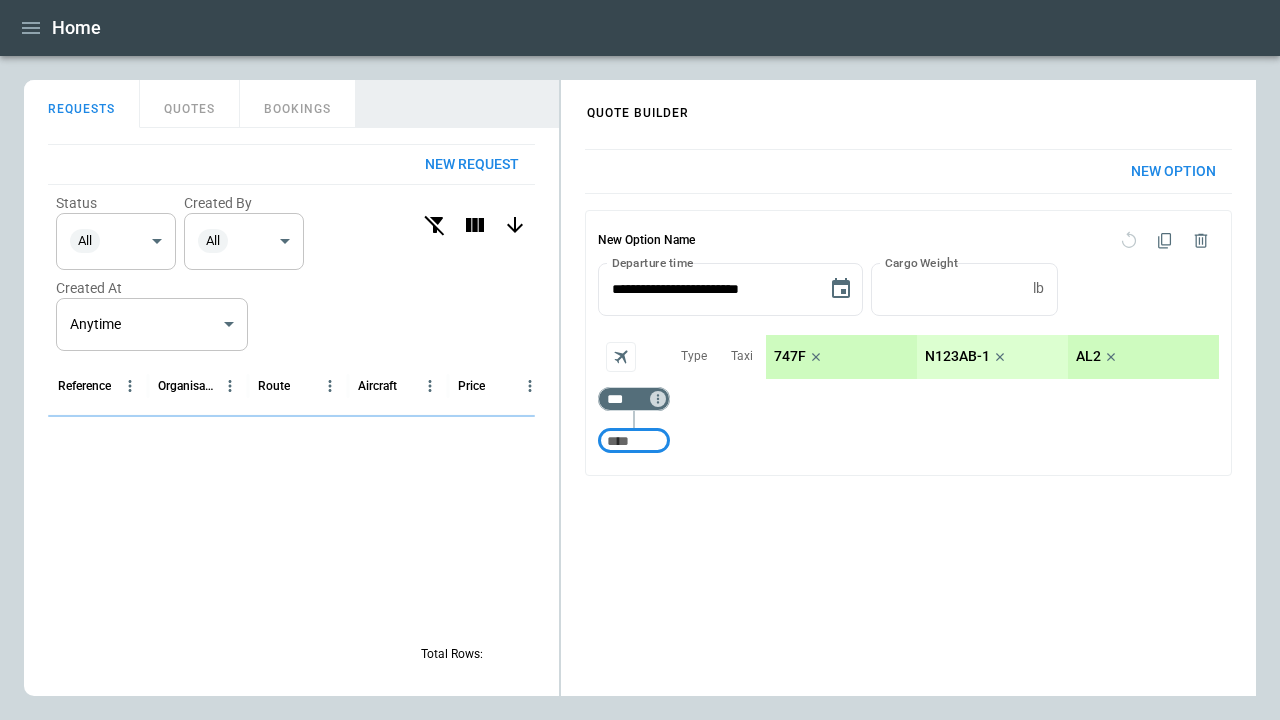 click on "New Option" at bounding box center (1173, 171) 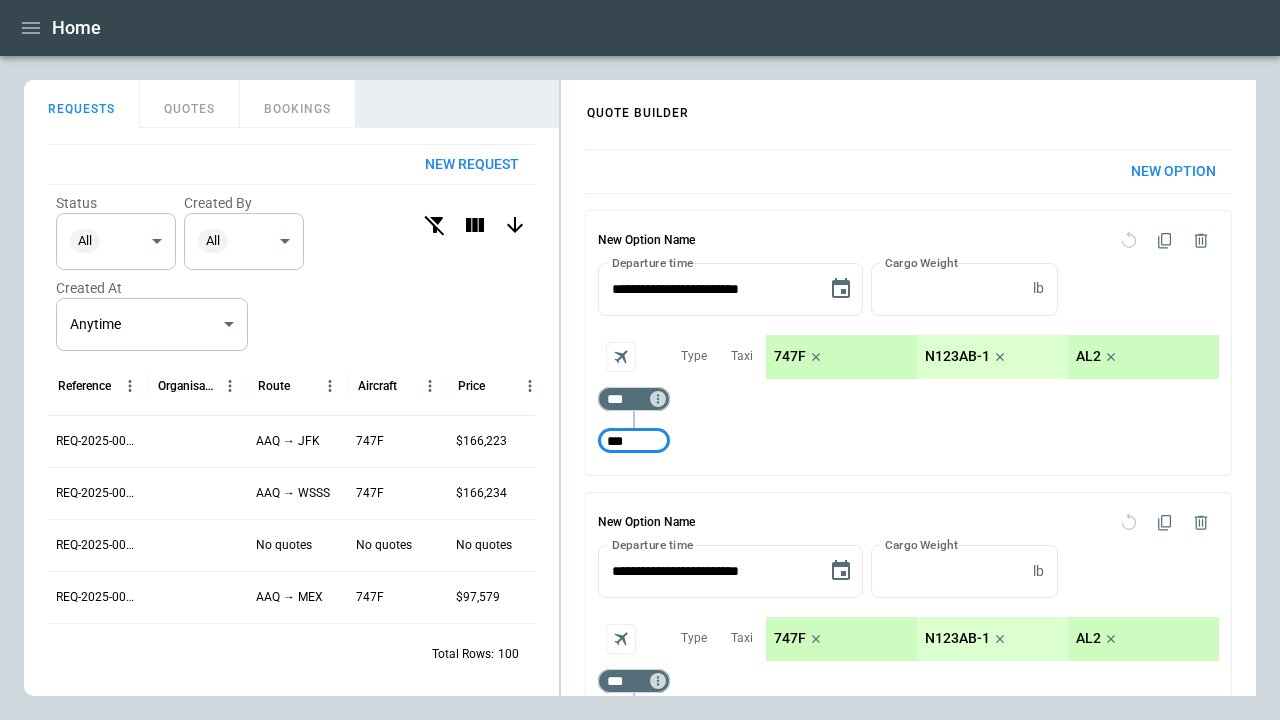 type on "***" 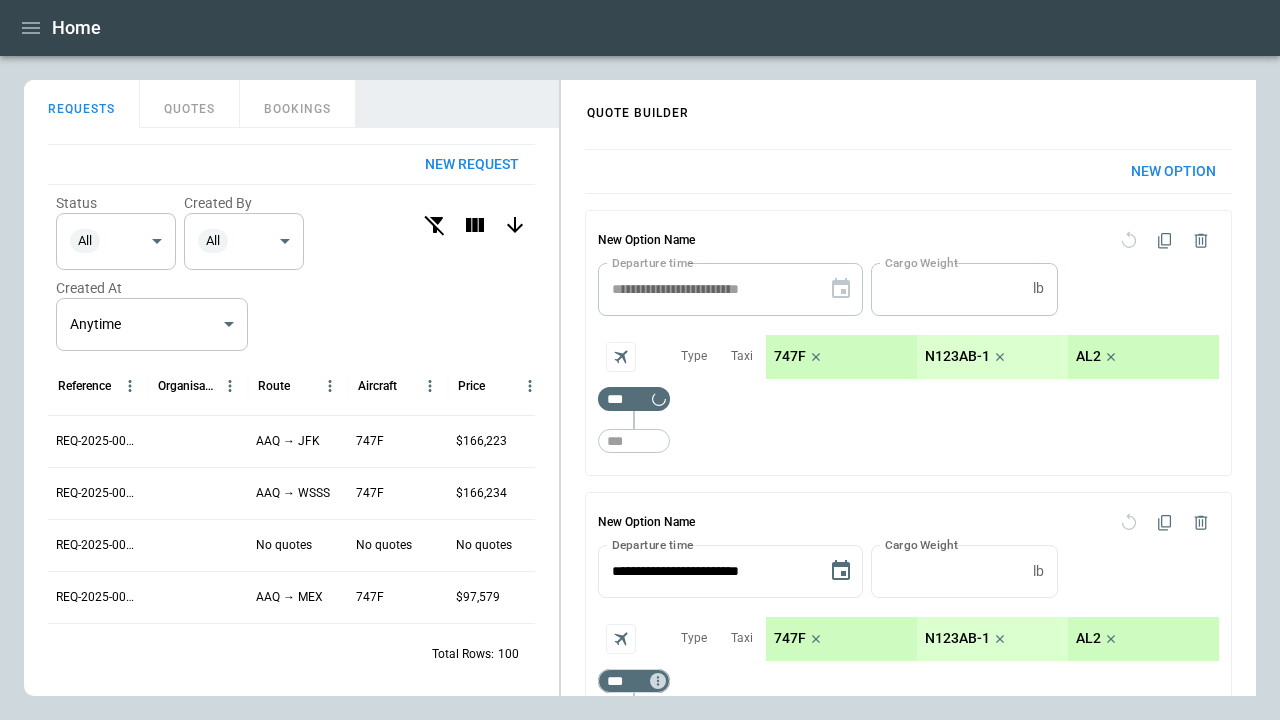 click 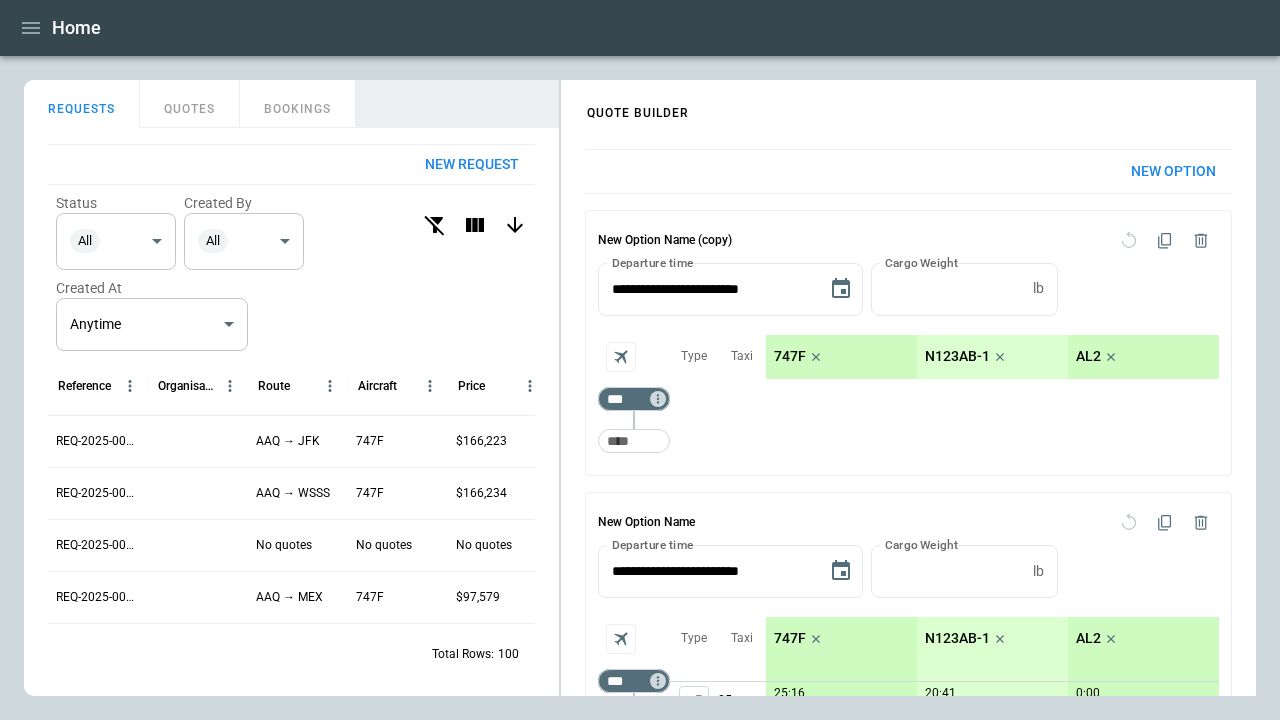 scroll, scrollTop: 308, scrollLeft: 0, axis: vertical 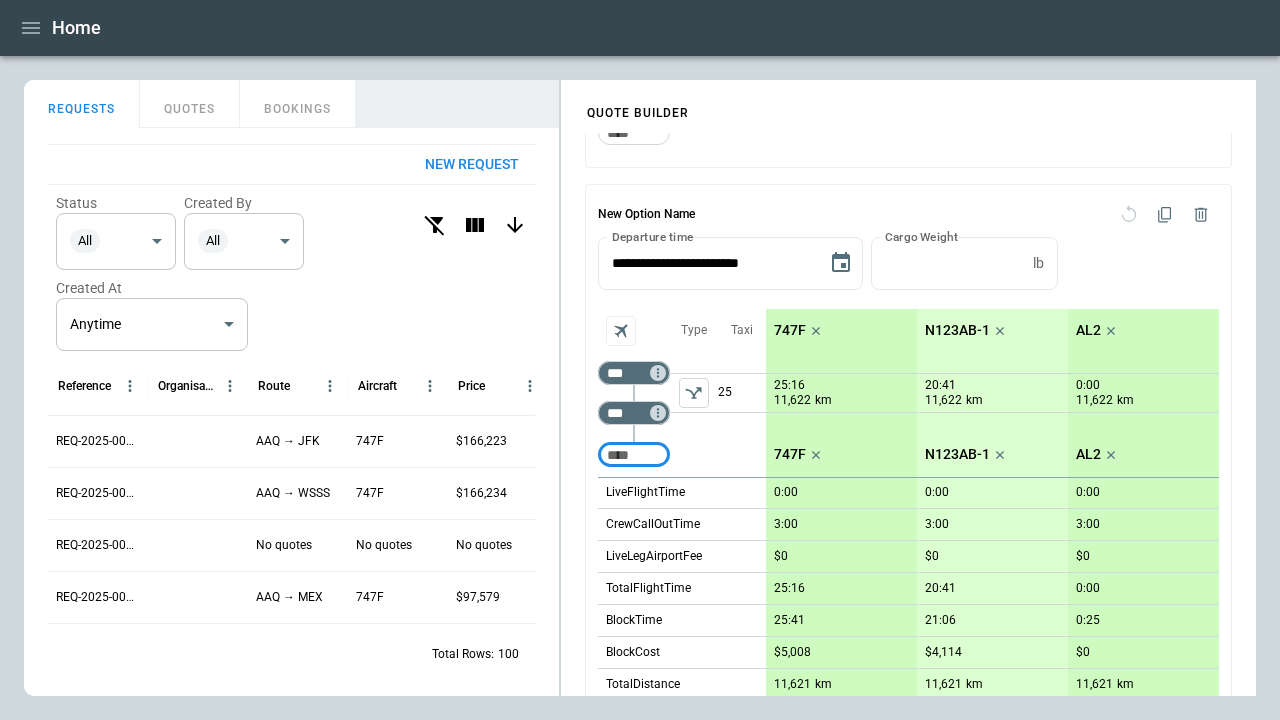 click 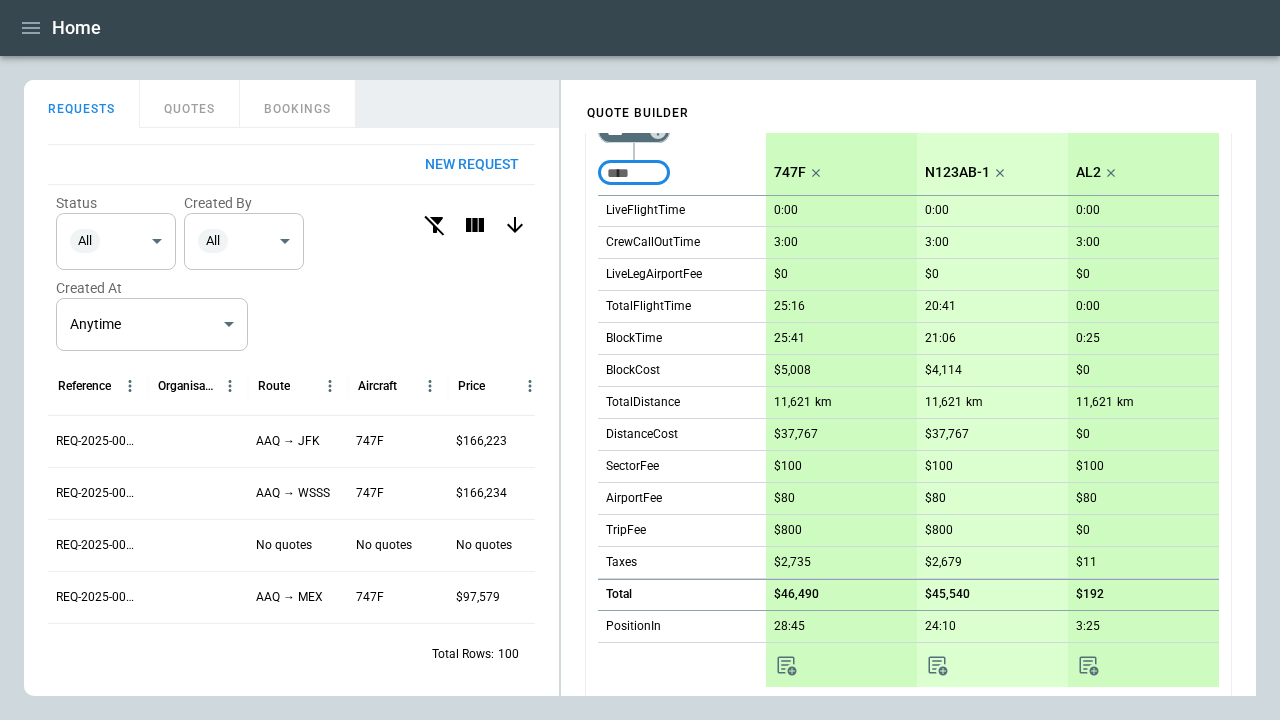 scroll, scrollTop: 0, scrollLeft: 0, axis: both 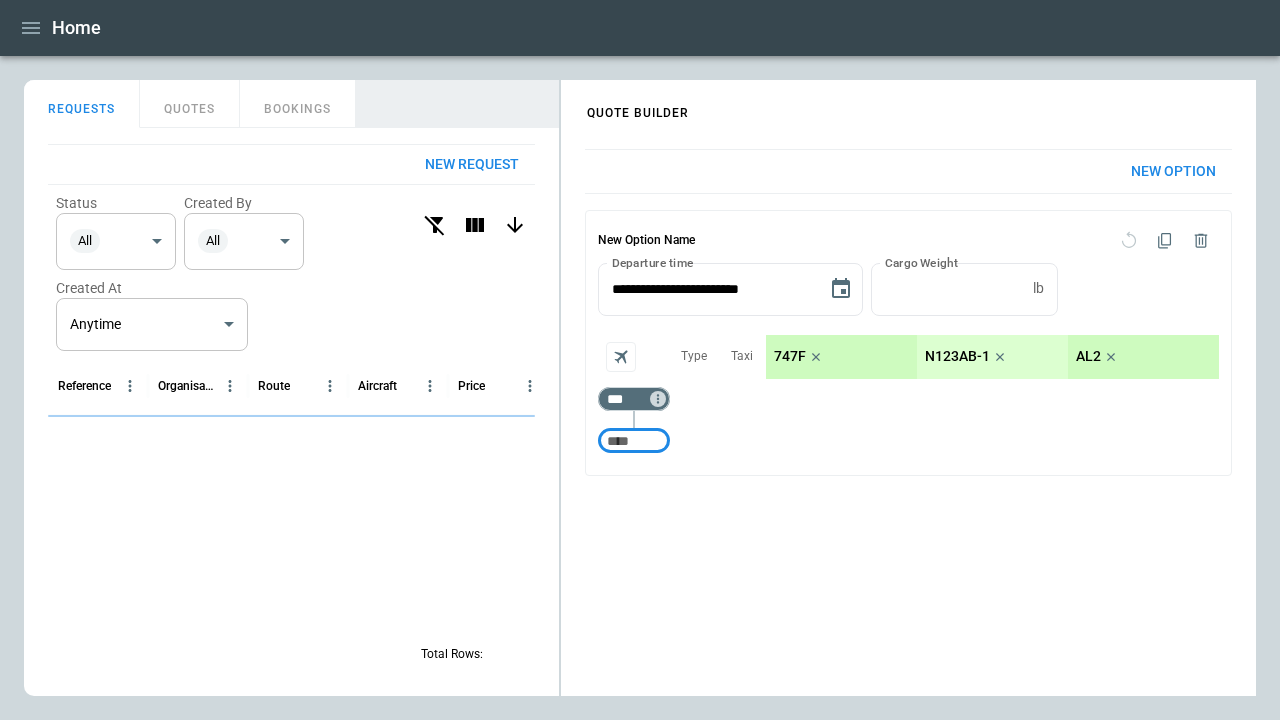 click 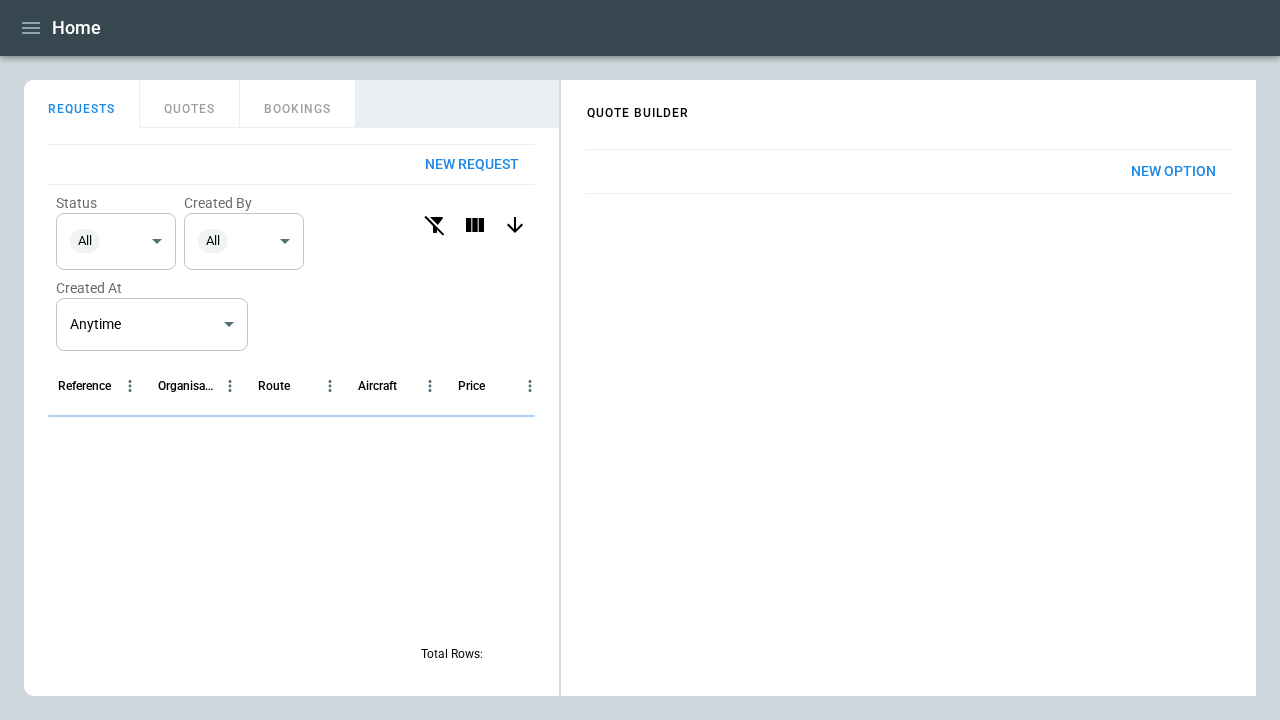 click on "New Option" at bounding box center [1173, 171] 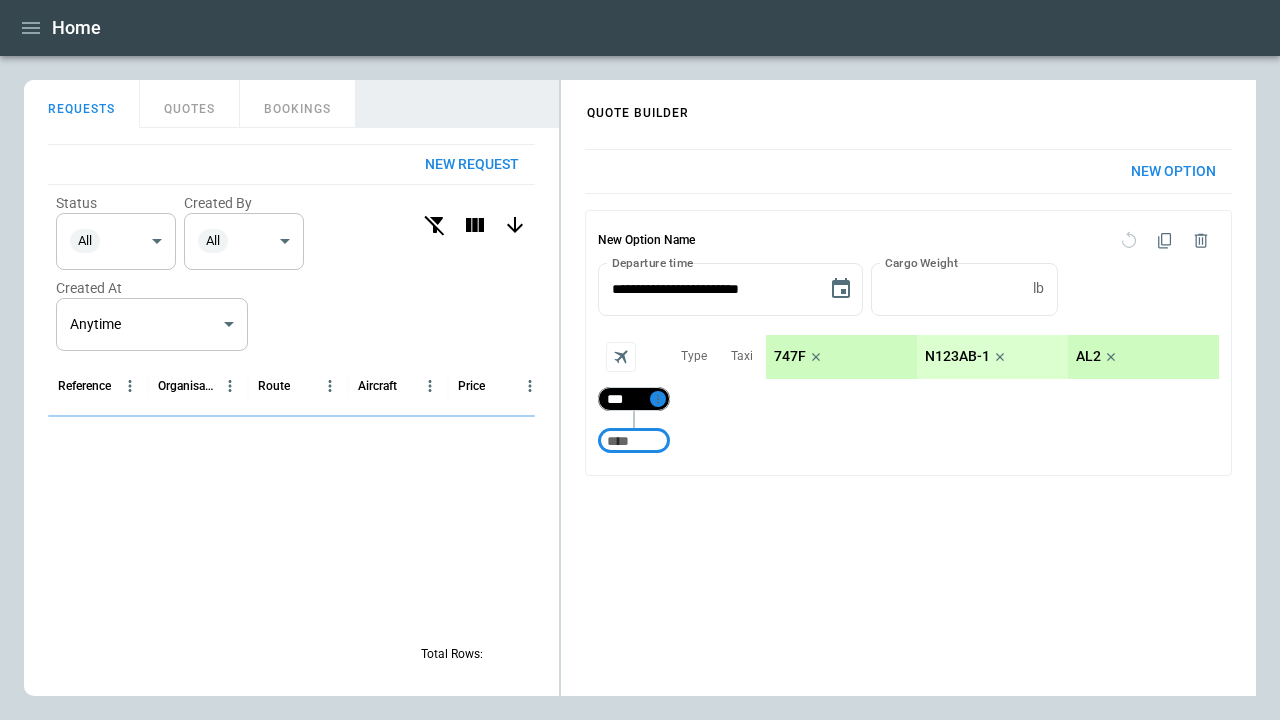 click 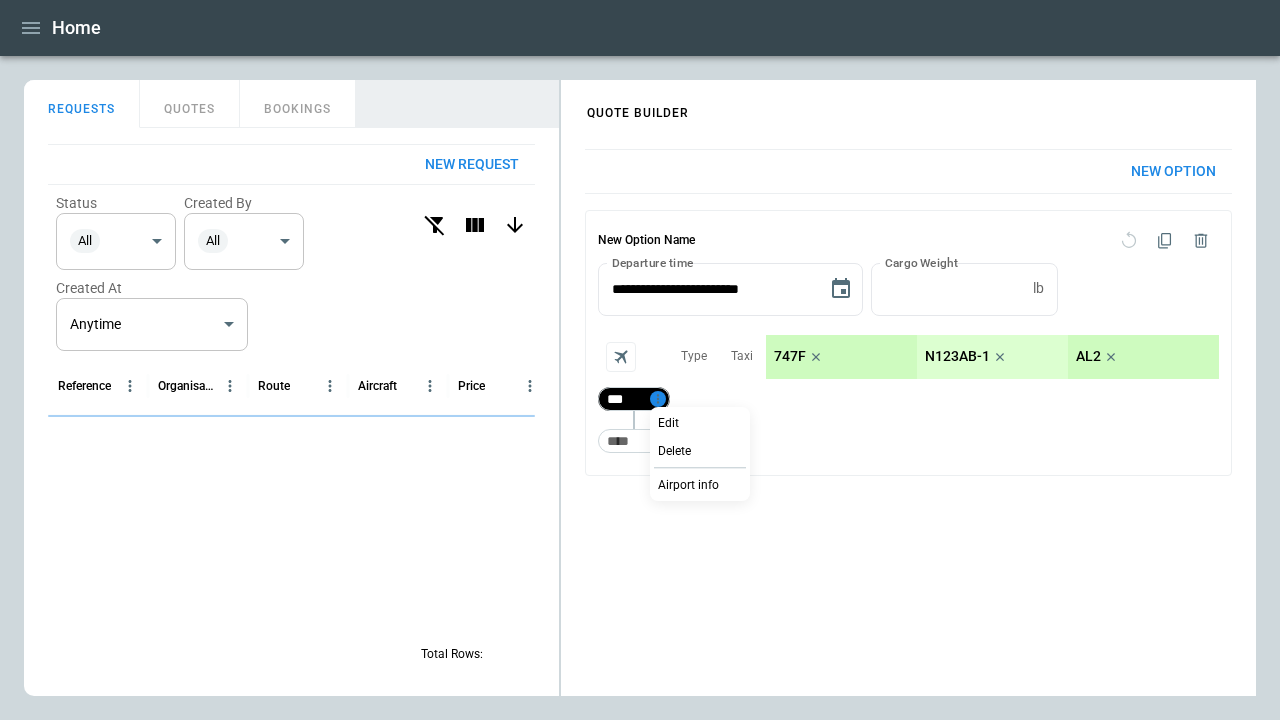 click on "Delete" at bounding box center [674, 451] 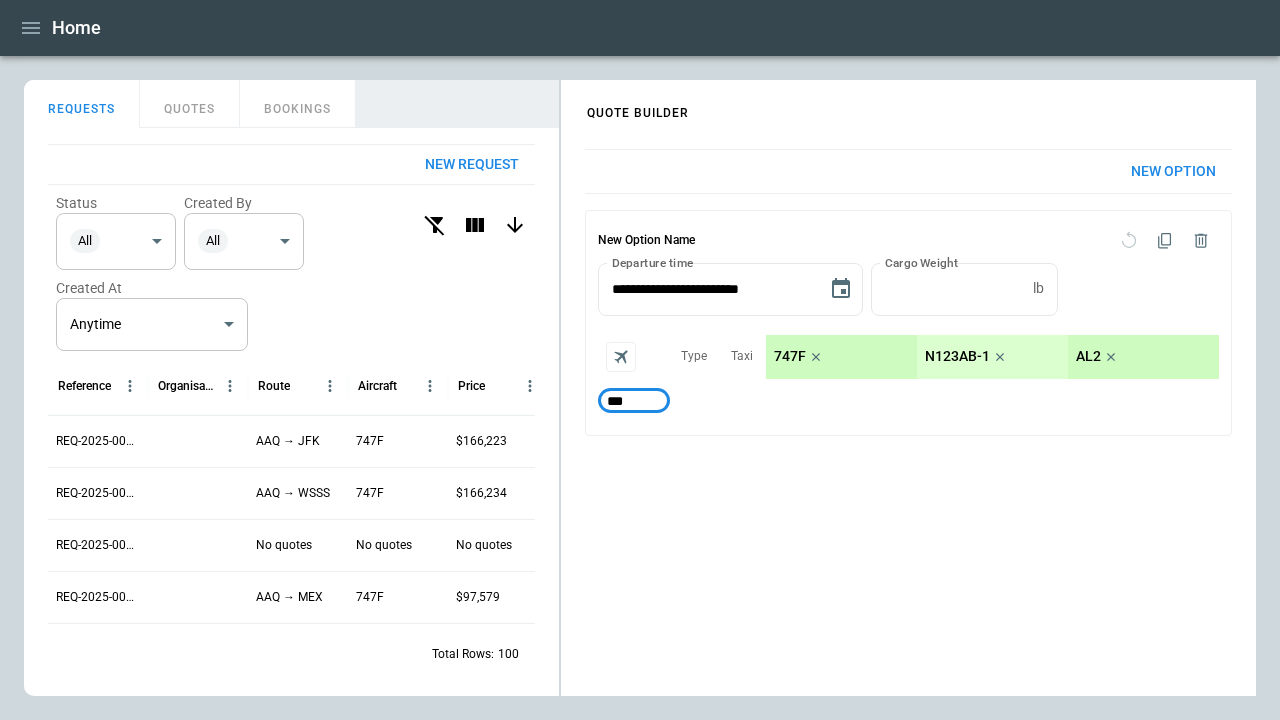 type on "***" 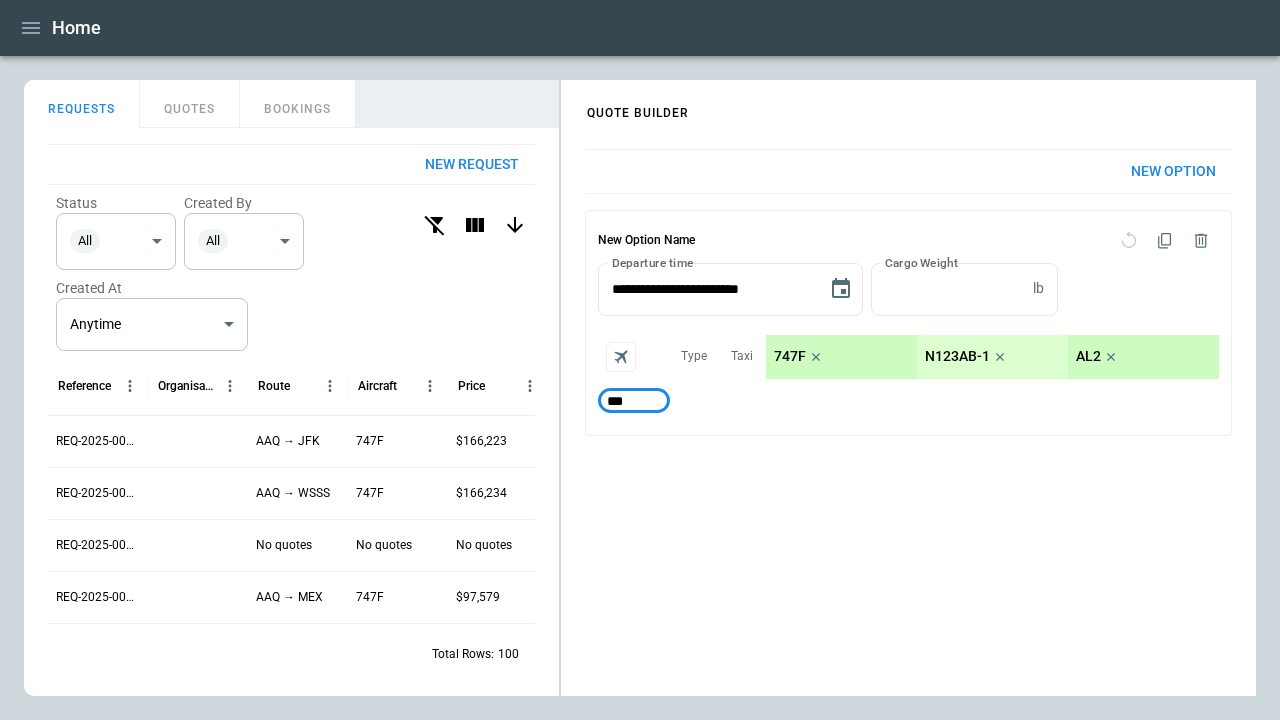 type 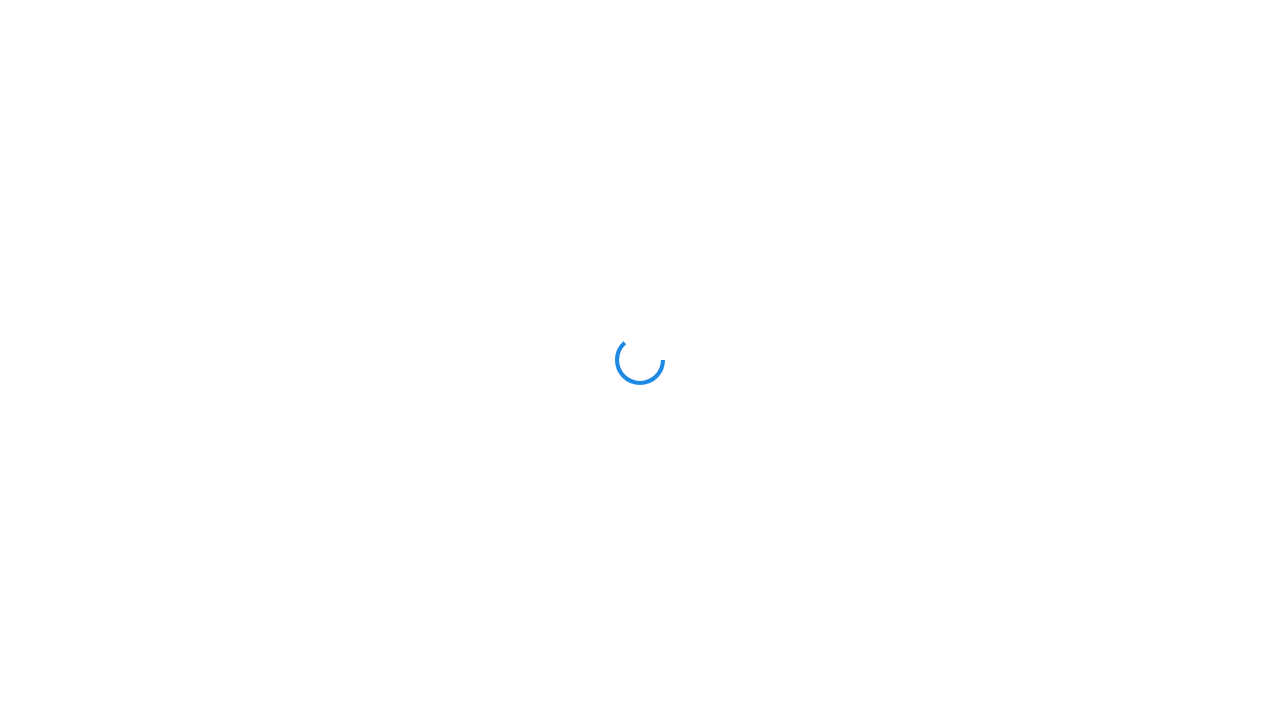 scroll, scrollTop: 0, scrollLeft: 0, axis: both 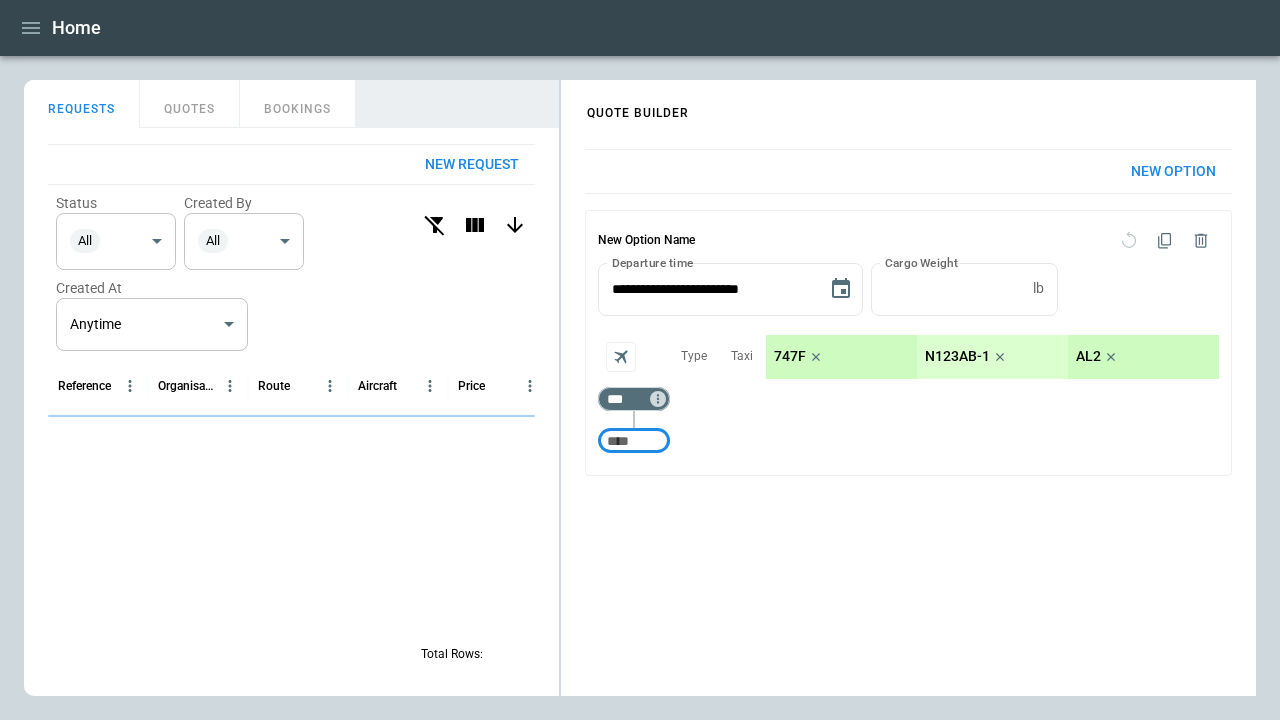 click 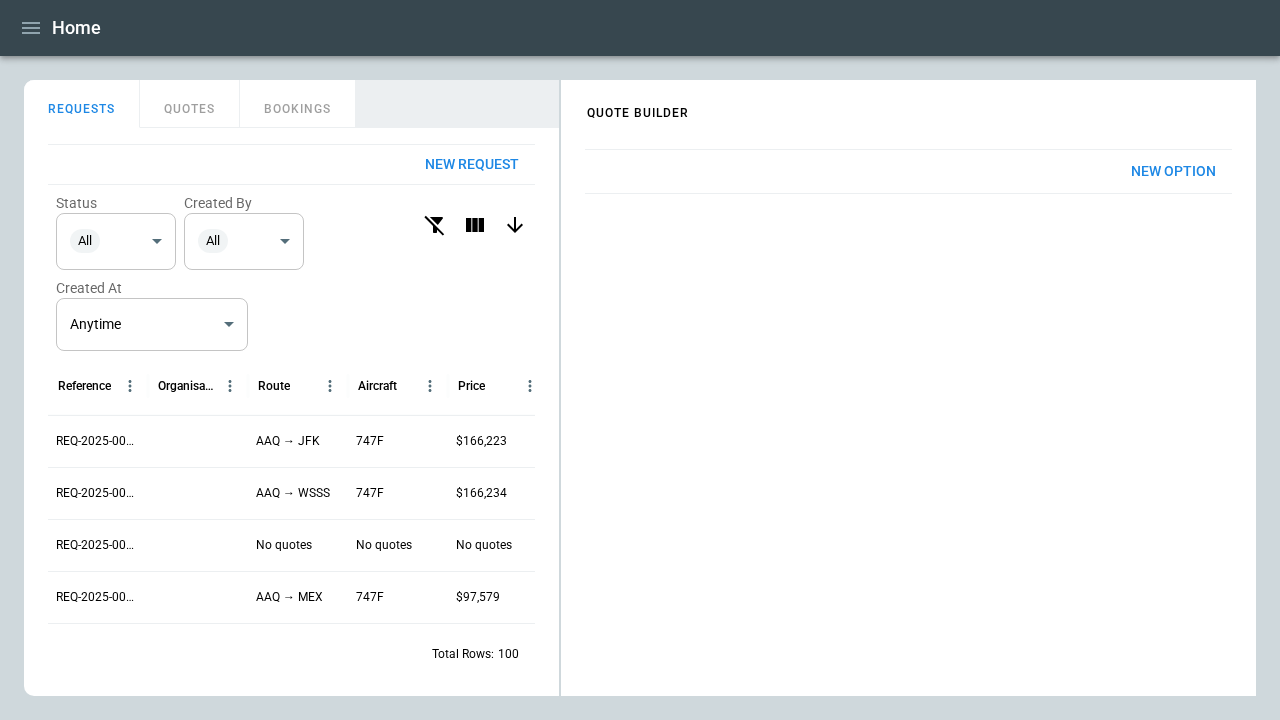 click on "New Option" at bounding box center [1173, 171] 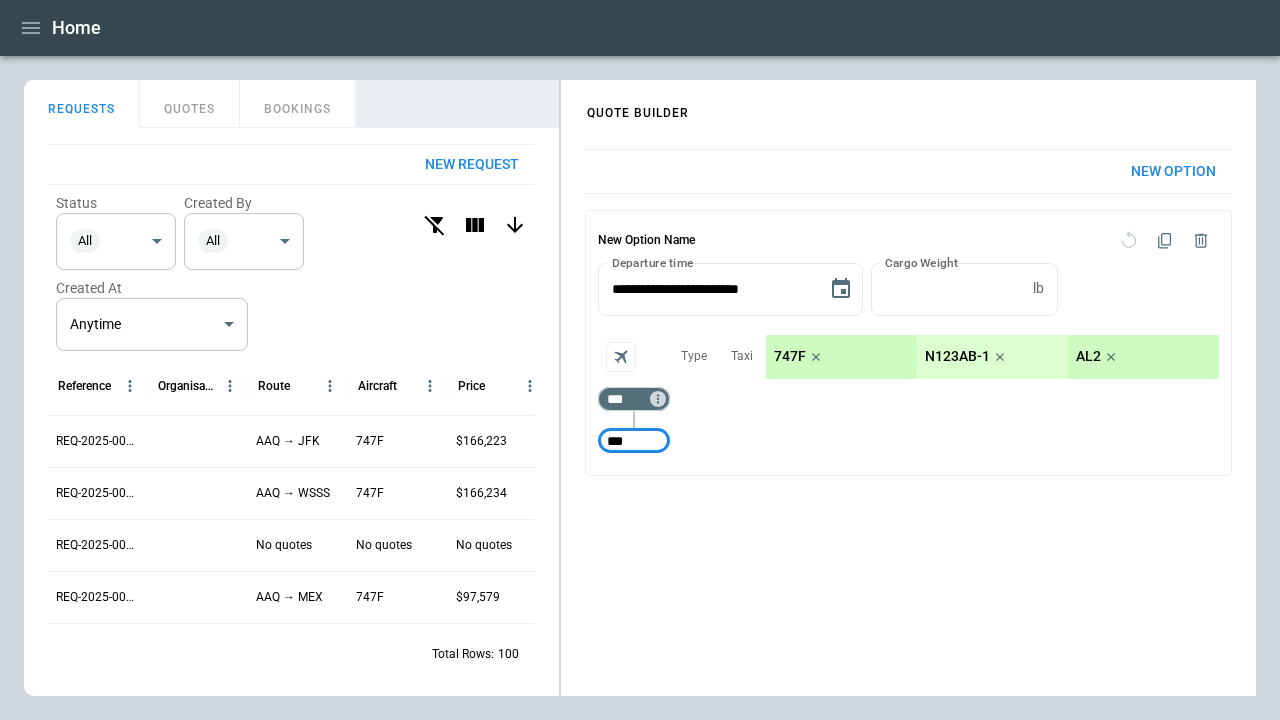 type on "***" 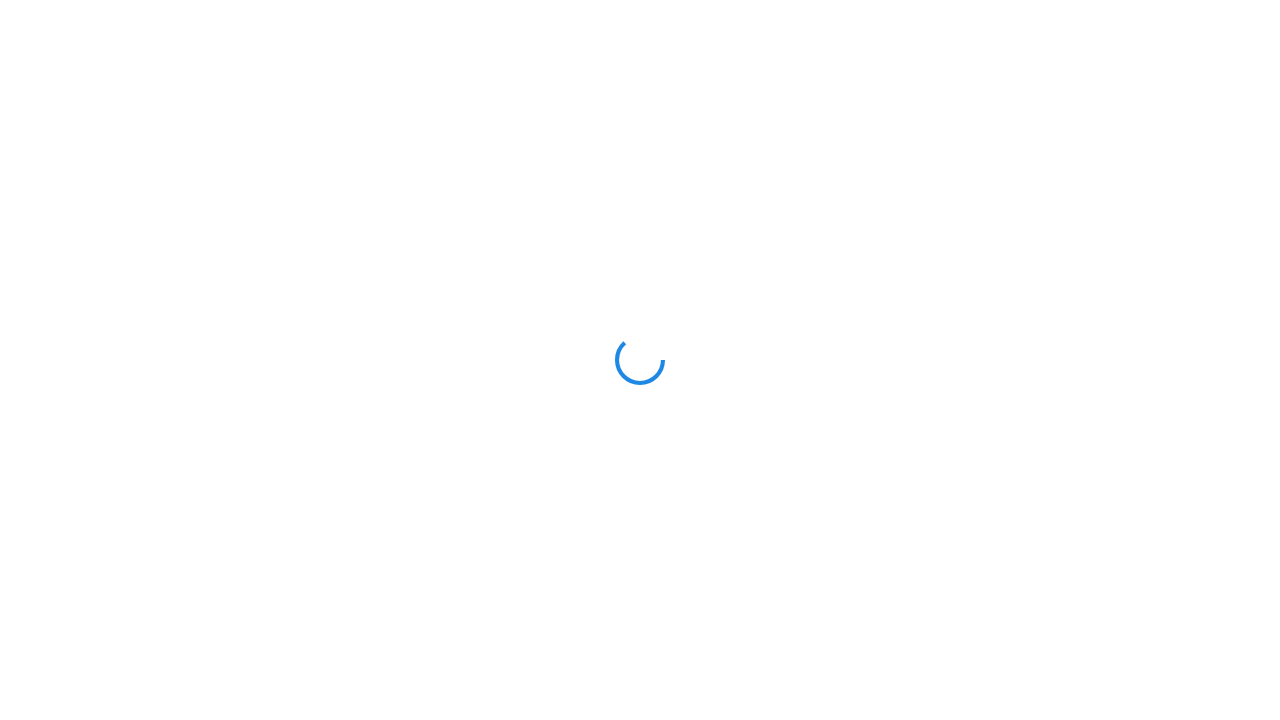 scroll, scrollTop: 0, scrollLeft: 0, axis: both 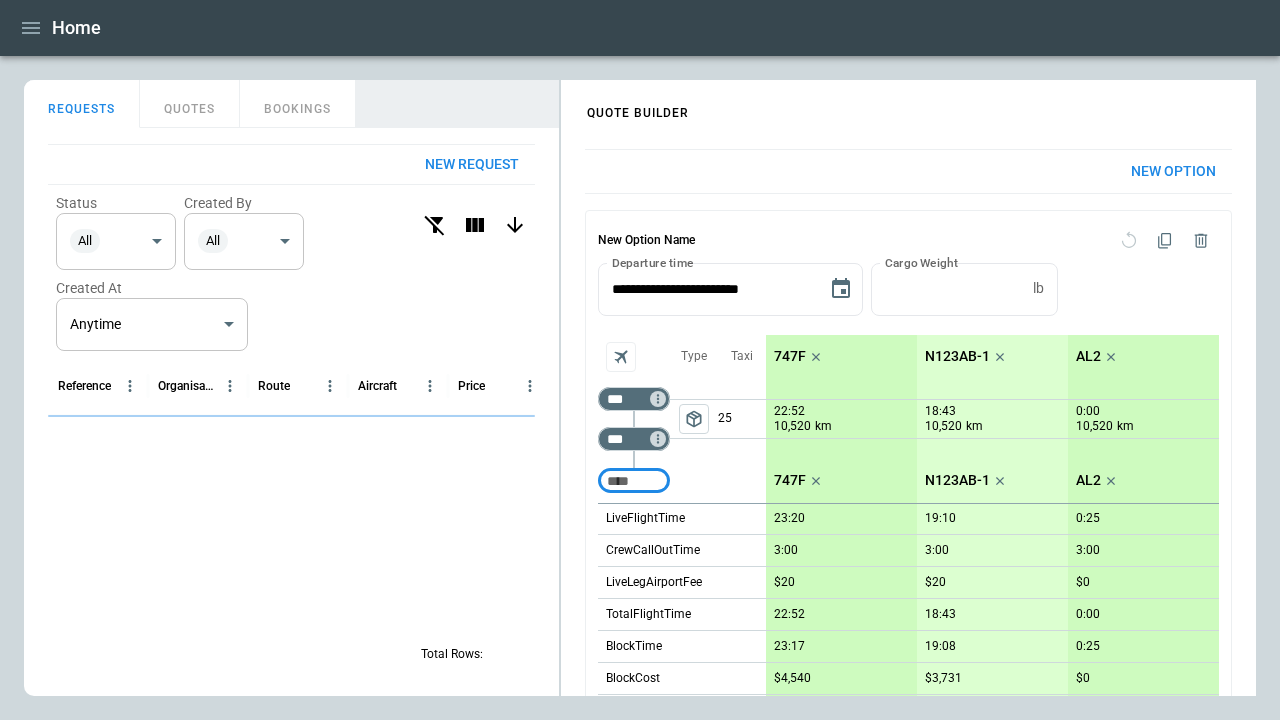 click 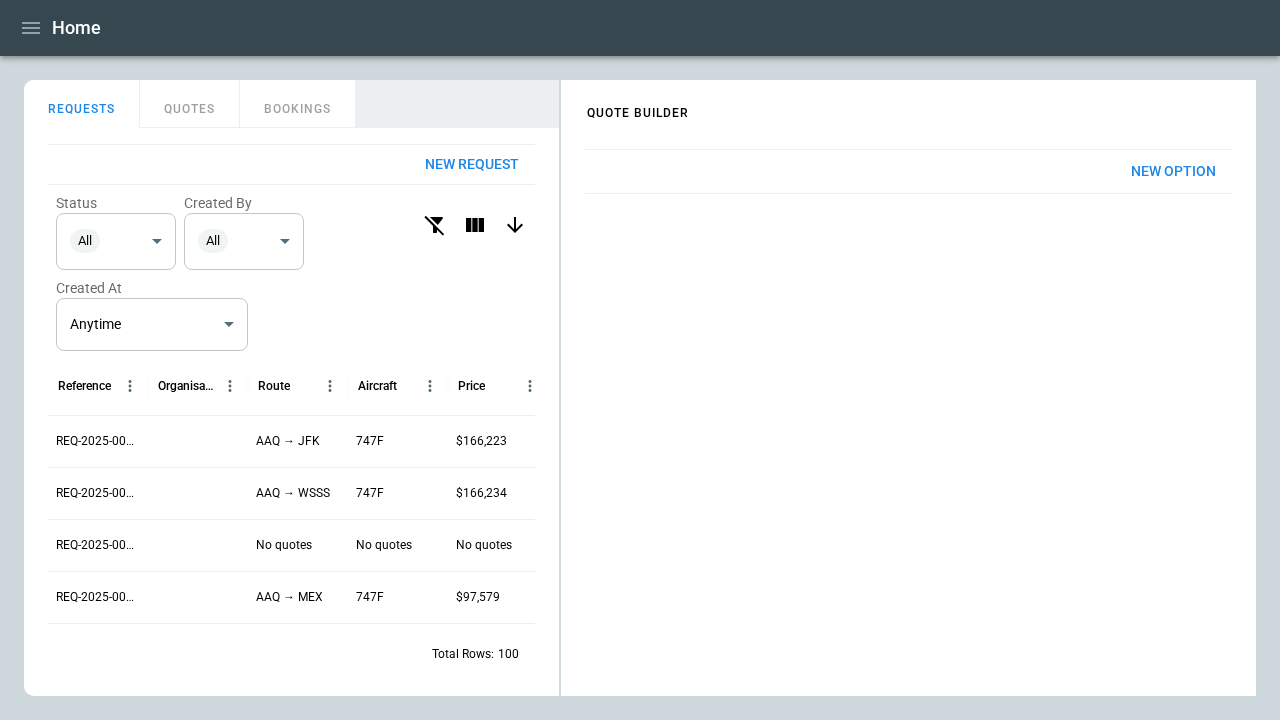 click on "New Option" at bounding box center [1173, 171] 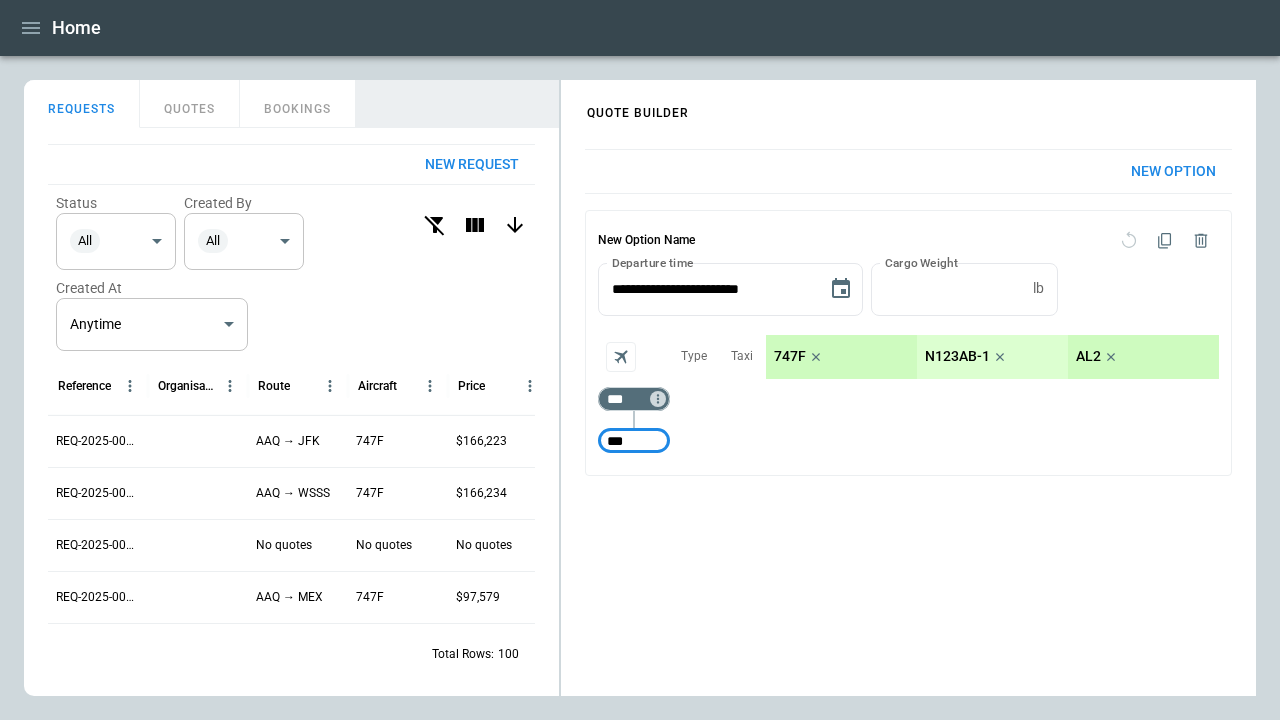 type on "***" 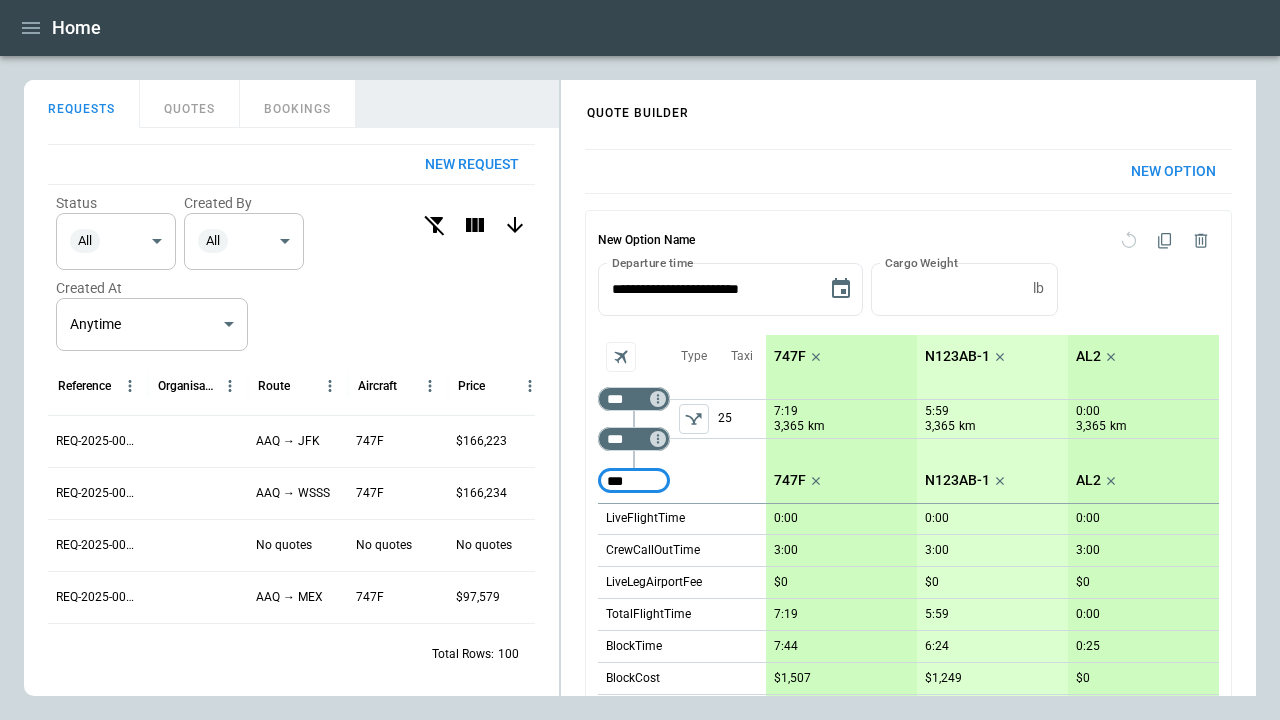 type on "***" 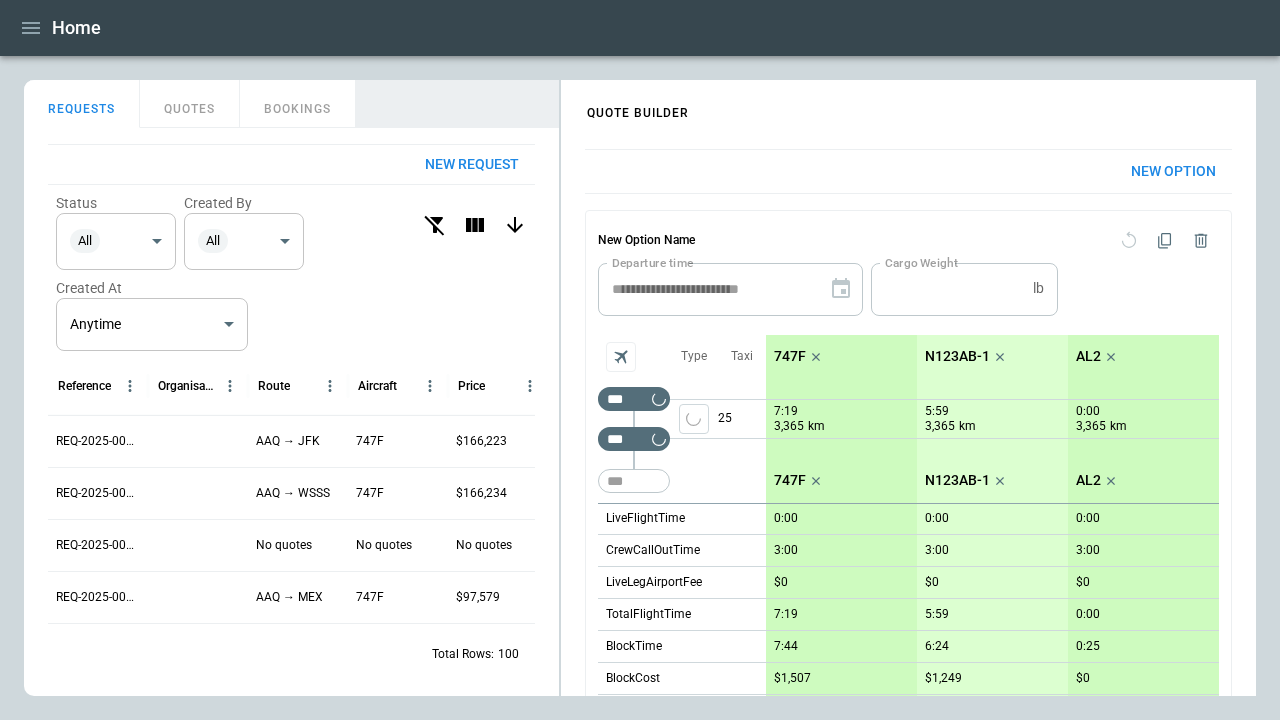 type 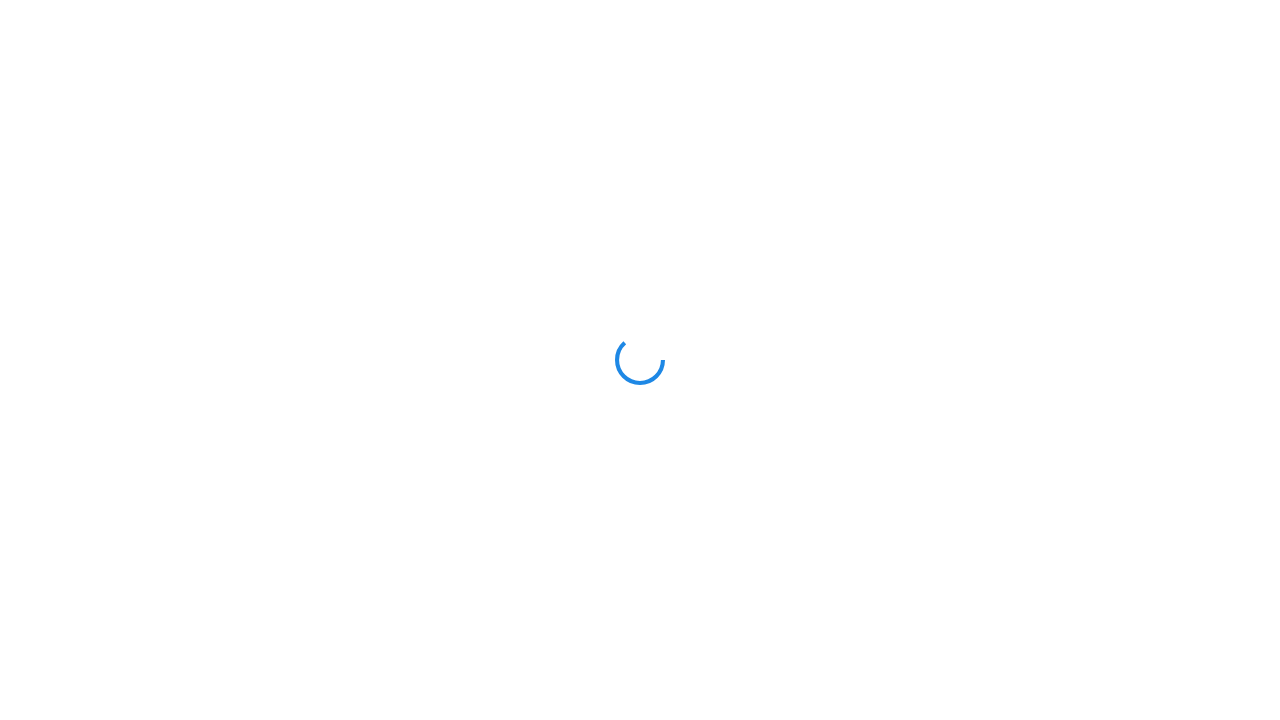 scroll, scrollTop: 0, scrollLeft: 0, axis: both 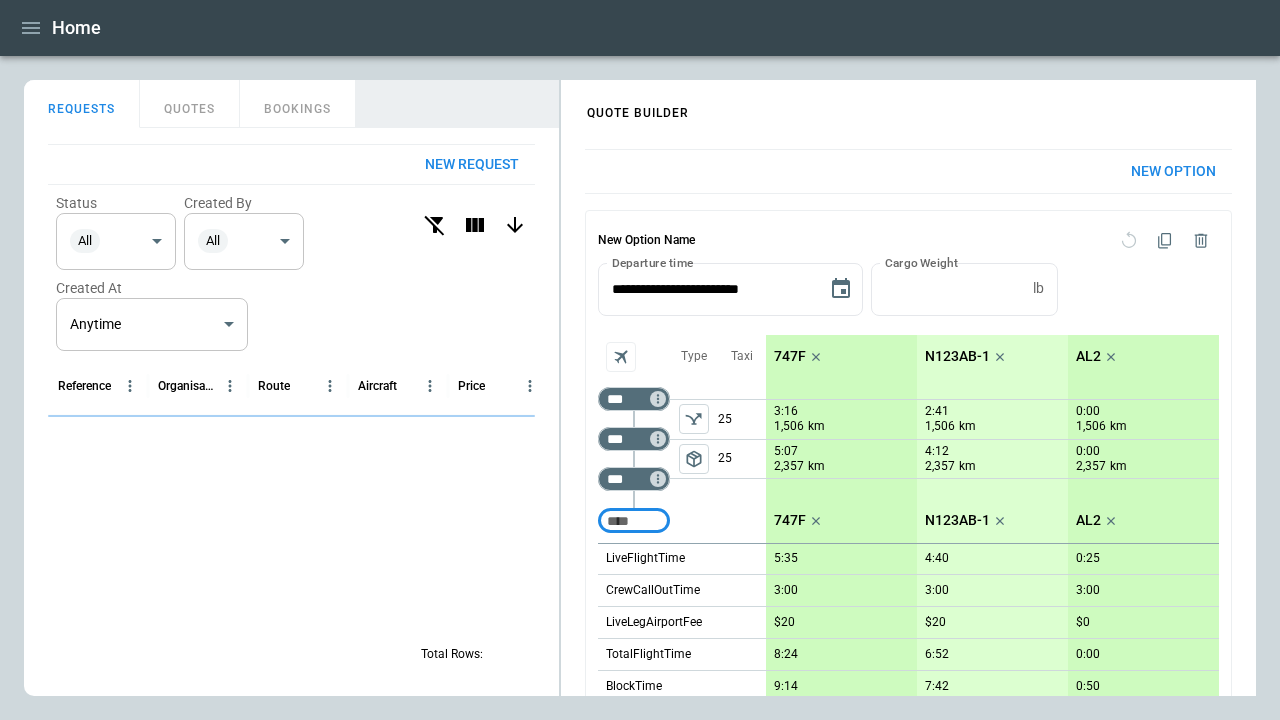 click 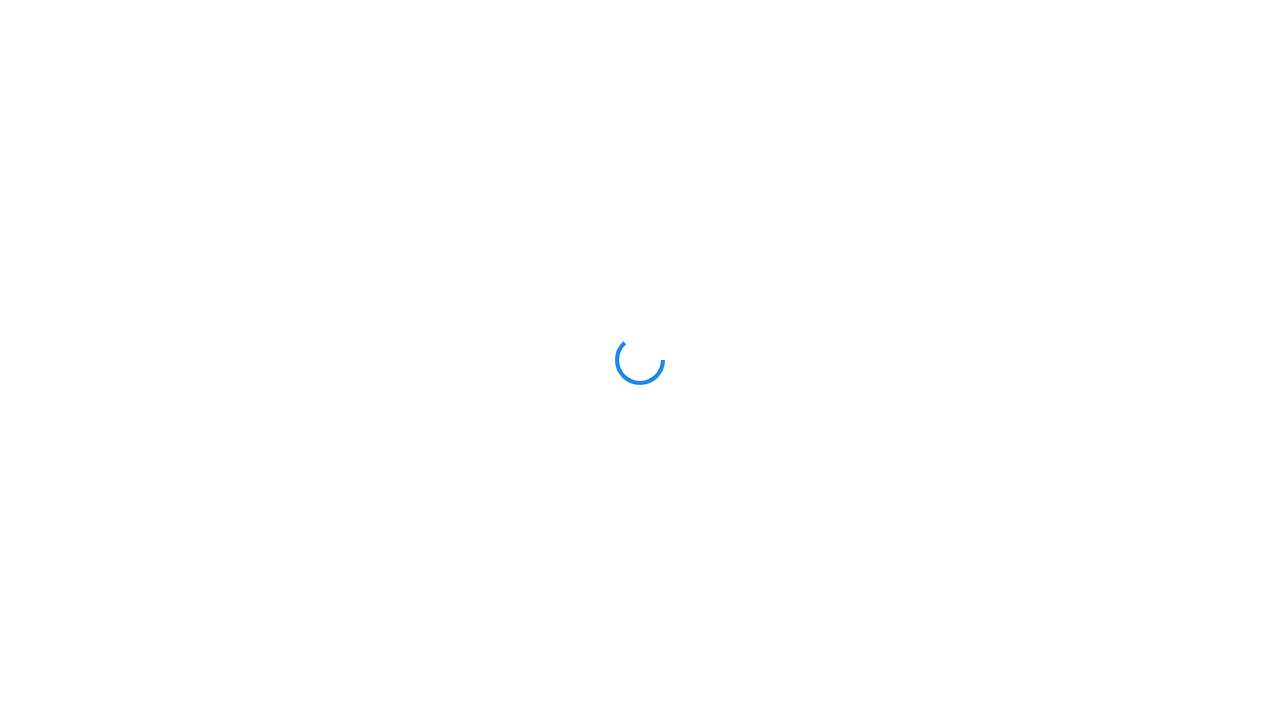 scroll, scrollTop: 0, scrollLeft: 0, axis: both 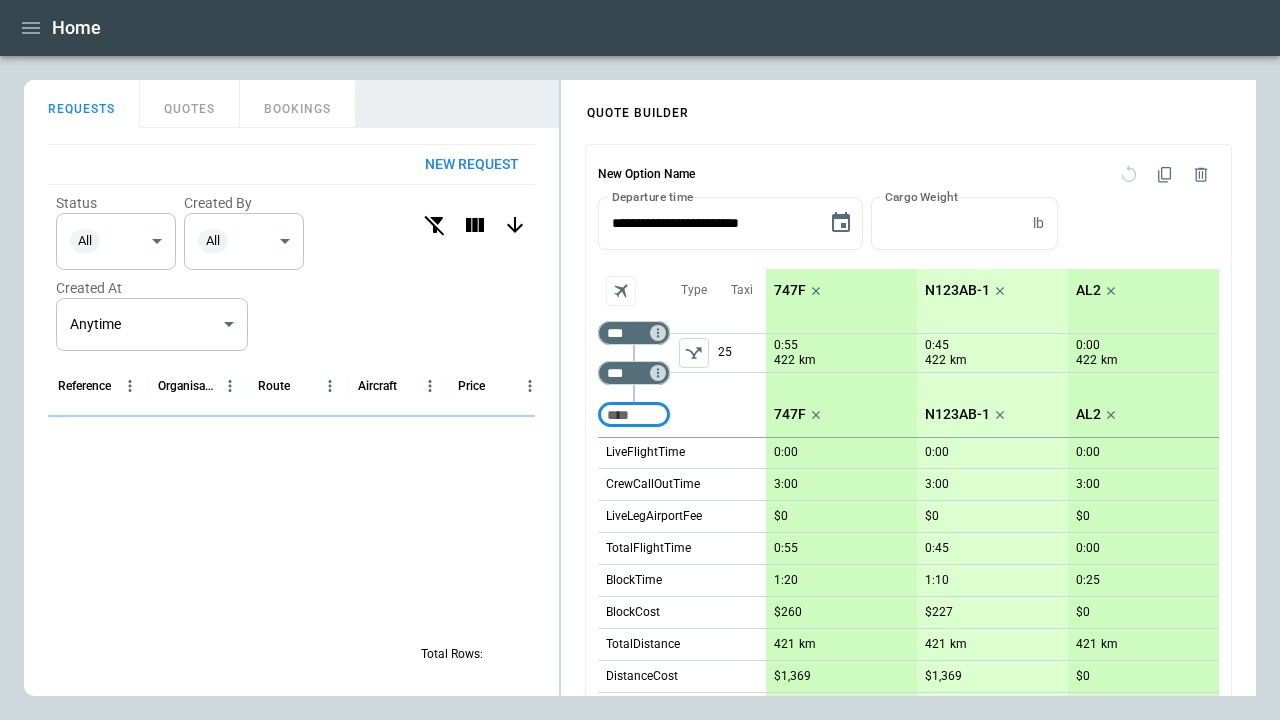 click 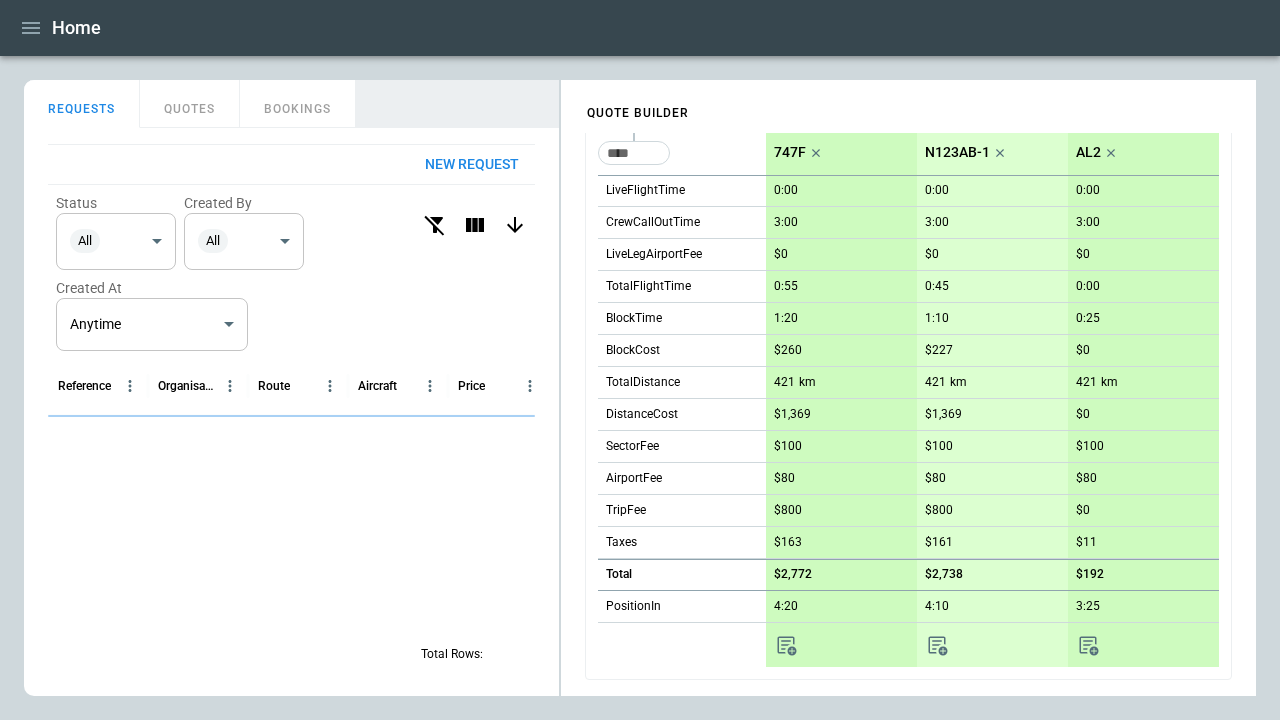 scroll, scrollTop: 0, scrollLeft: 0, axis: both 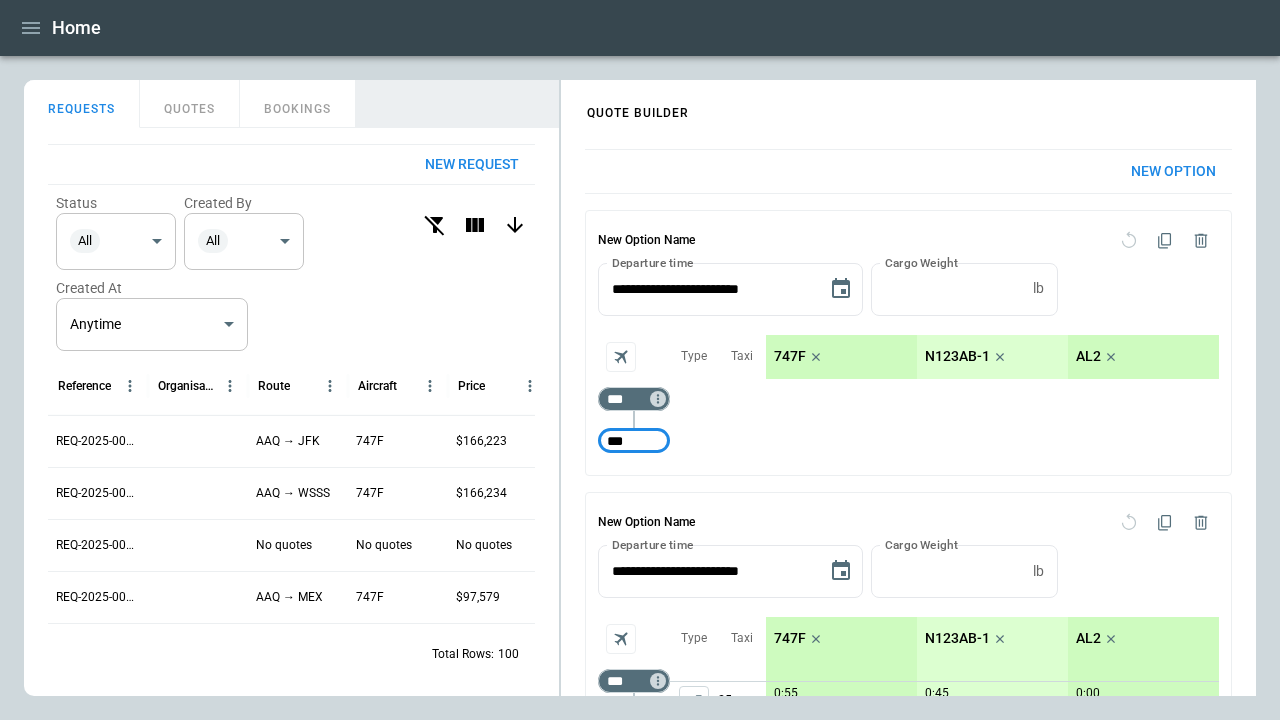 type on "***" 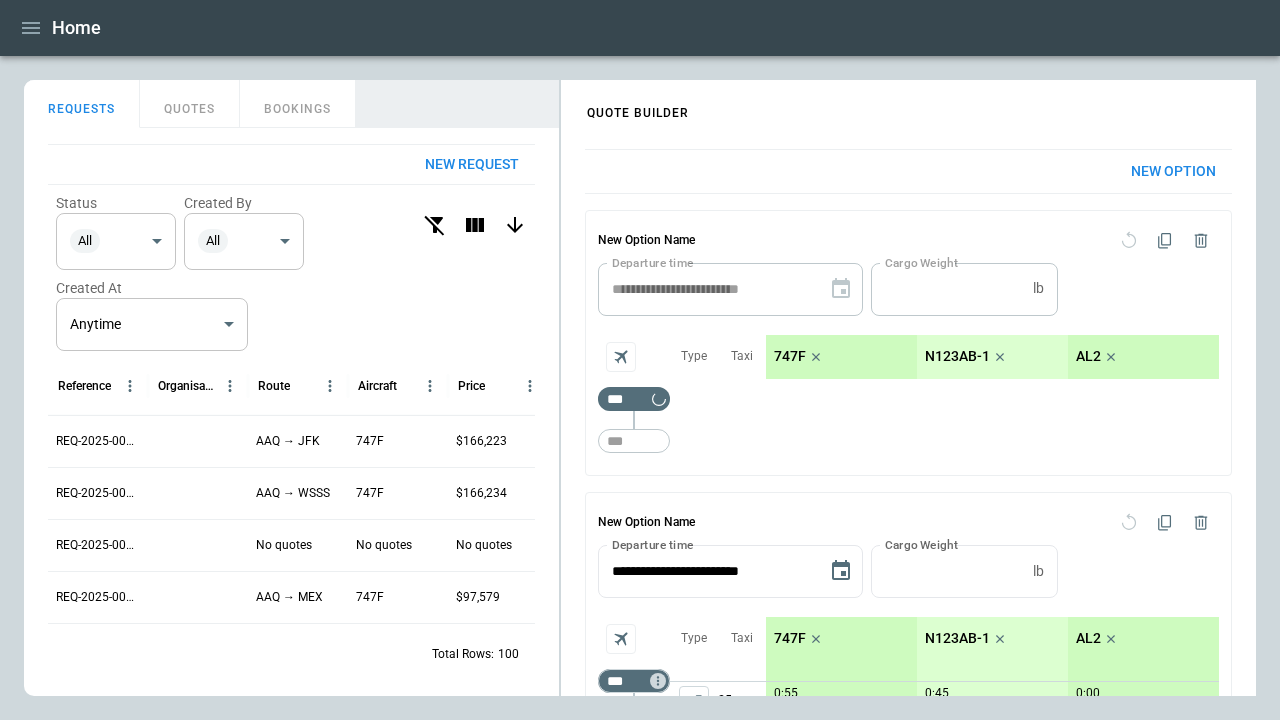 type 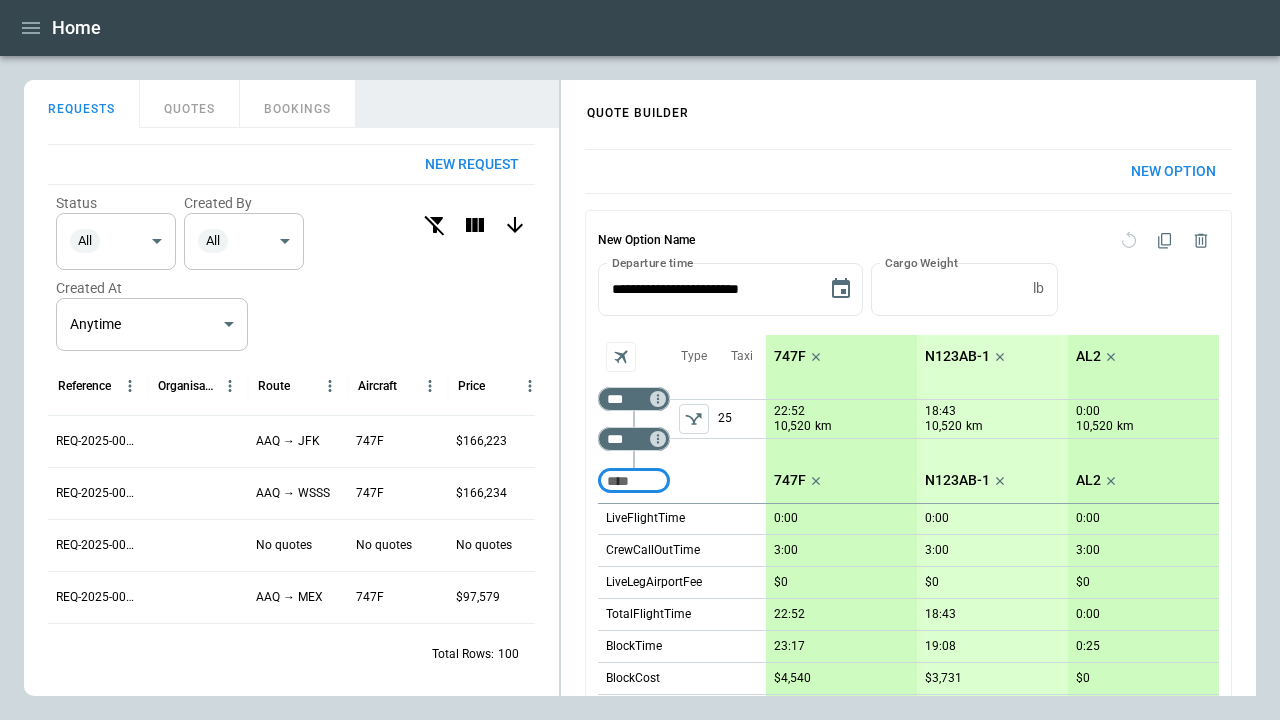 click at bounding box center [634, 419] 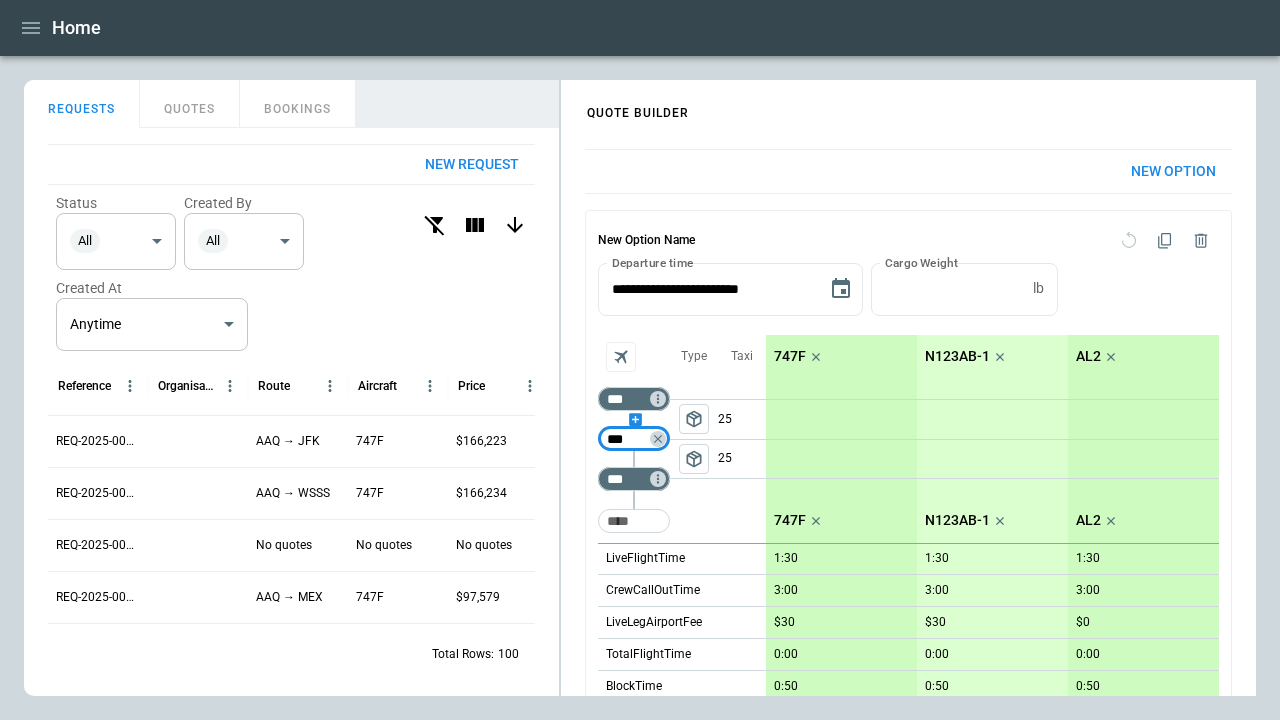 type on "***" 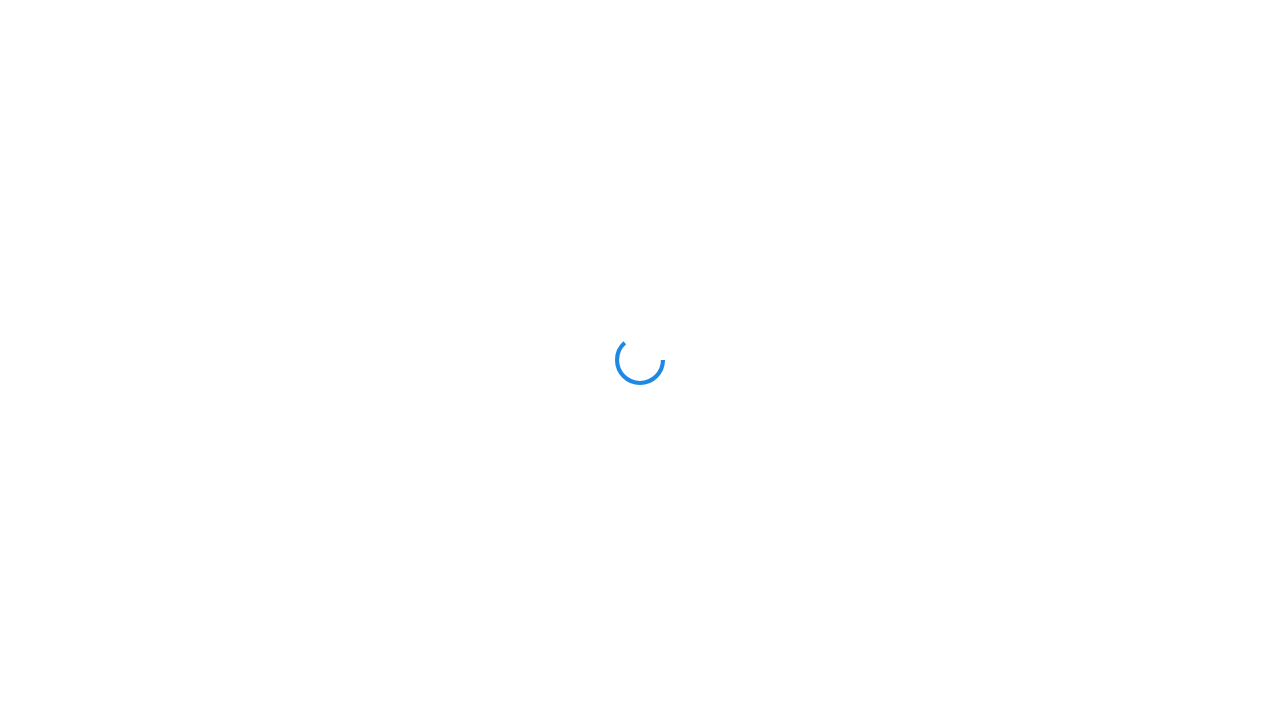 scroll, scrollTop: 0, scrollLeft: 0, axis: both 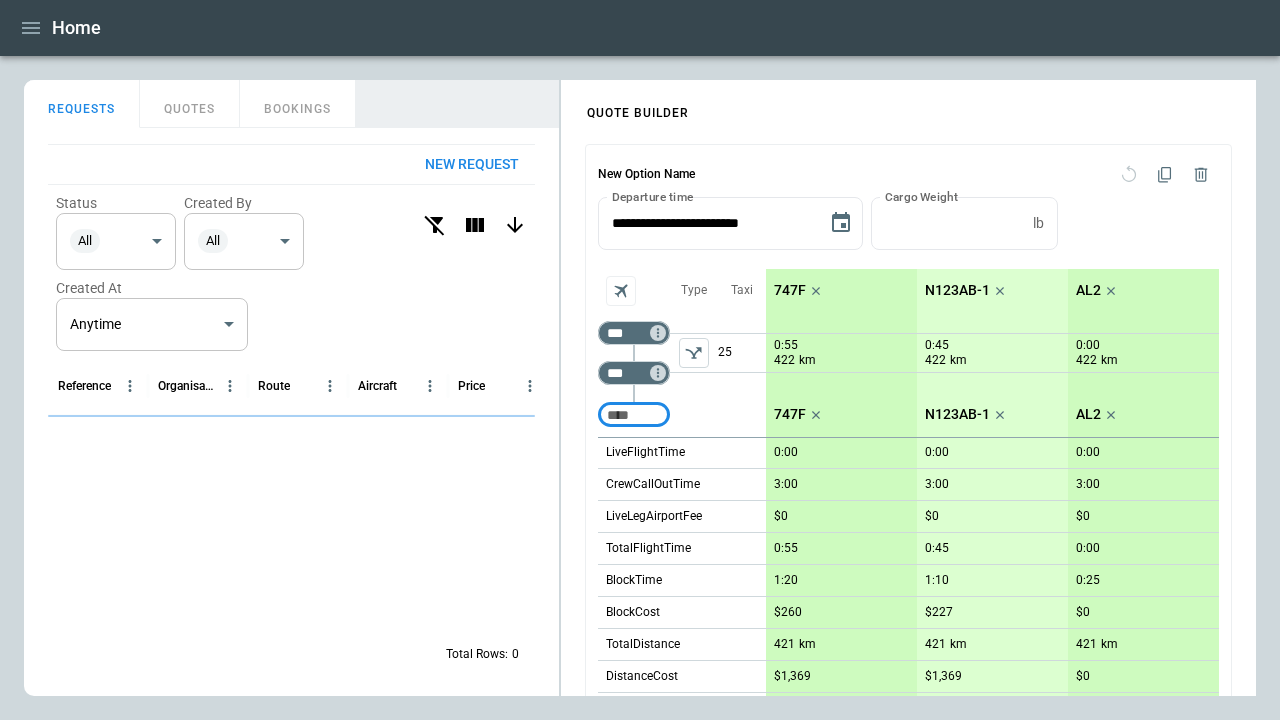 click 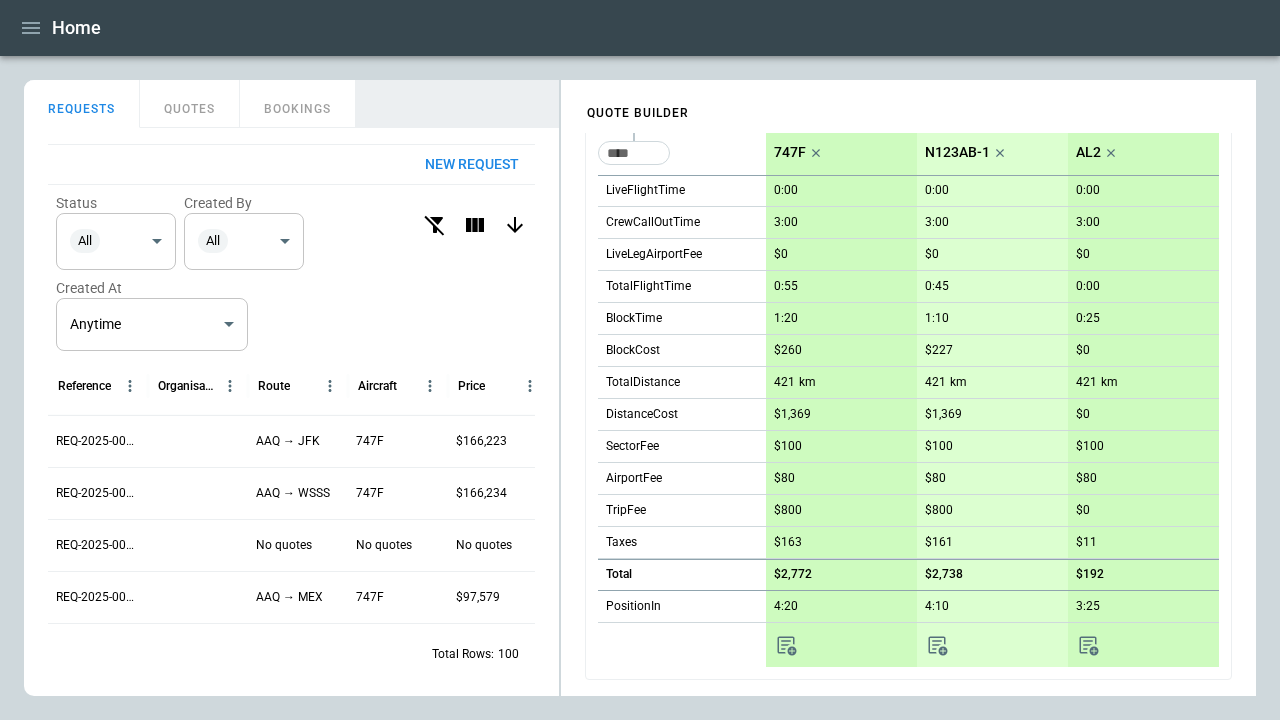 scroll, scrollTop: 0, scrollLeft: 0, axis: both 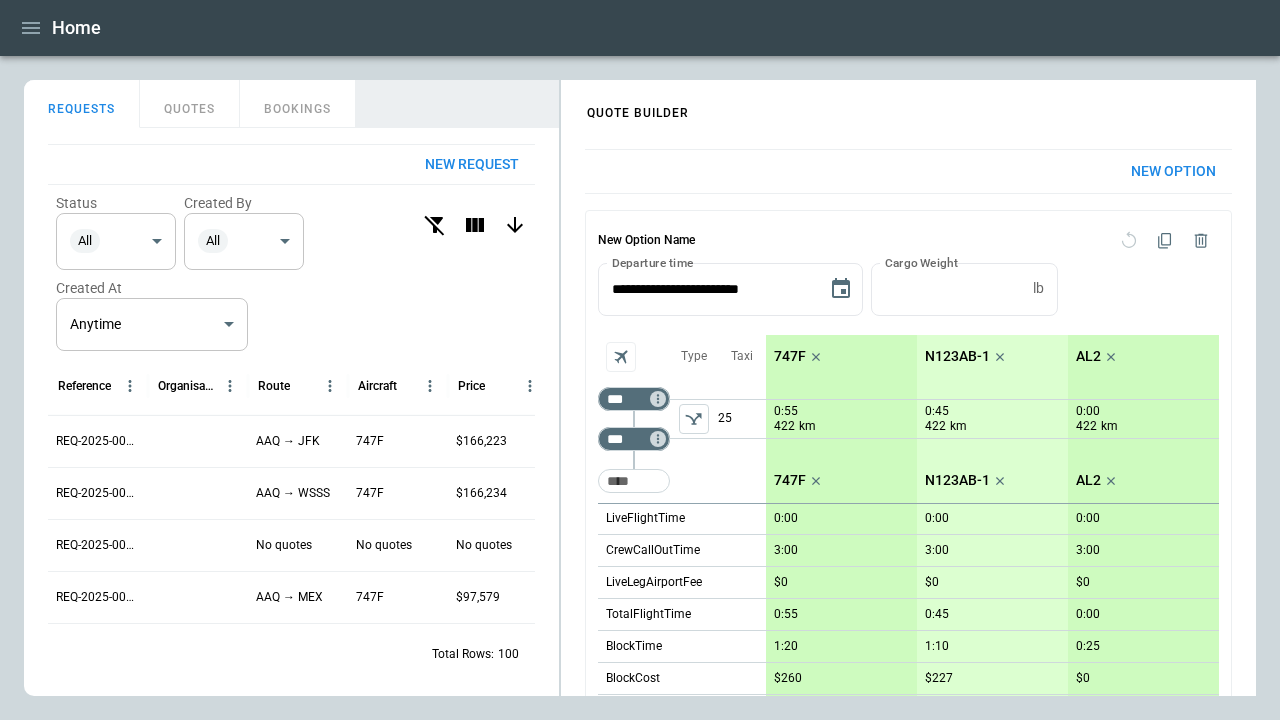 click 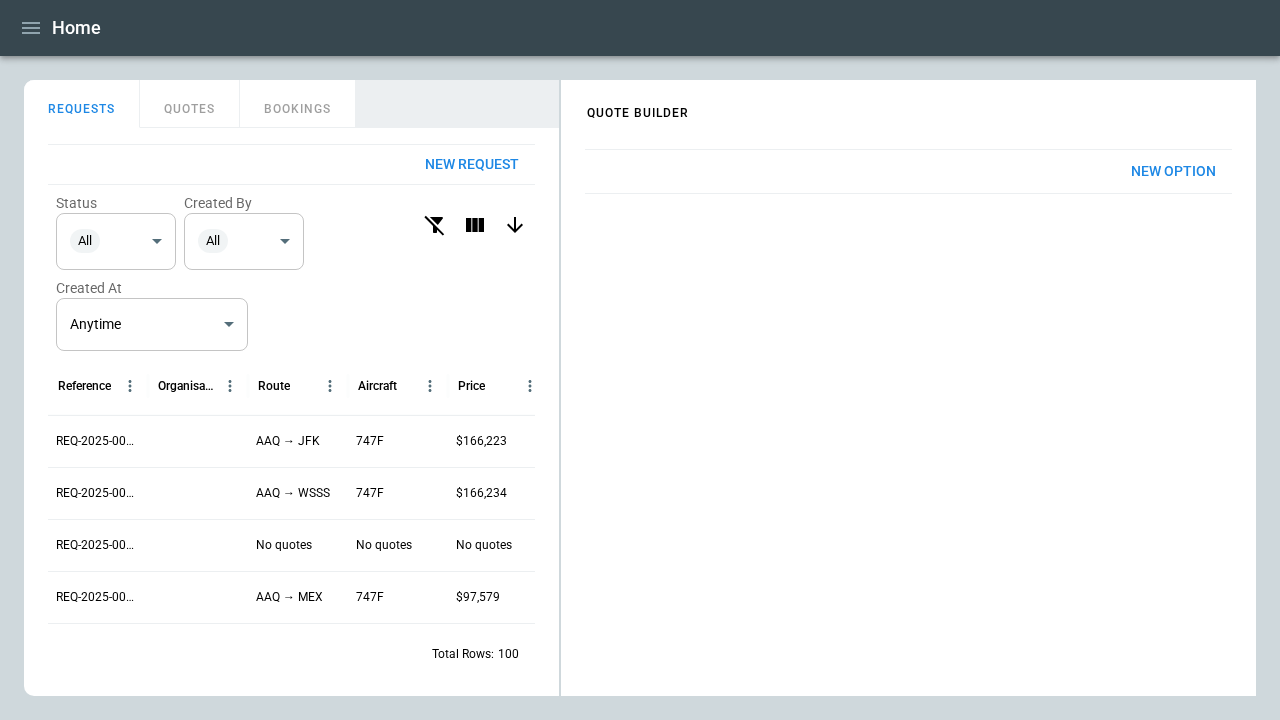 click on "New Option" at bounding box center [1173, 171] 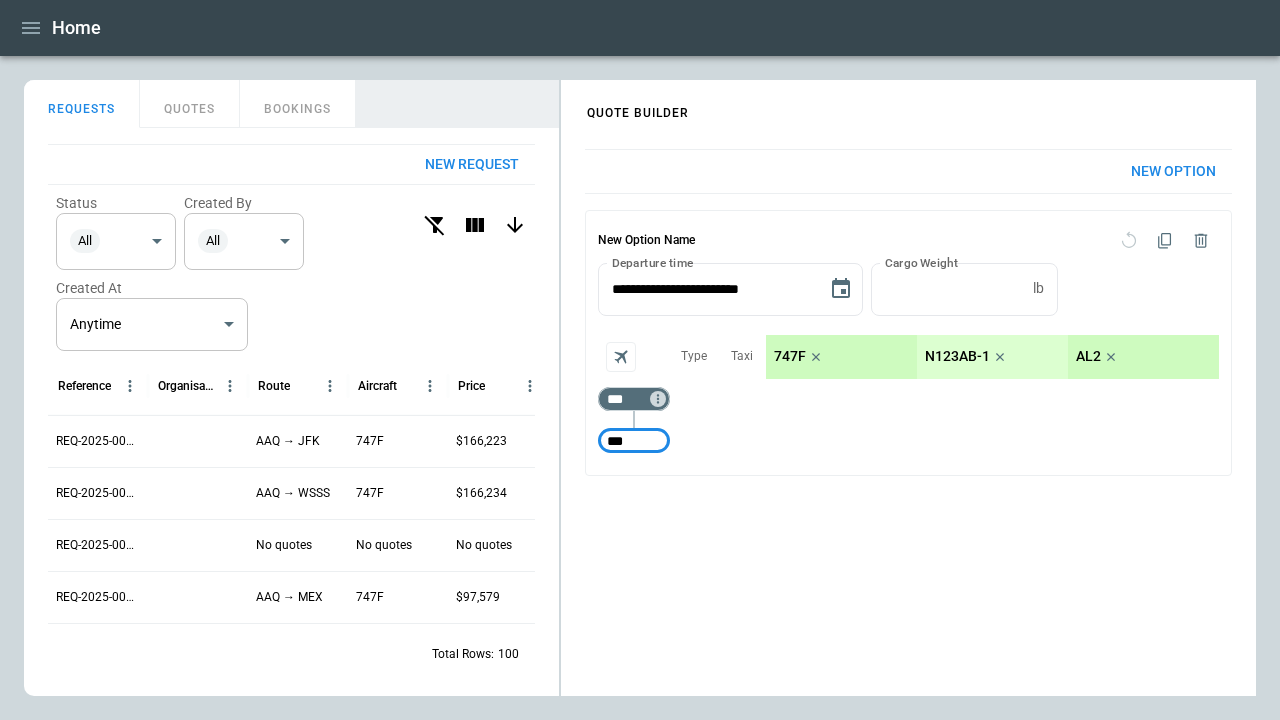type on "***" 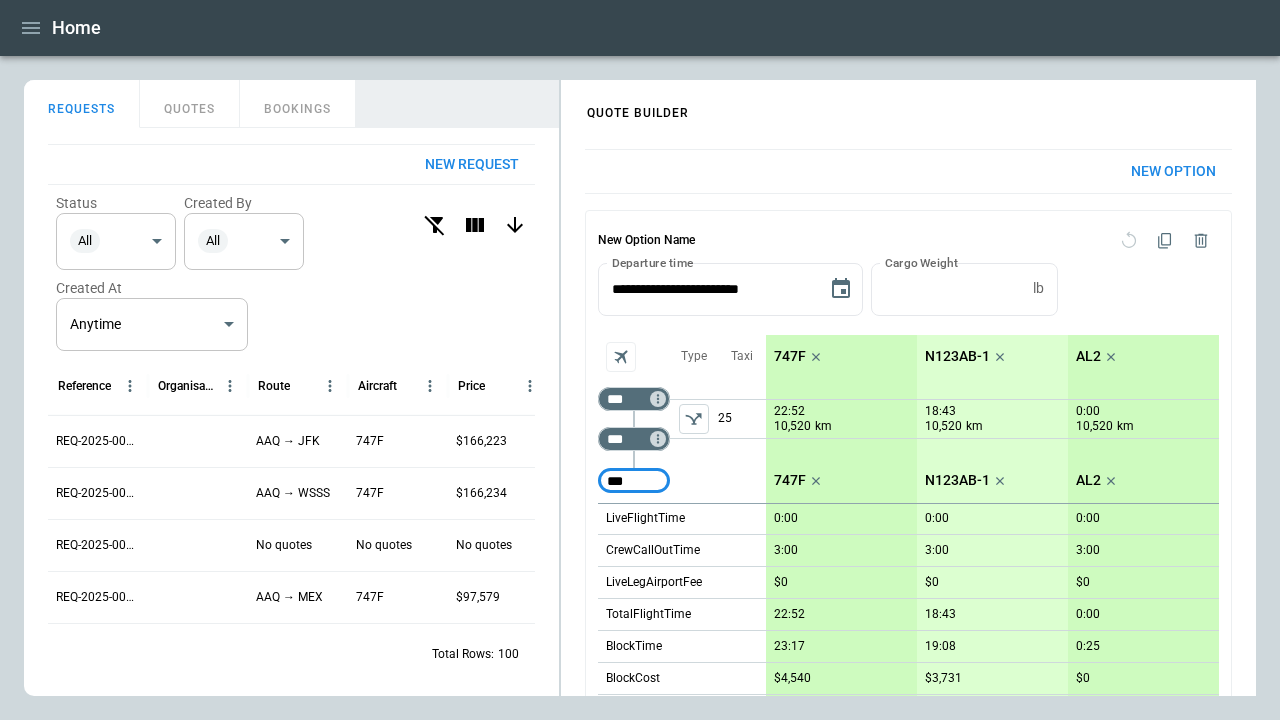 type on "***" 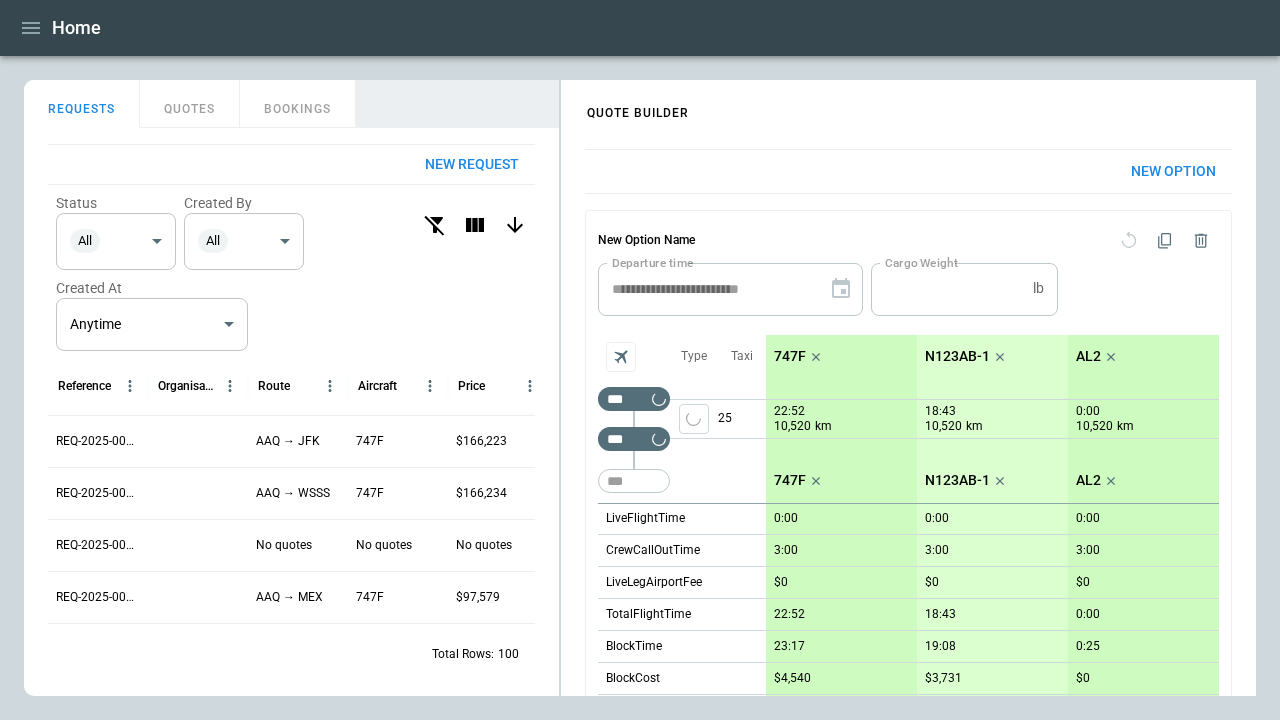 type 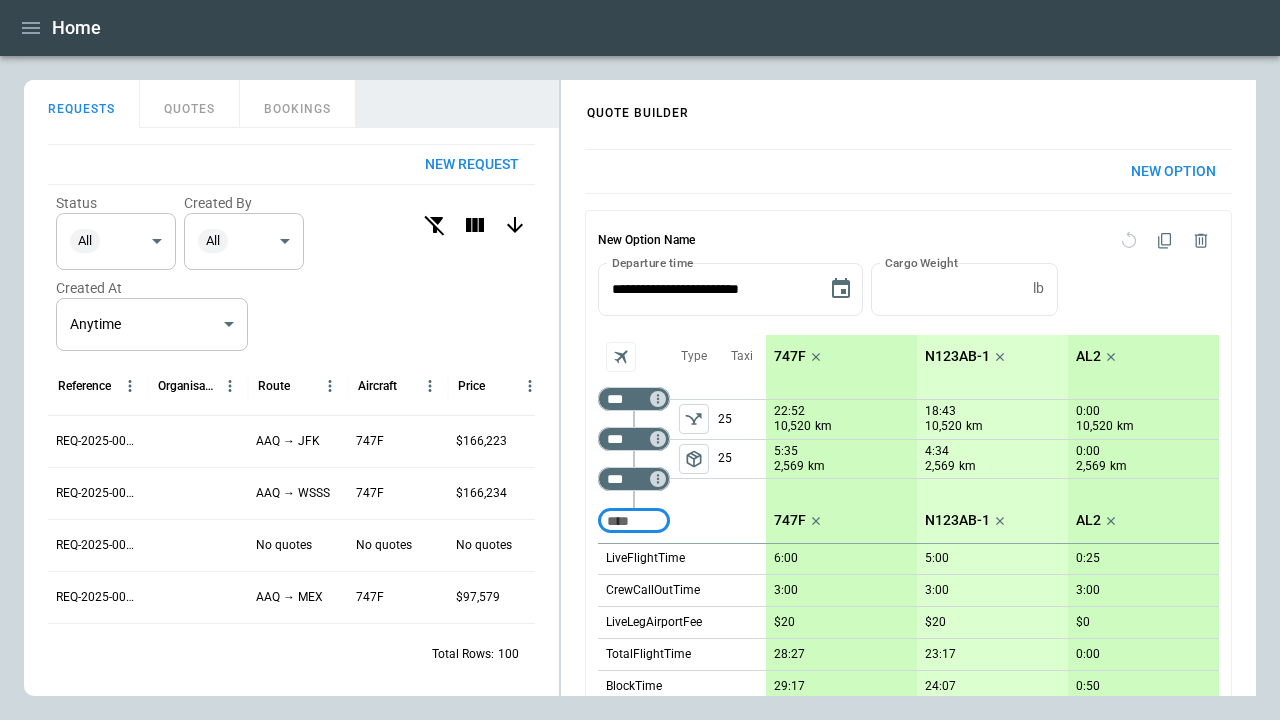 click 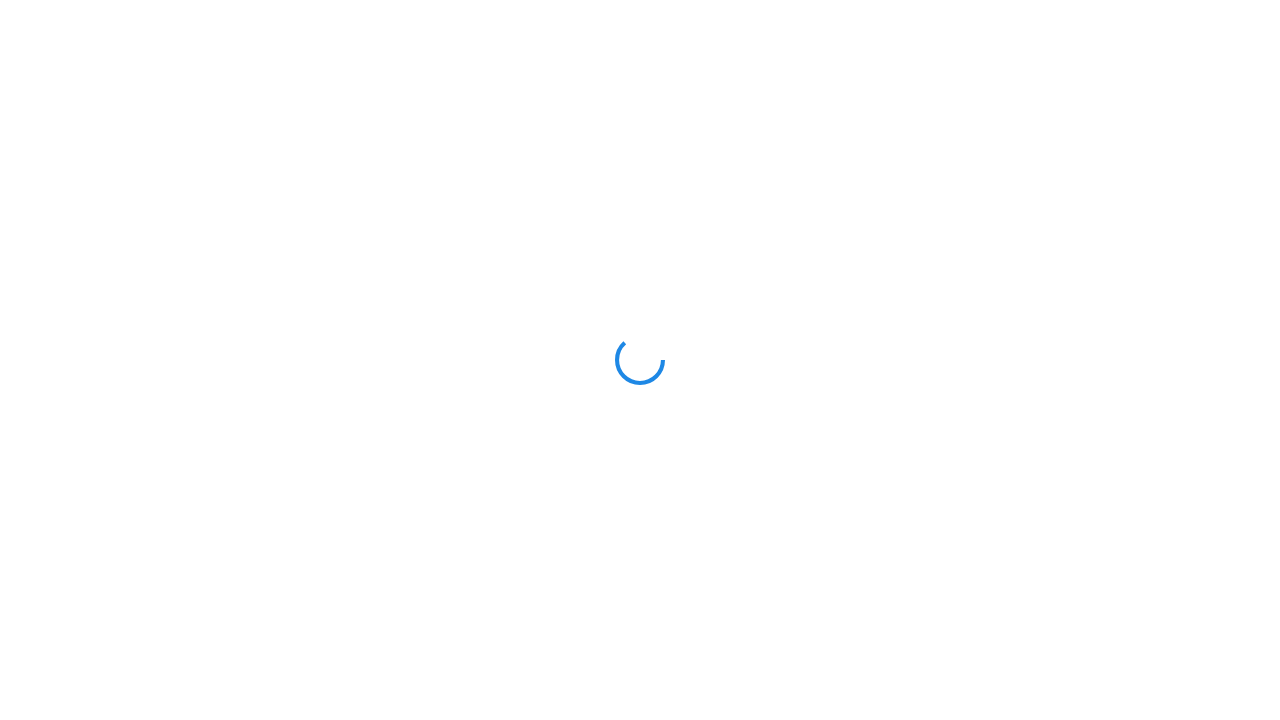 scroll, scrollTop: 0, scrollLeft: 0, axis: both 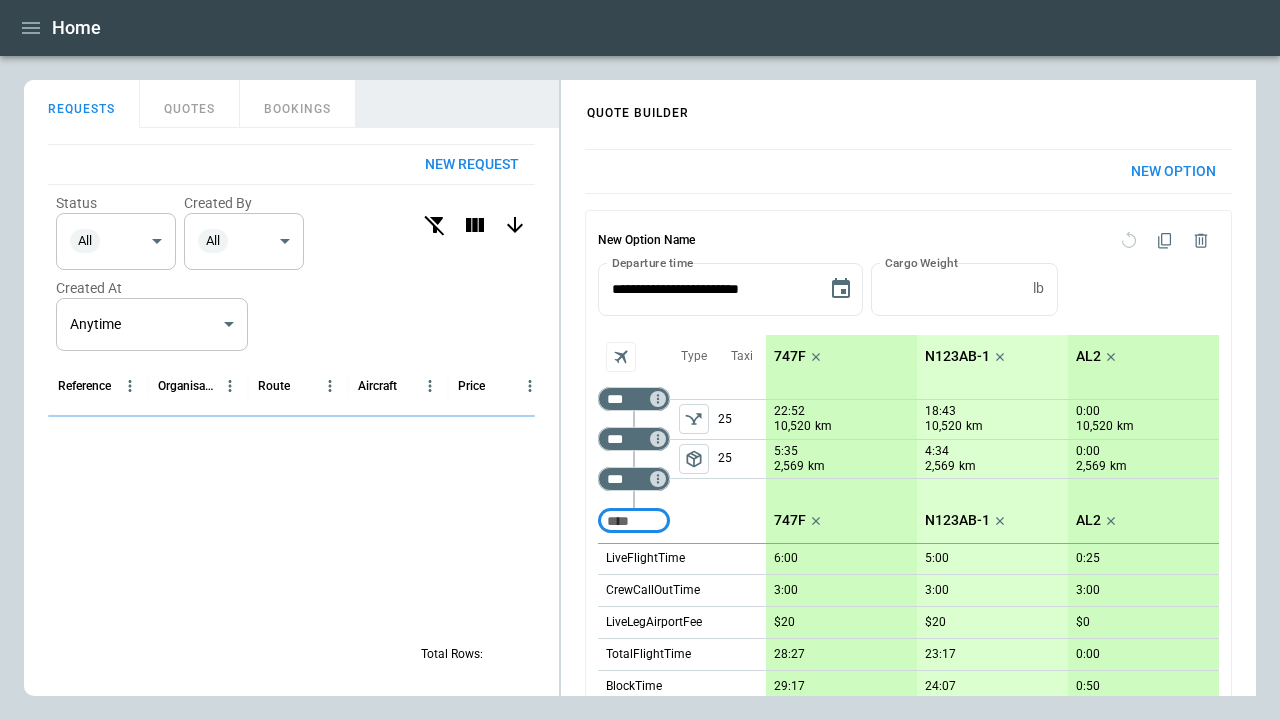 click 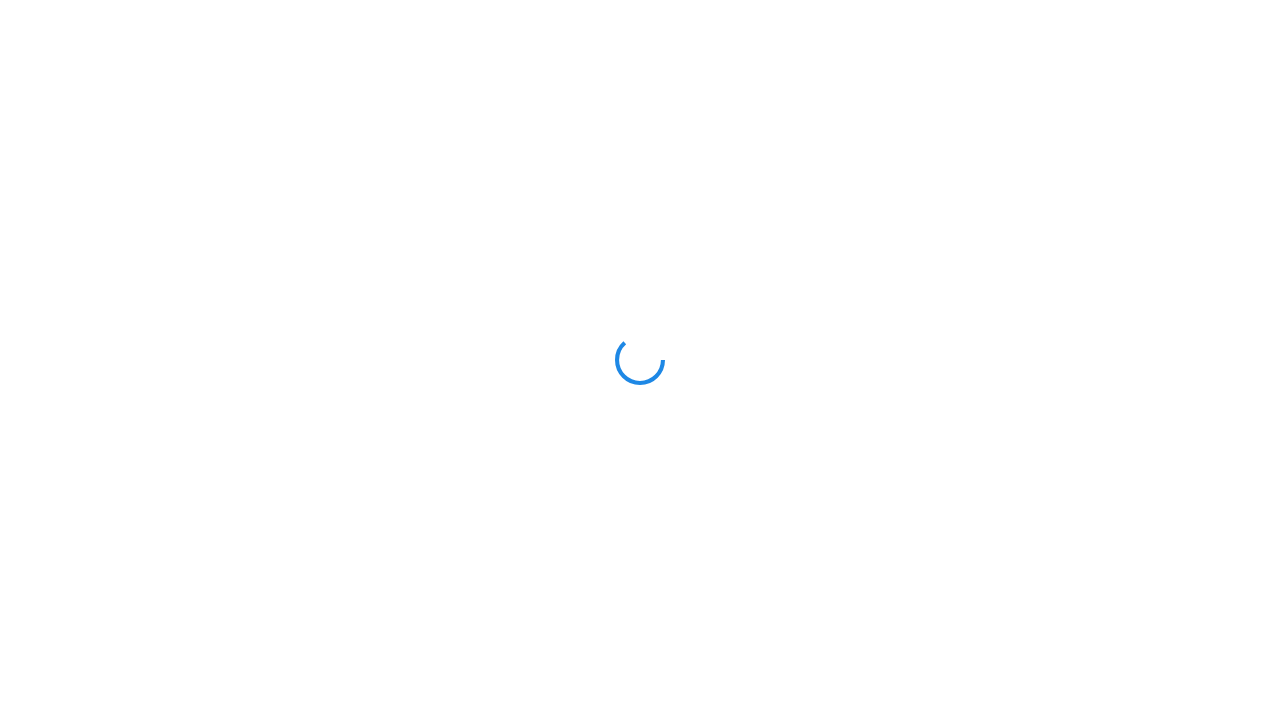 scroll, scrollTop: 0, scrollLeft: 0, axis: both 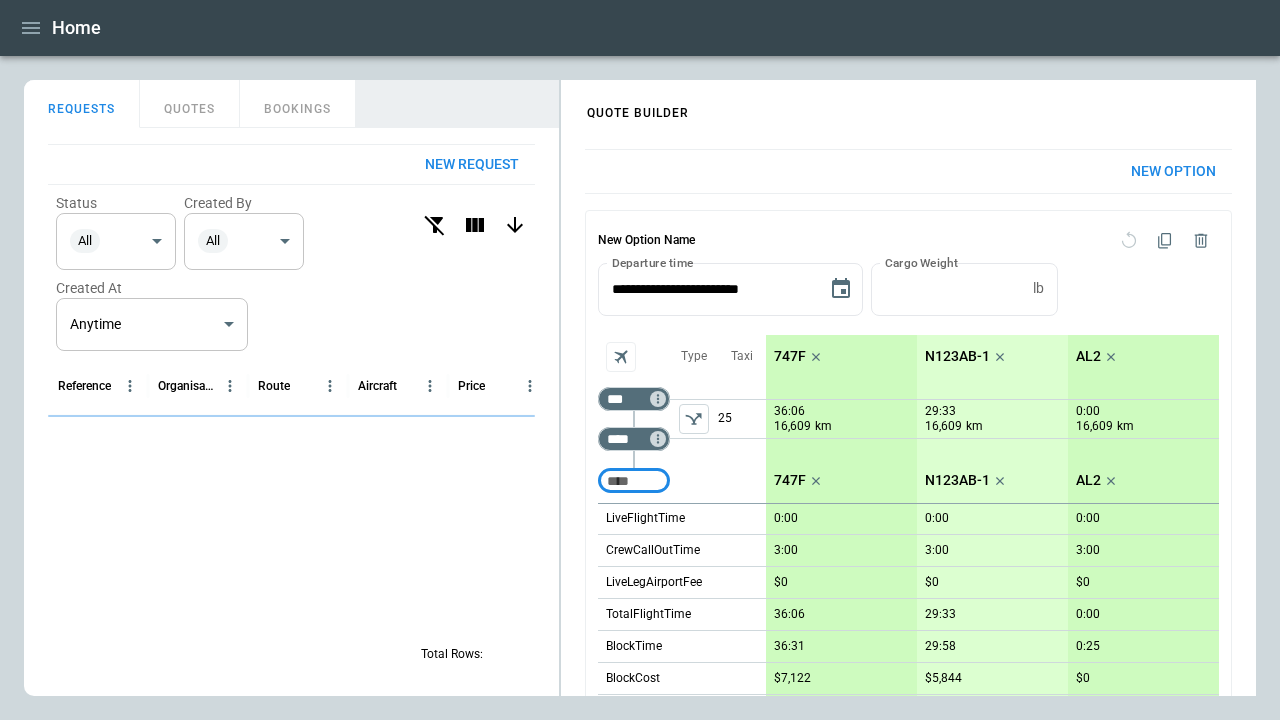 click 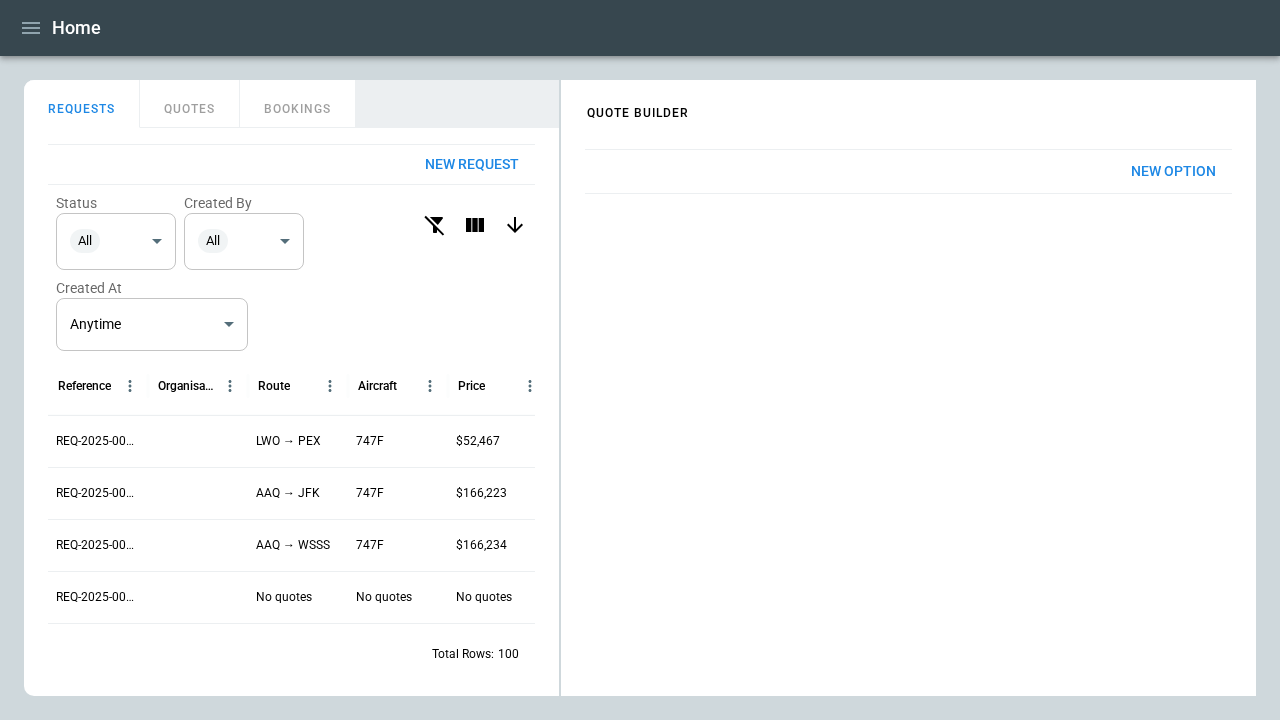 click on "New Option" at bounding box center (1173, 171) 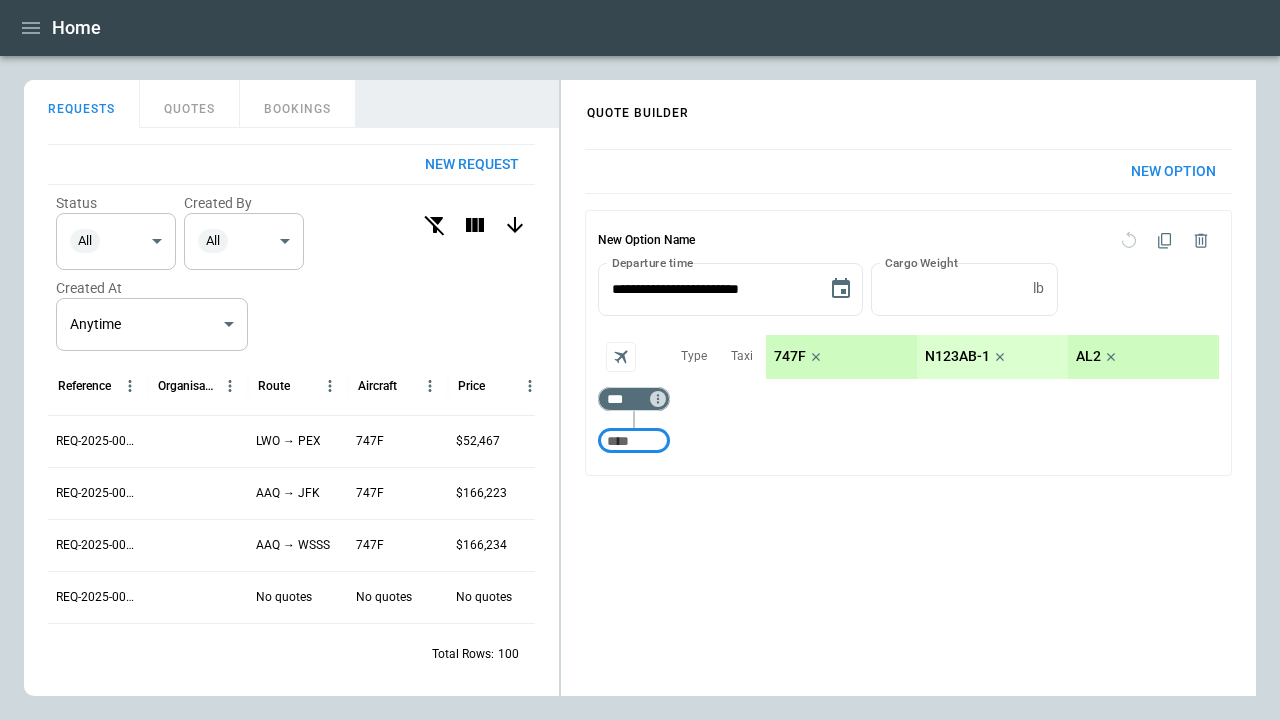 type on "***" 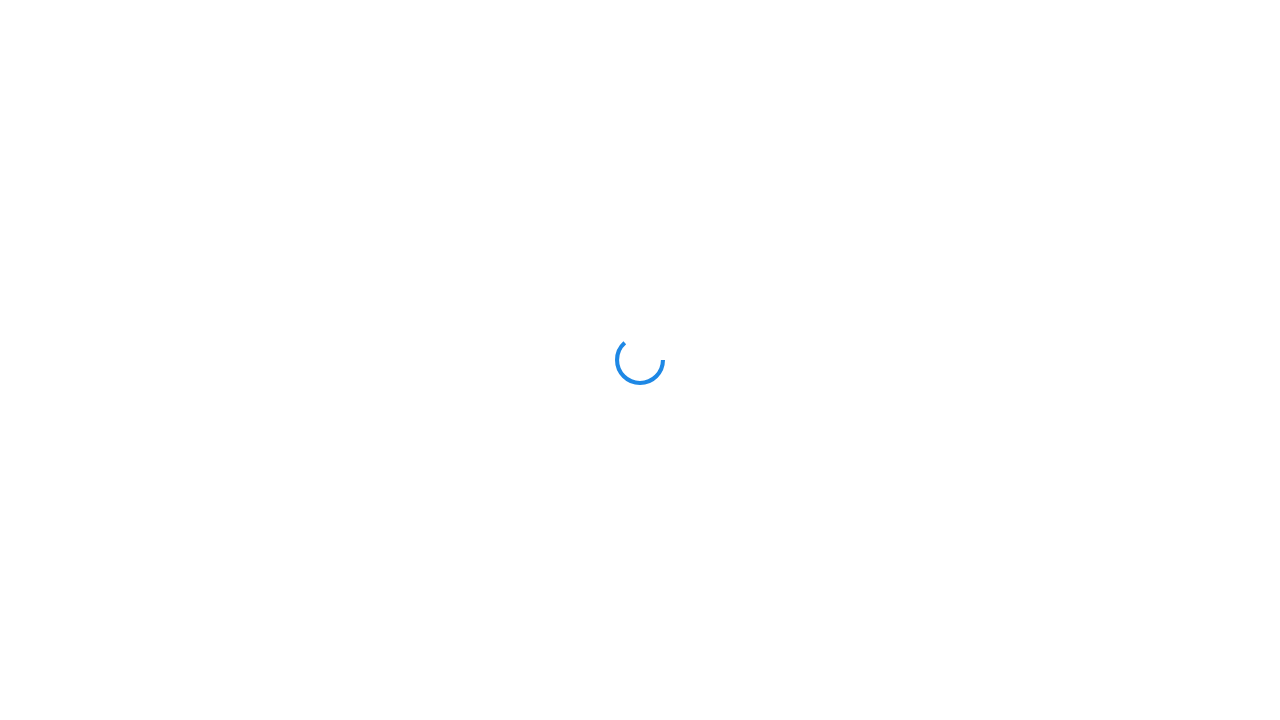 scroll, scrollTop: 0, scrollLeft: 0, axis: both 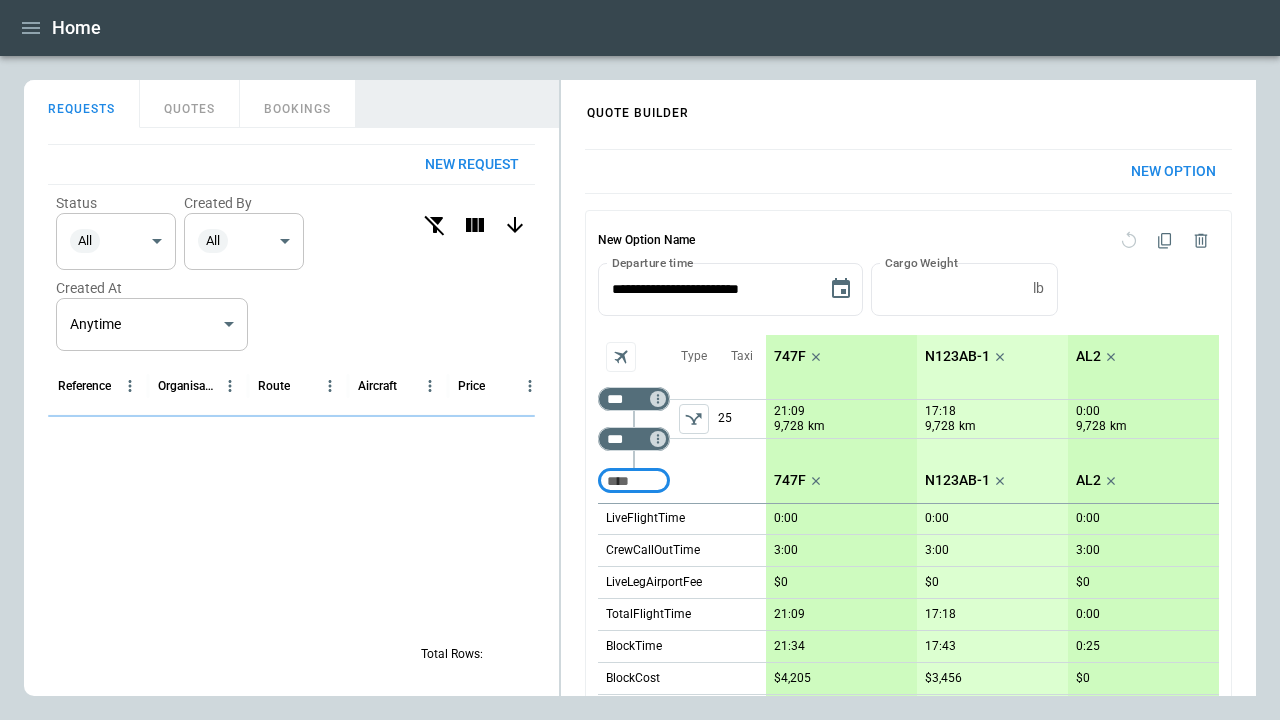 click 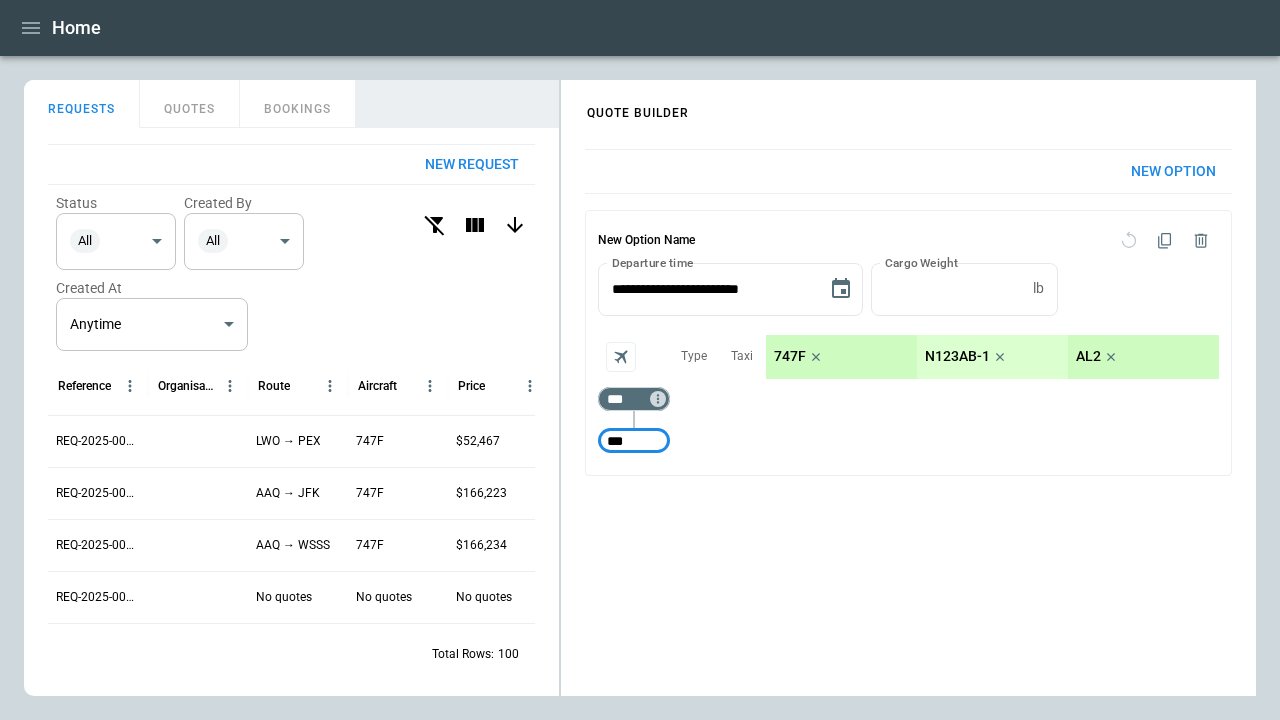 type on "***" 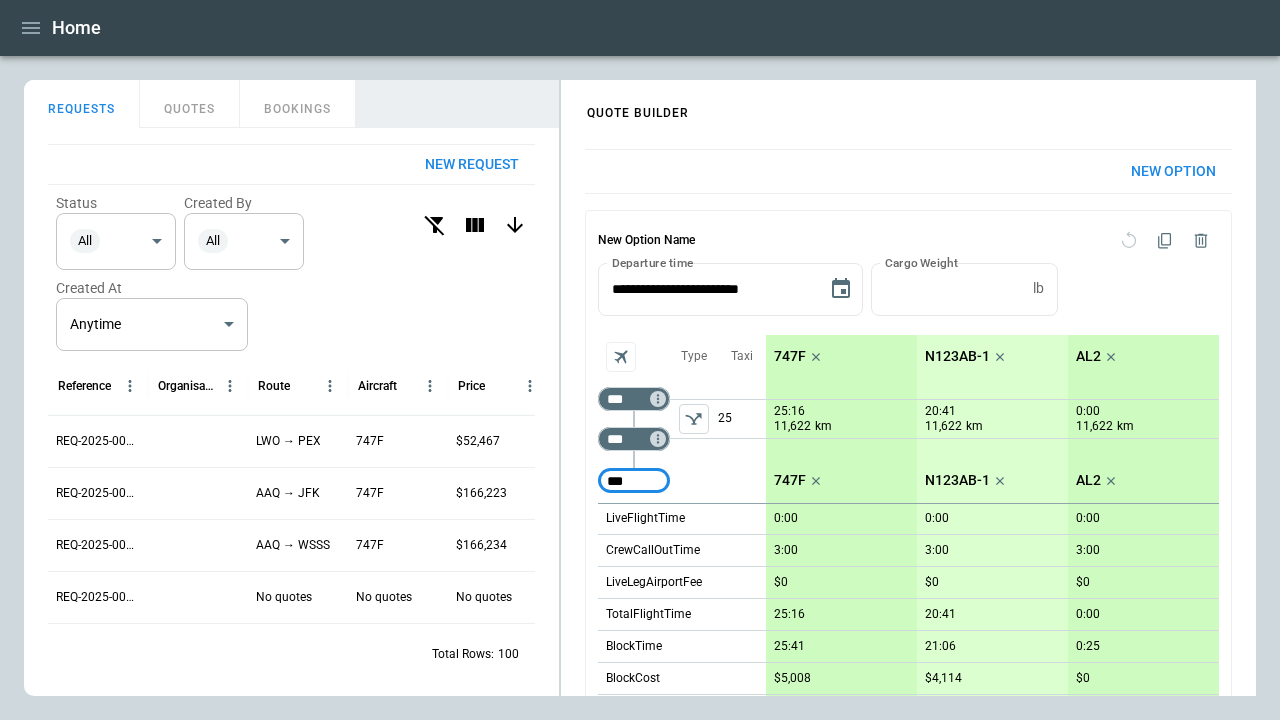 type on "***" 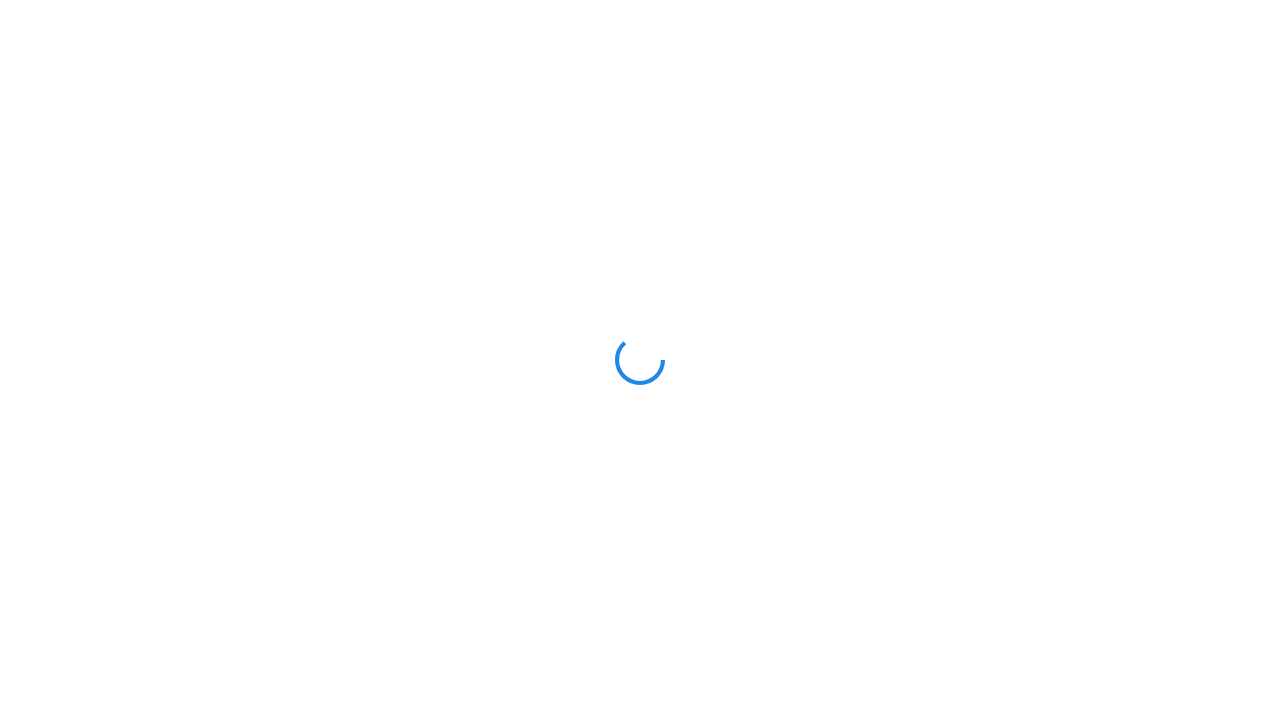 scroll, scrollTop: 0, scrollLeft: 0, axis: both 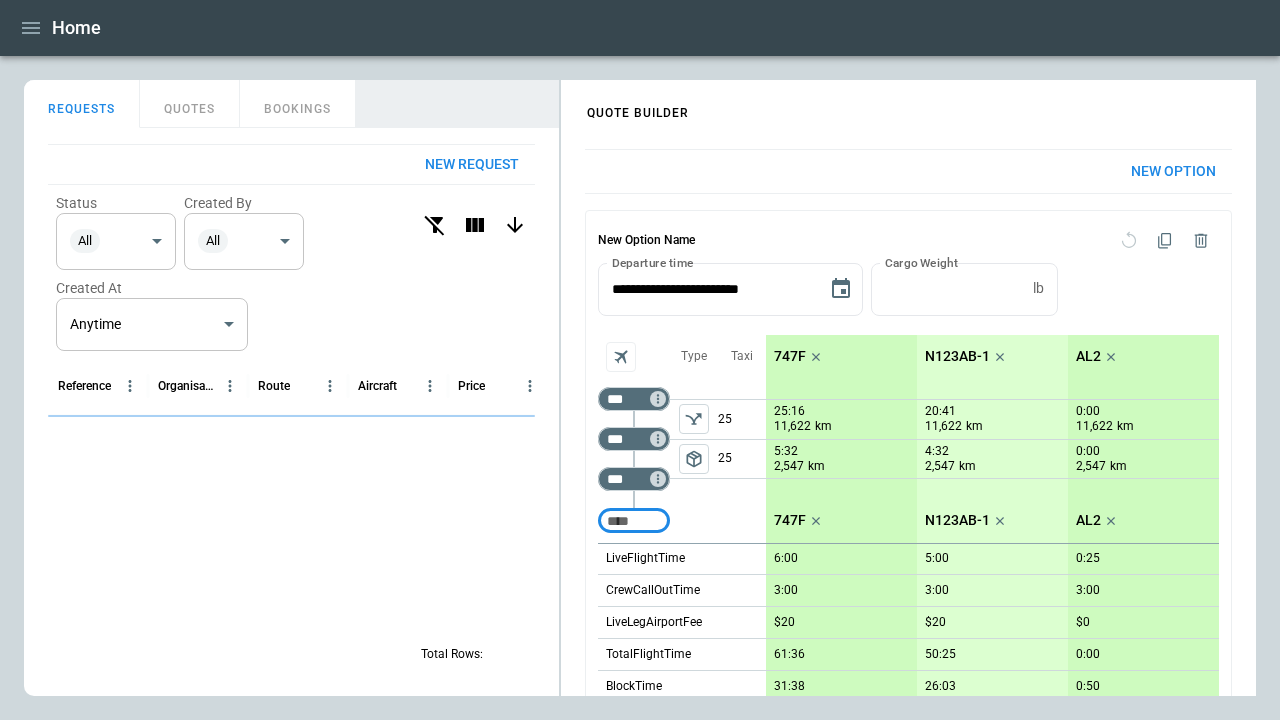 click 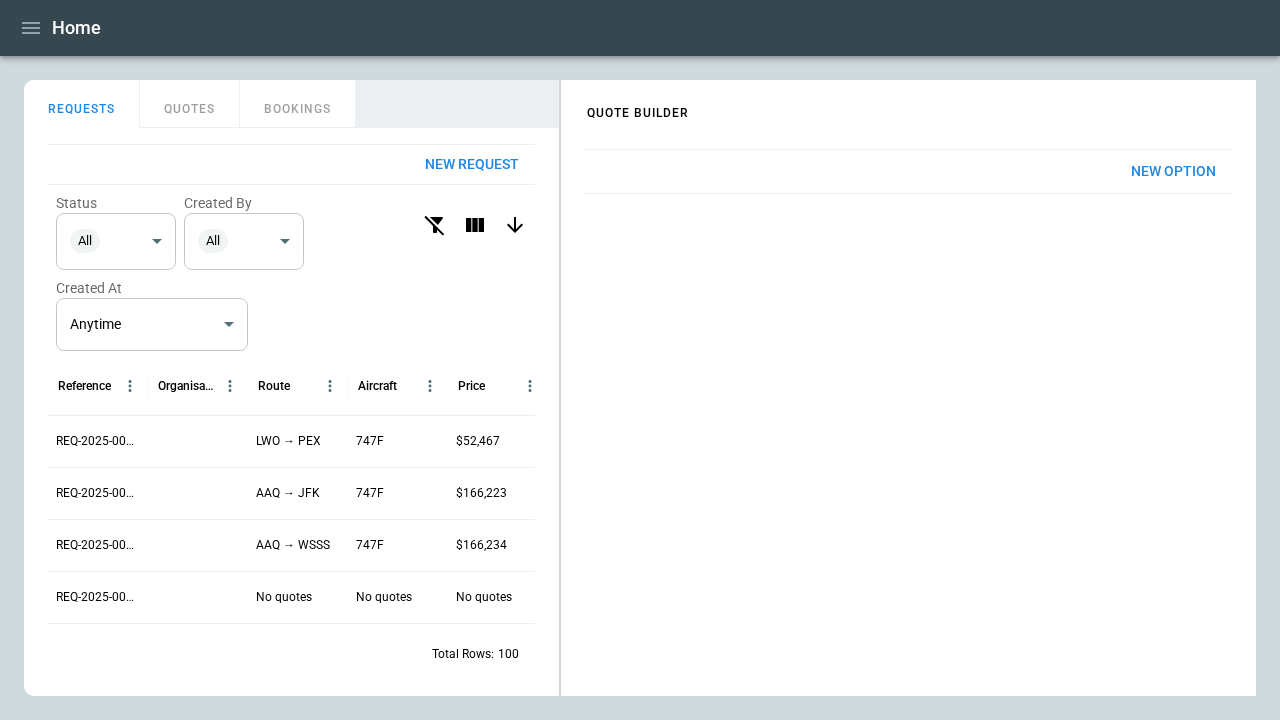 click on "New Option" at bounding box center (1173, 171) 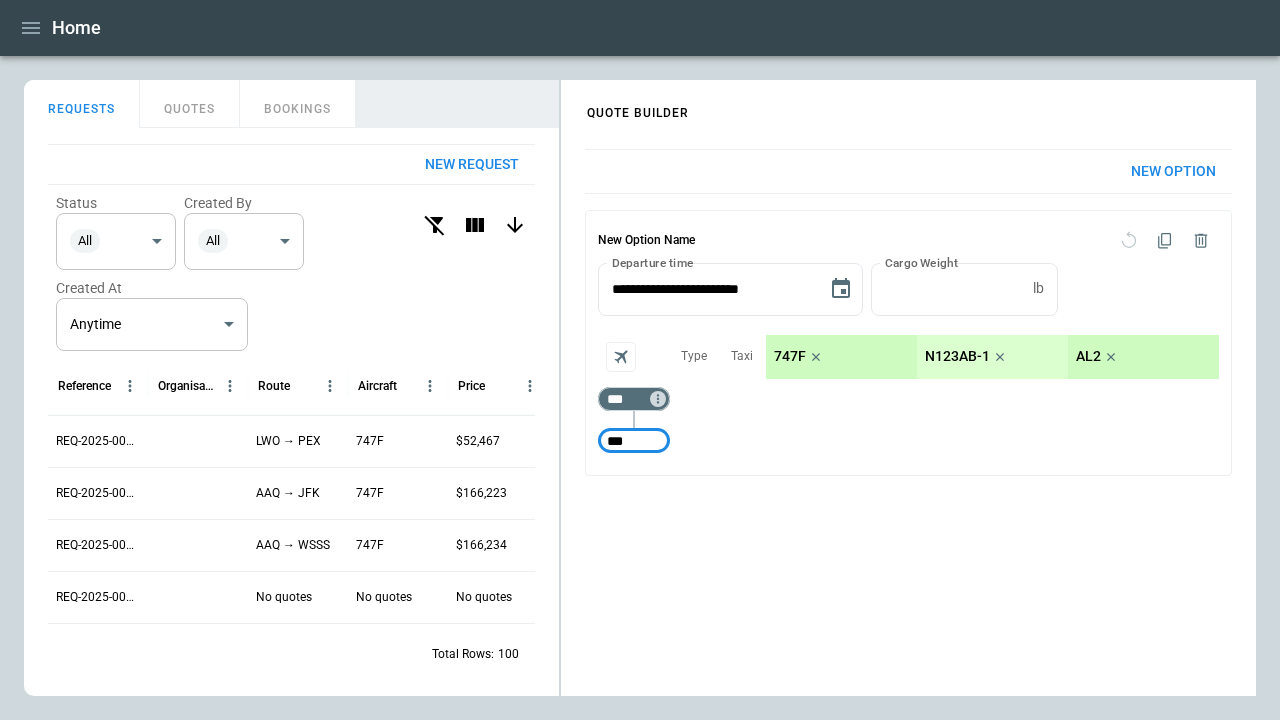 type on "***" 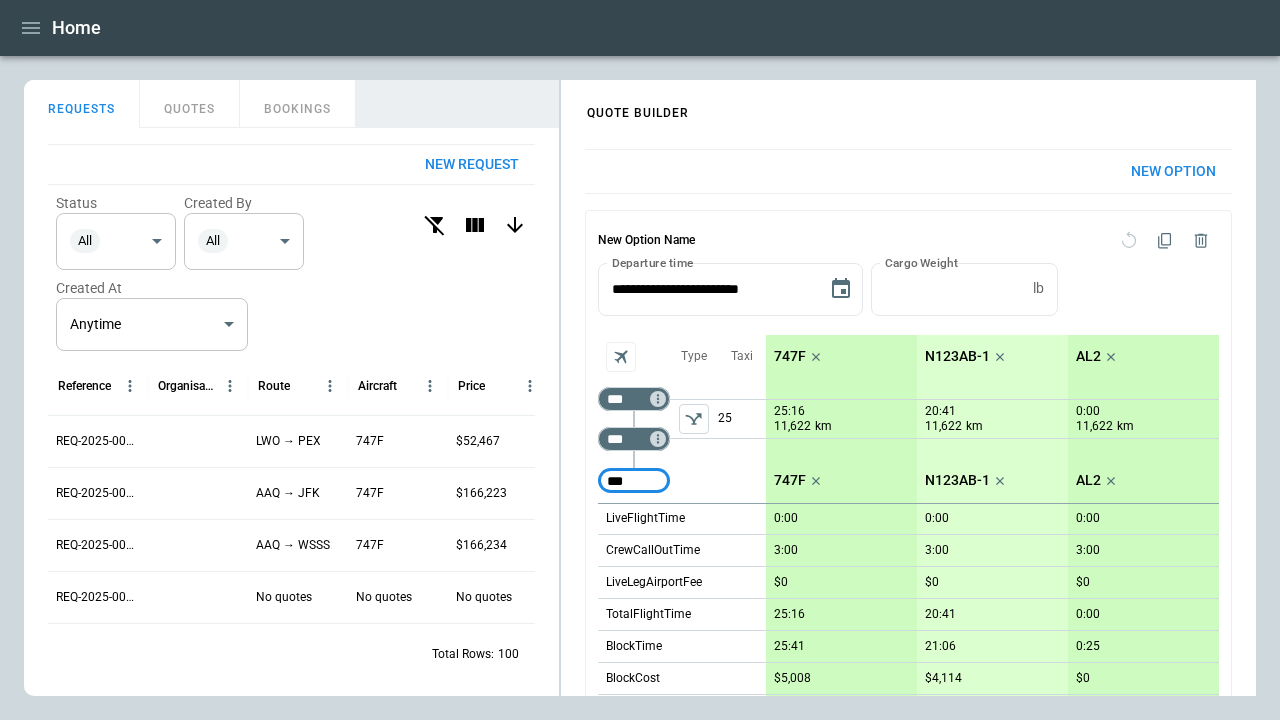 type on "***" 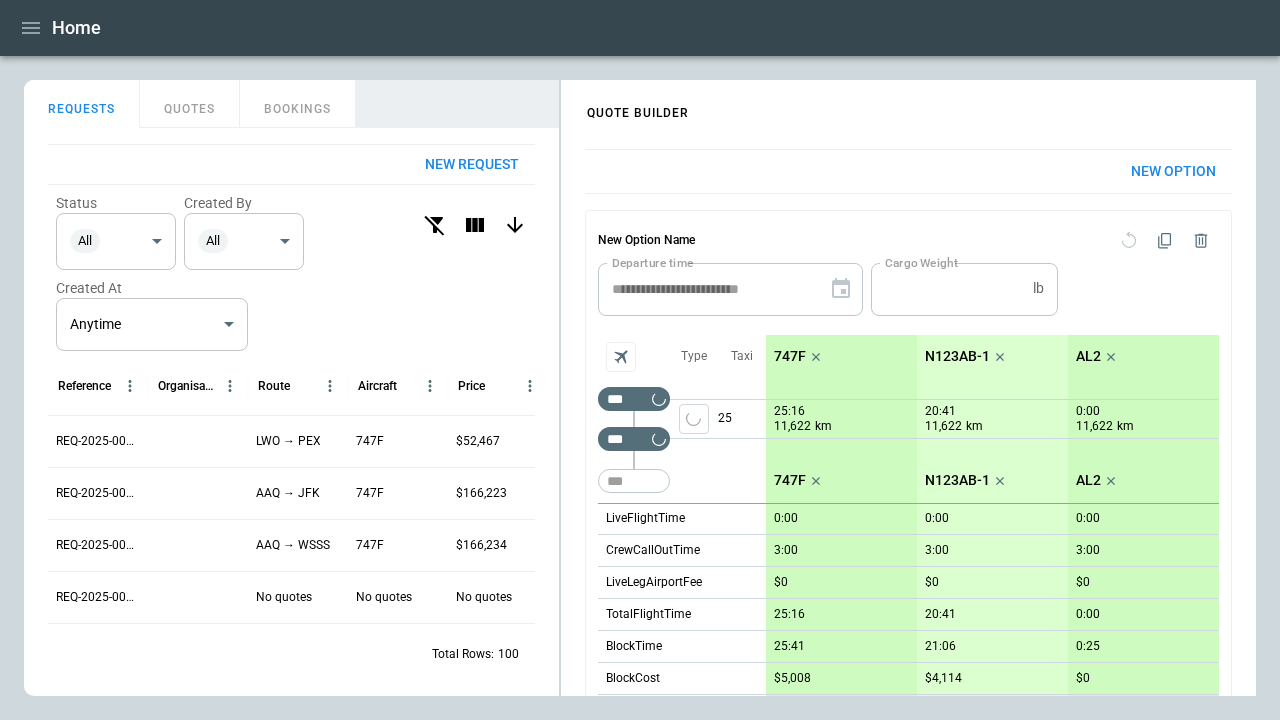 type 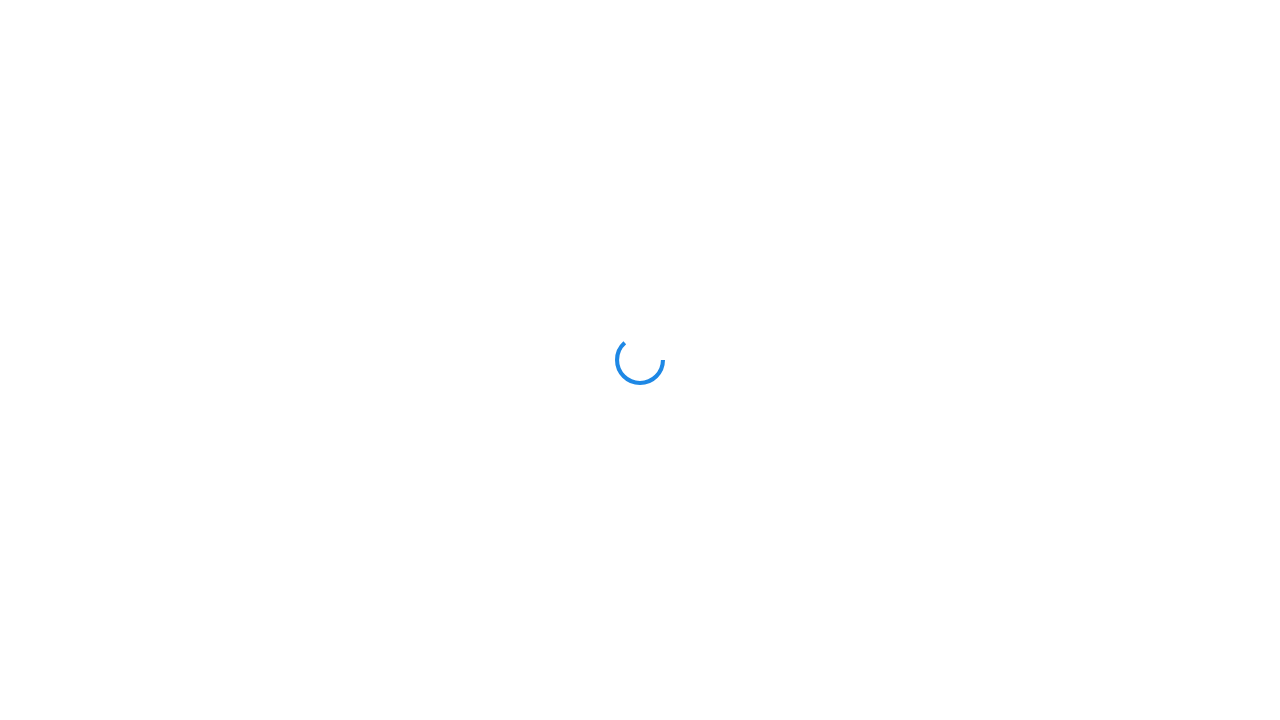 scroll, scrollTop: 0, scrollLeft: 0, axis: both 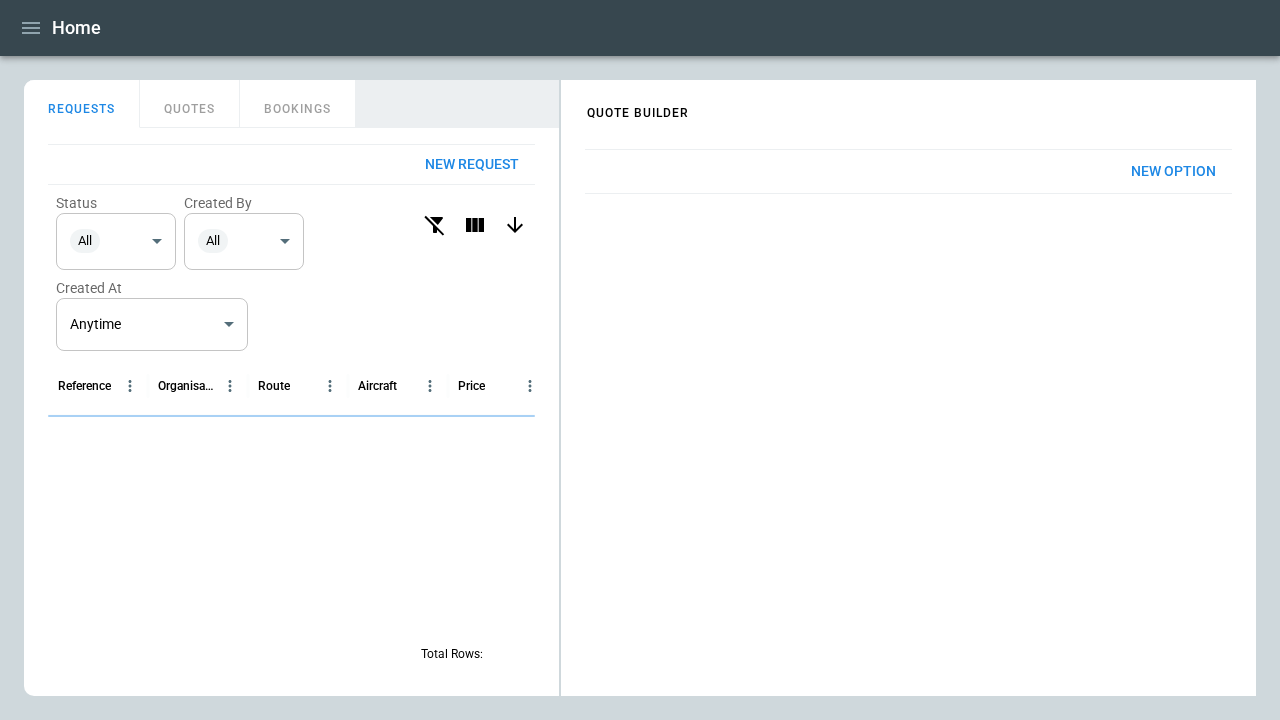 click on "New Option" at bounding box center [1173, 171] 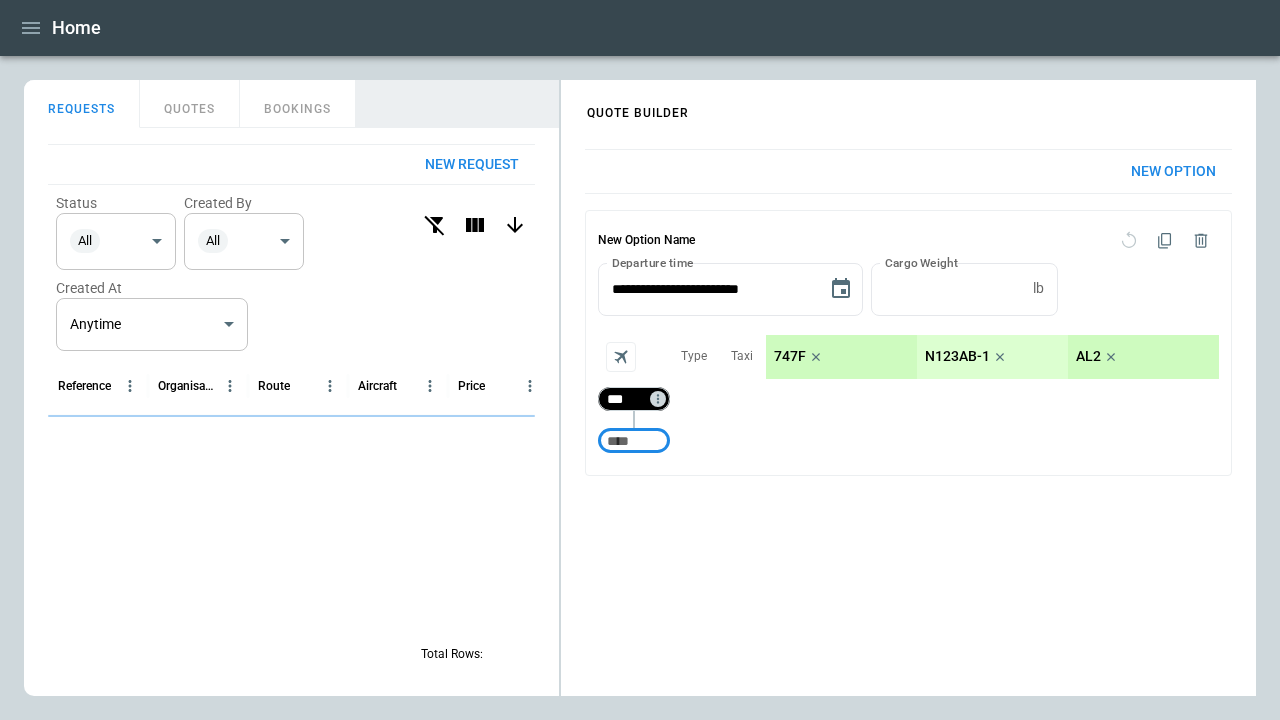 click on "***" at bounding box center (630, 399) 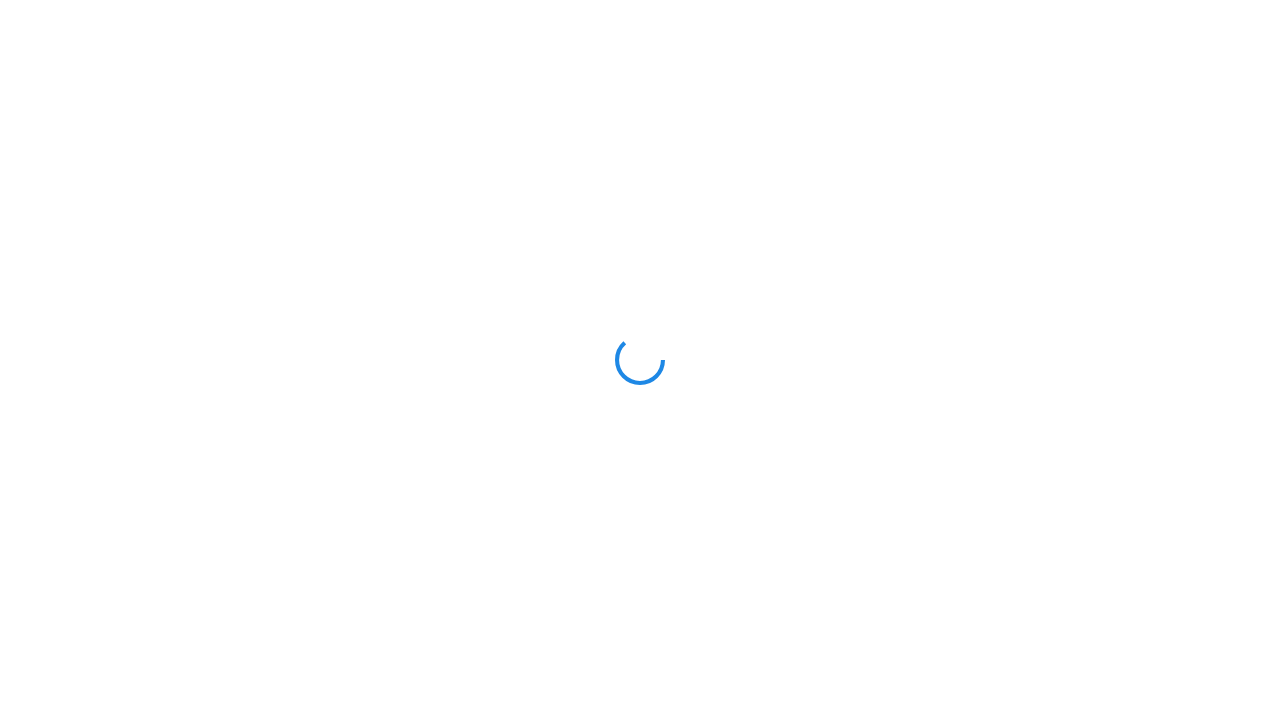 scroll, scrollTop: 0, scrollLeft: 0, axis: both 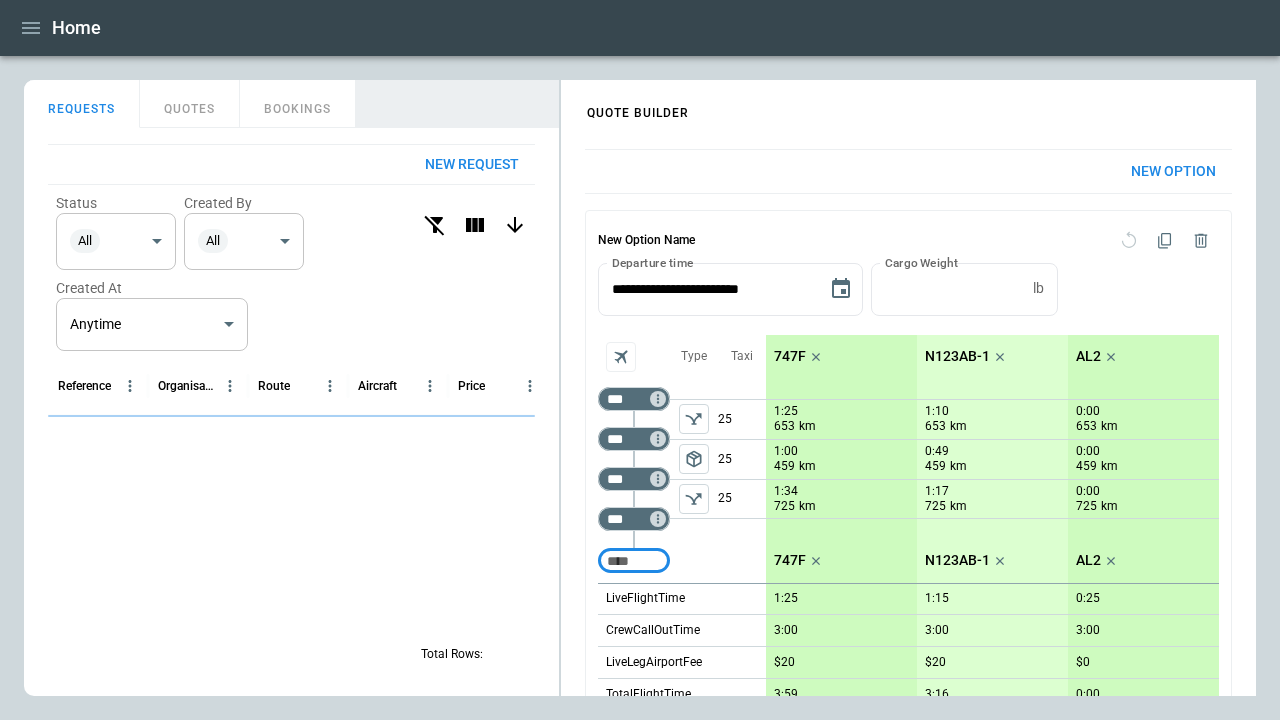 click on "New Option" at bounding box center [1173, 171] 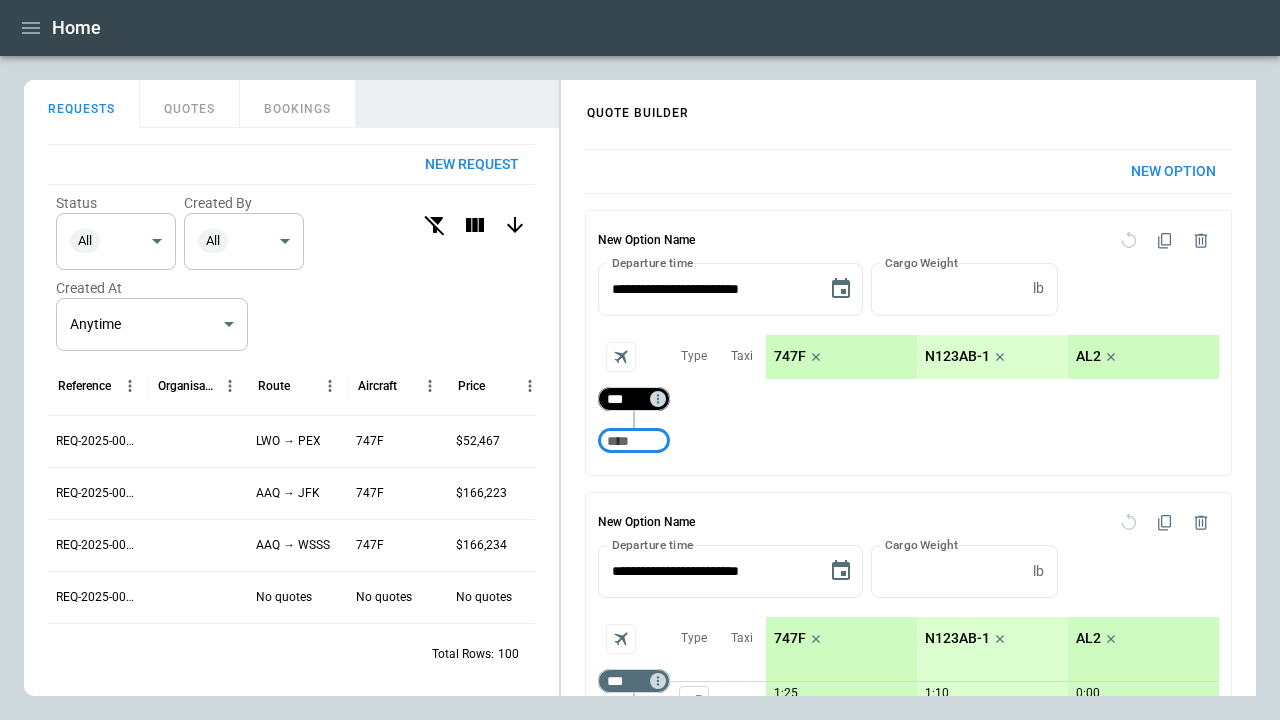 click on "***" at bounding box center (630, 399) 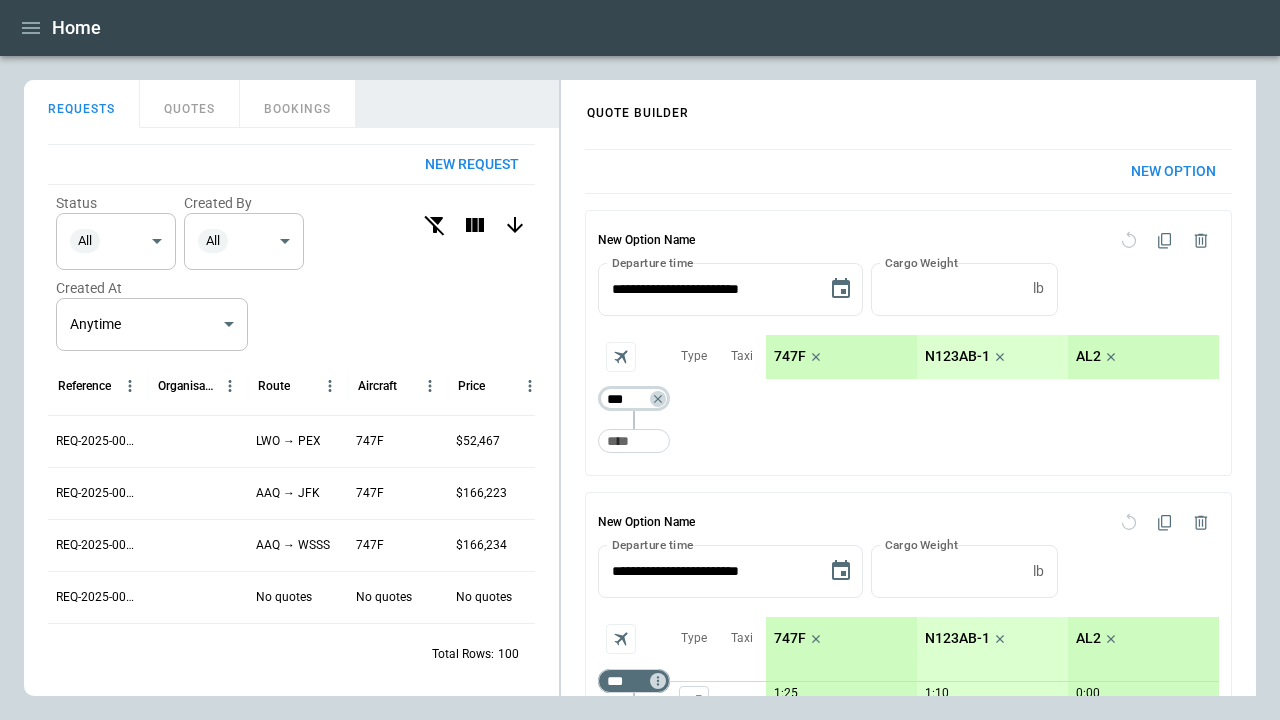 type on "***" 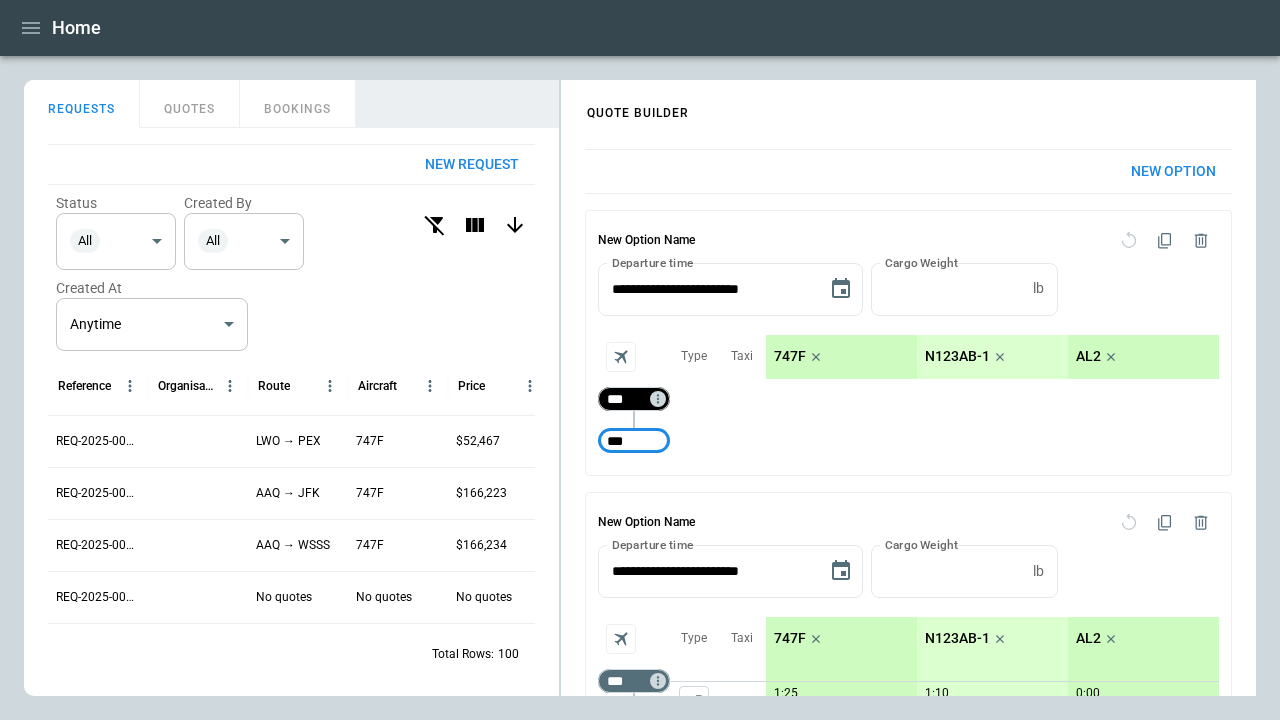 type on "***" 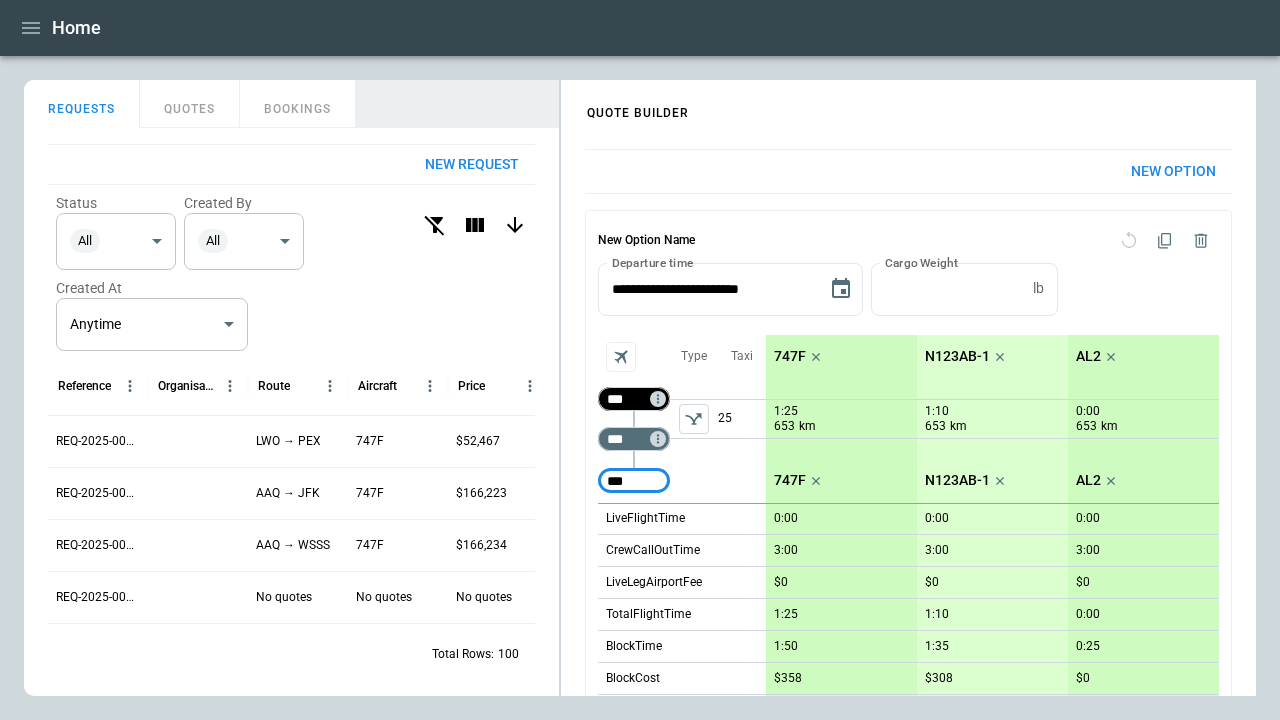 type on "***" 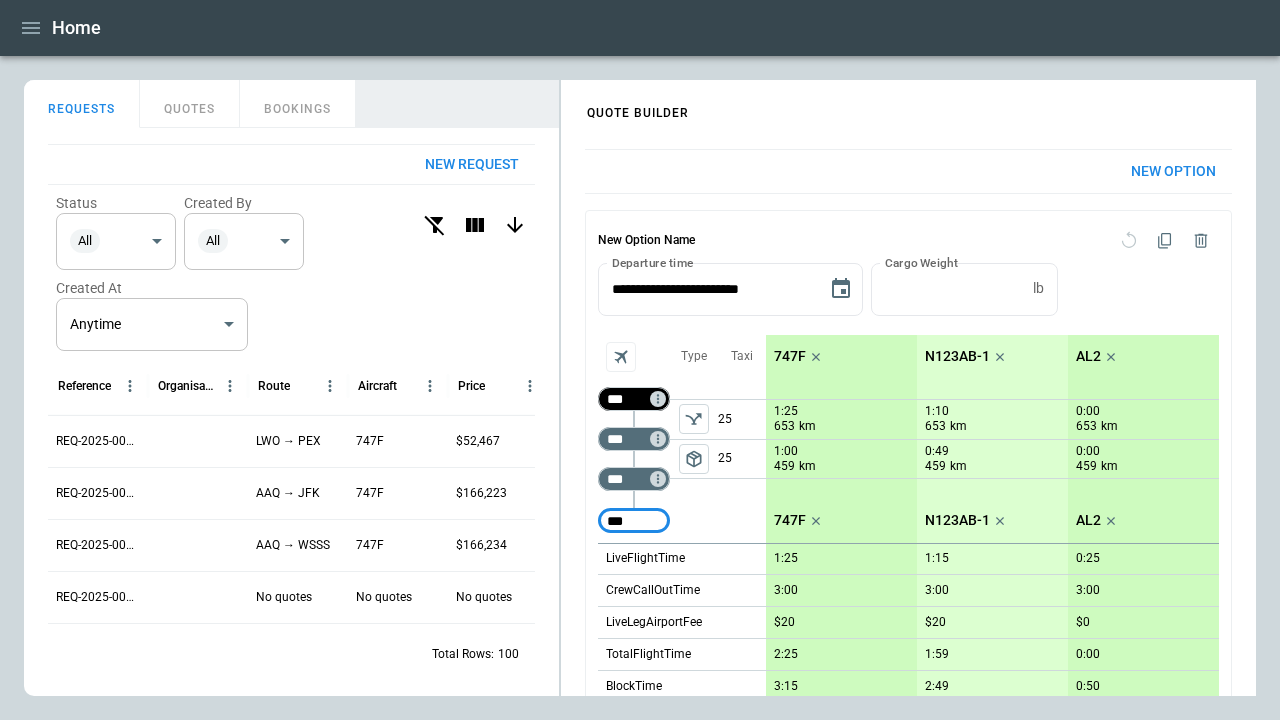 type on "***" 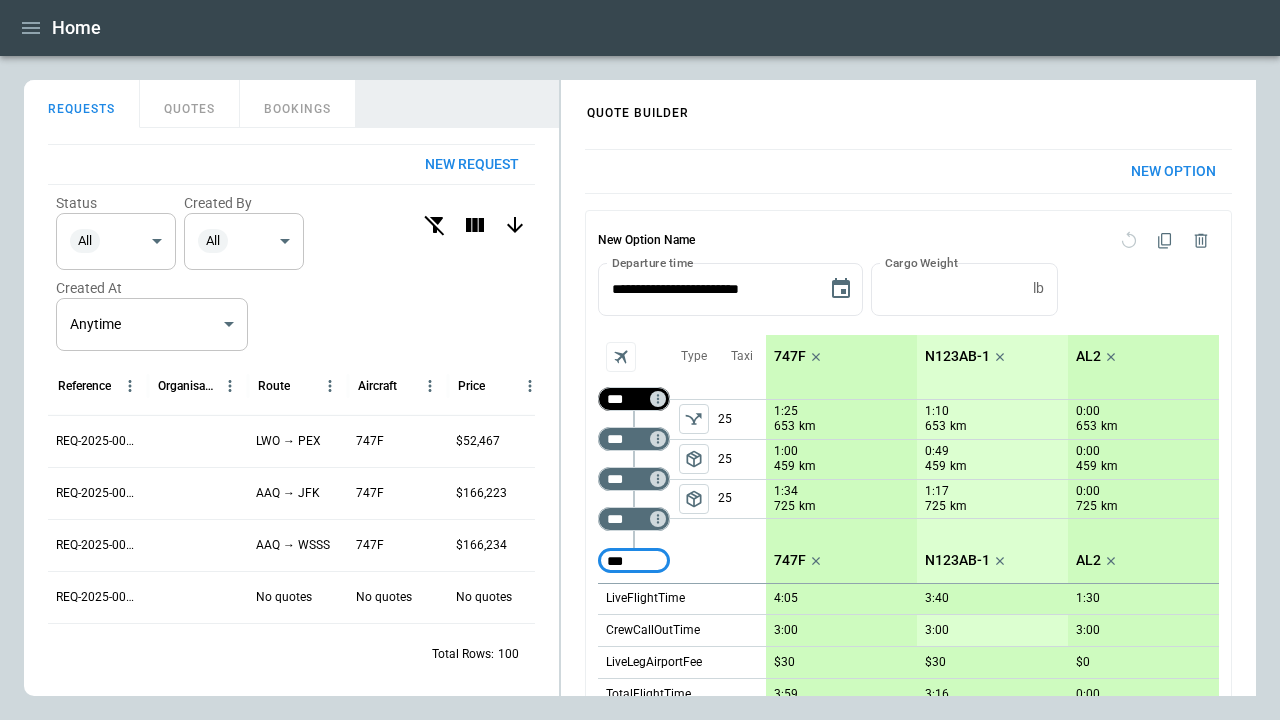 type on "***" 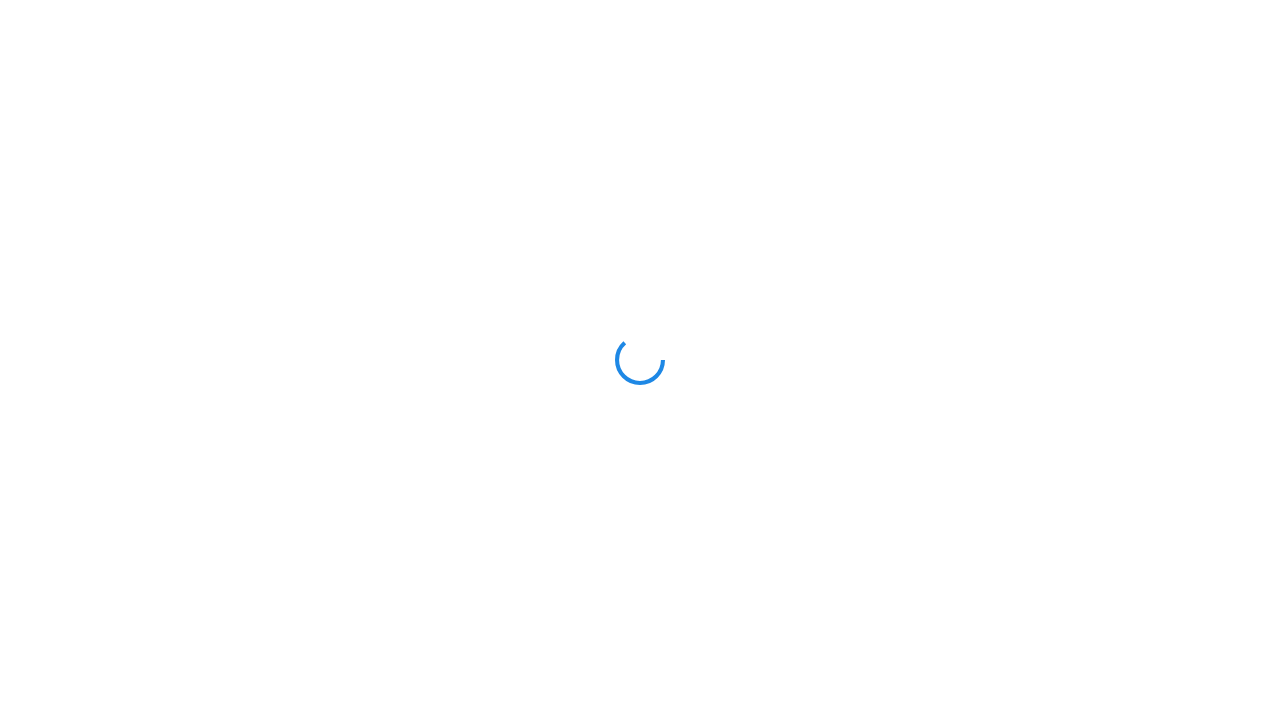 scroll, scrollTop: 0, scrollLeft: 0, axis: both 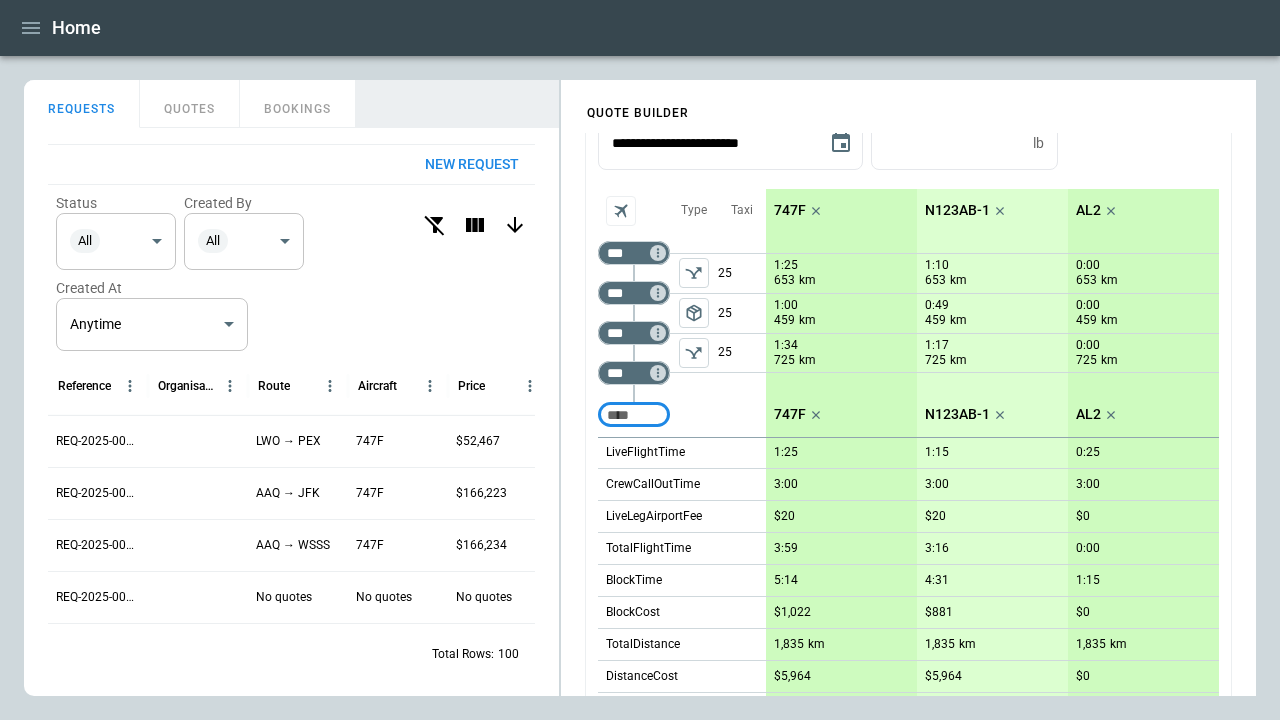 click 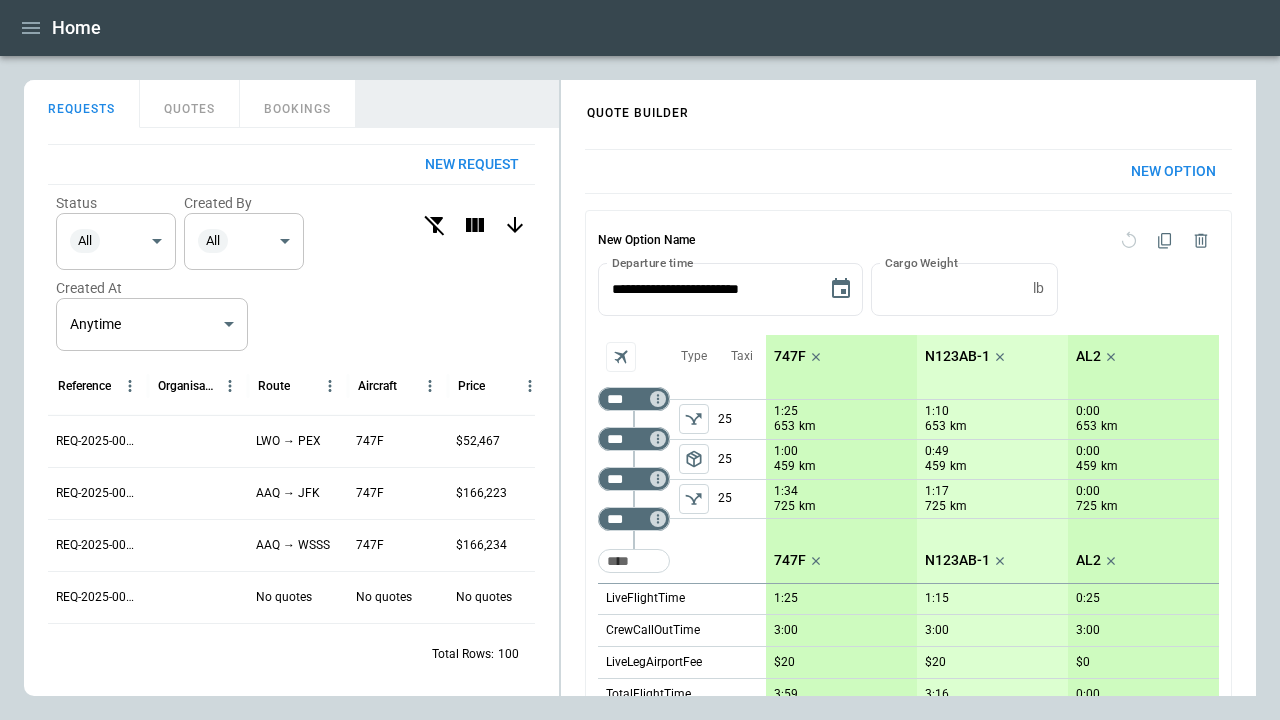 click 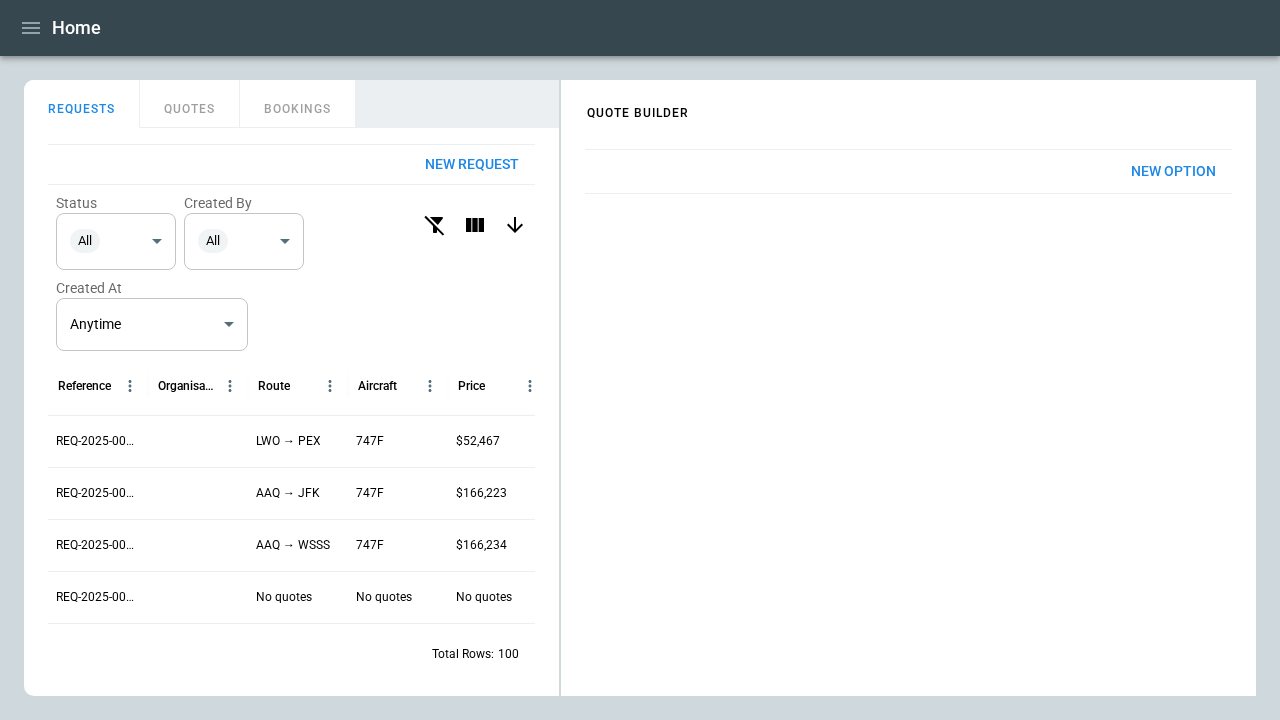 click on "New Option" at bounding box center (1173, 171) 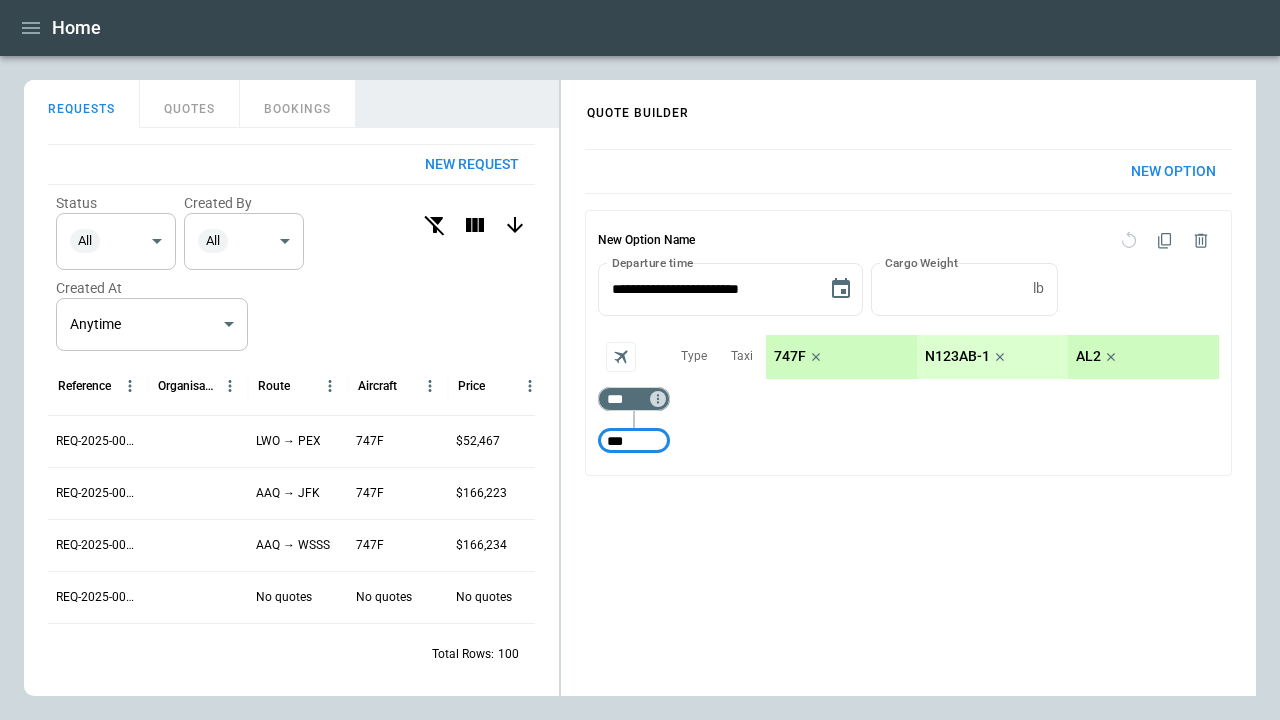 type on "***" 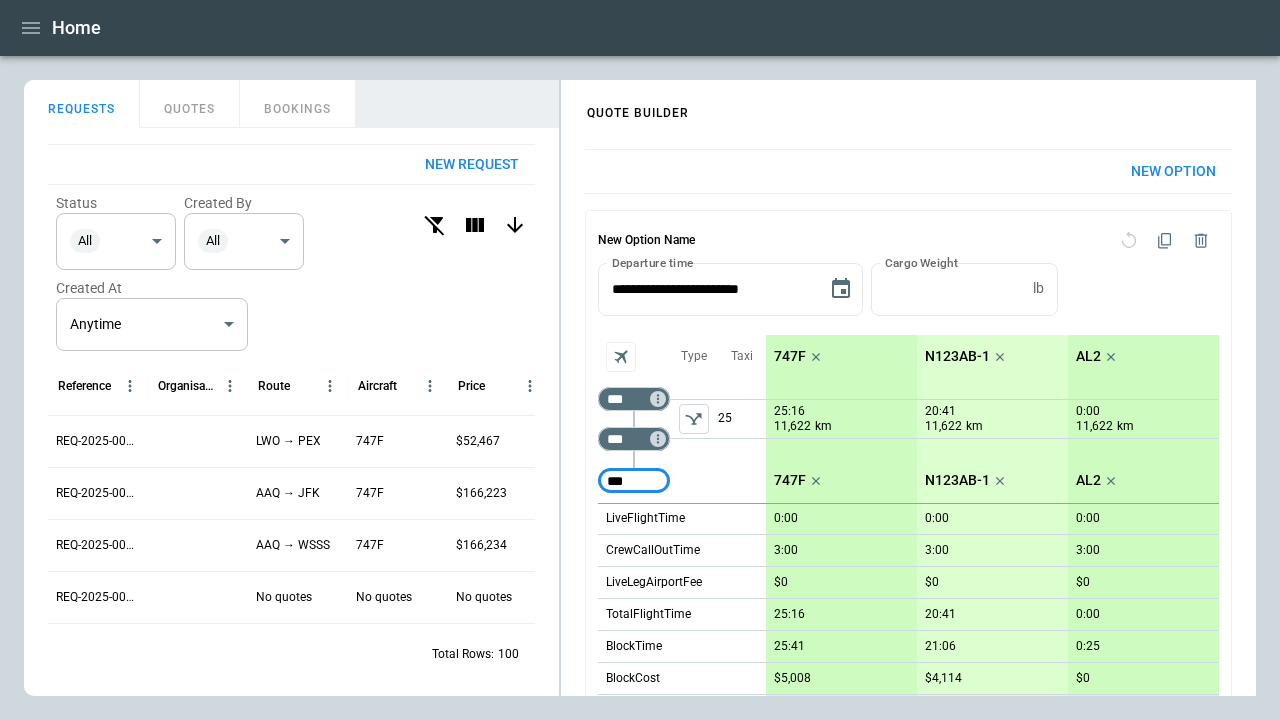 type on "***" 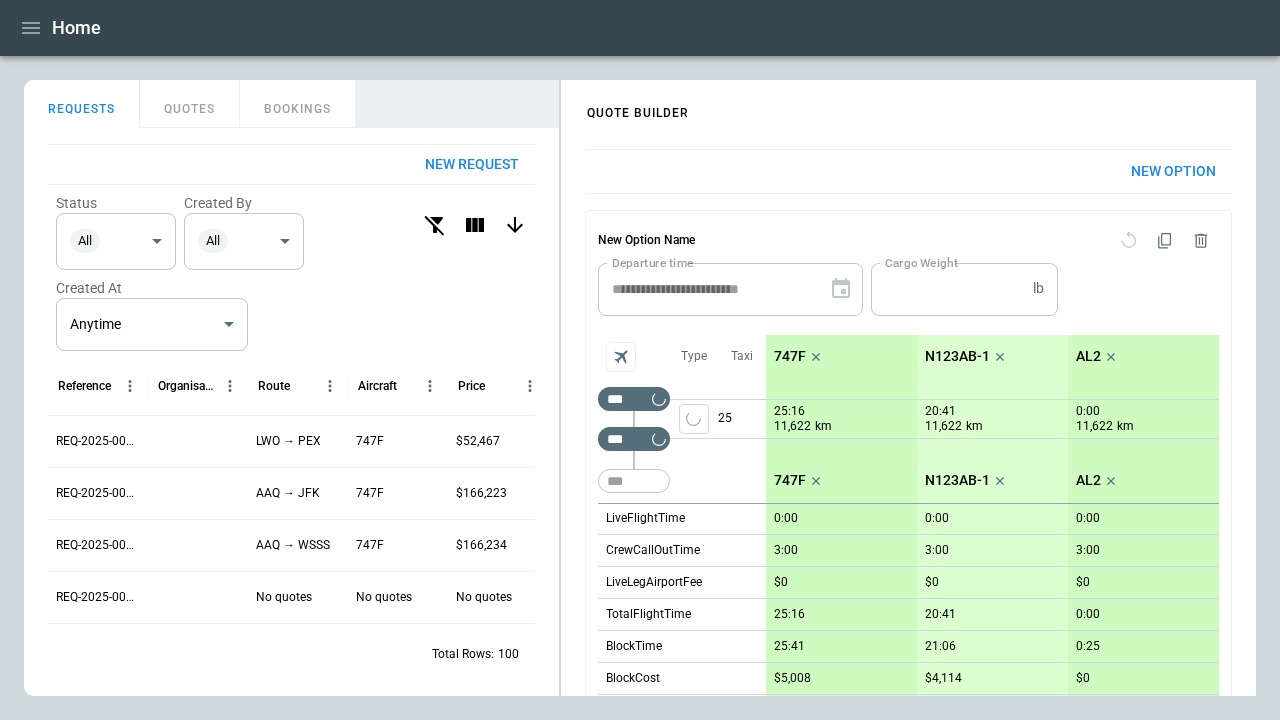type 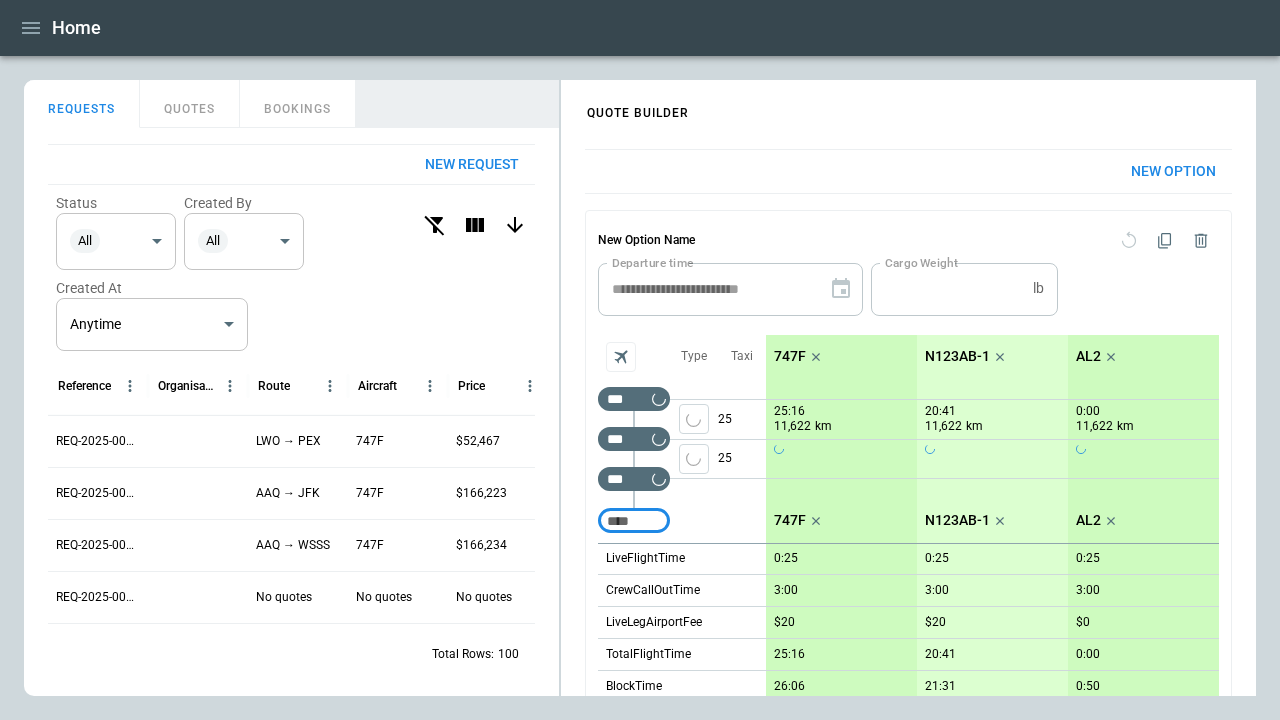 scroll, scrollTop: 368, scrollLeft: 0, axis: vertical 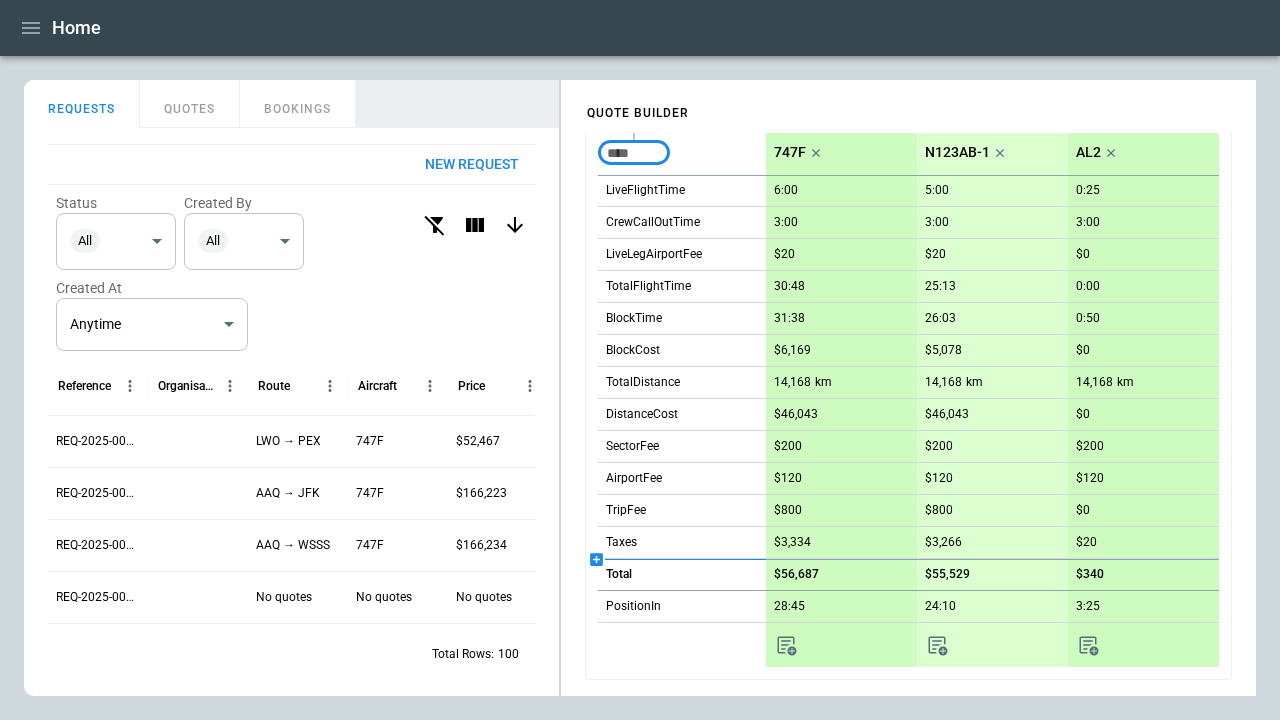 click 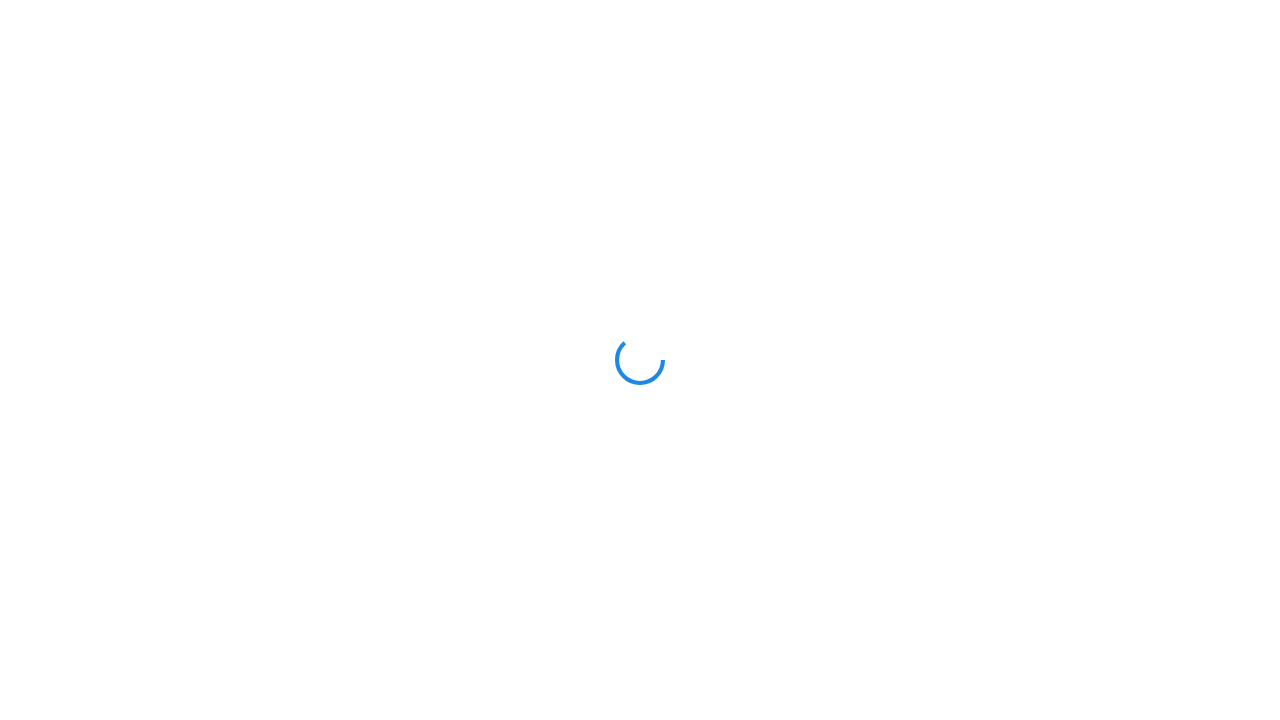 scroll, scrollTop: 0, scrollLeft: 0, axis: both 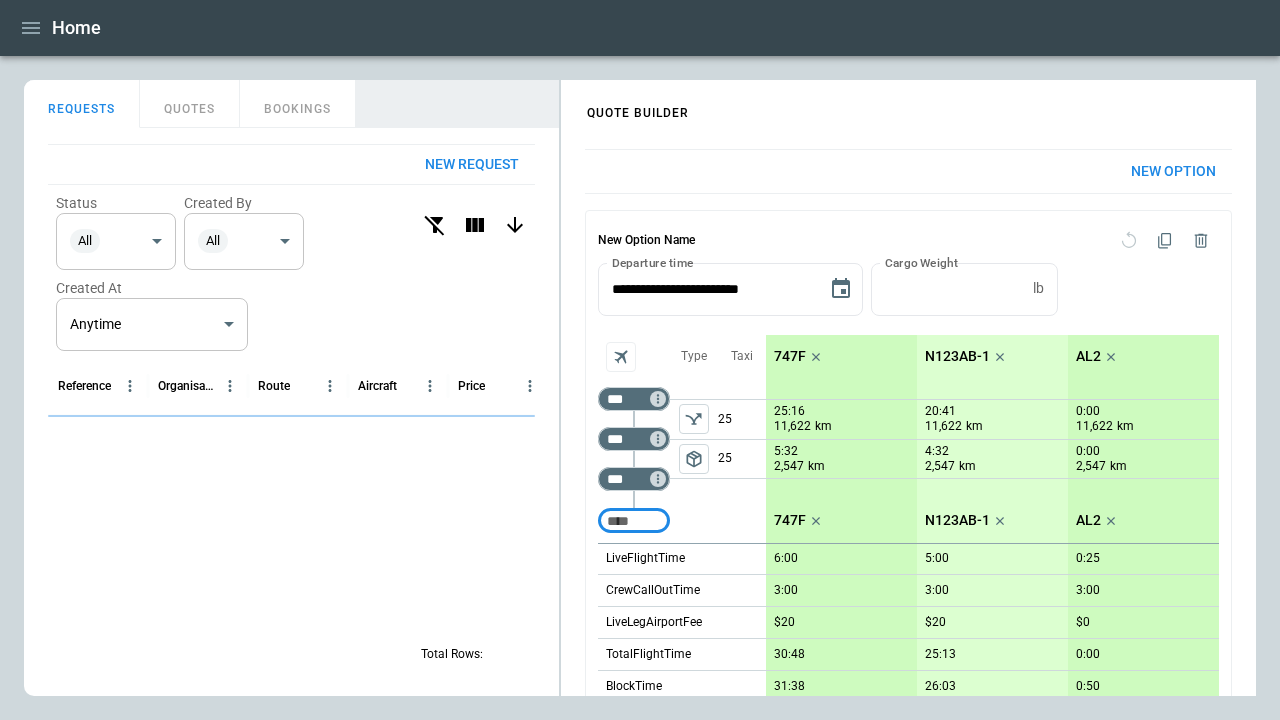 click 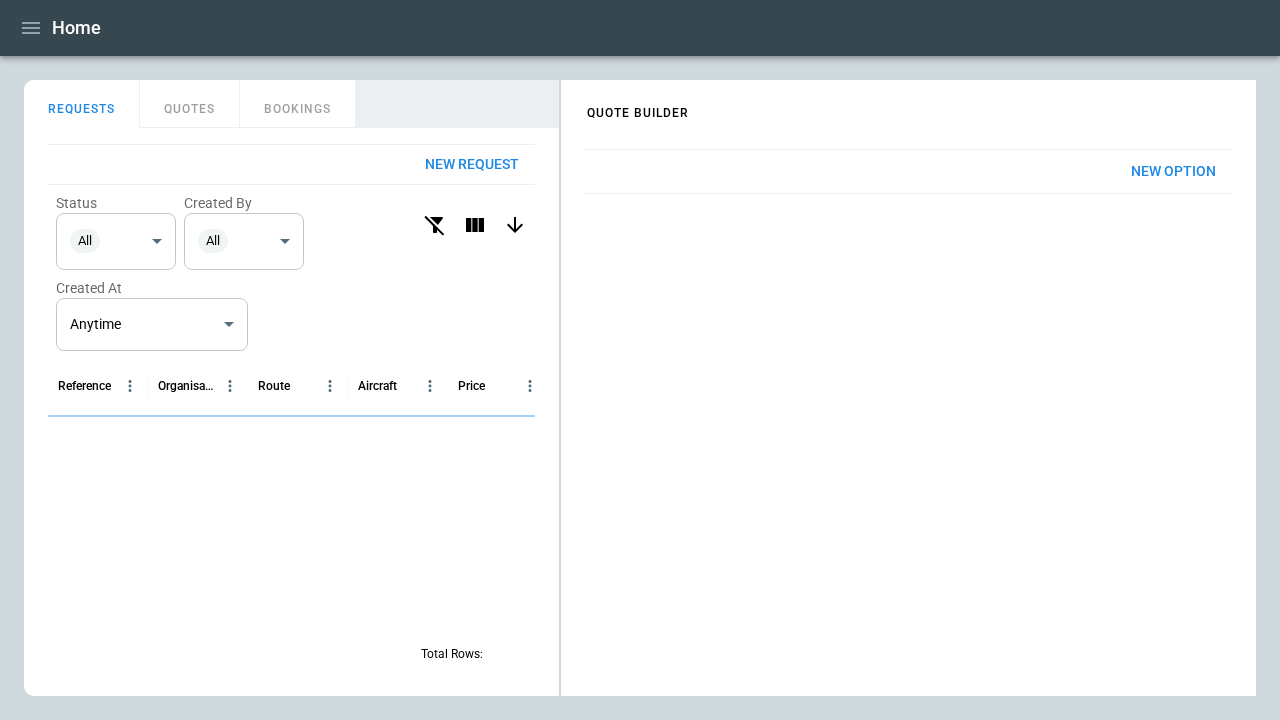 click on "New Option" at bounding box center (1173, 171) 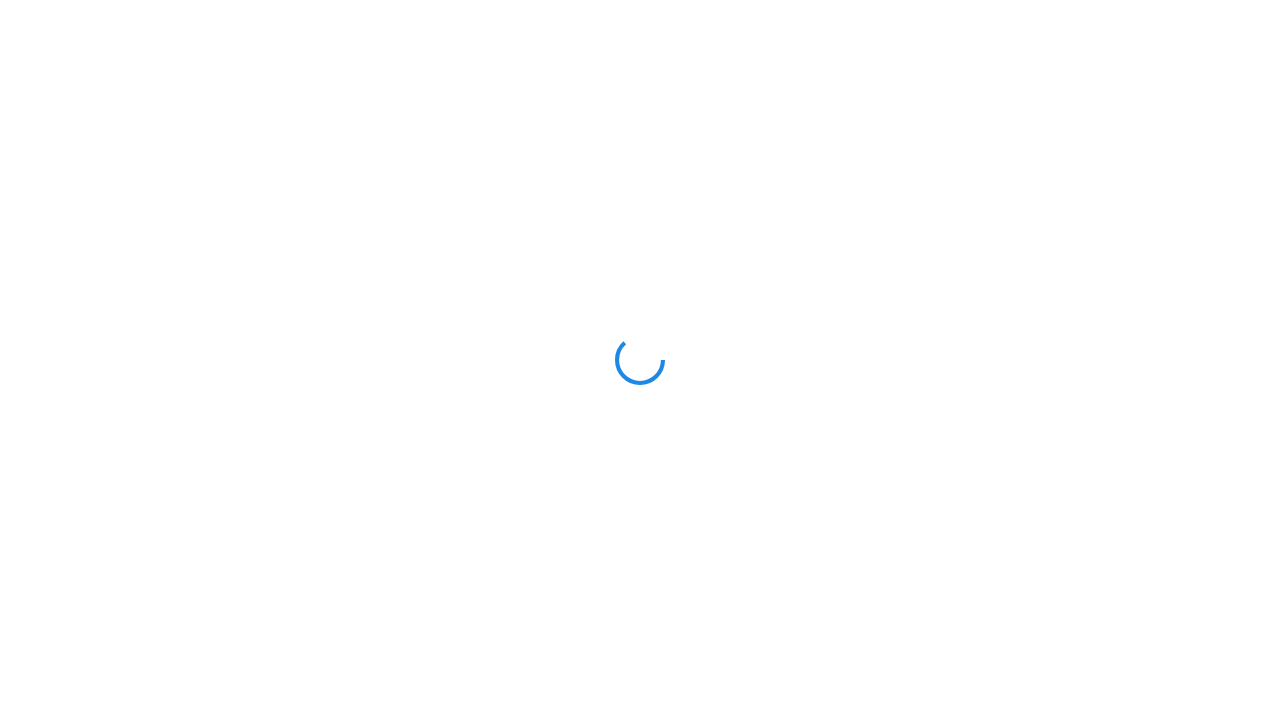 scroll, scrollTop: 0, scrollLeft: 0, axis: both 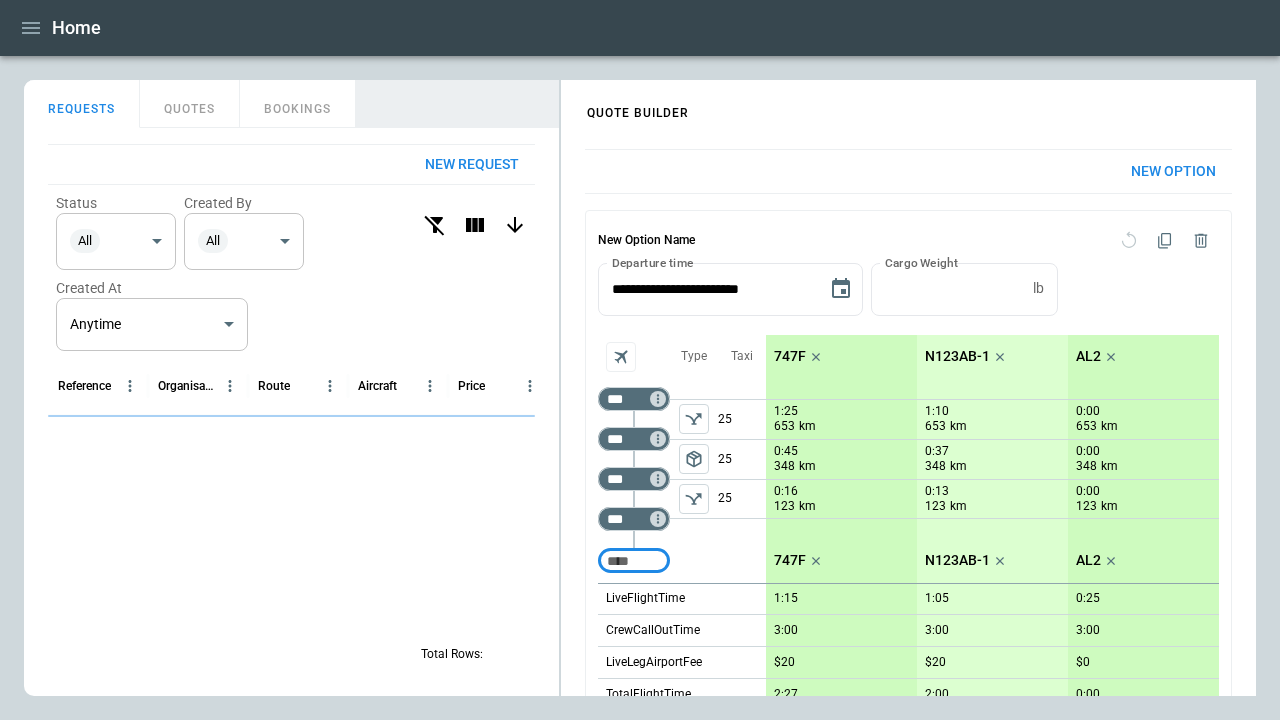 click 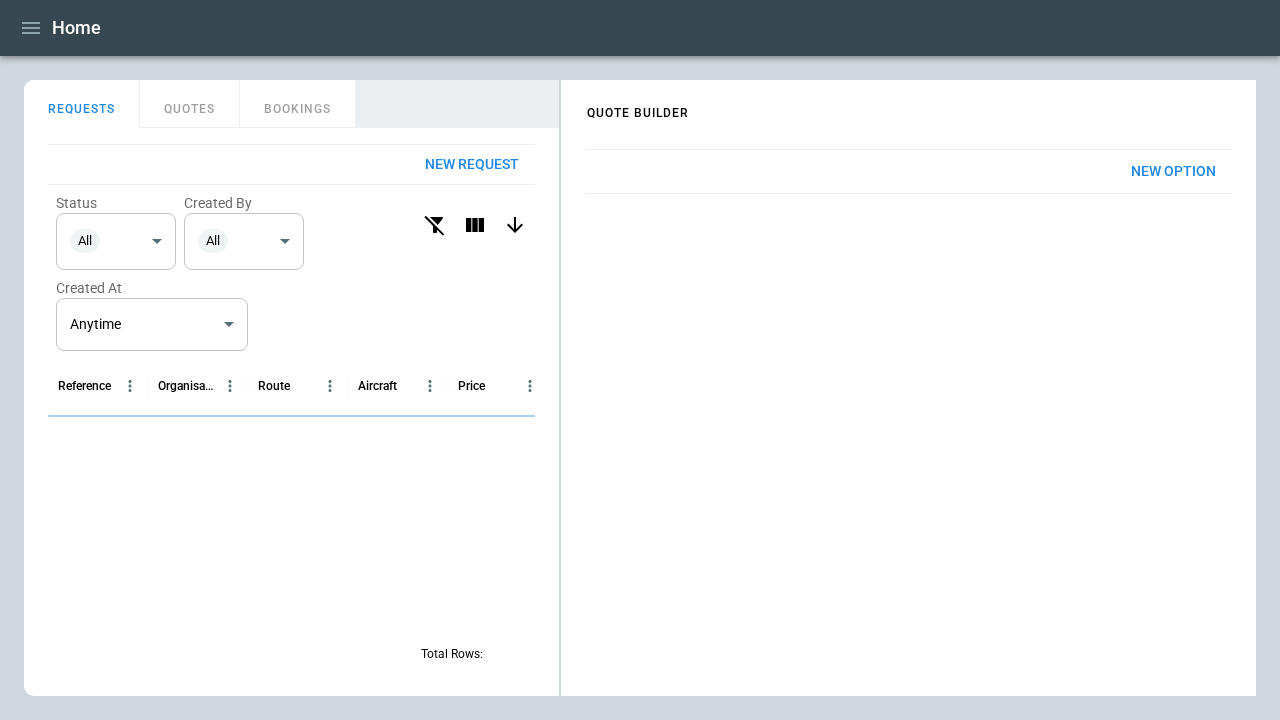 click on "New Option" at bounding box center [1173, 171] 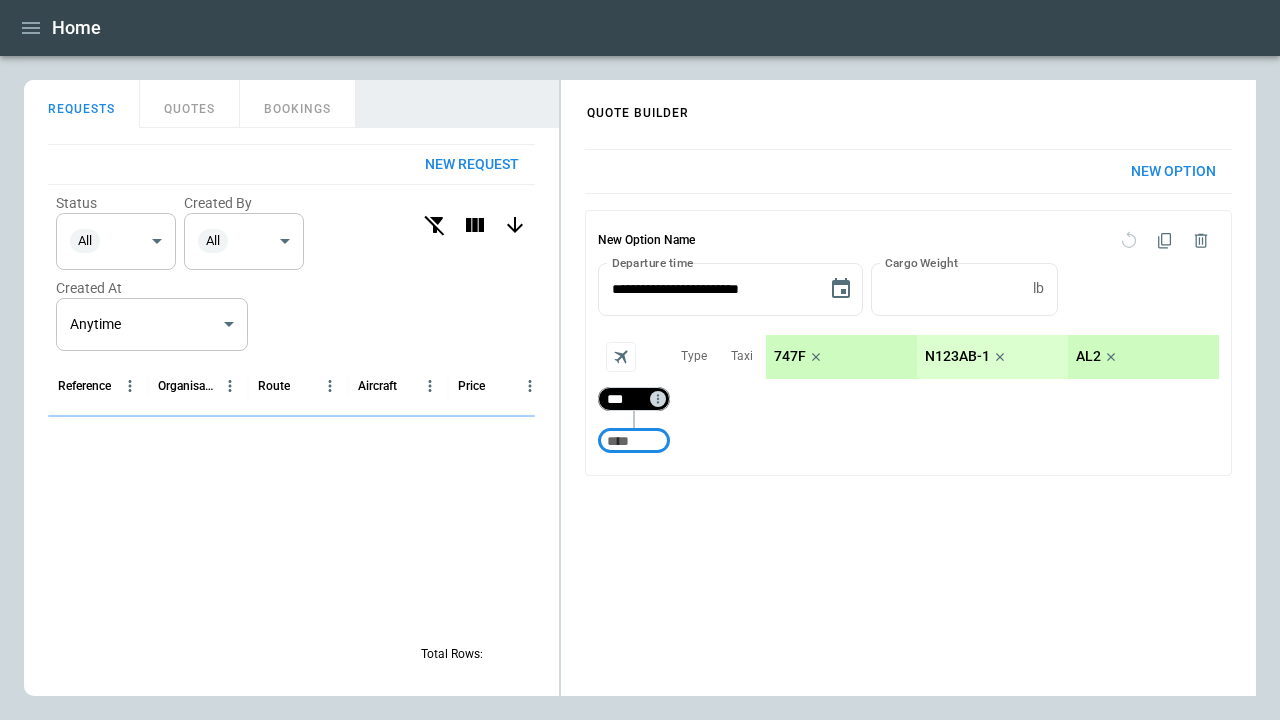 click on "***" at bounding box center (630, 399) 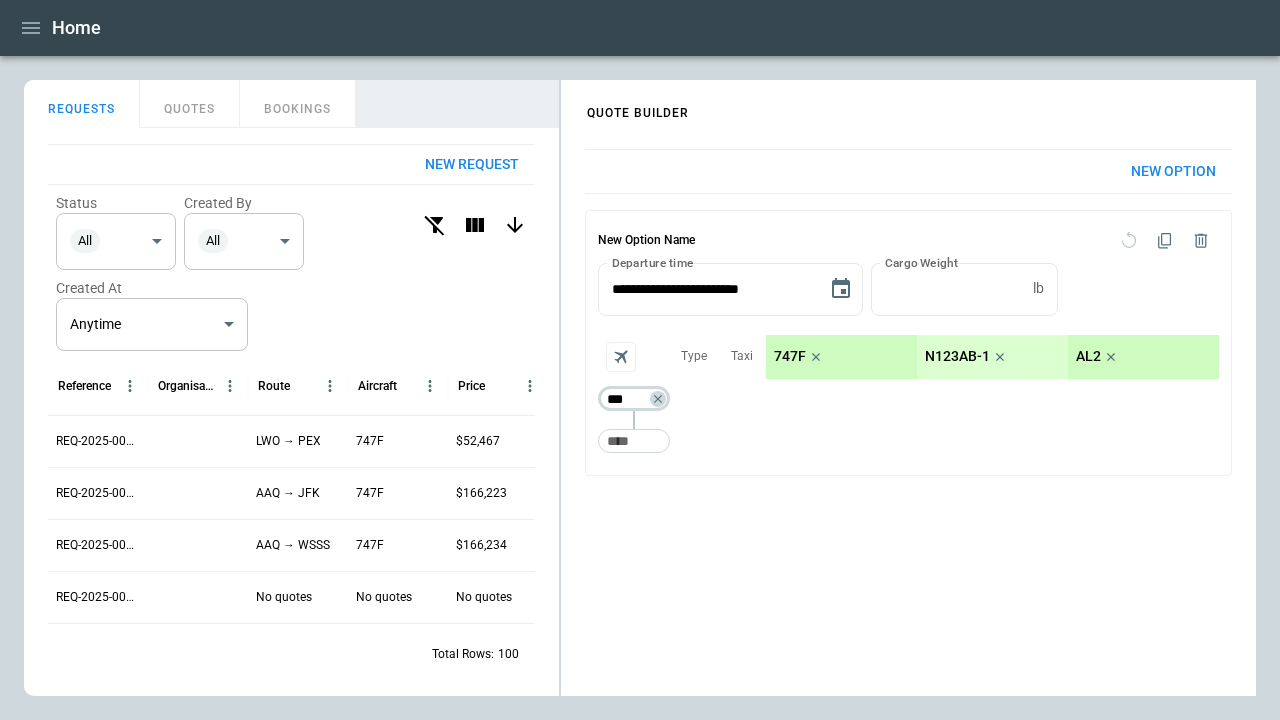 type on "***" 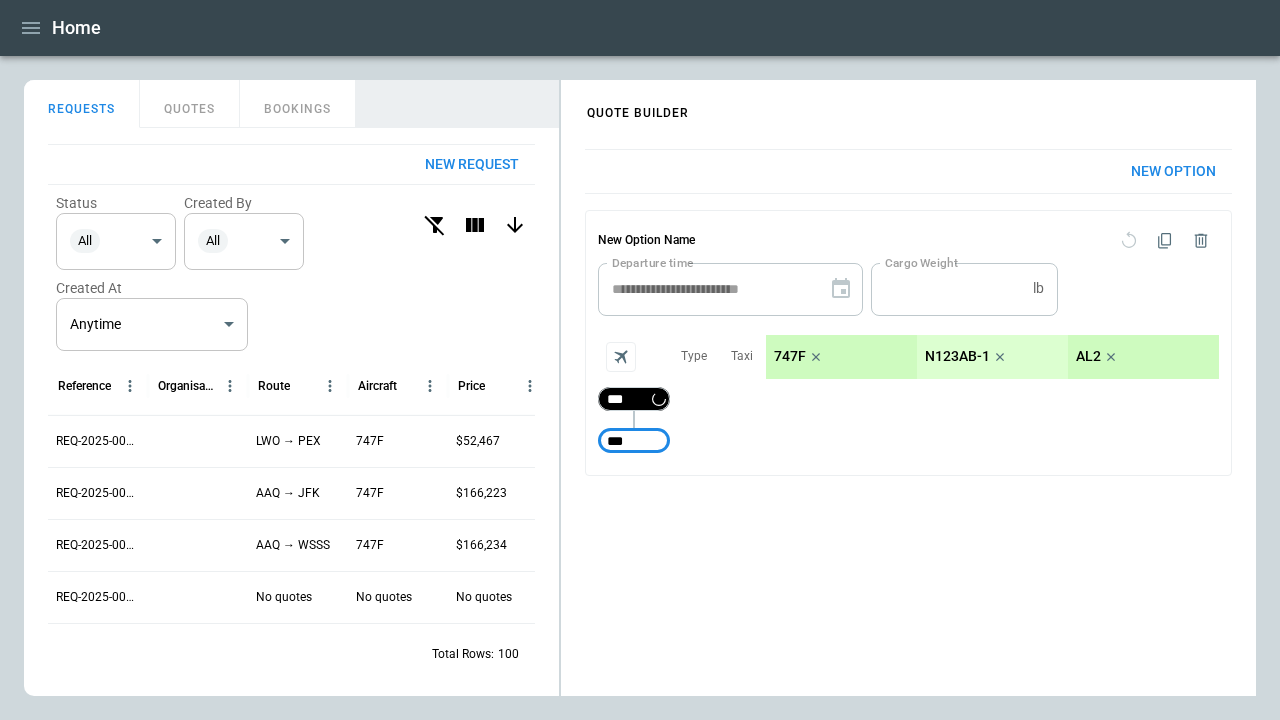 type on "***" 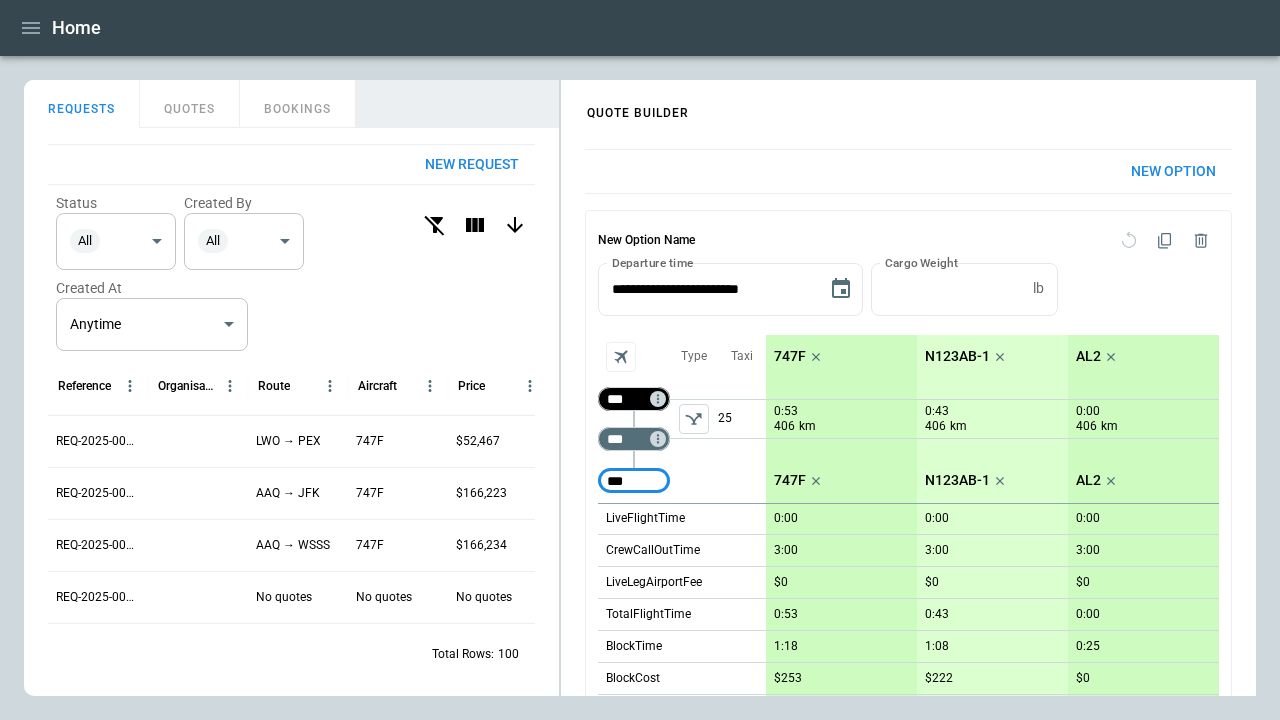 type on "***" 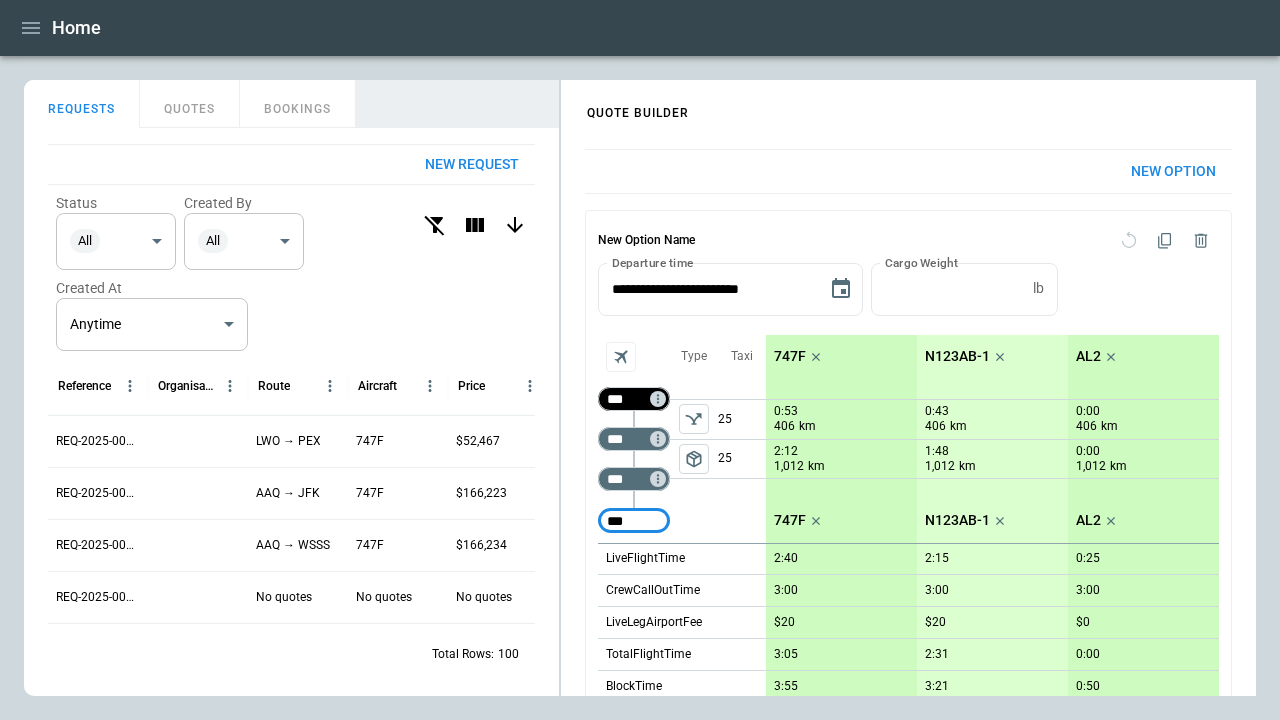 type on "***" 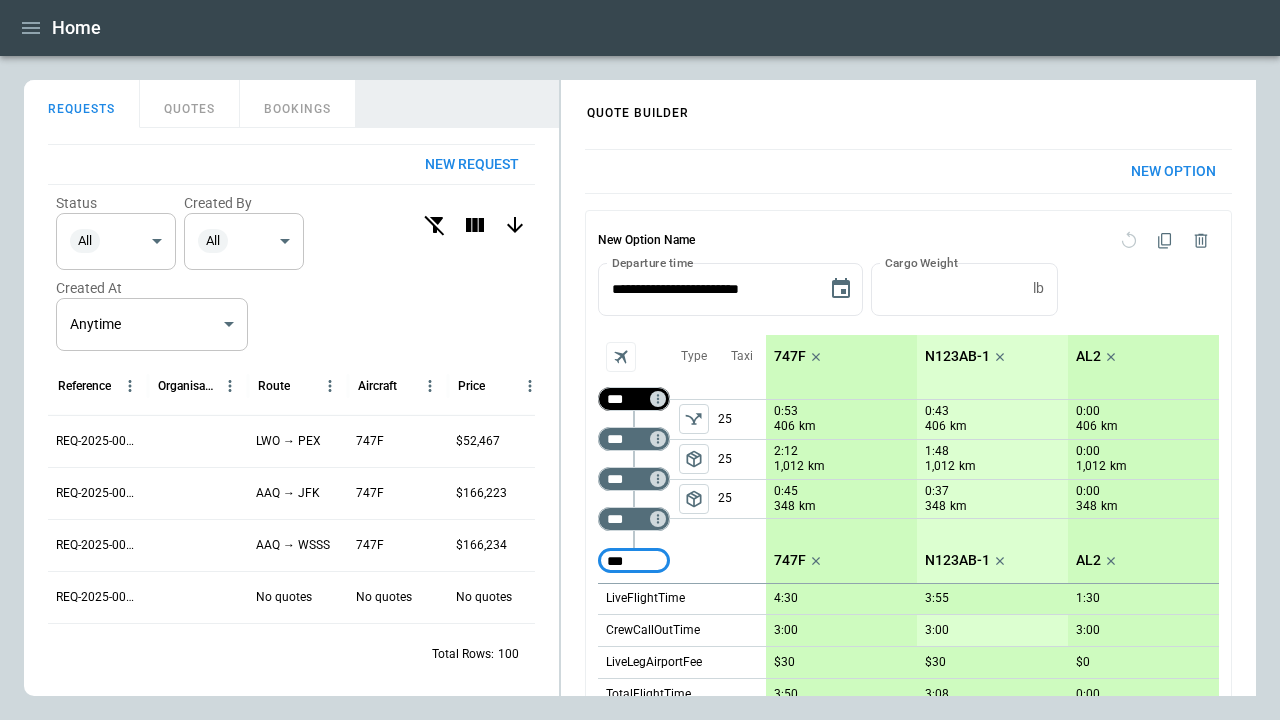 type on "***" 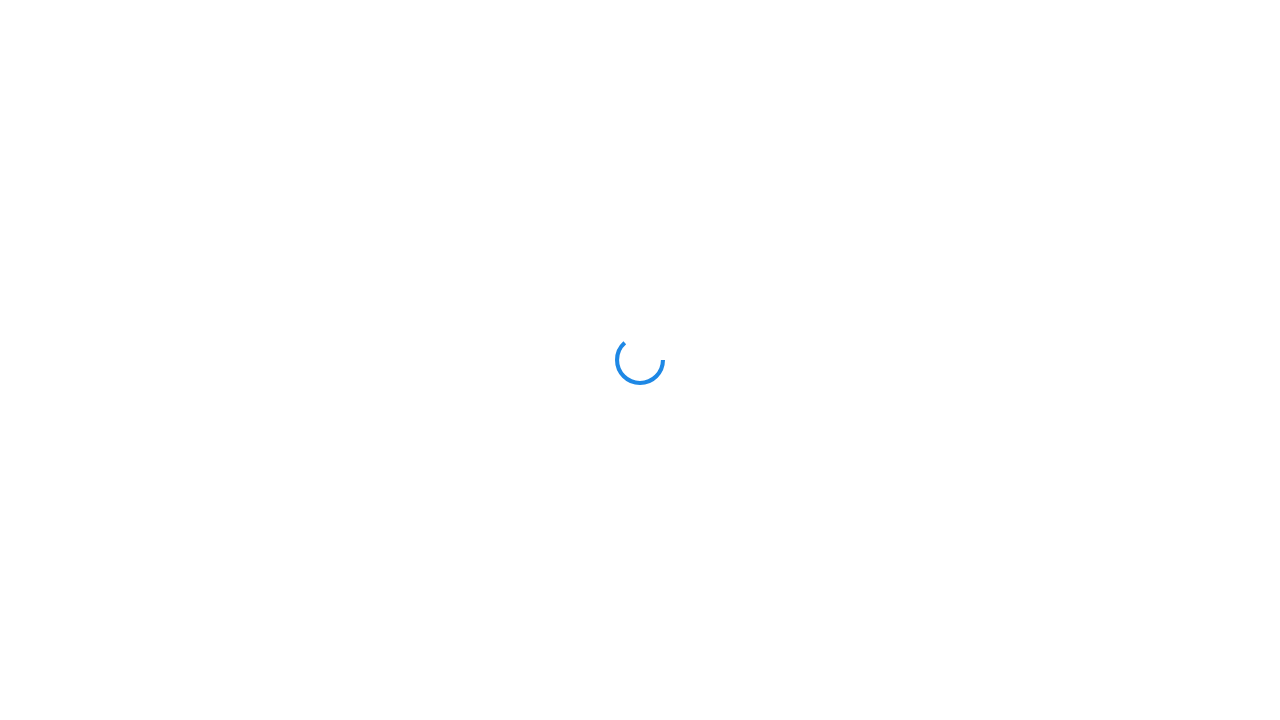 scroll, scrollTop: 0, scrollLeft: 0, axis: both 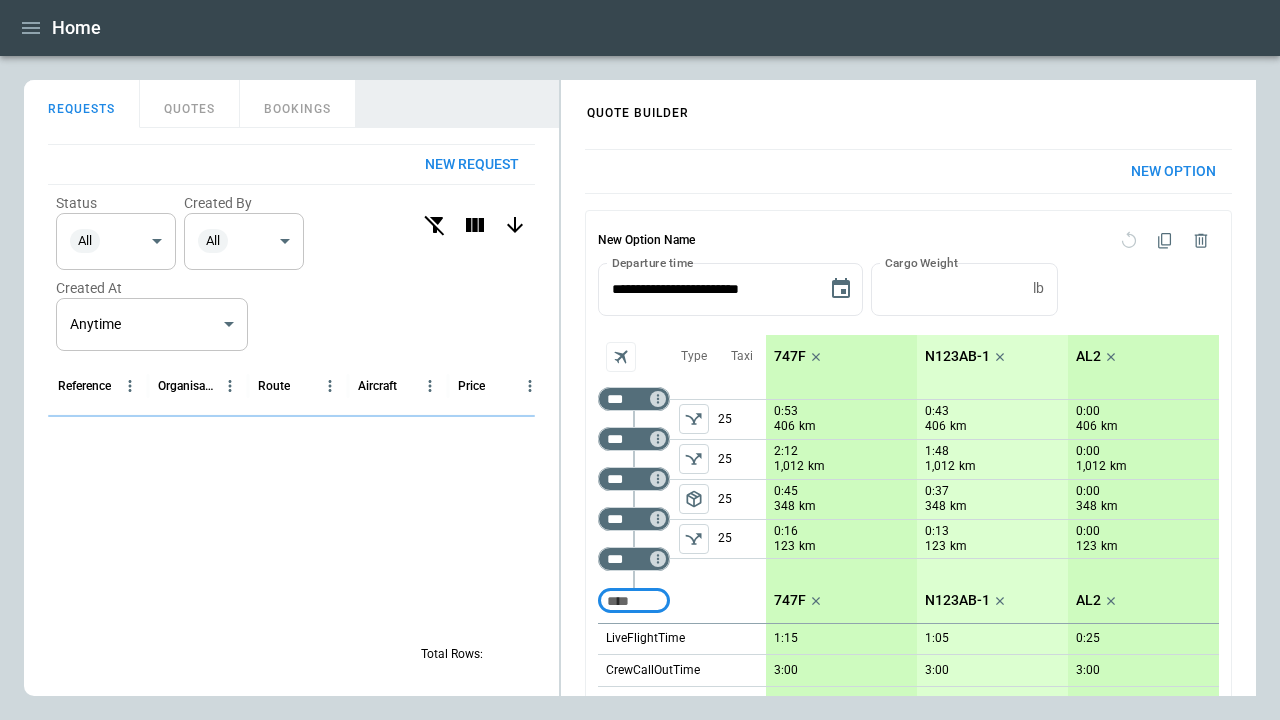 click 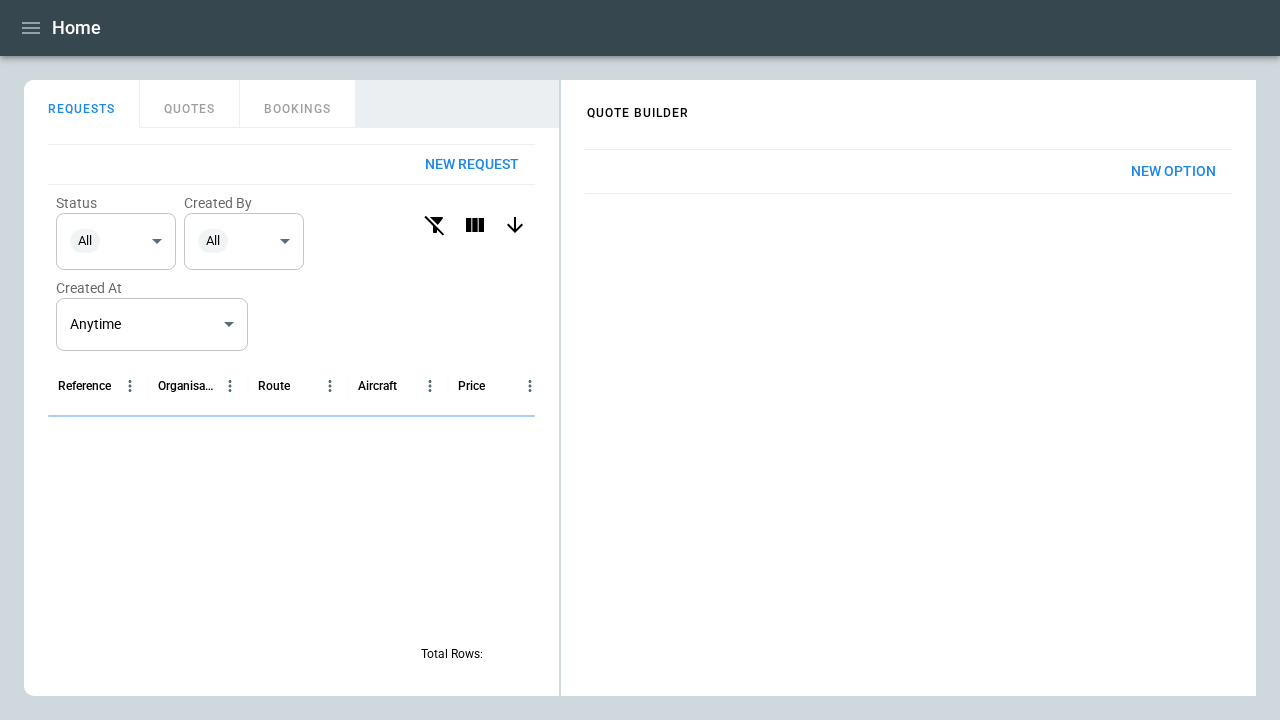 click on "New Option" at bounding box center [1173, 171] 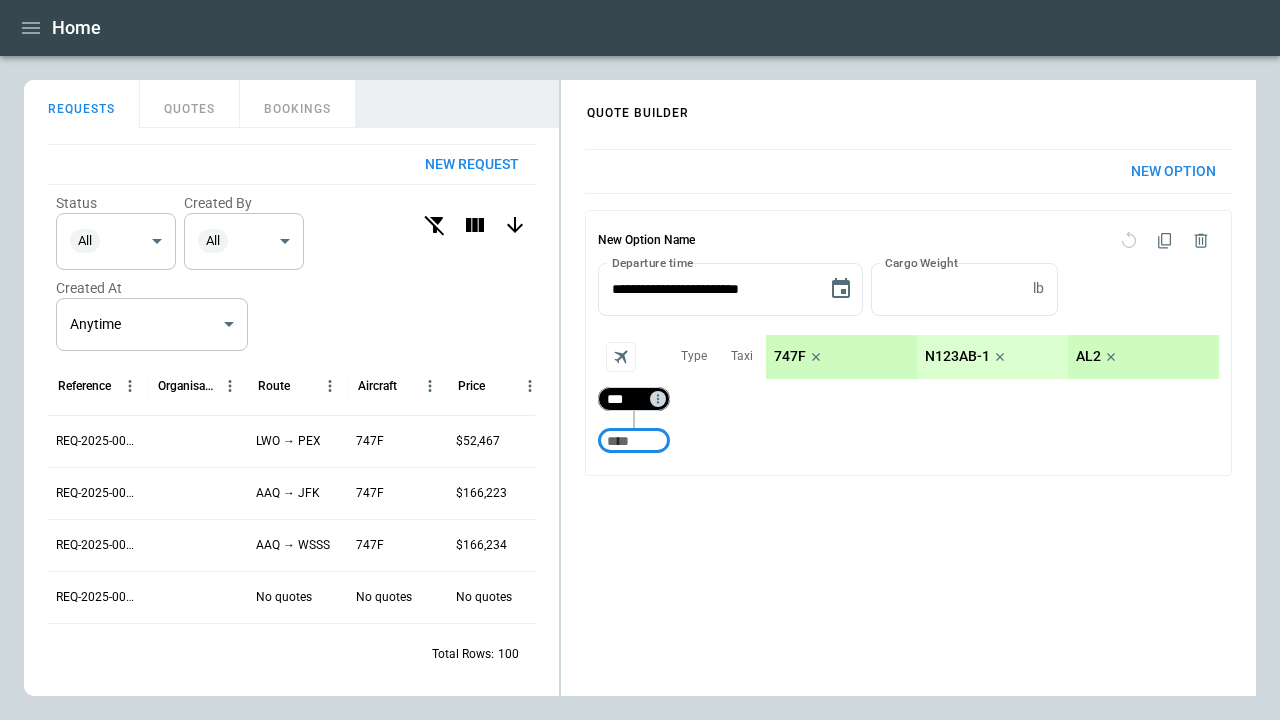 click on "***" at bounding box center [630, 399] 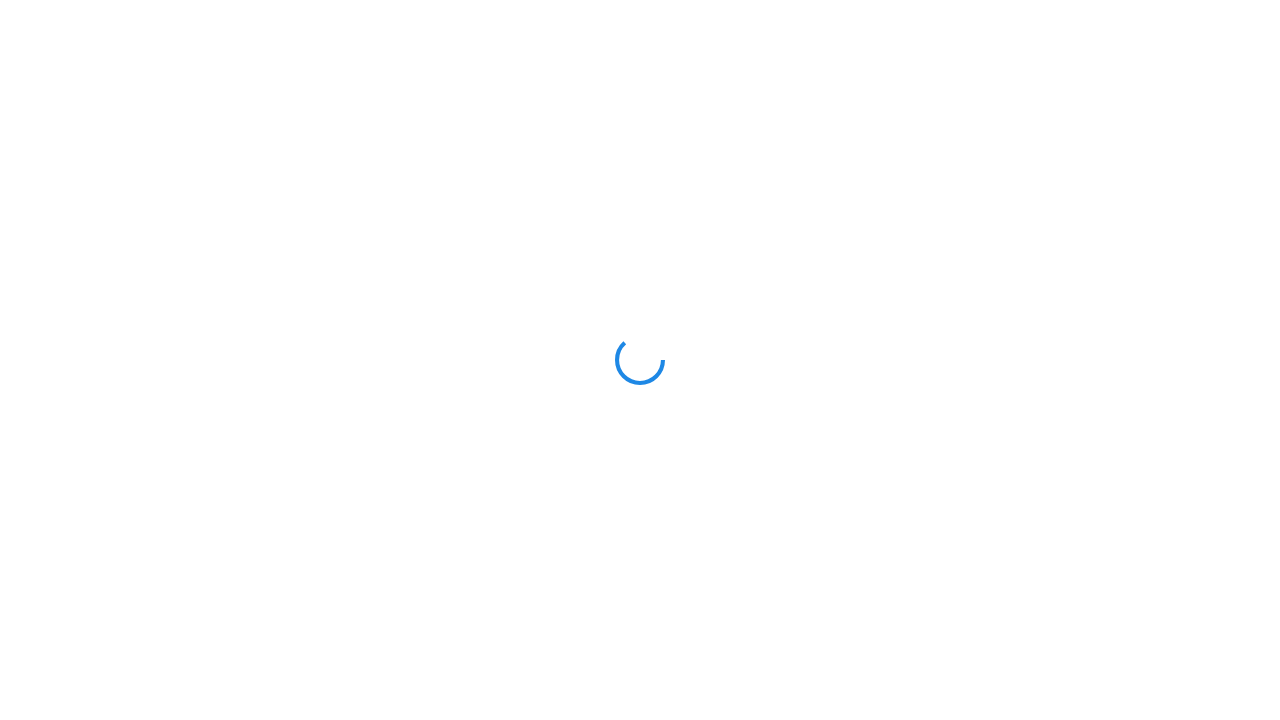 scroll, scrollTop: 0, scrollLeft: 0, axis: both 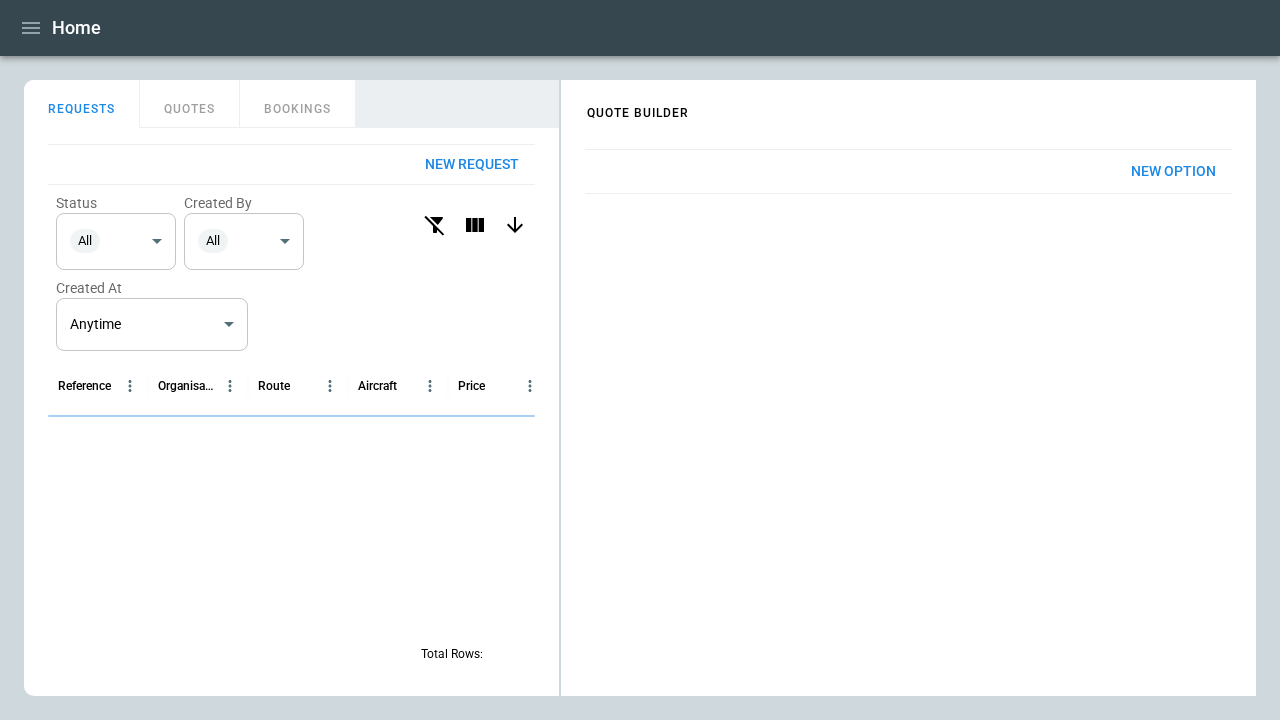 click on "New Option" at bounding box center [1173, 171] 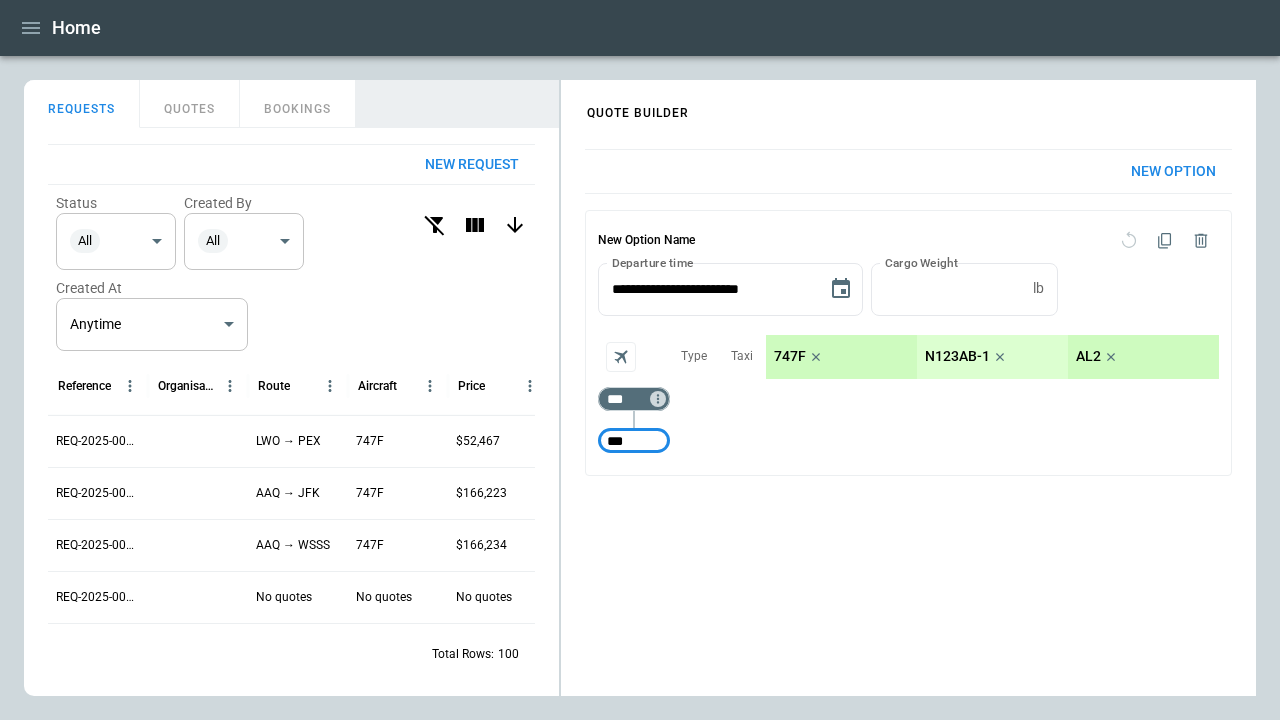 type on "***" 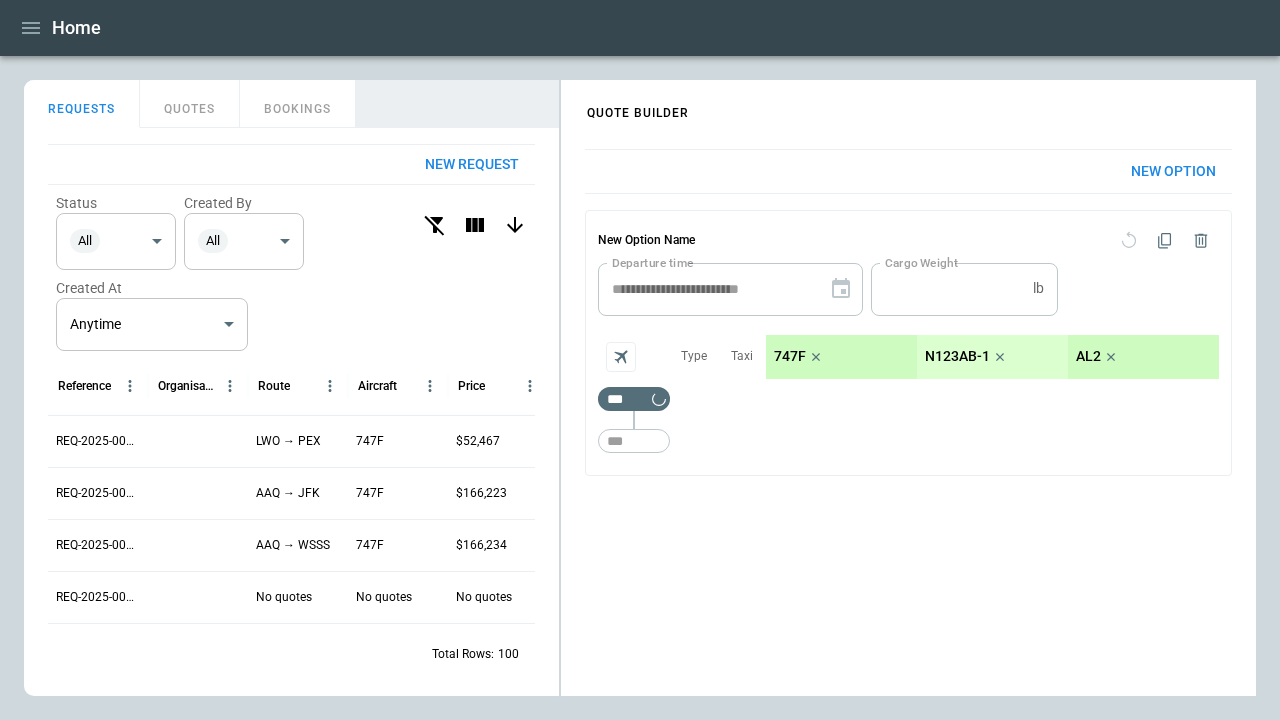 type 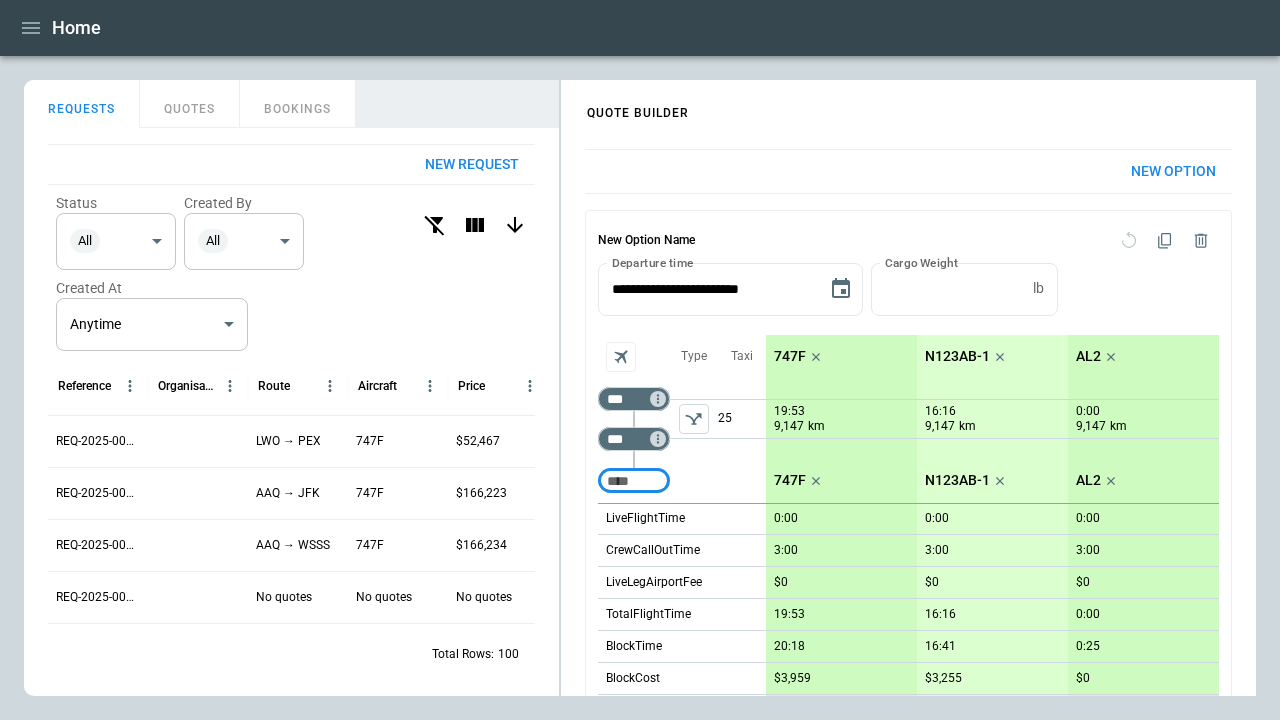 click on "747F" at bounding box center [790, 356] 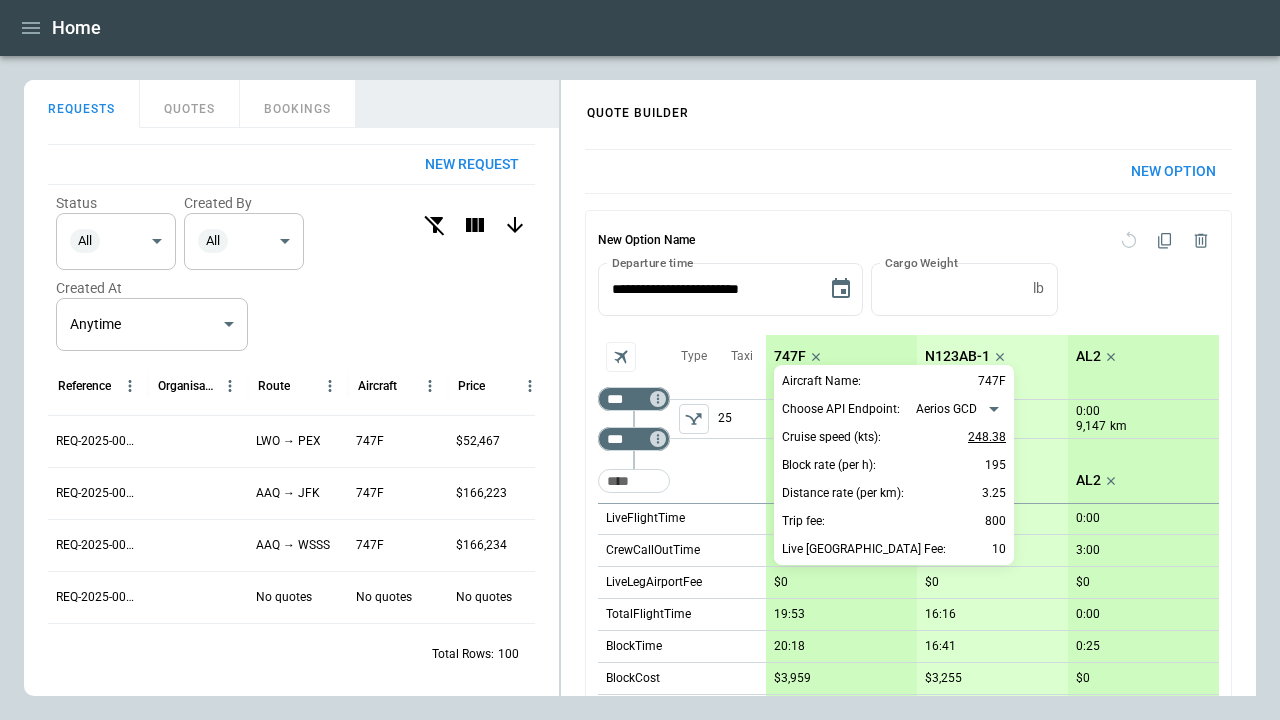 click on "248.38" at bounding box center (987, 437) 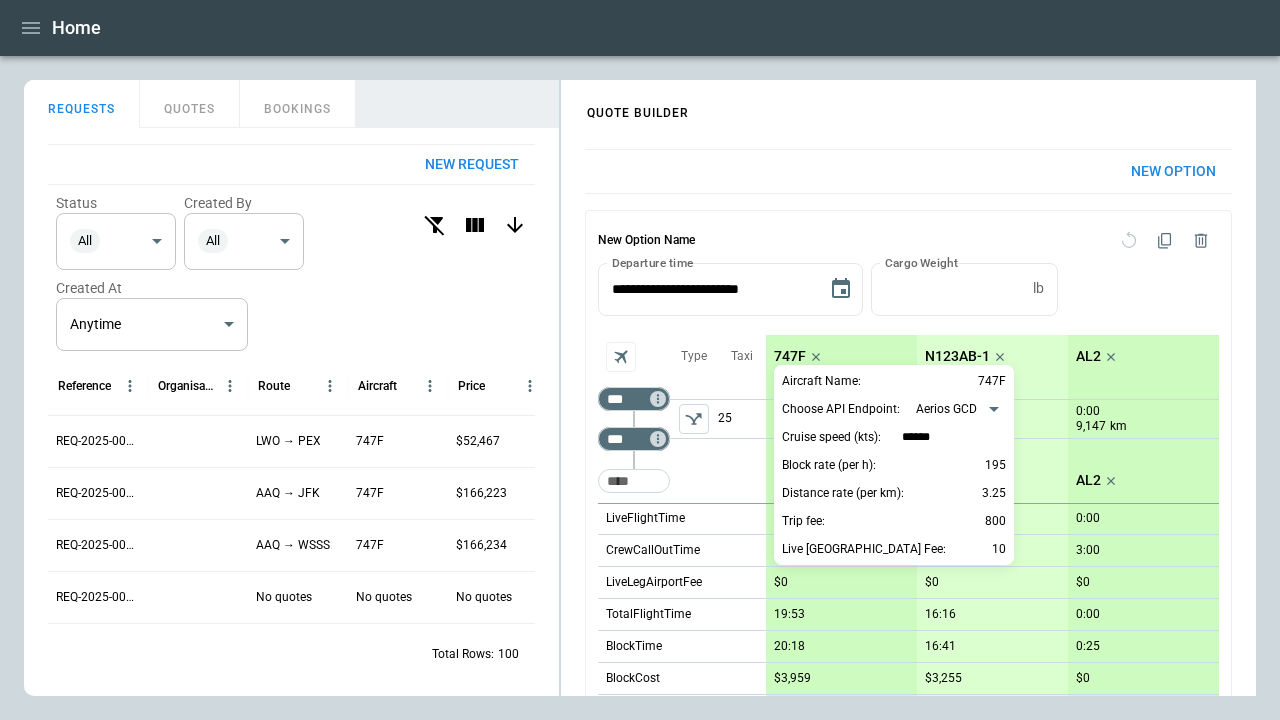 type on "***" 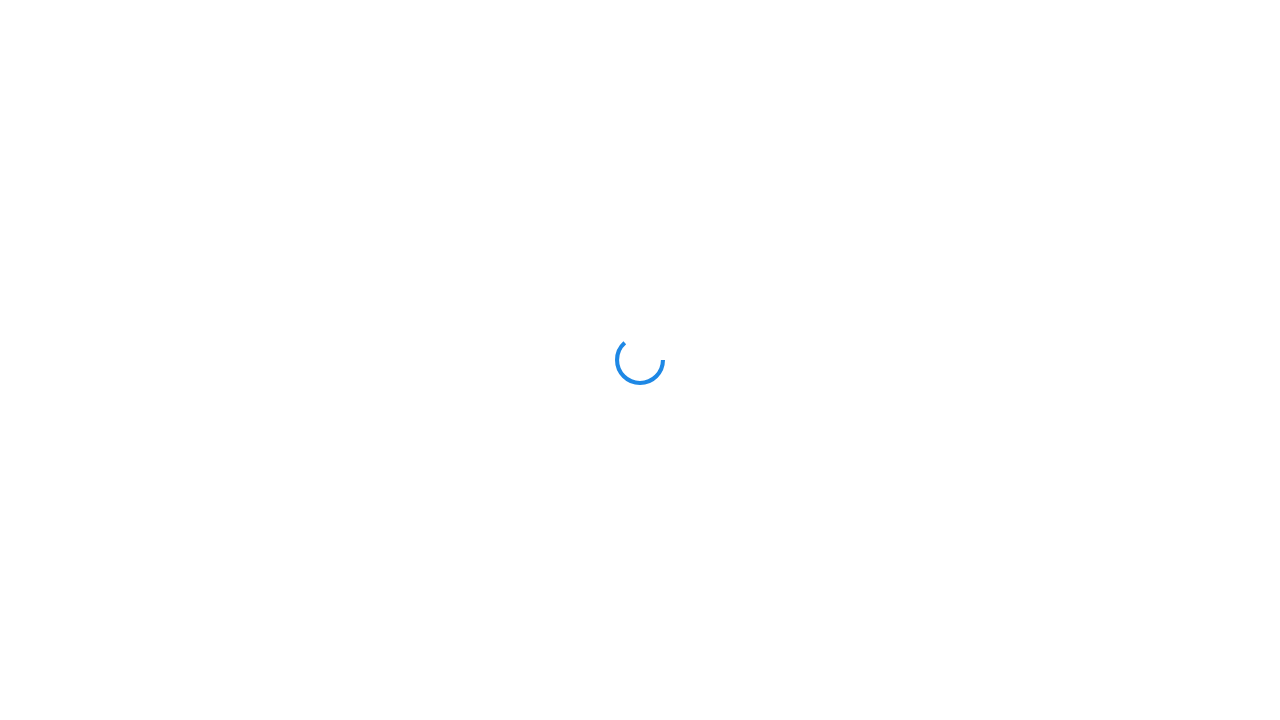 scroll, scrollTop: 0, scrollLeft: 0, axis: both 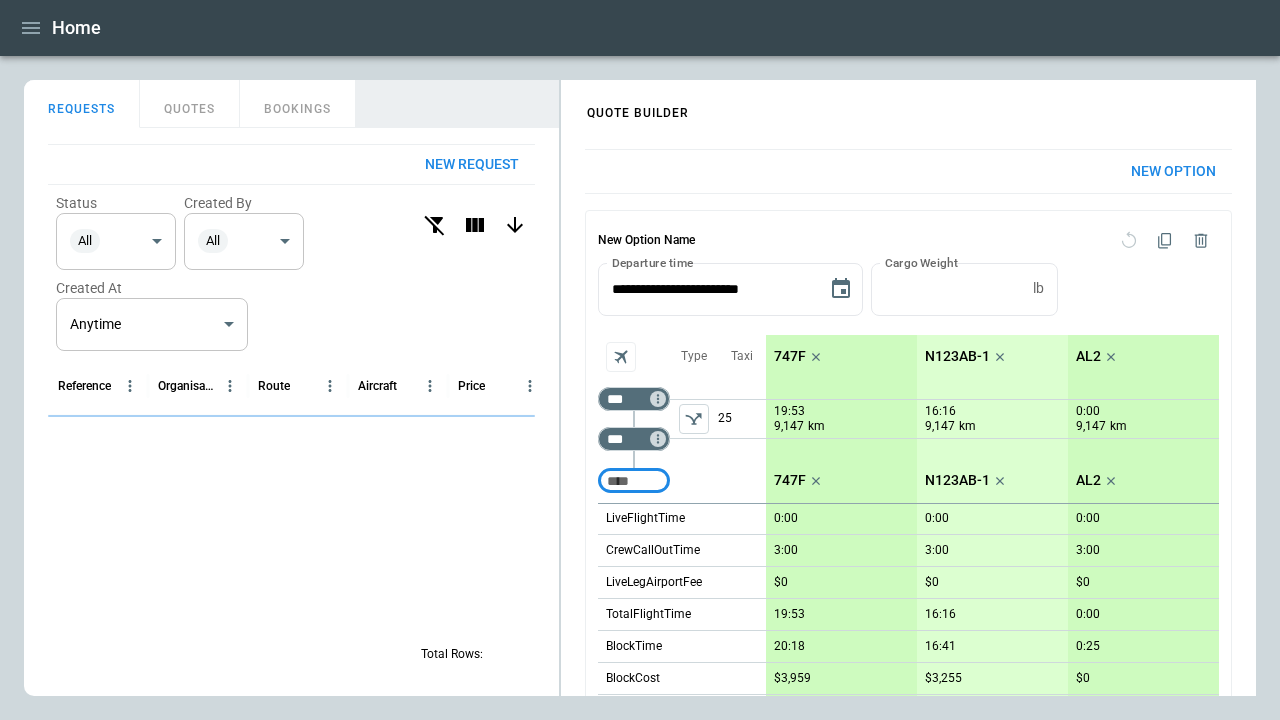 click 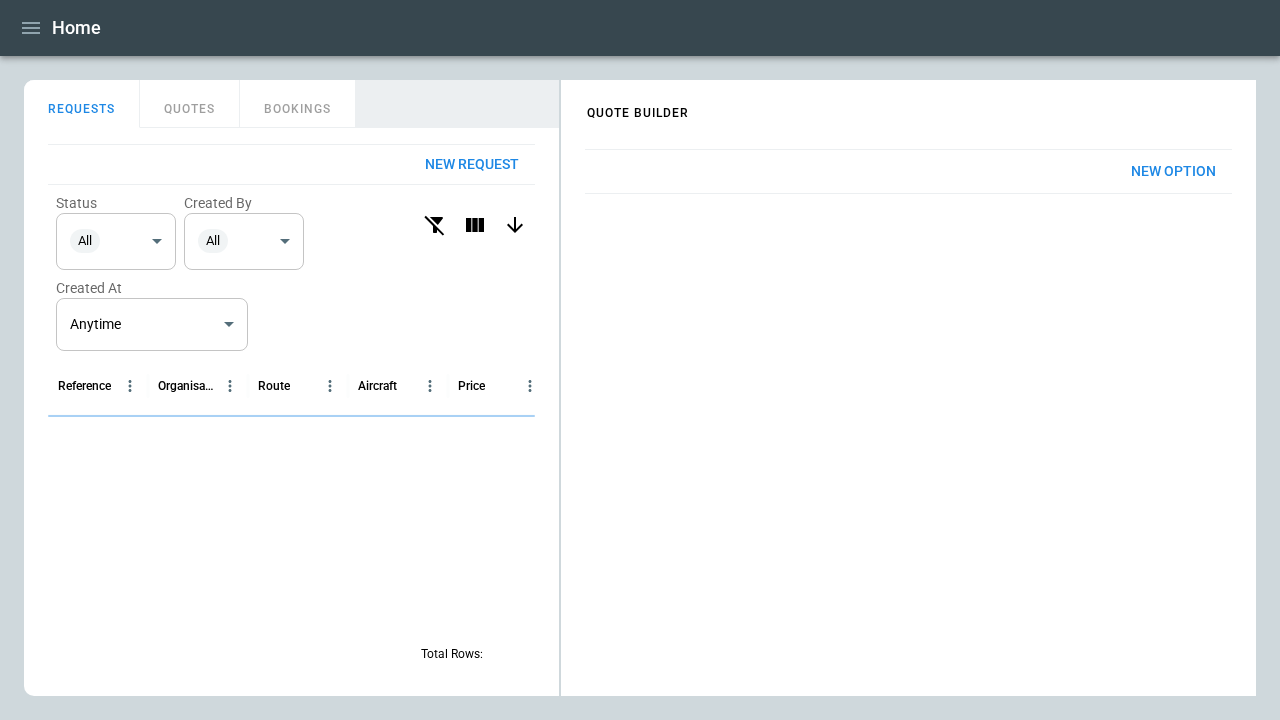 click on "New Option" at bounding box center [1173, 171] 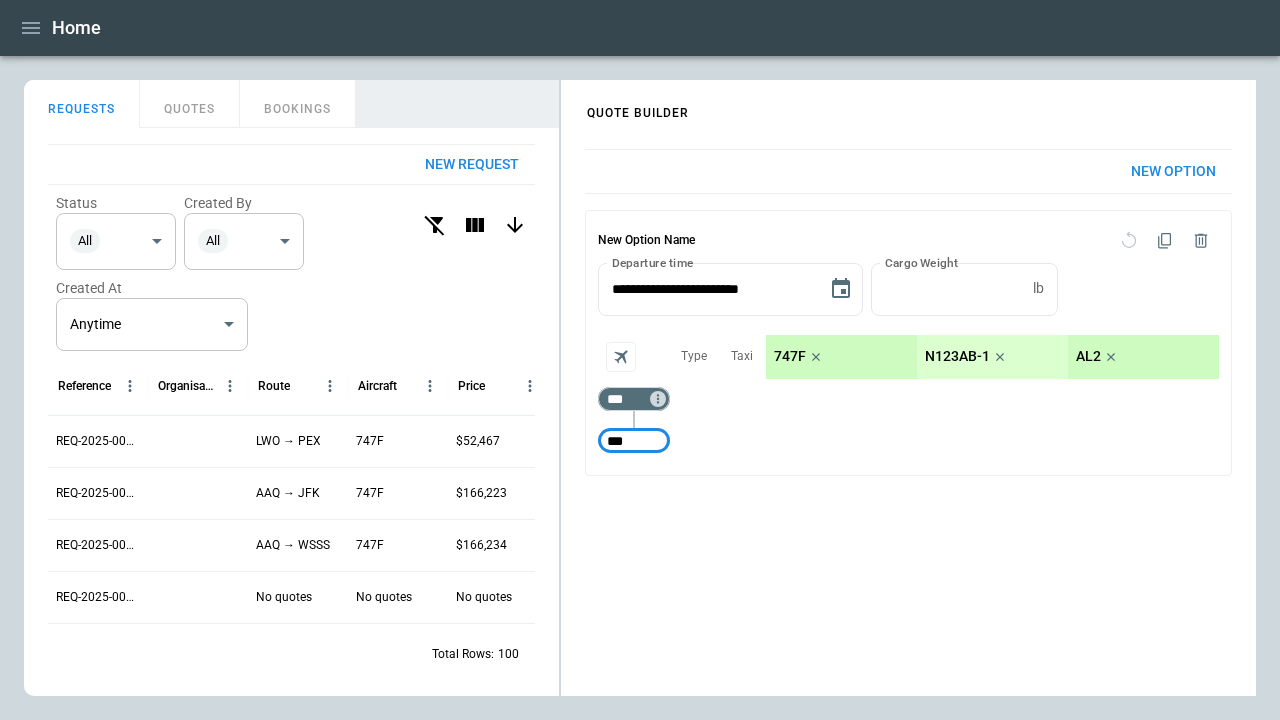 type on "***" 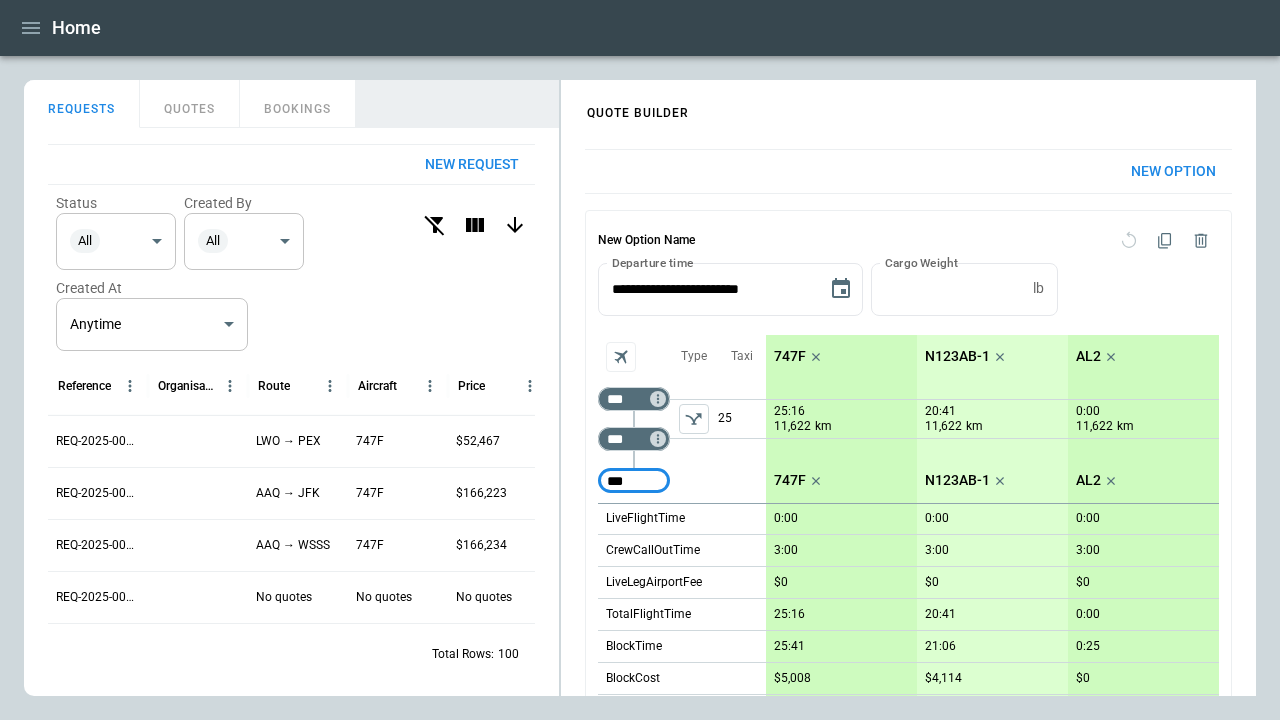 type on "***" 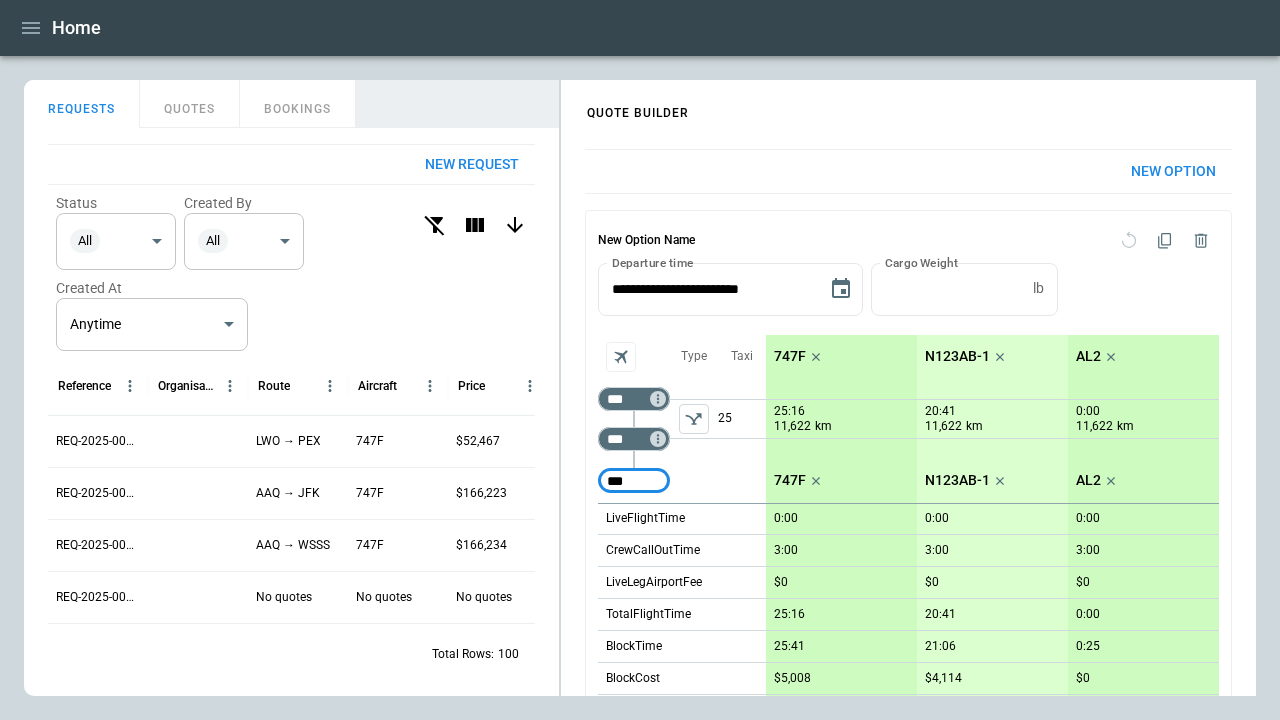 type 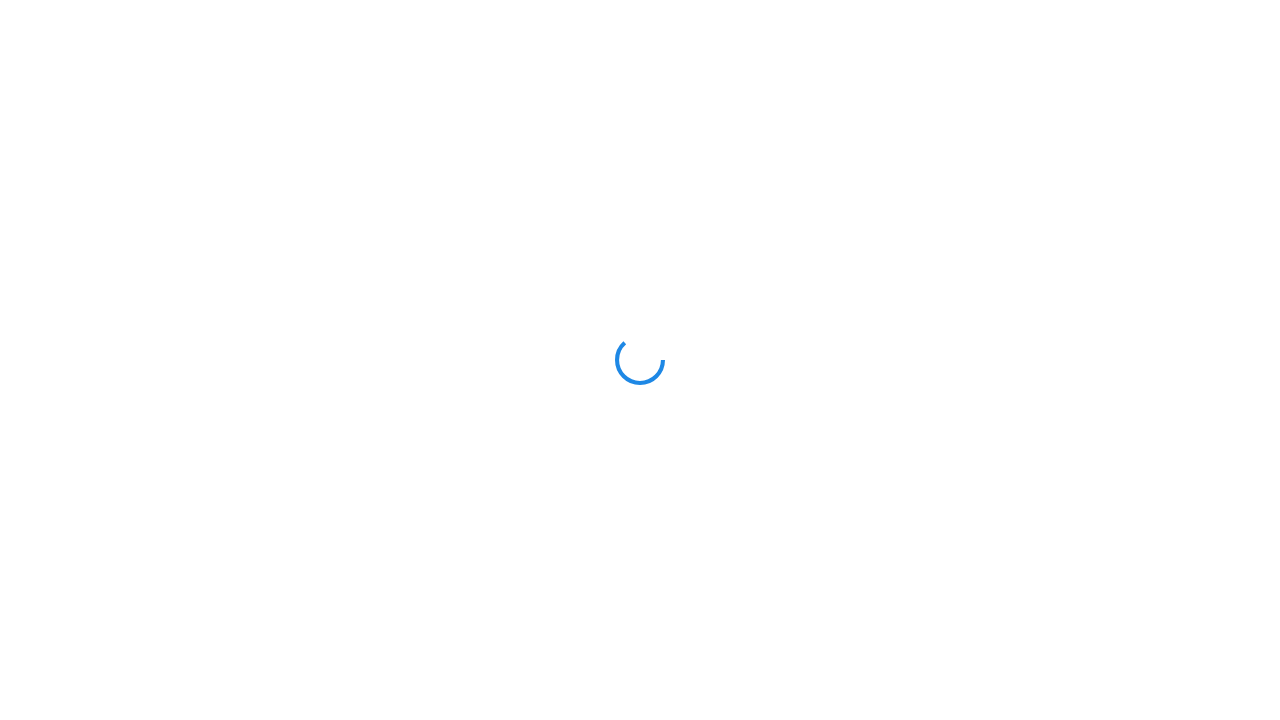 scroll, scrollTop: 0, scrollLeft: 0, axis: both 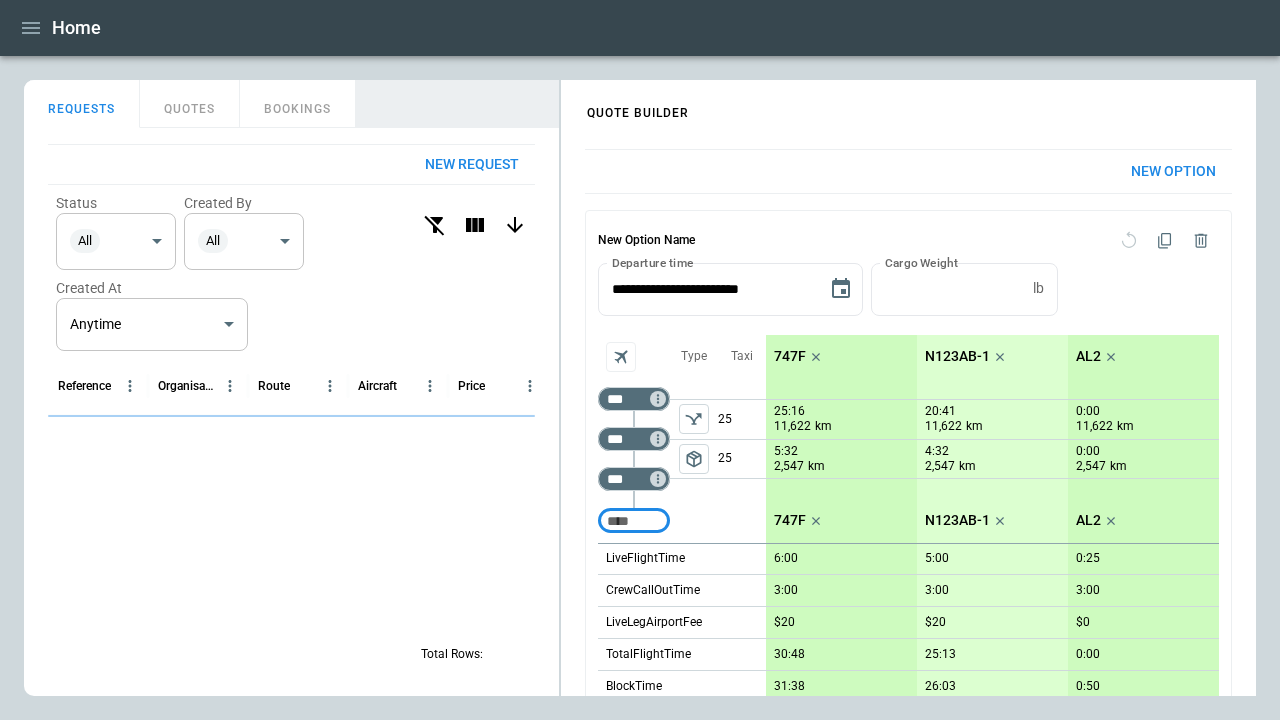 click 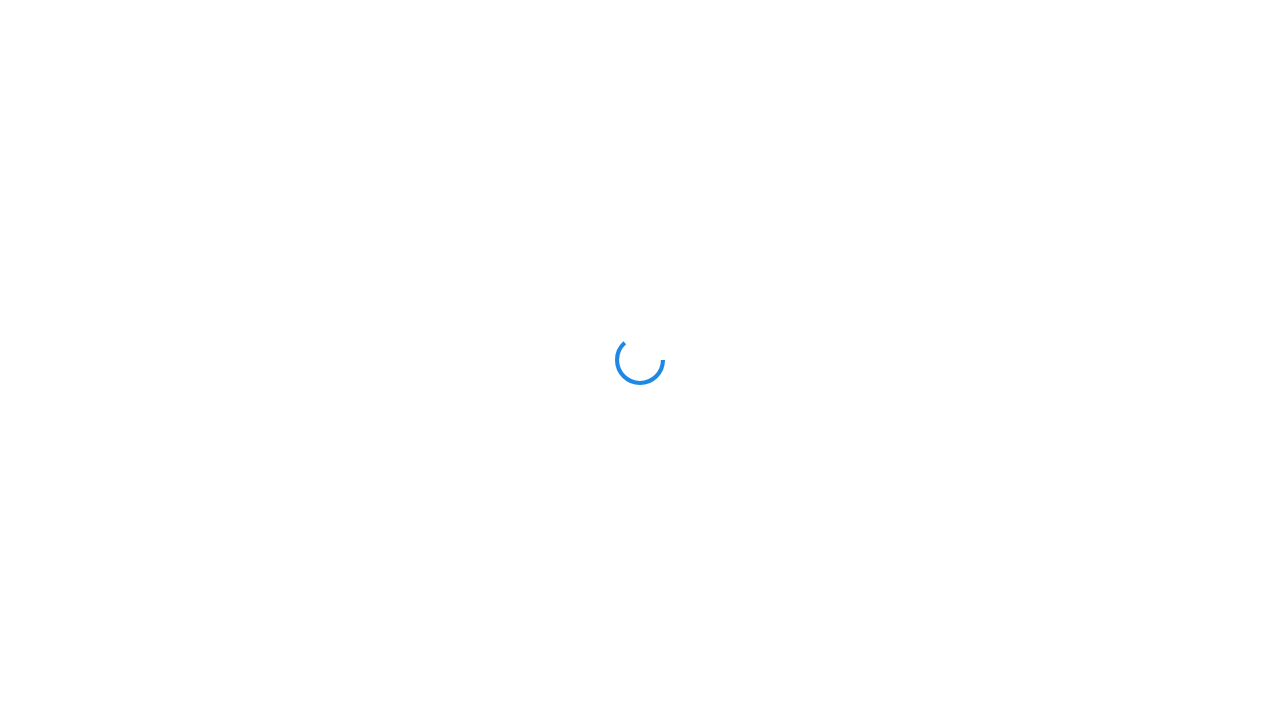 scroll, scrollTop: 0, scrollLeft: 0, axis: both 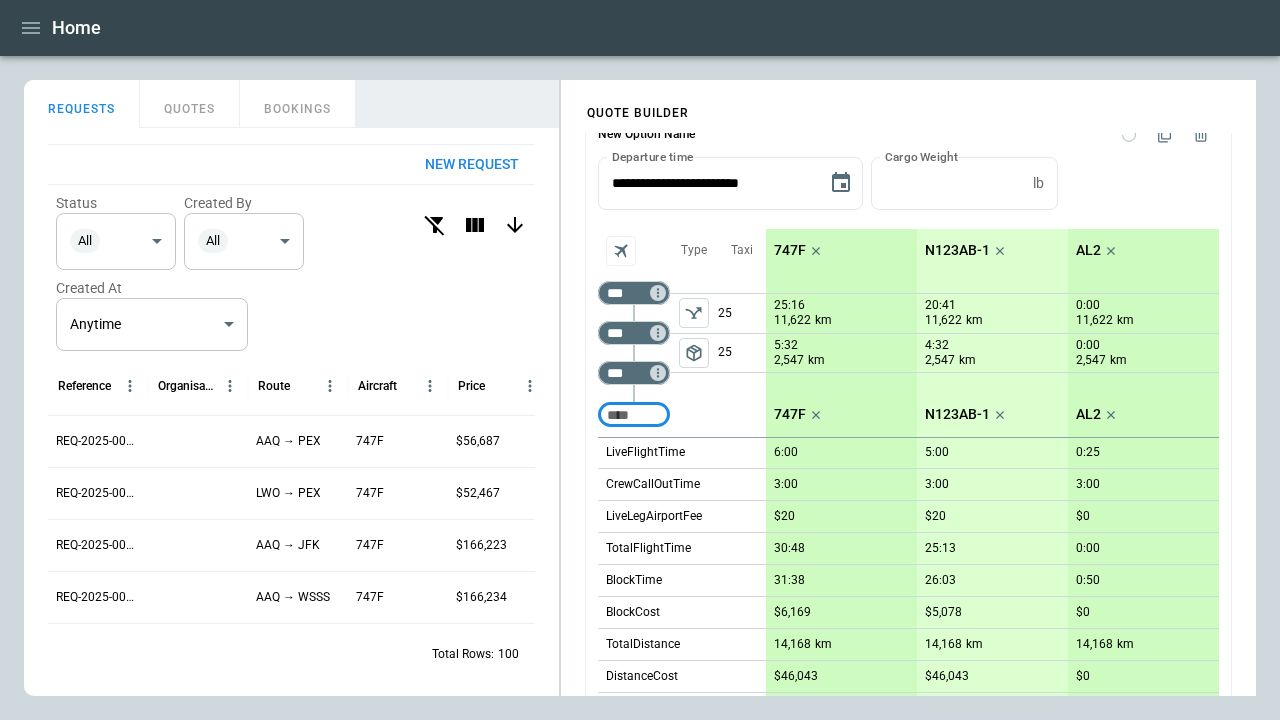 click 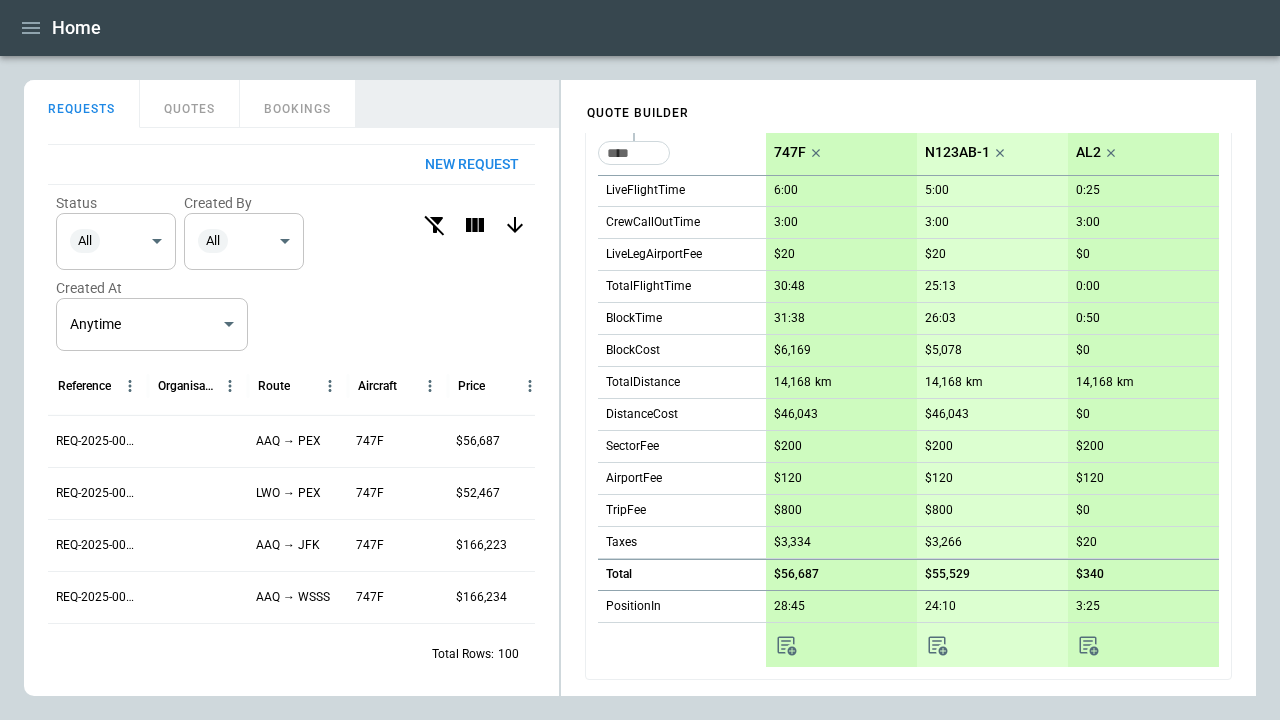 scroll, scrollTop: 0, scrollLeft: 0, axis: both 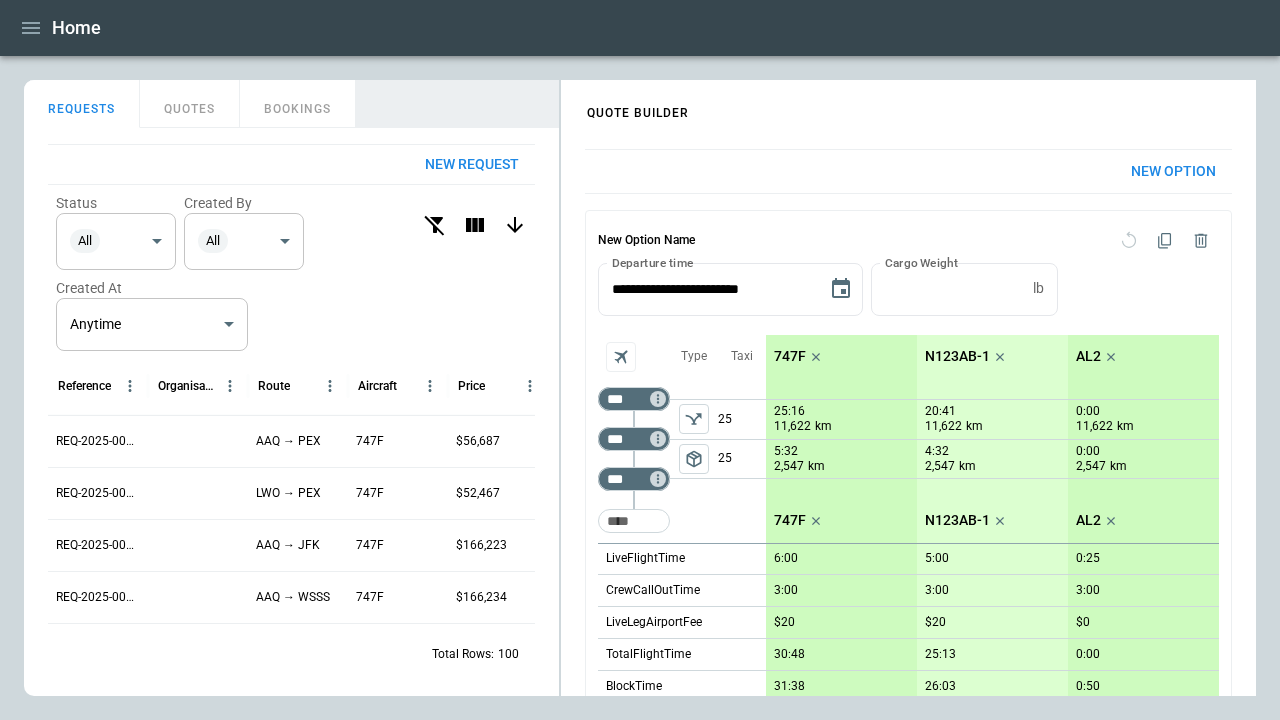 click 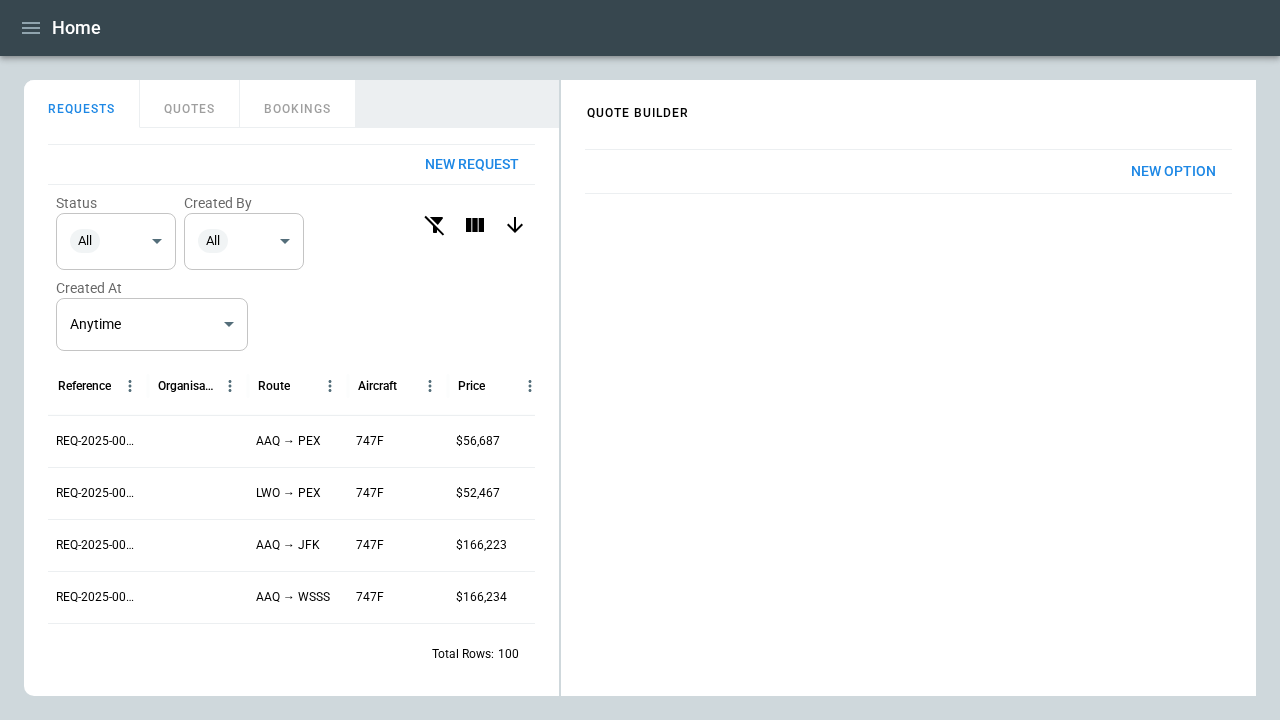 click on "New Option" at bounding box center (1173, 171) 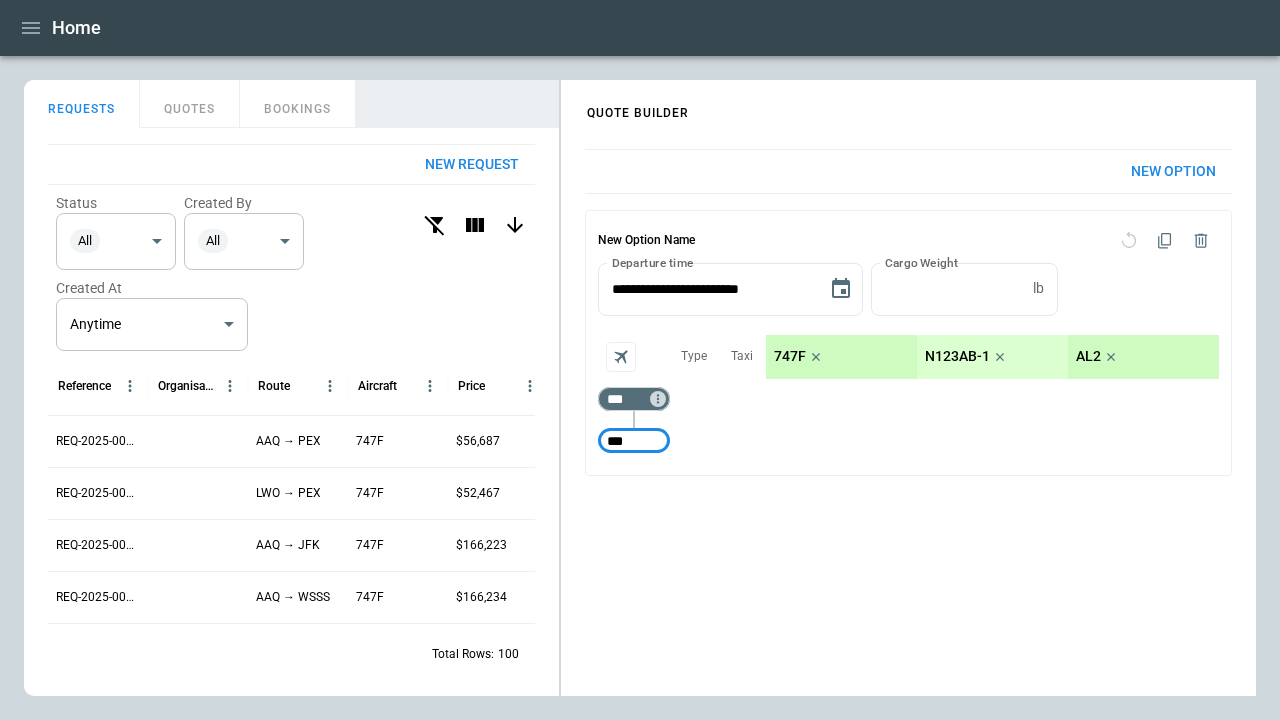 type on "***" 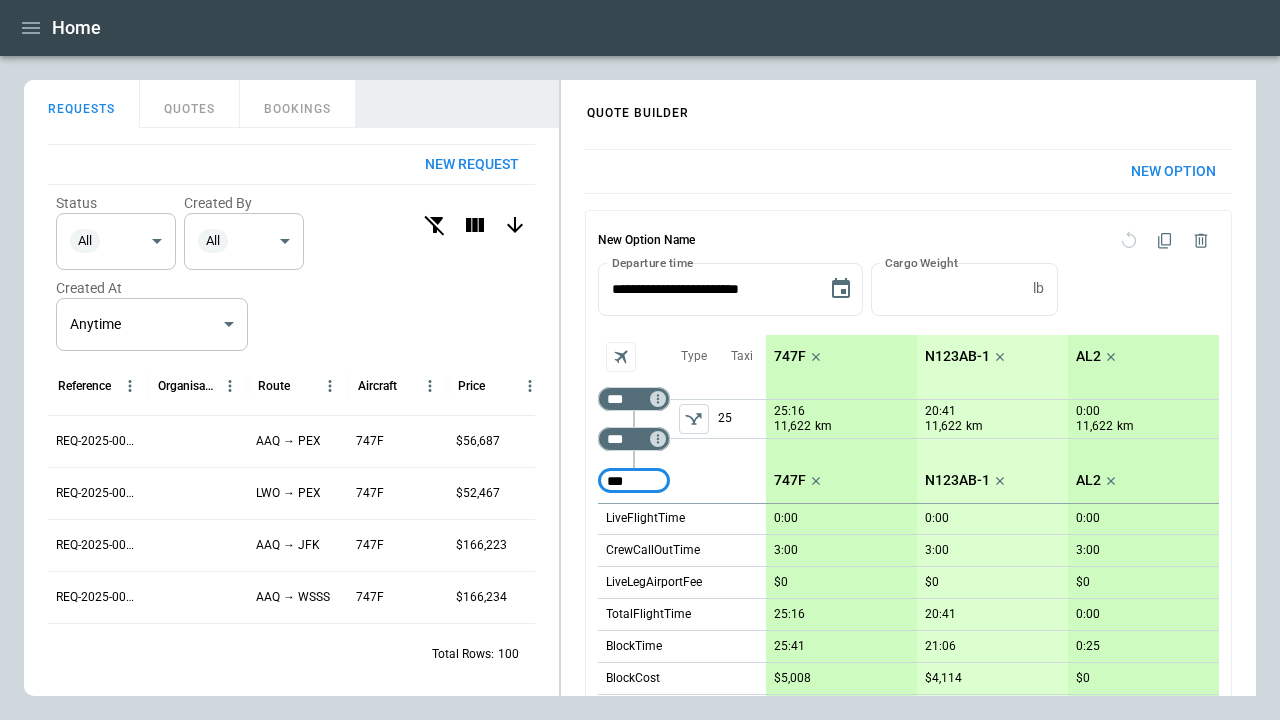 type on "***" 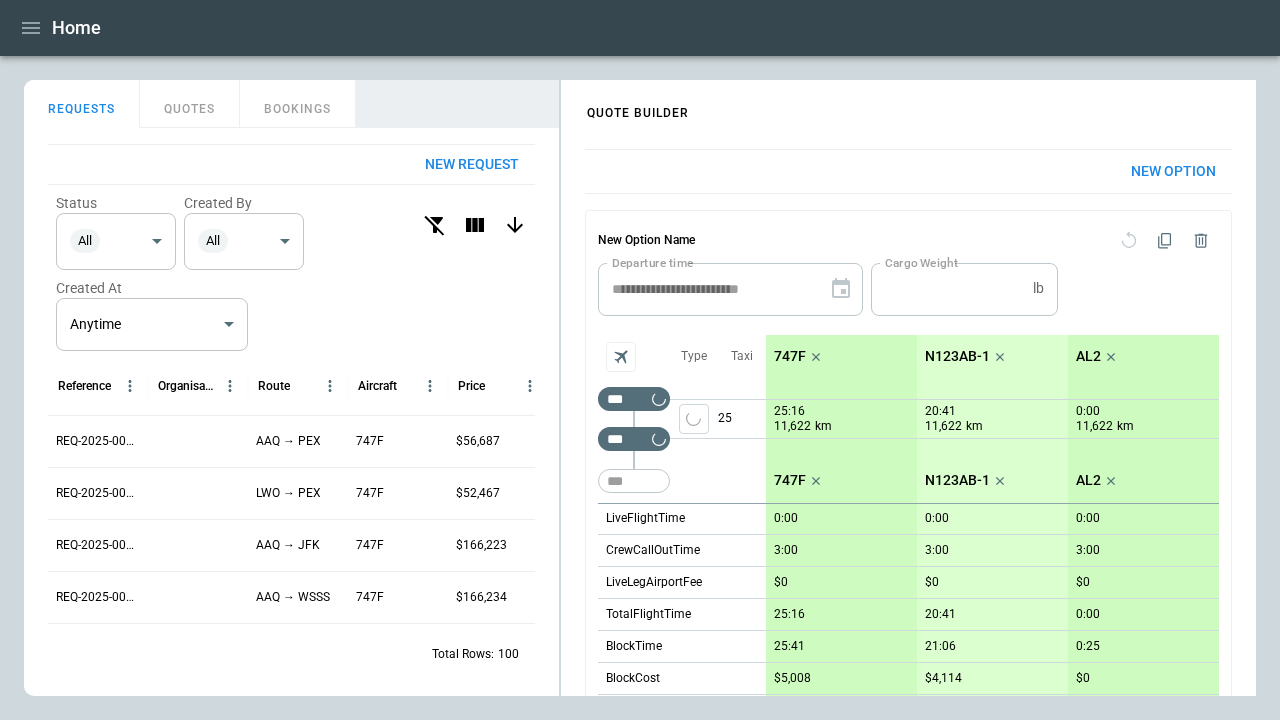 type 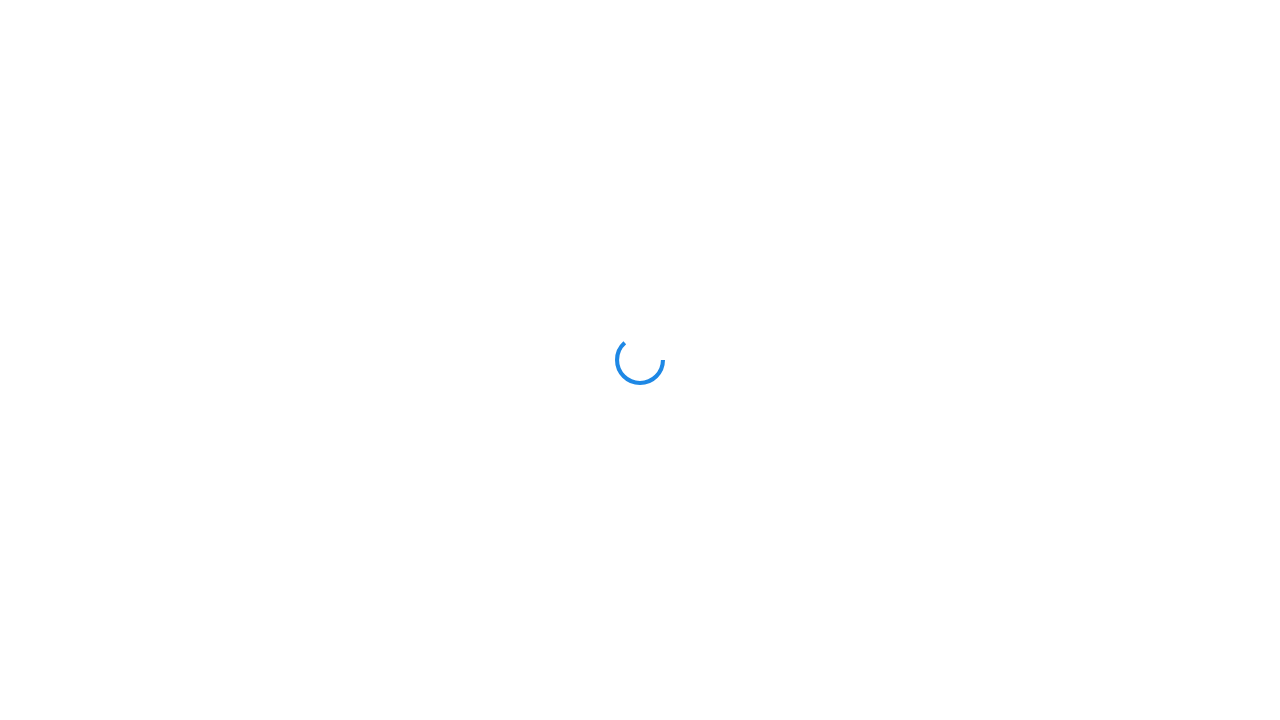 scroll, scrollTop: 0, scrollLeft: 0, axis: both 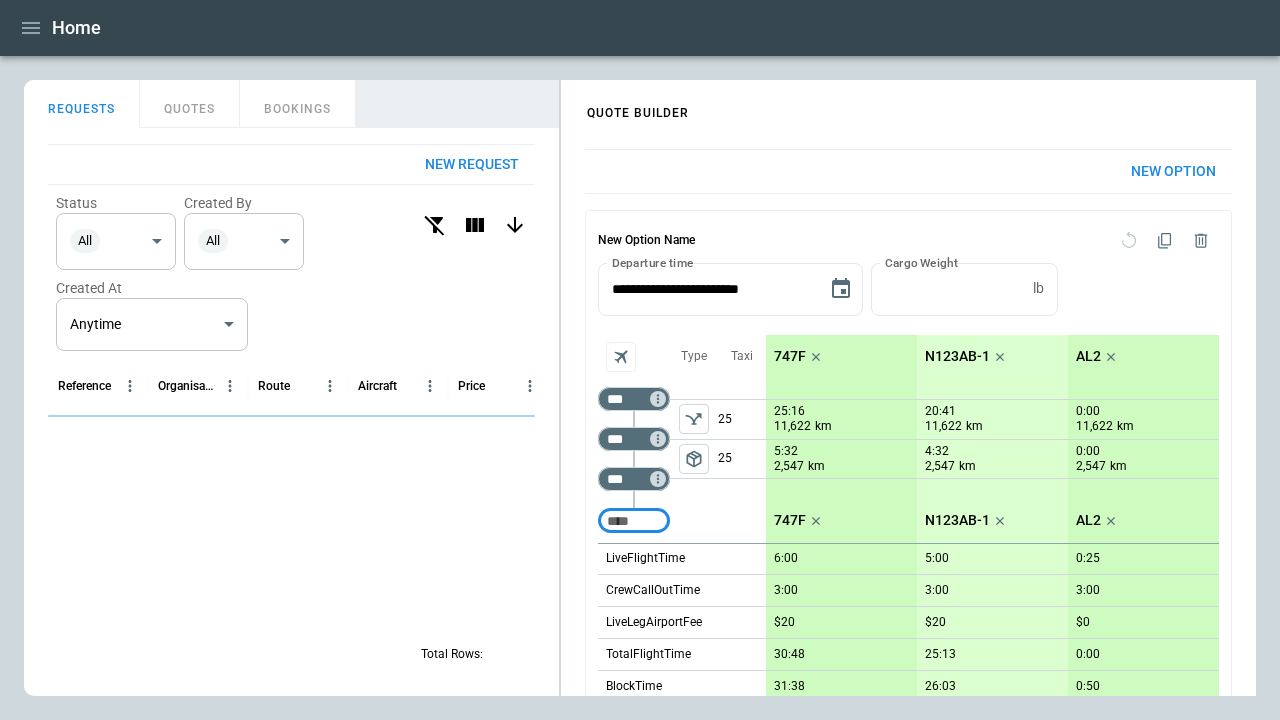 click 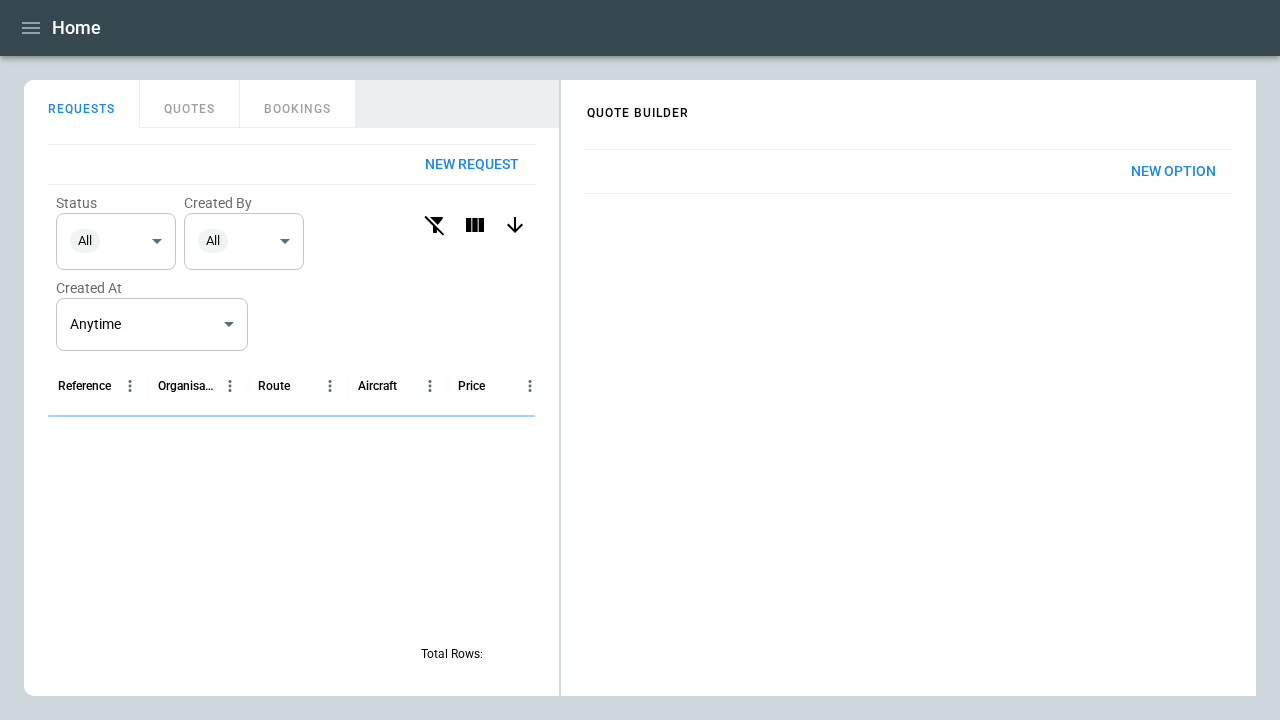 click on "New Option" at bounding box center (1173, 171) 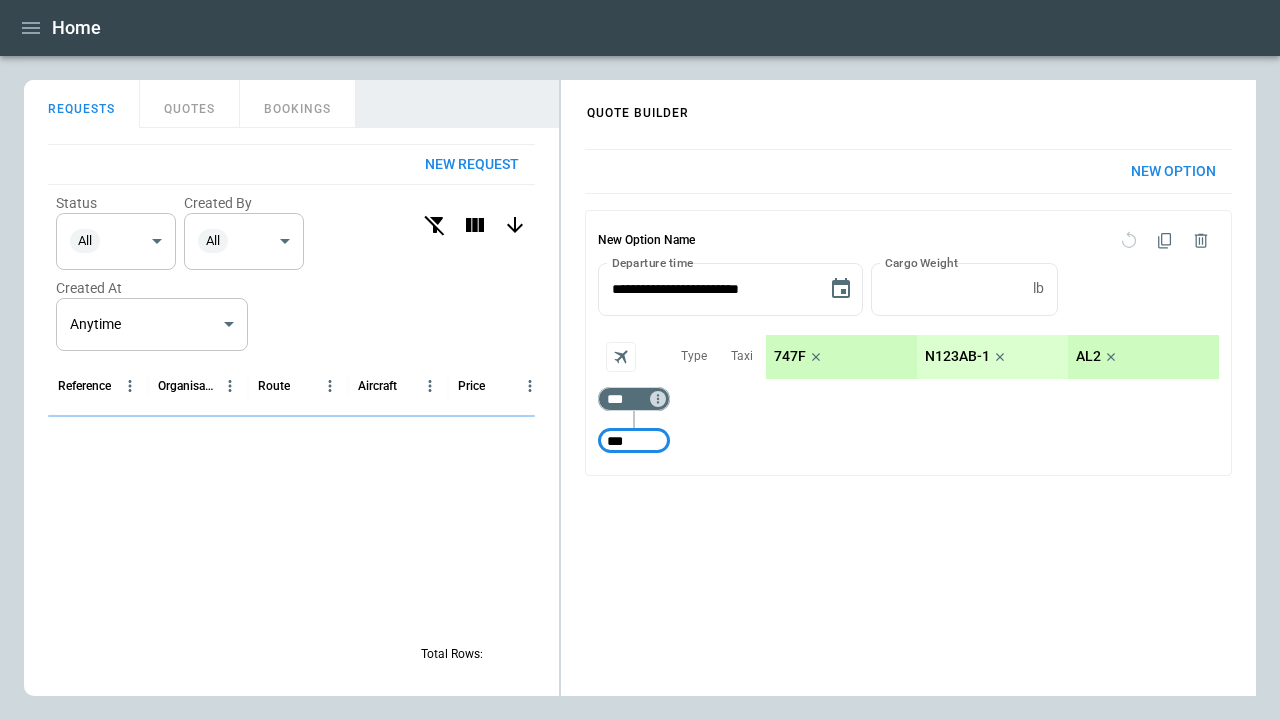type on "***" 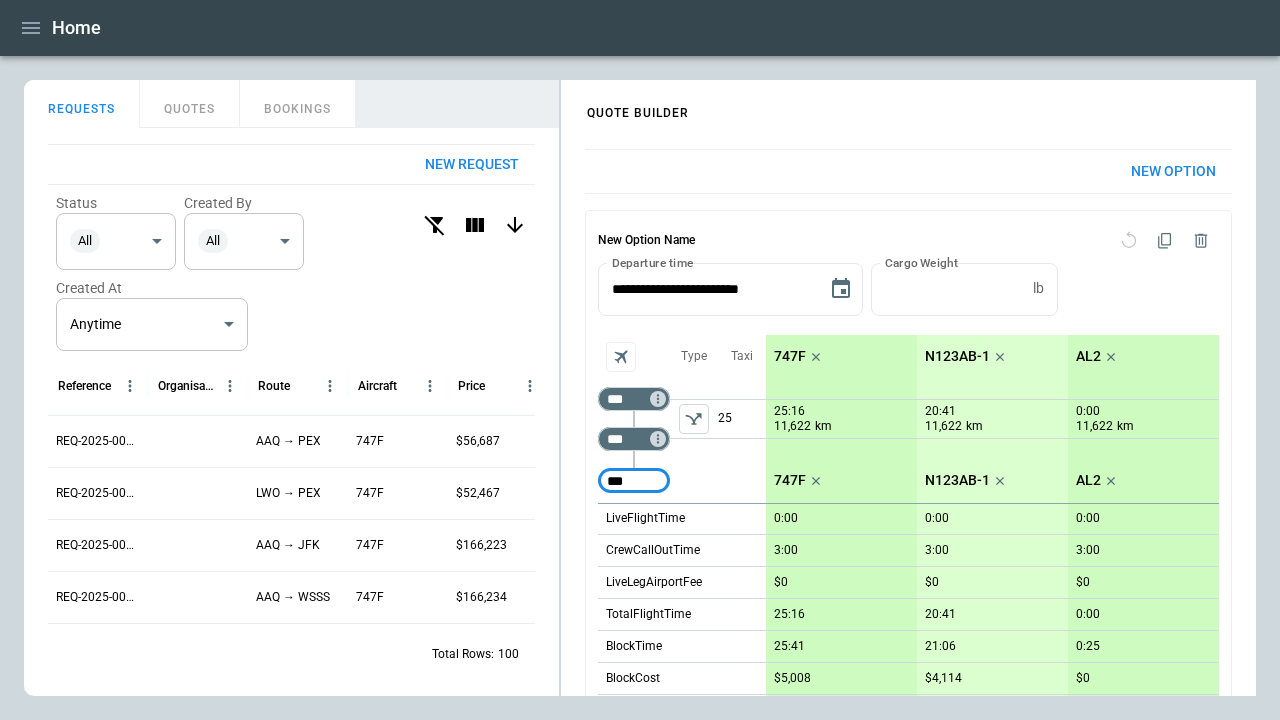 type on "***" 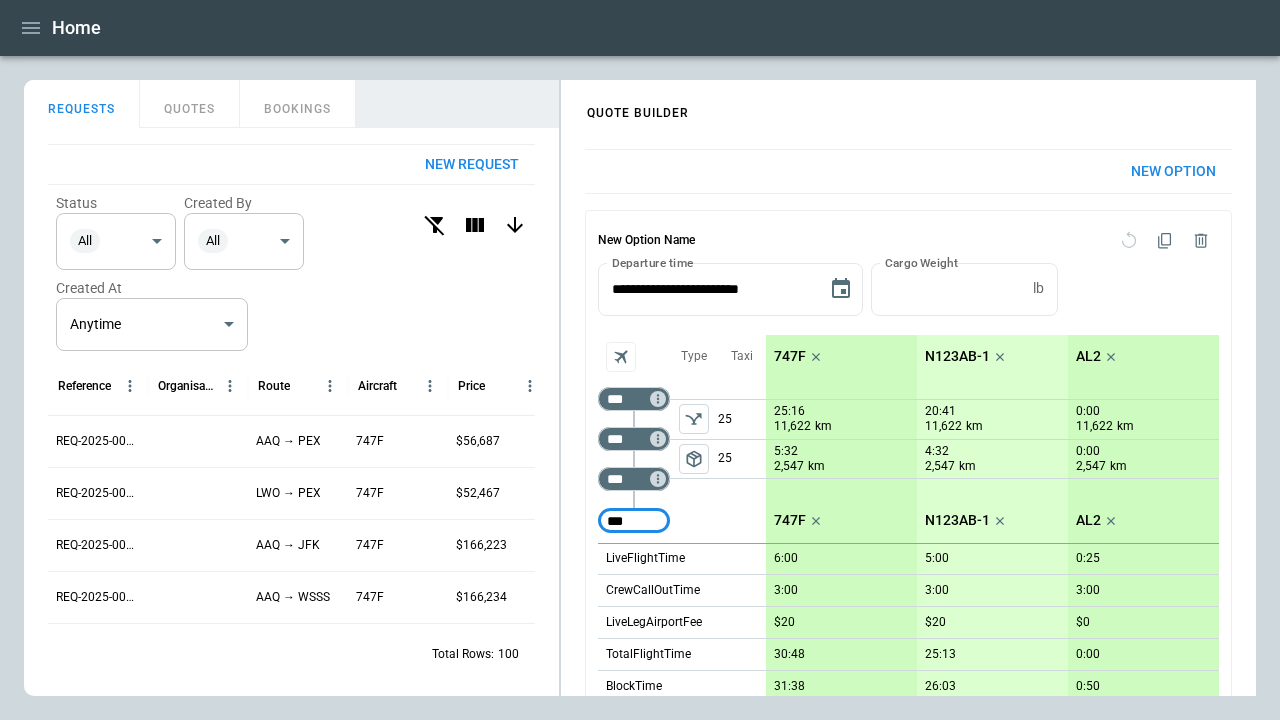 type on "***" 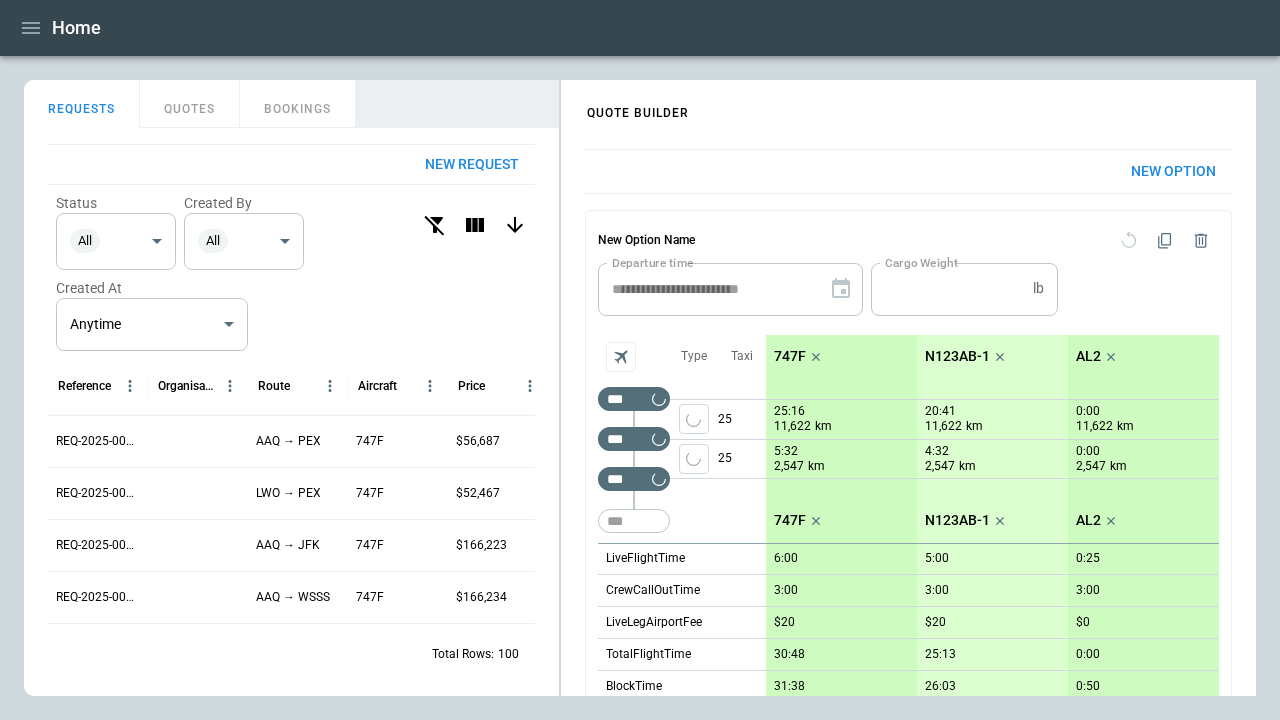 type 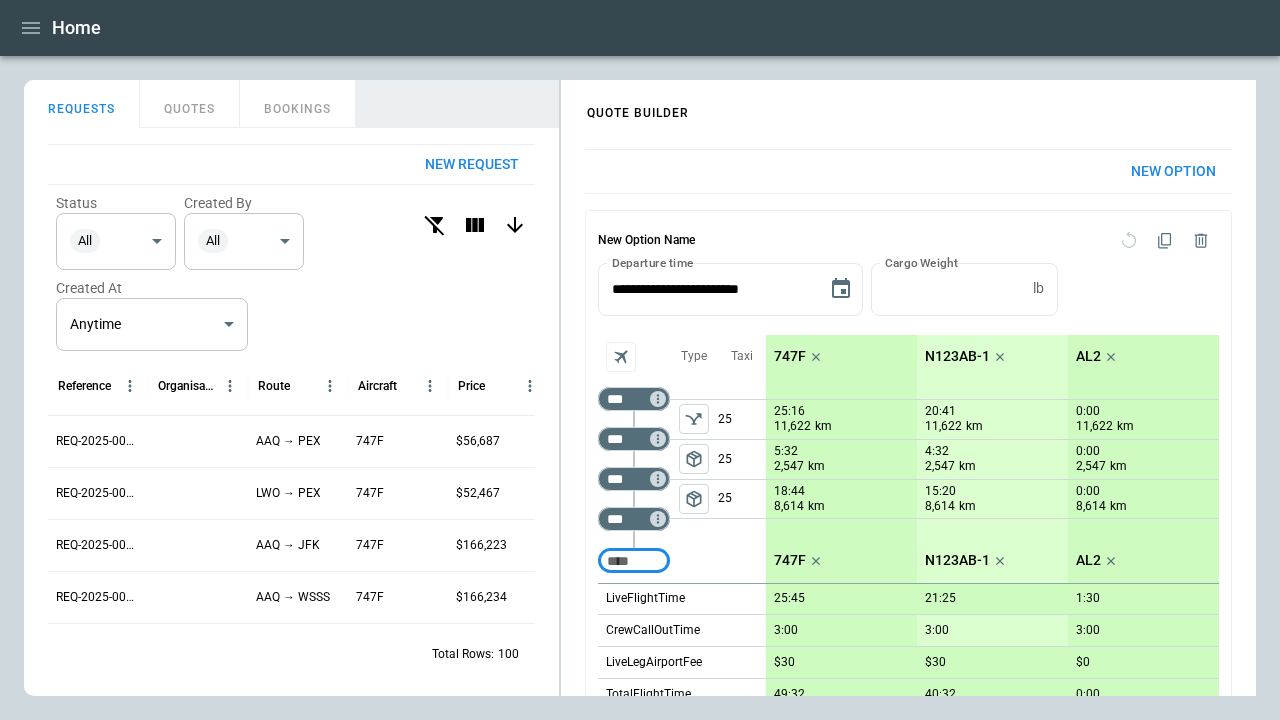 click 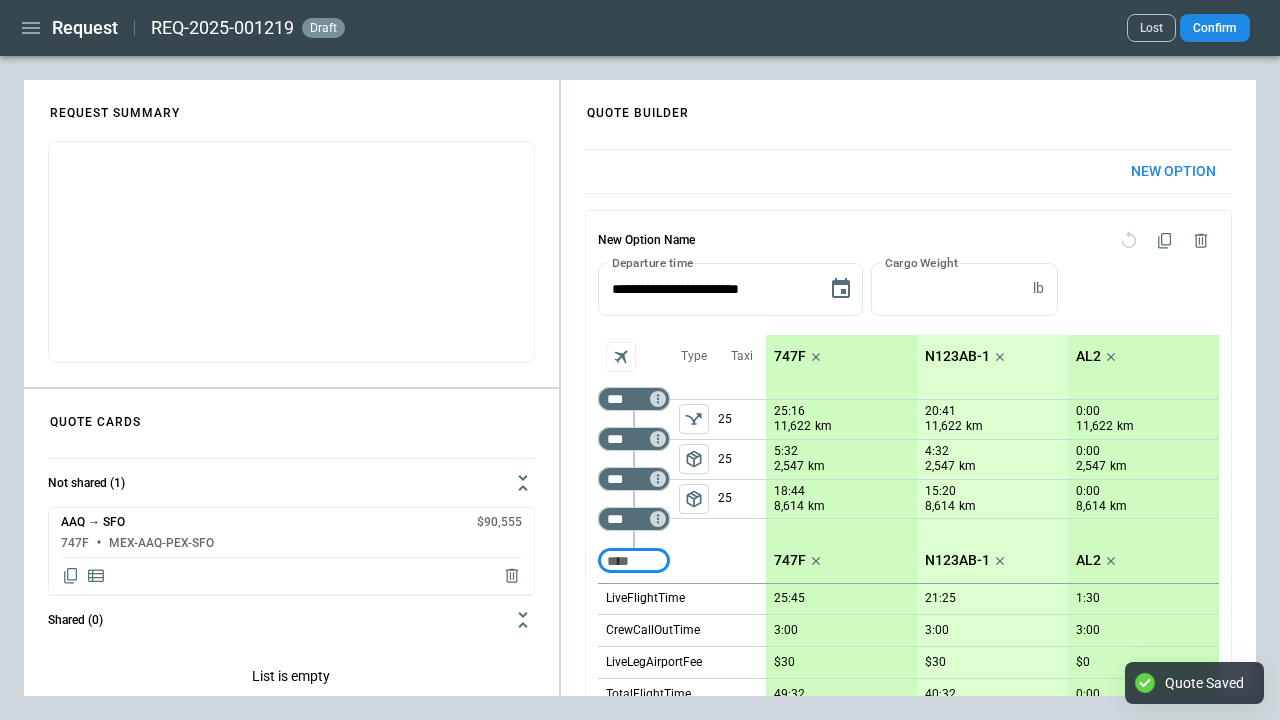 click 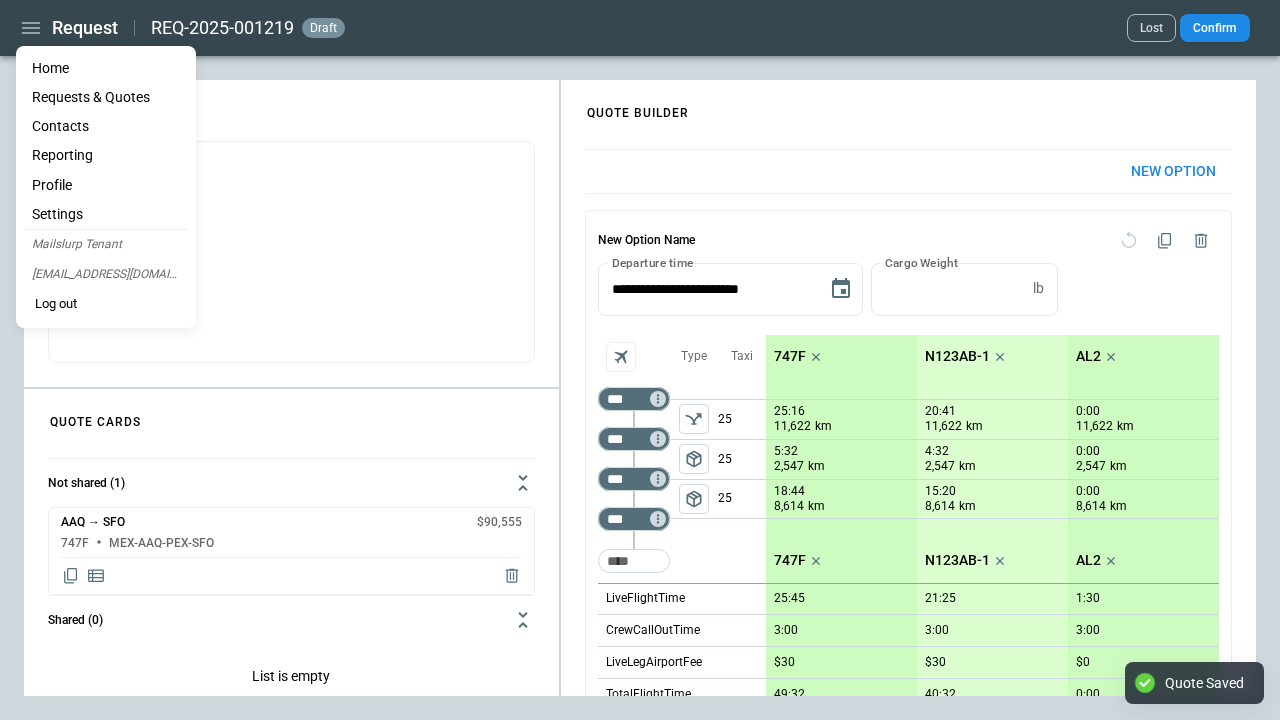 click on "Home" at bounding box center (106, 68) 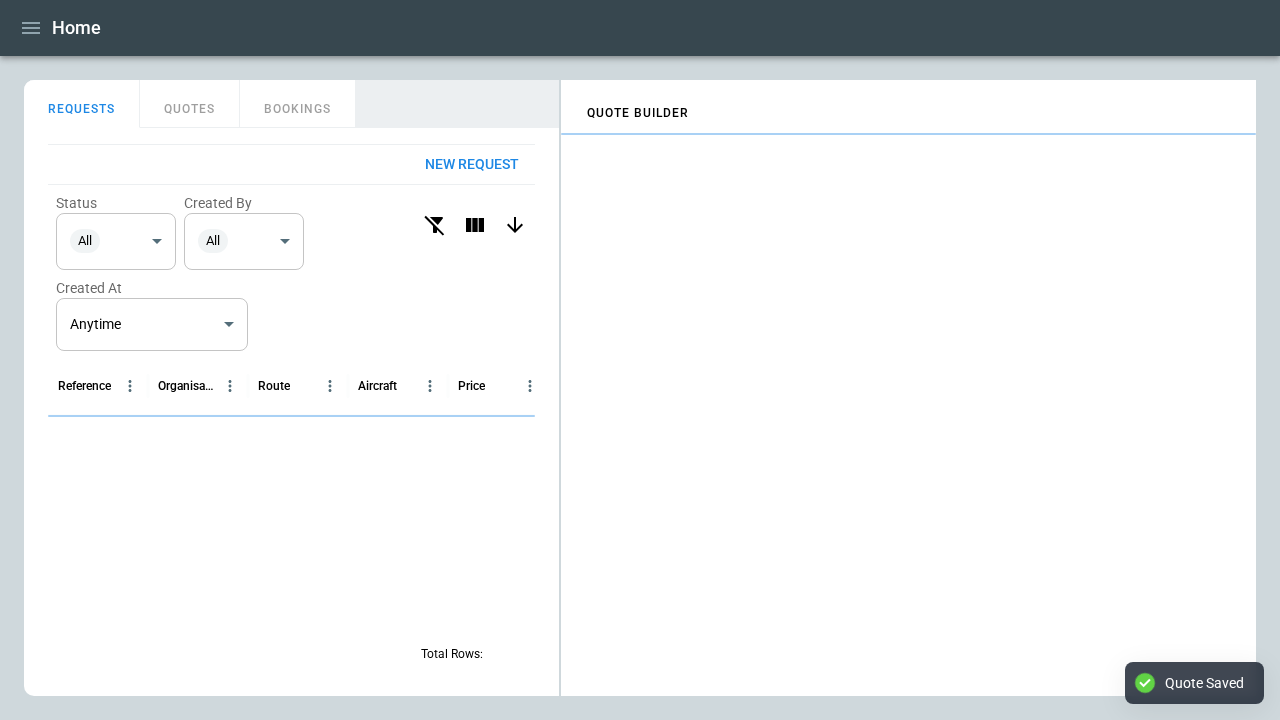 click on "QUOTES" at bounding box center (190, 104) 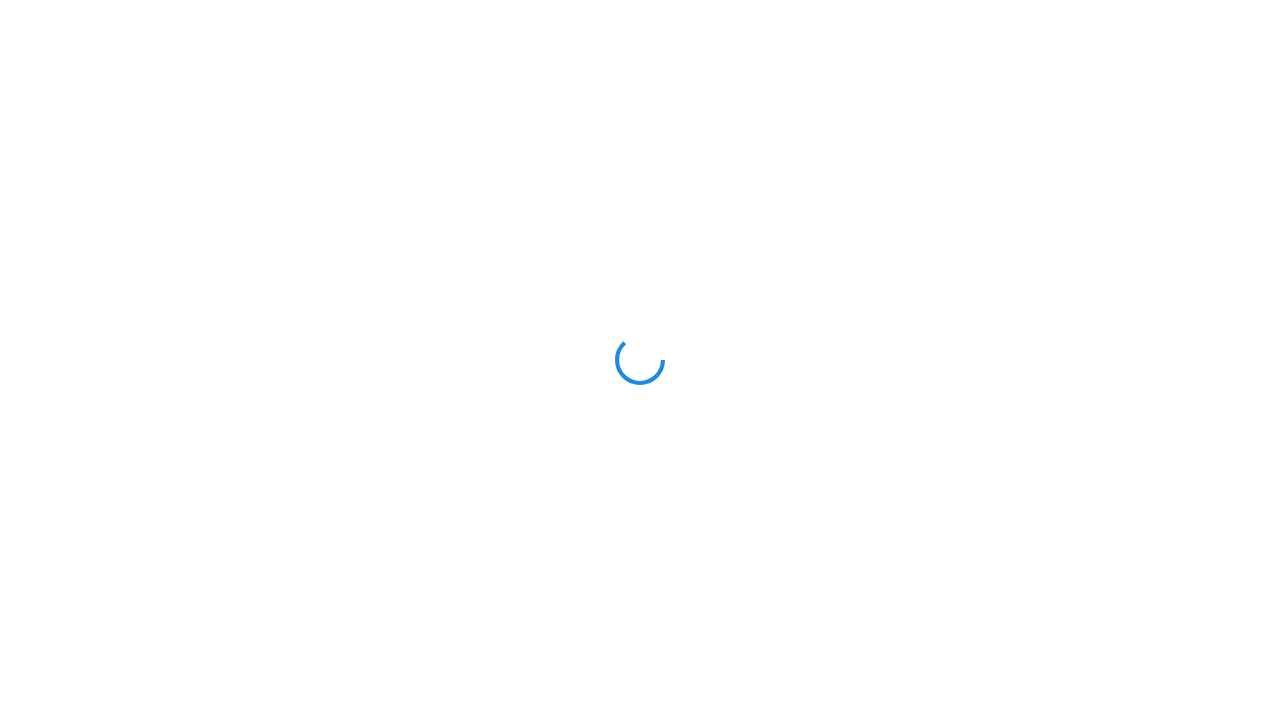 scroll, scrollTop: 0, scrollLeft: 0, axis: both 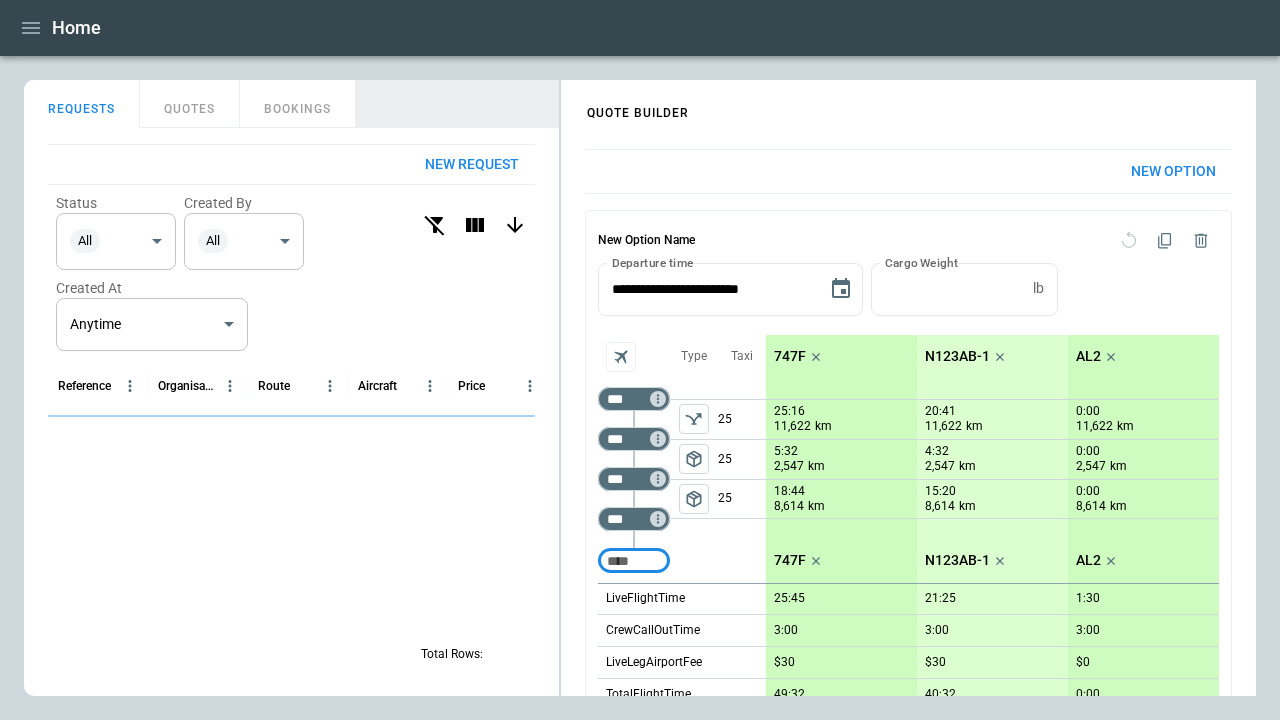 click 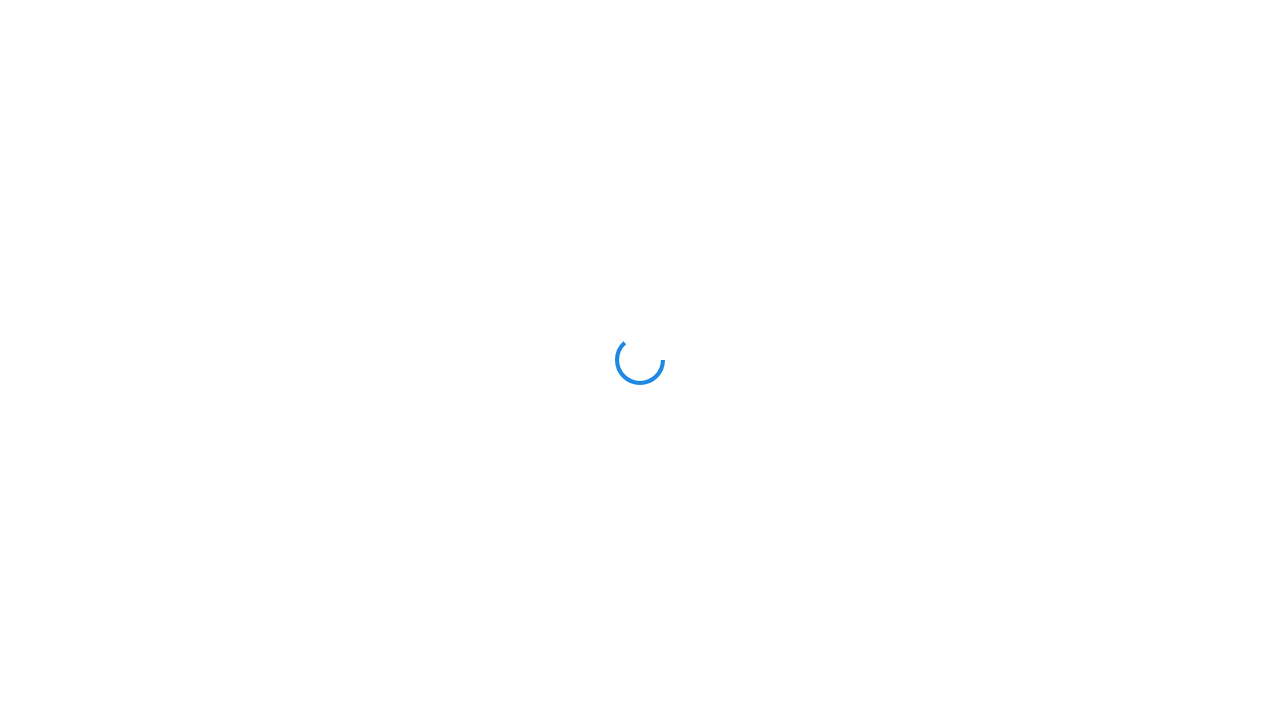 scroll, scrollTop: 0, scrollLeft: 0, axis: both 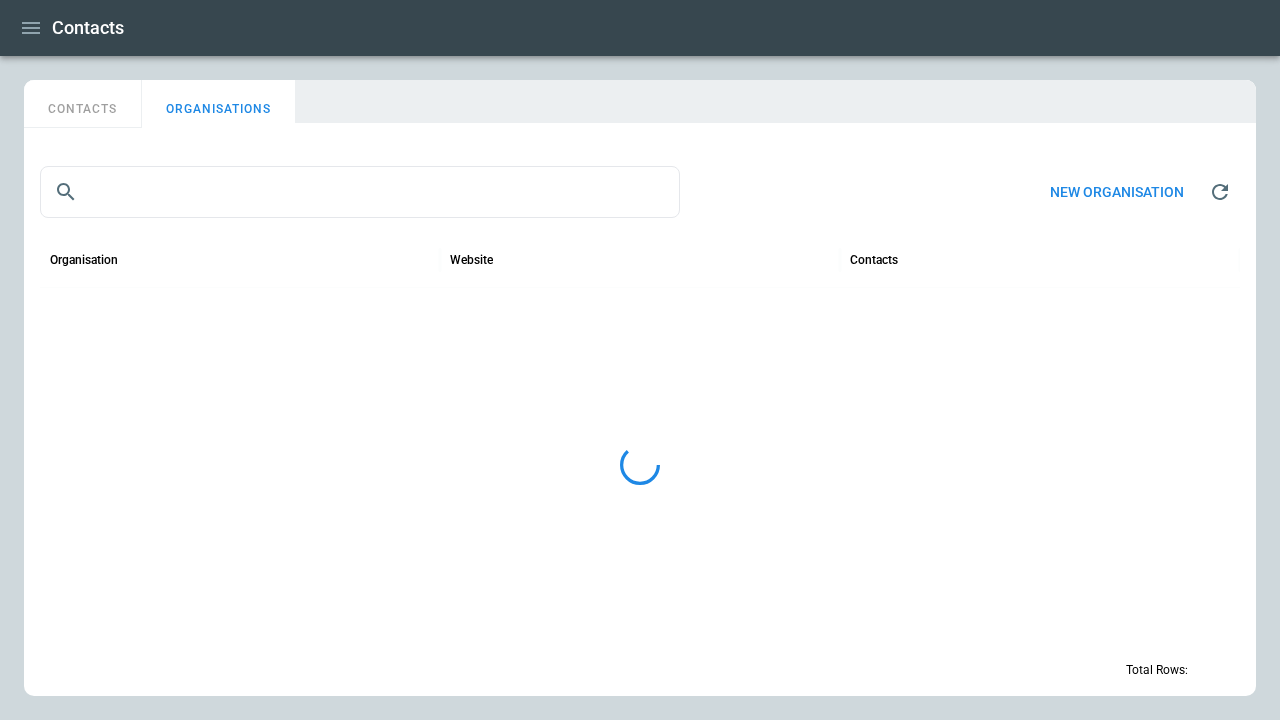 click on "New organisation" at bounding box center [1117, 192] 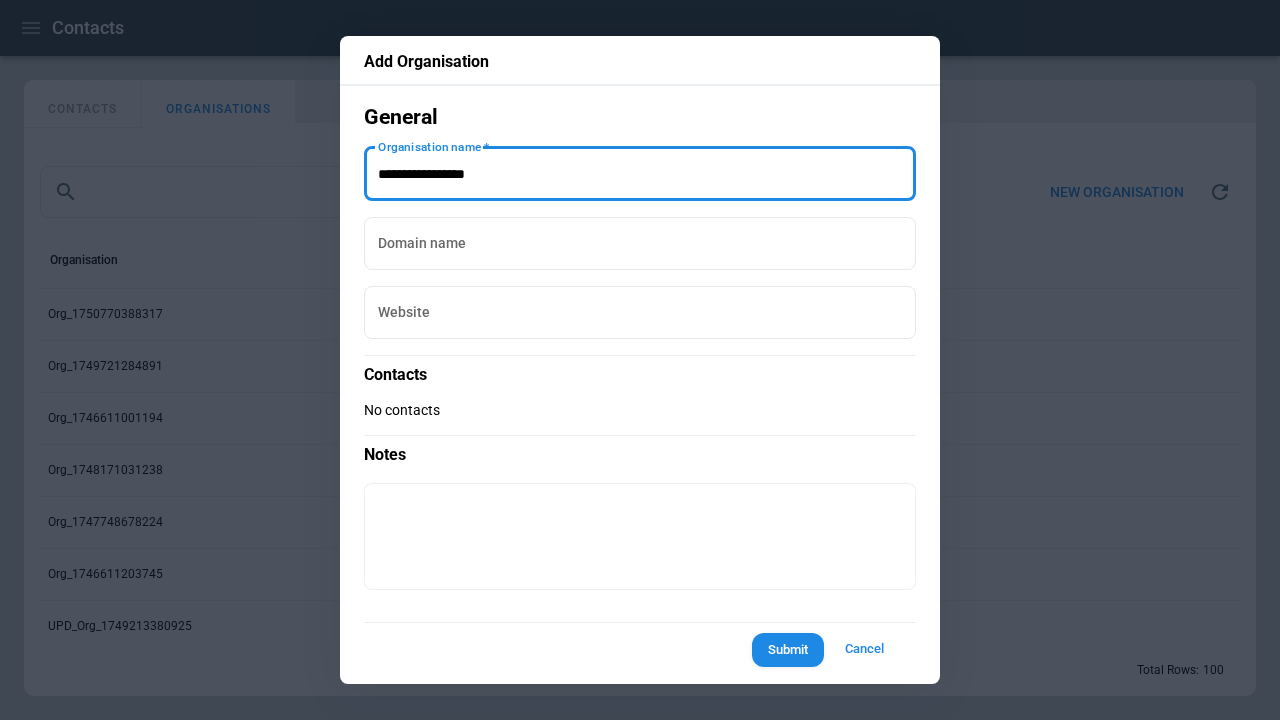 type on "**********" 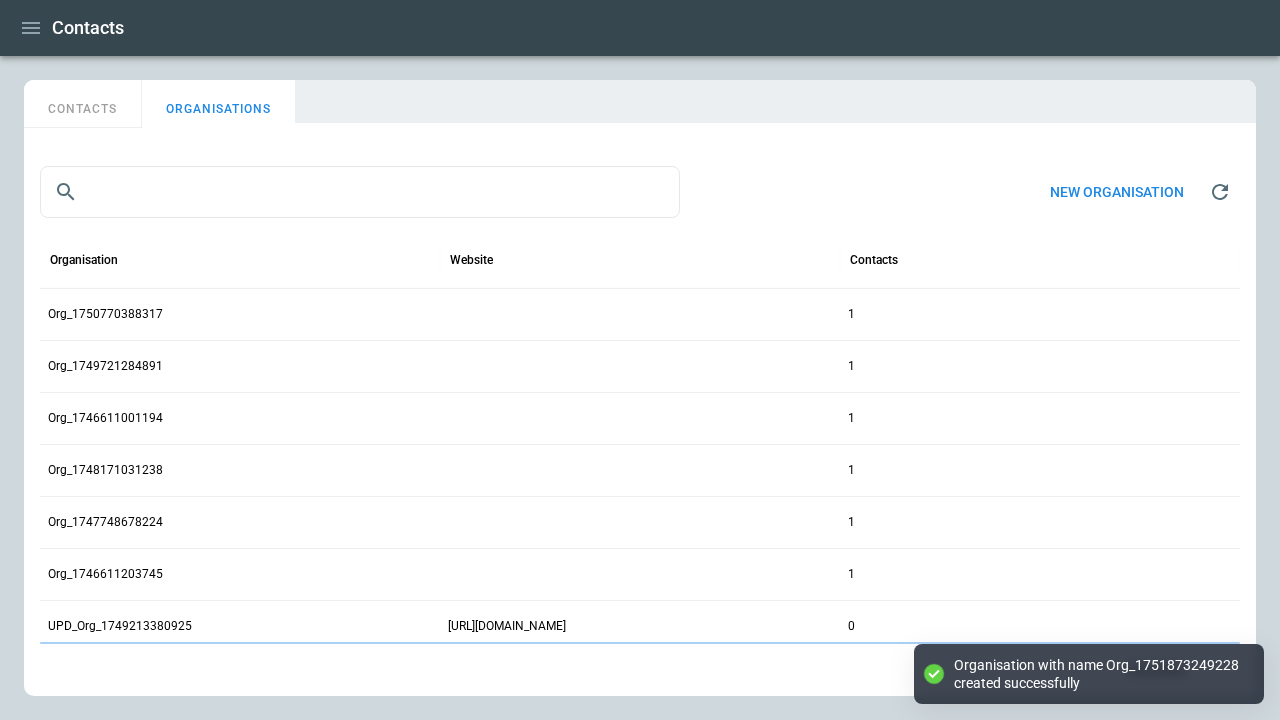 click 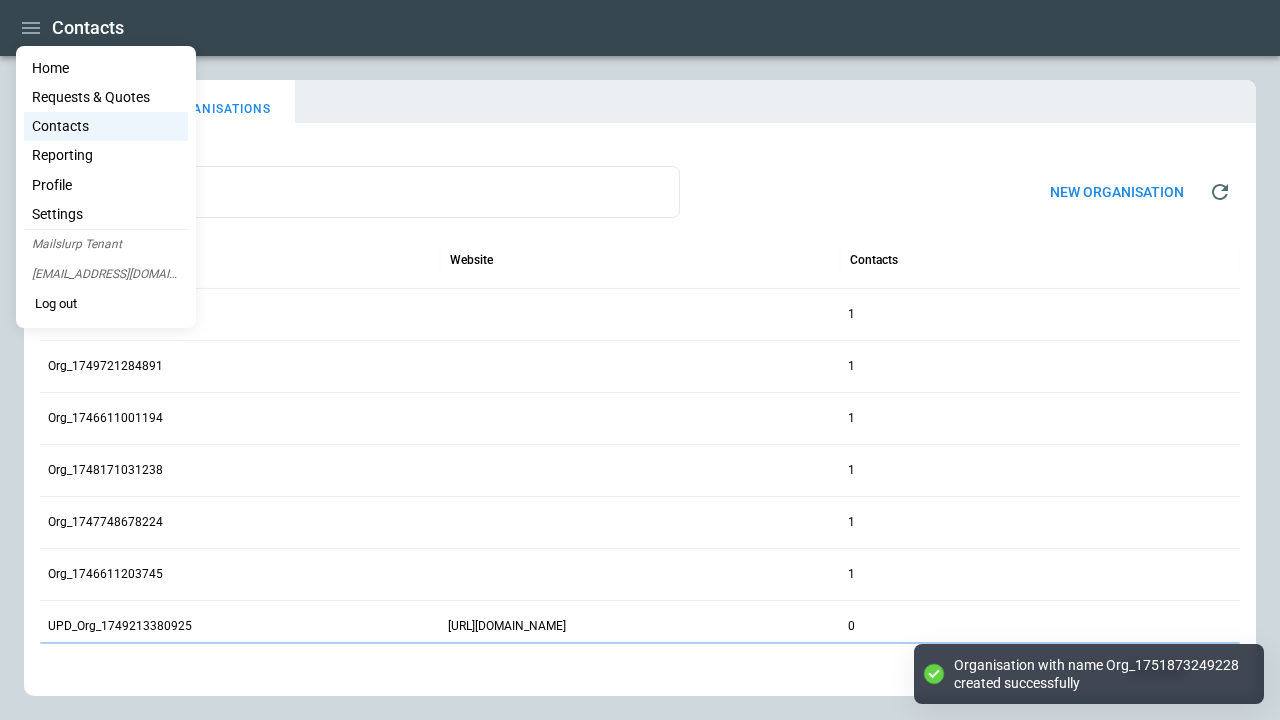 click on "Home" at bounding box center [106, 68] 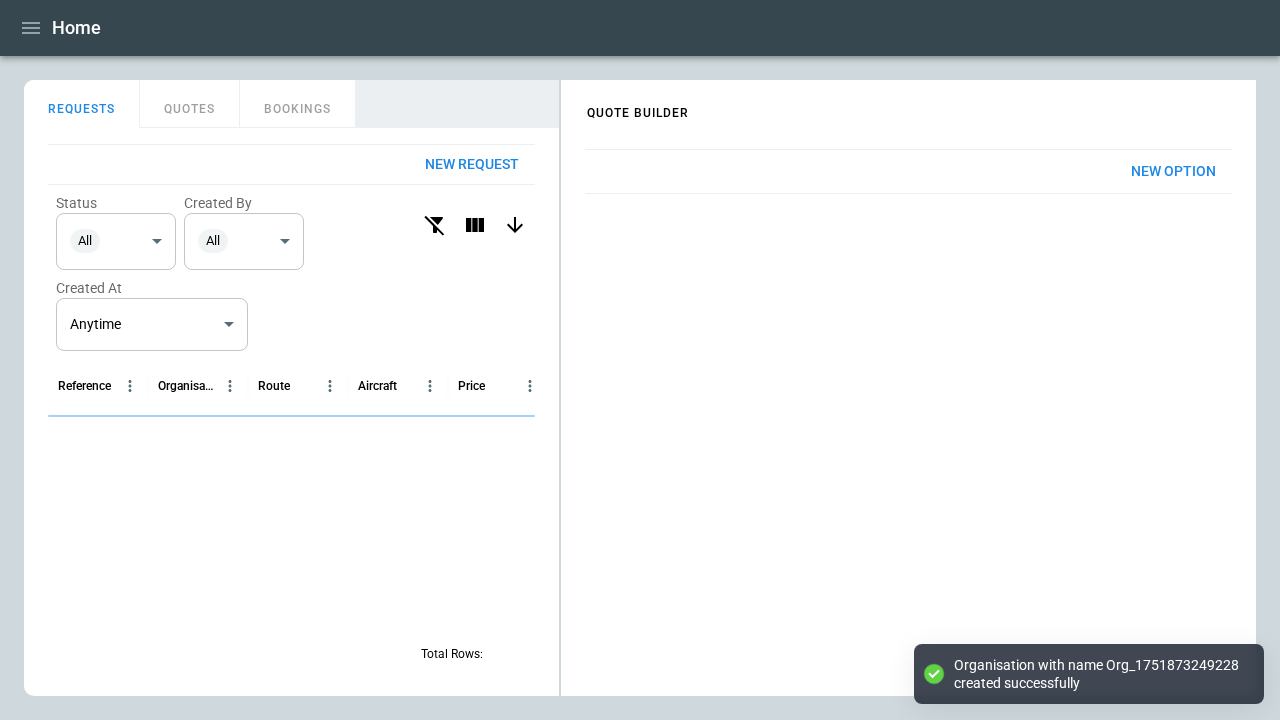click on "New Option" at bounding box center (1173, 171) 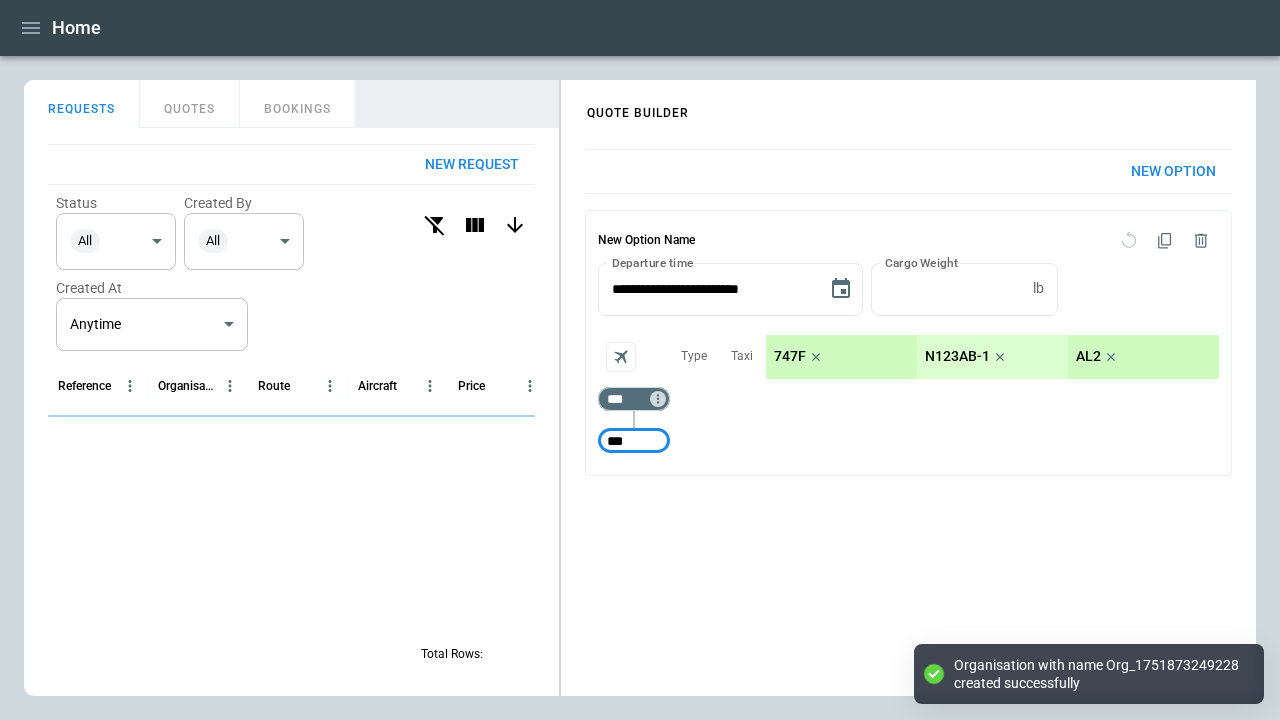 type on "***" 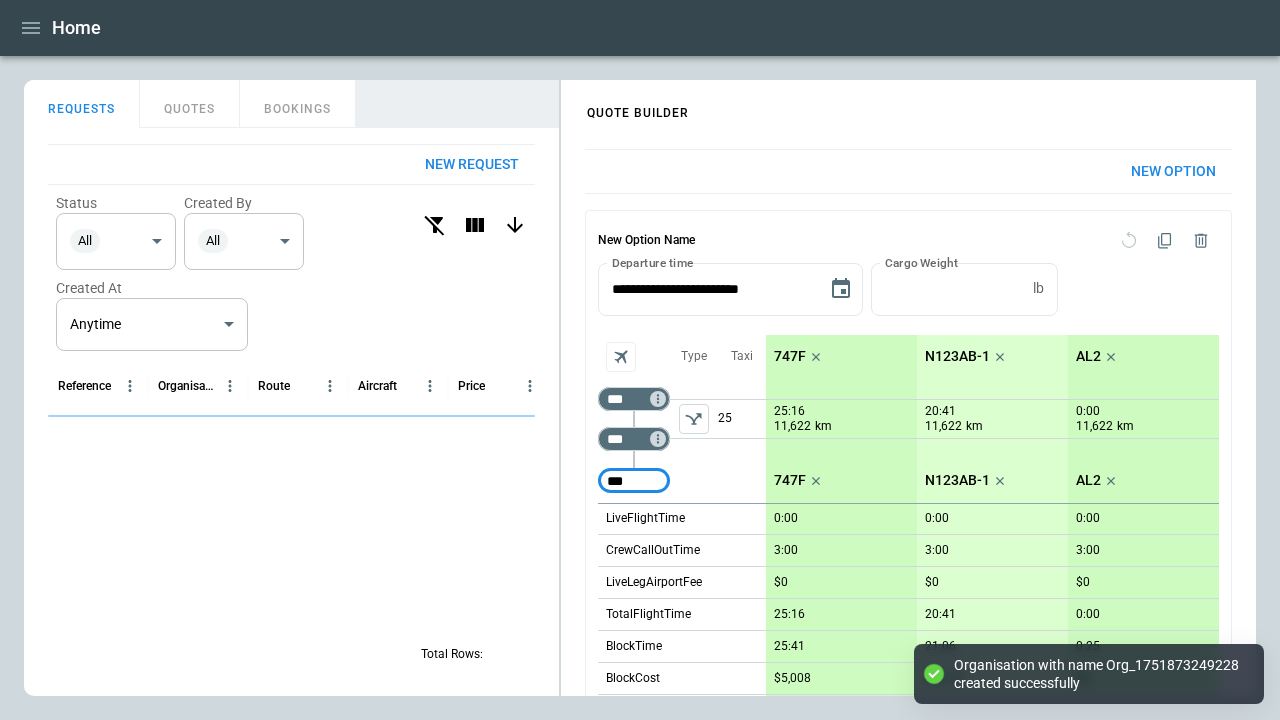 type on "***" 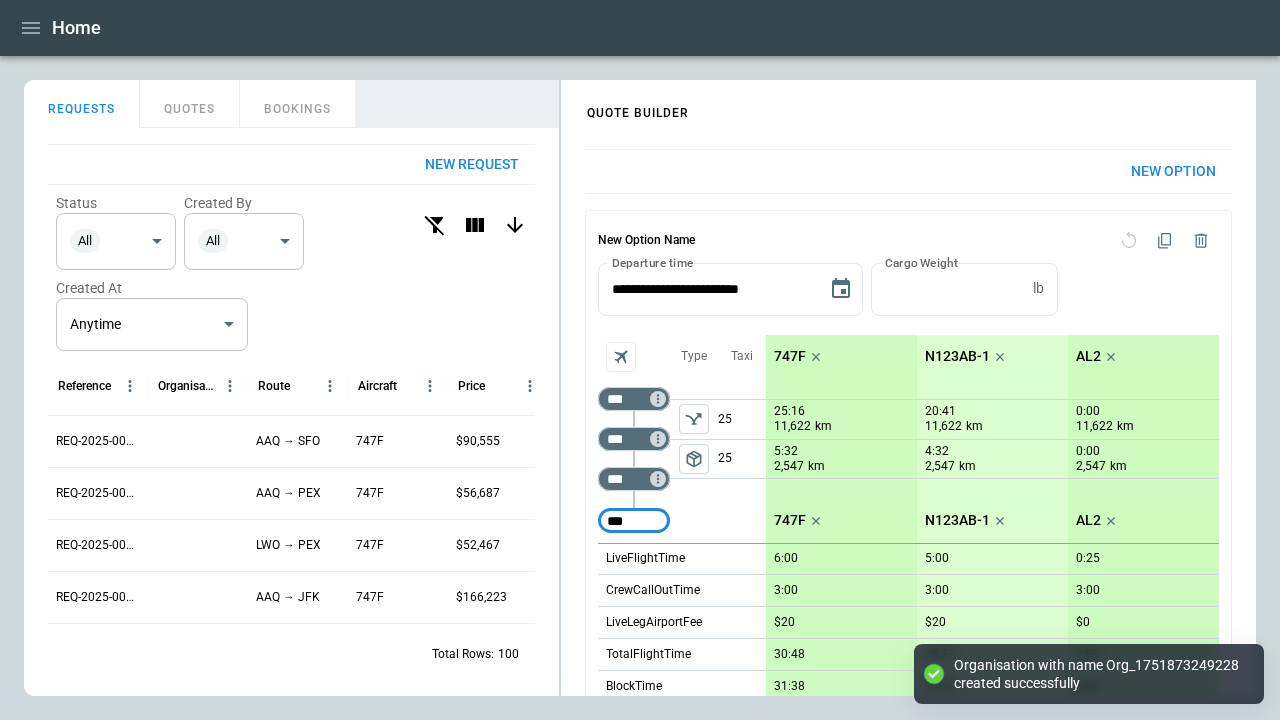 type on "***" 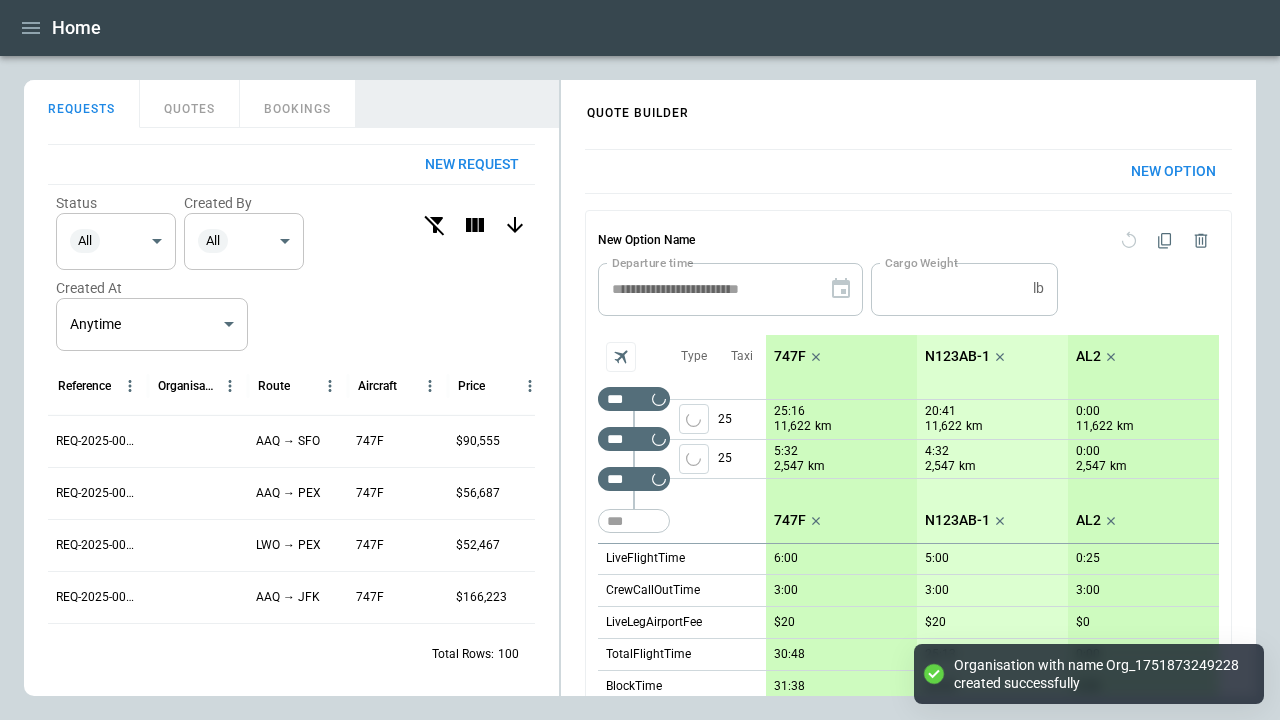 type 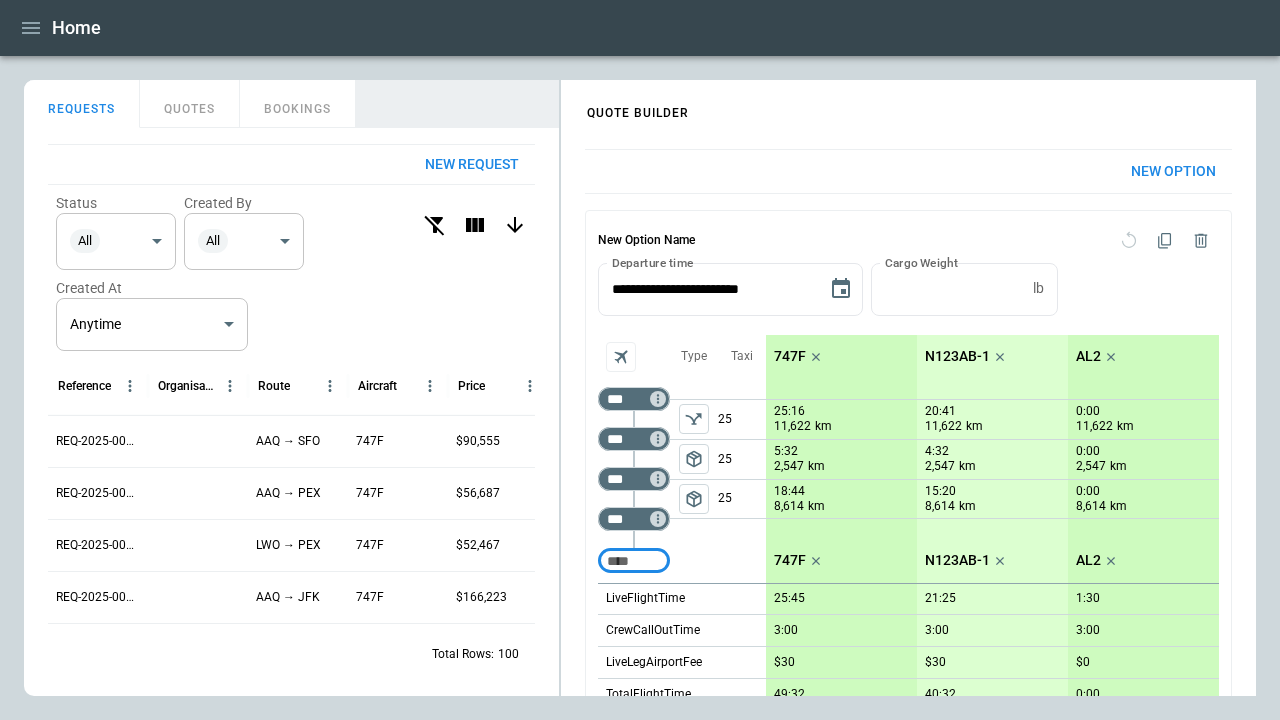 click 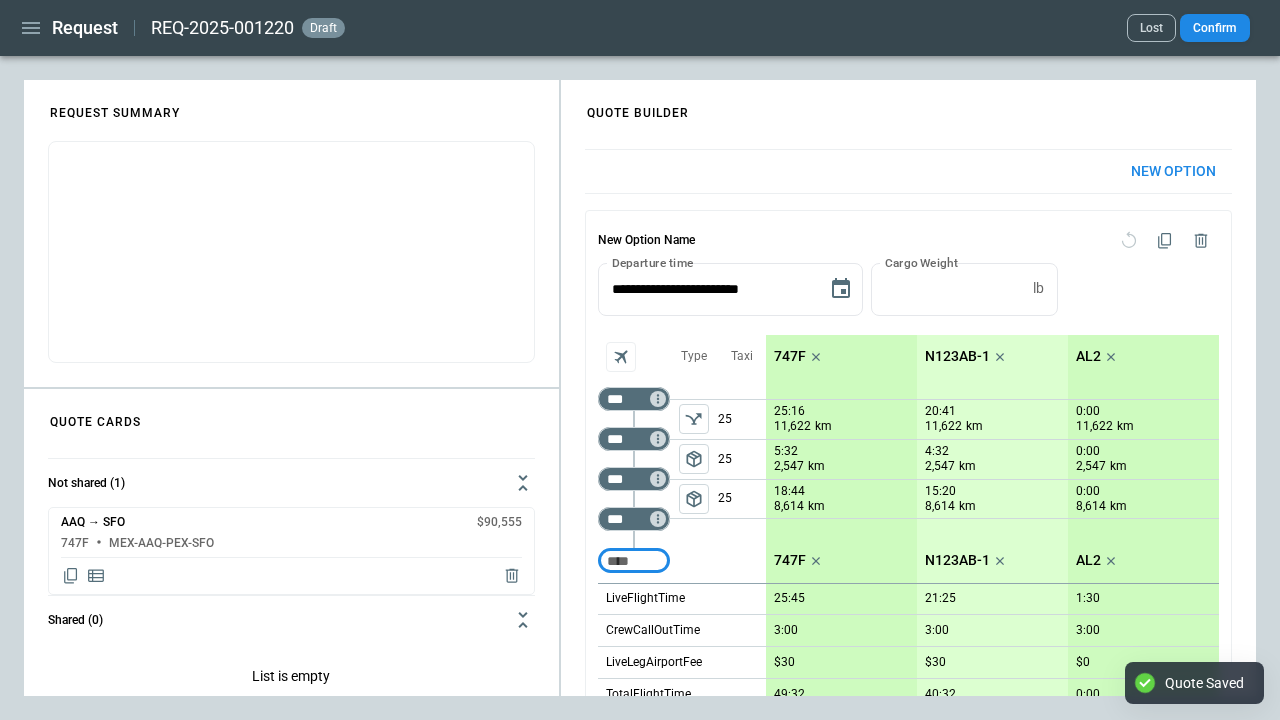 click 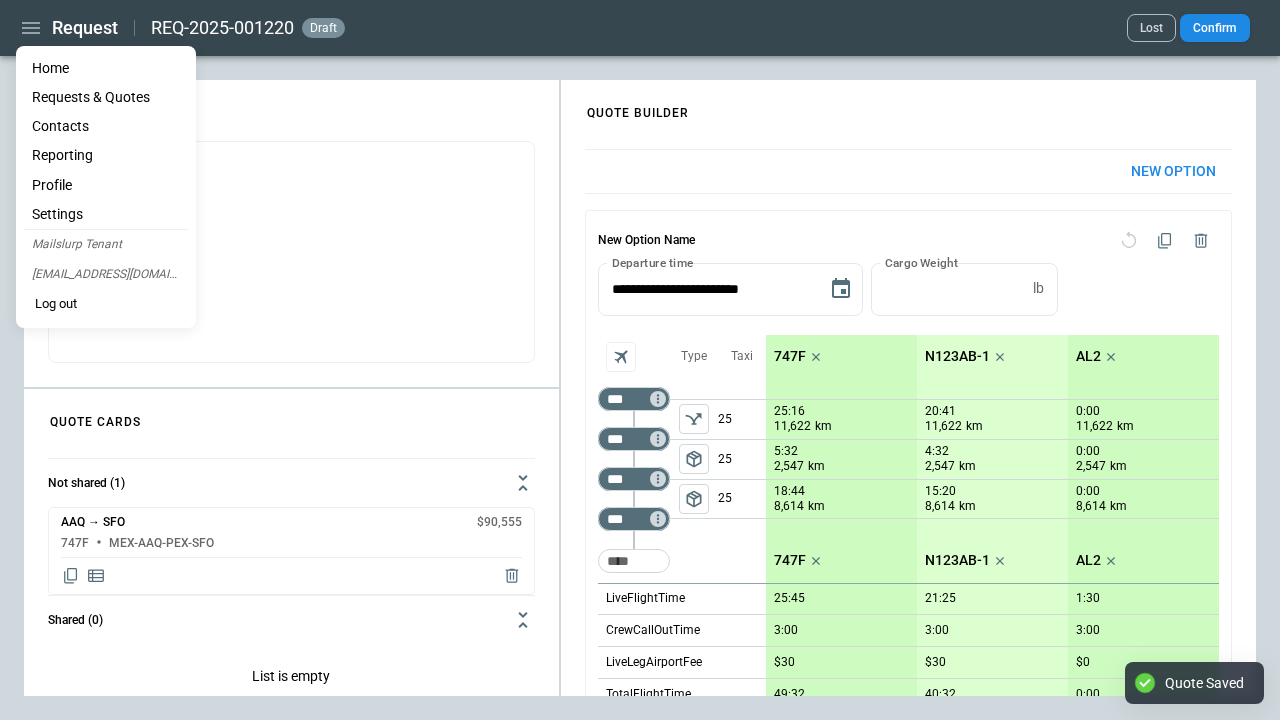 click on "Home" at bounding box center [106, 68] 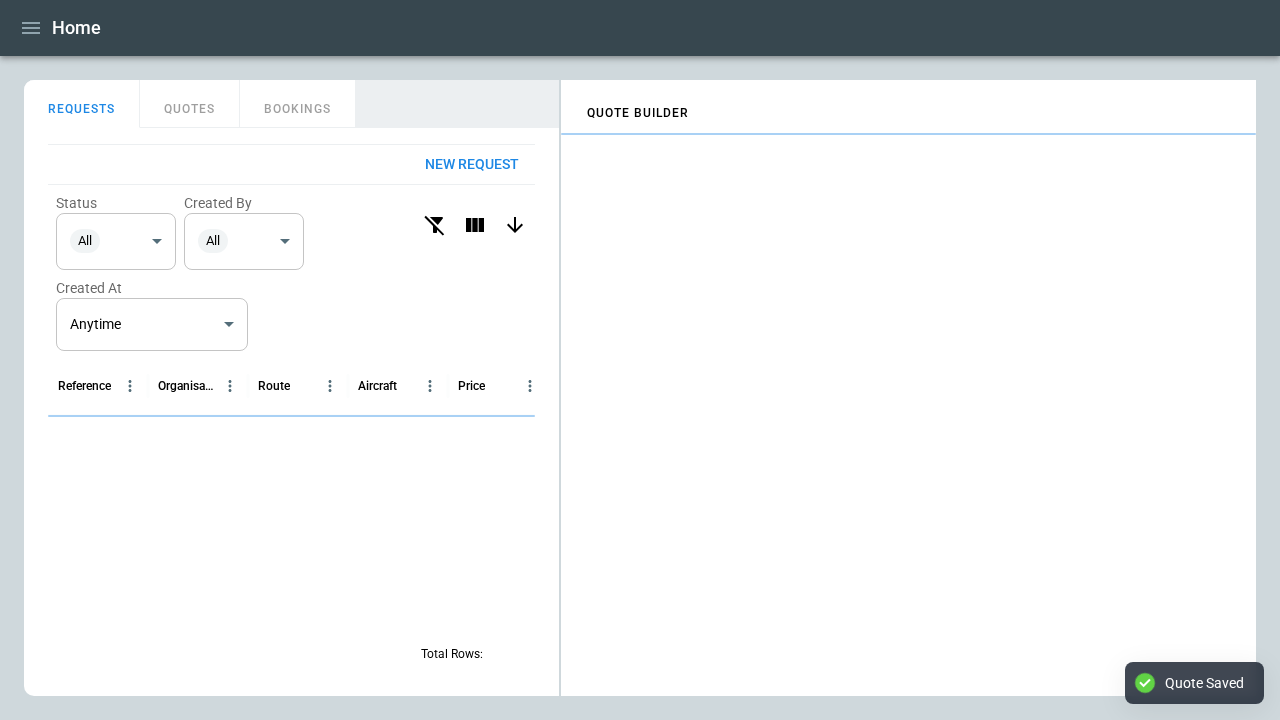 click on "QUOTES" at bounding box center (190, 104) 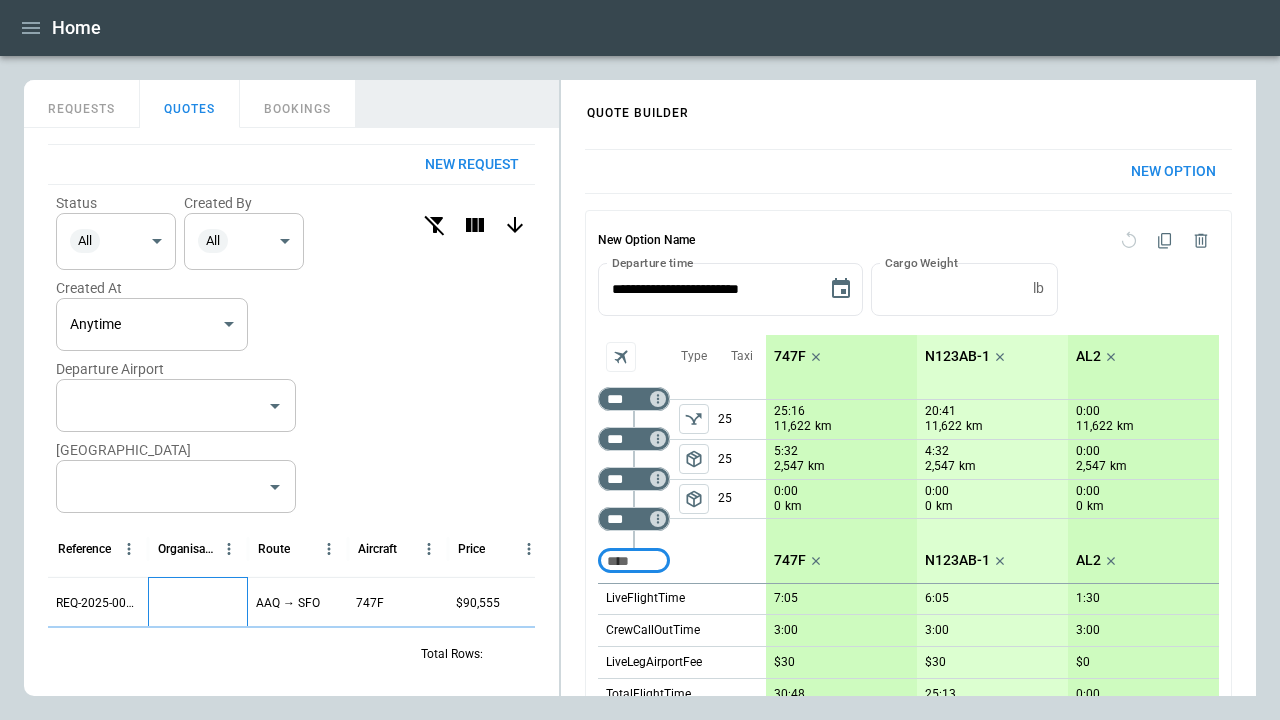 click at bounding box center (198, 603) 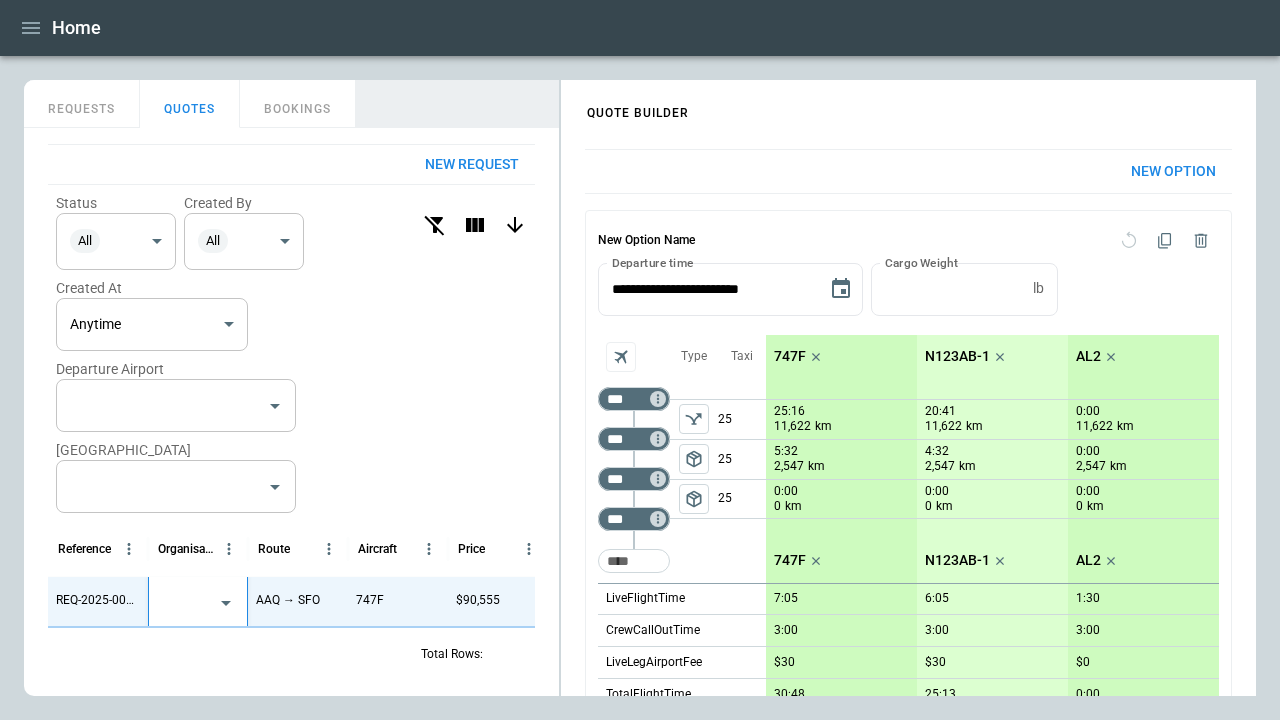 type on "**********" 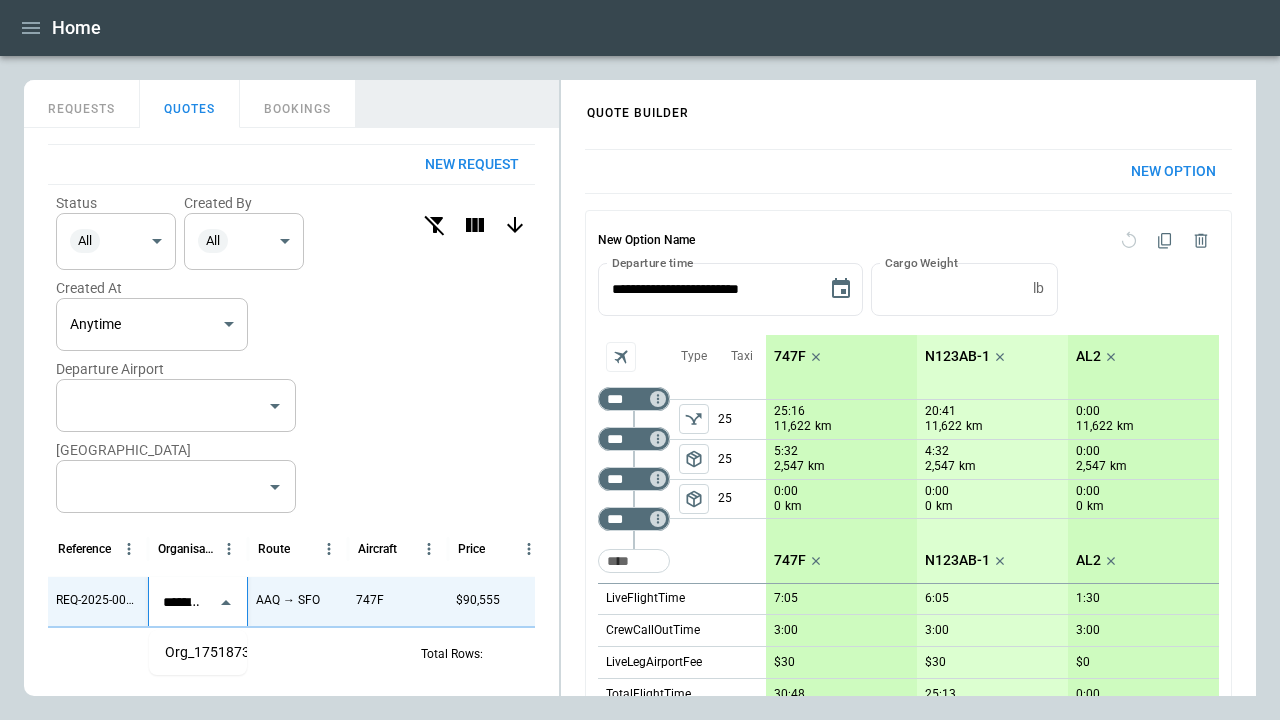 scroll, scrollTop: 0, scrollLeft: 89, axis: horizontal 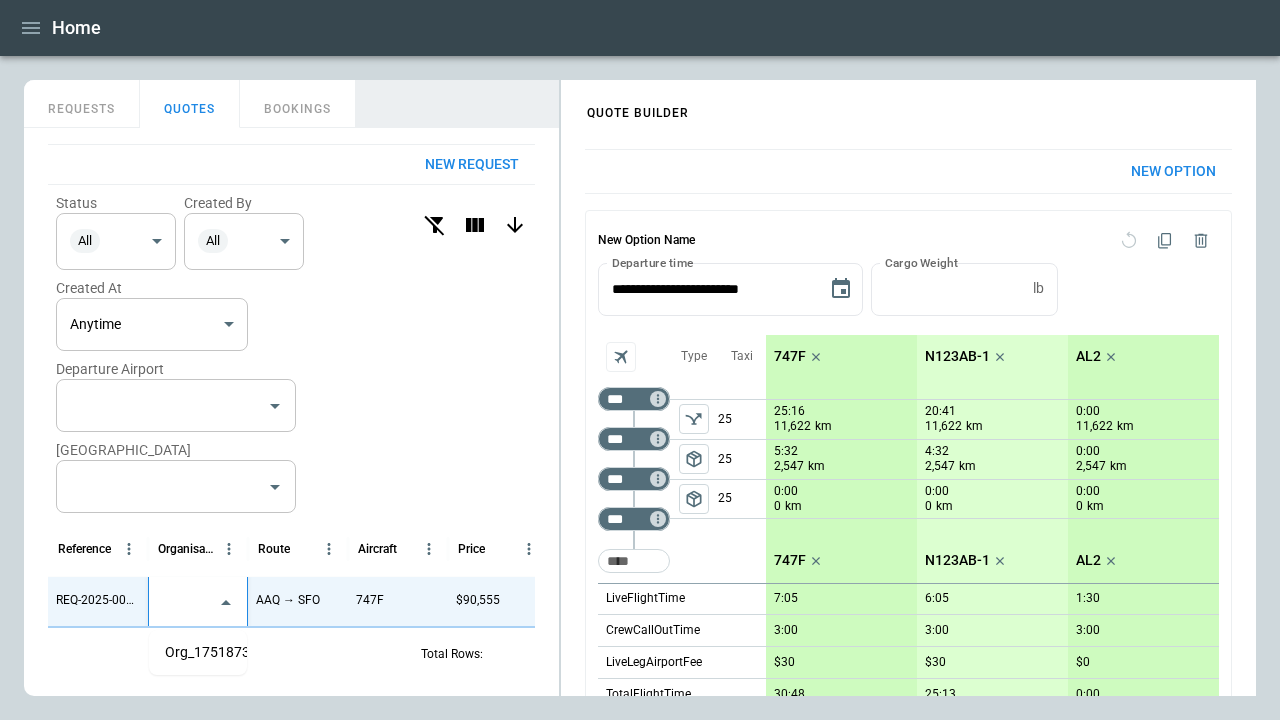 click on "Org_1751873249228" at bounding box center [198, 652] 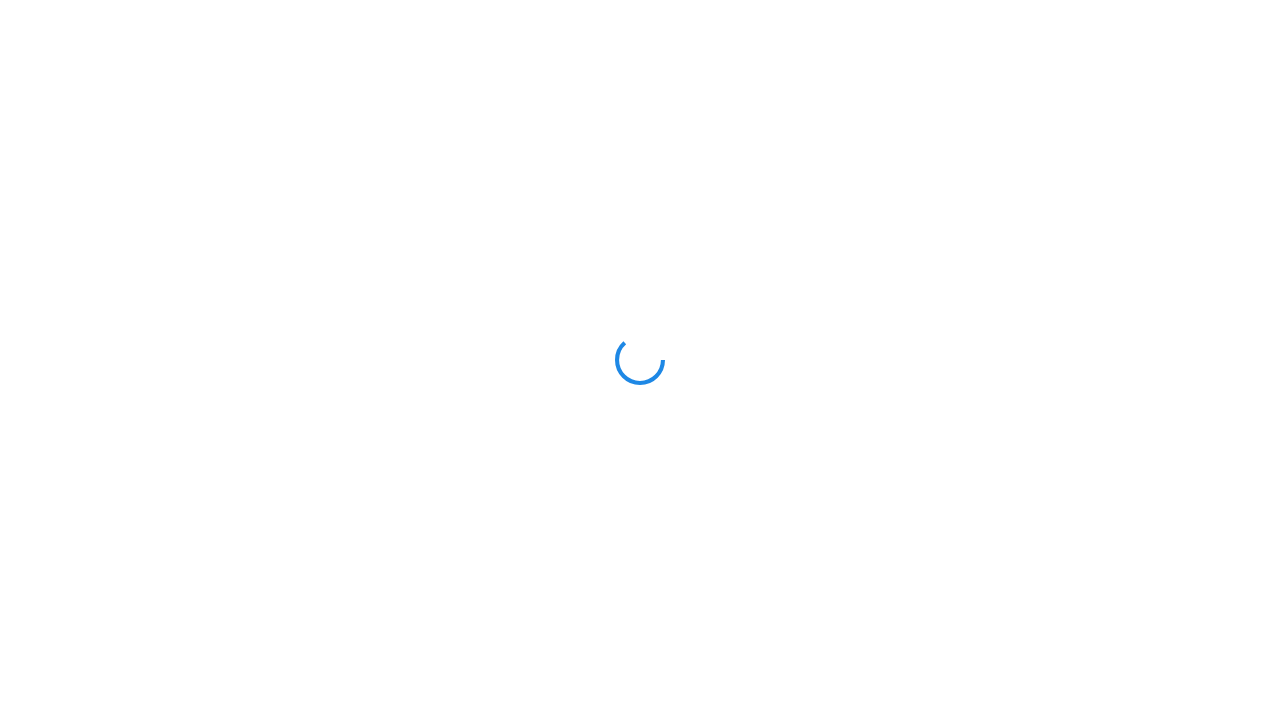 scroll, scrollTop: 0, scrollLeft: 0, axis: both 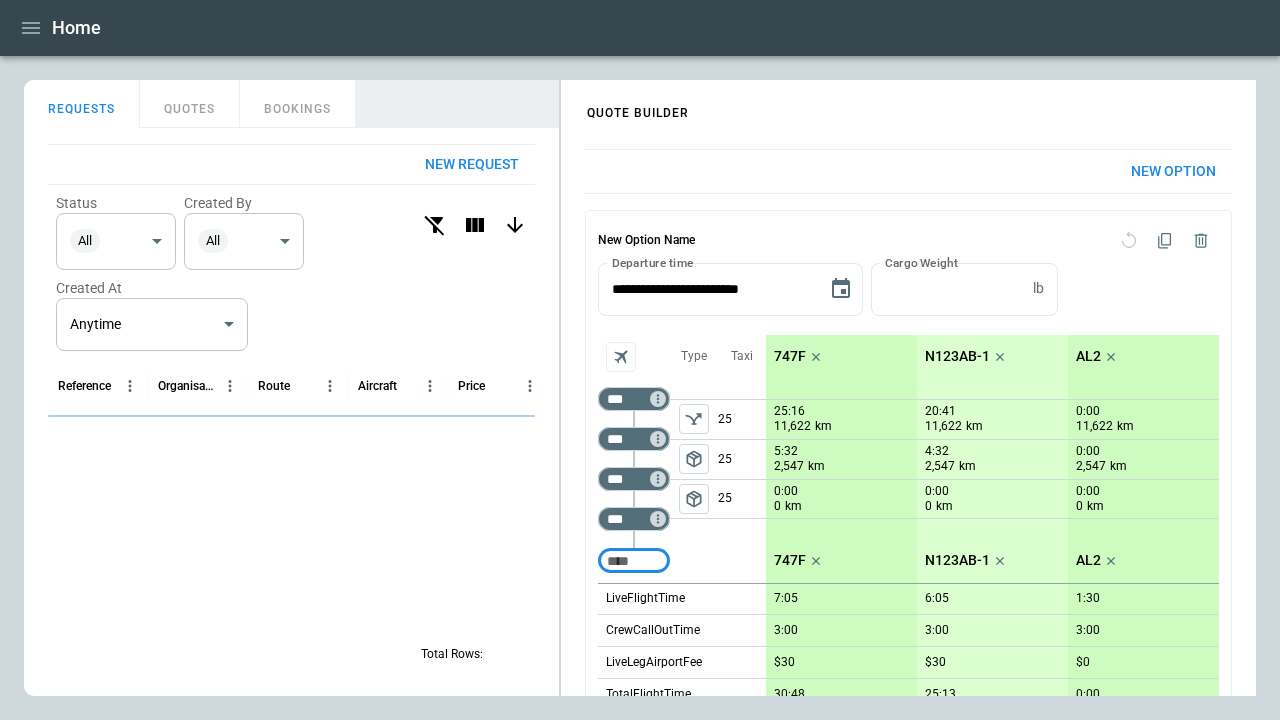 click 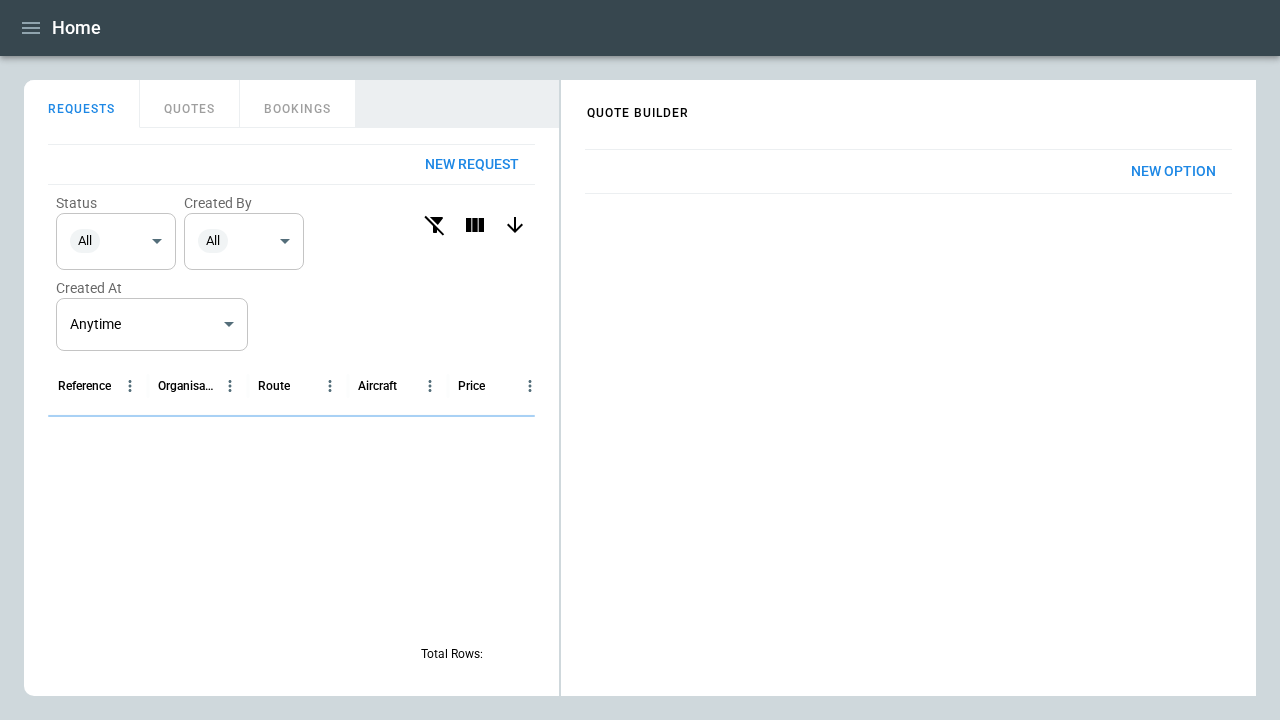 click on "New Option" at bounding box center (1173, 171) 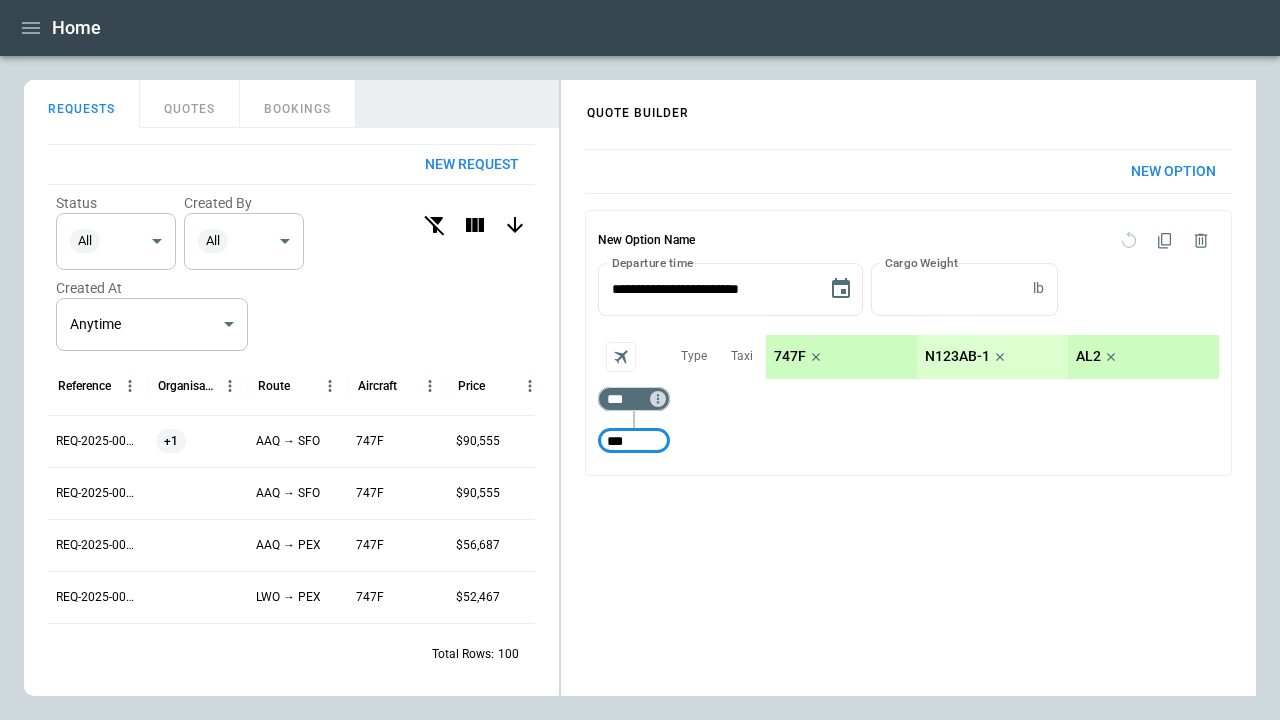 type on "***" 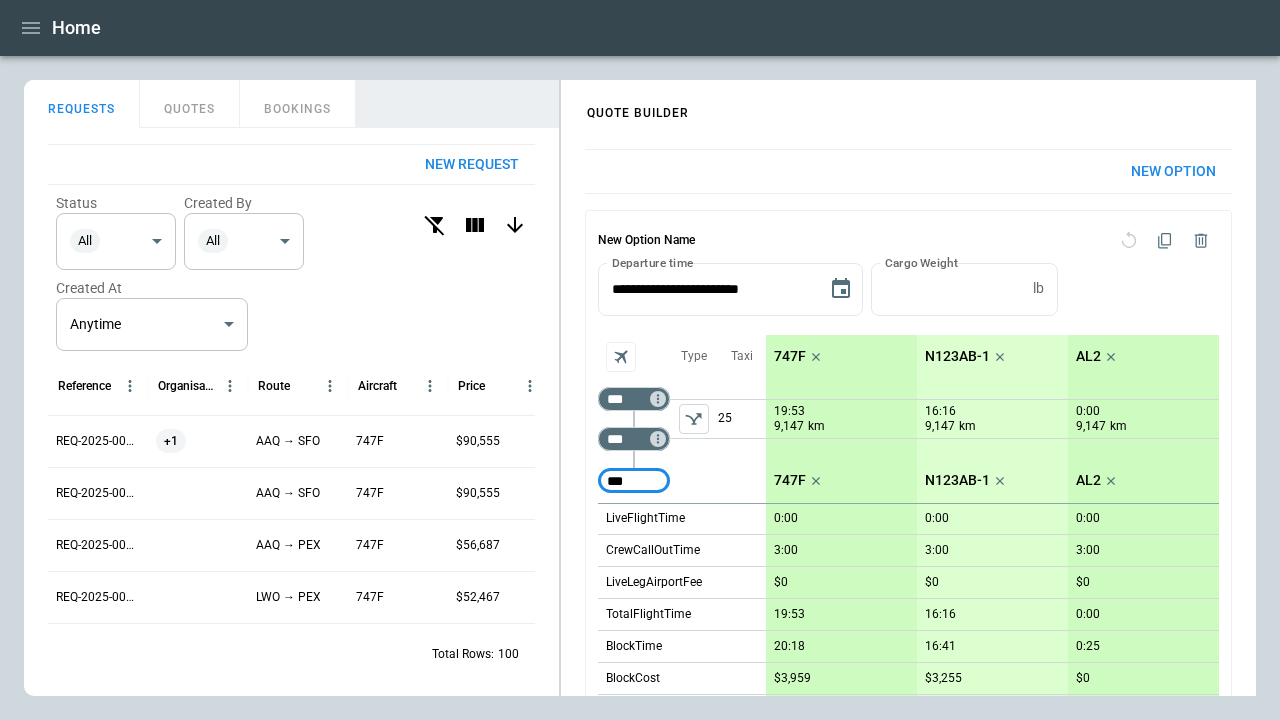 type on "***" 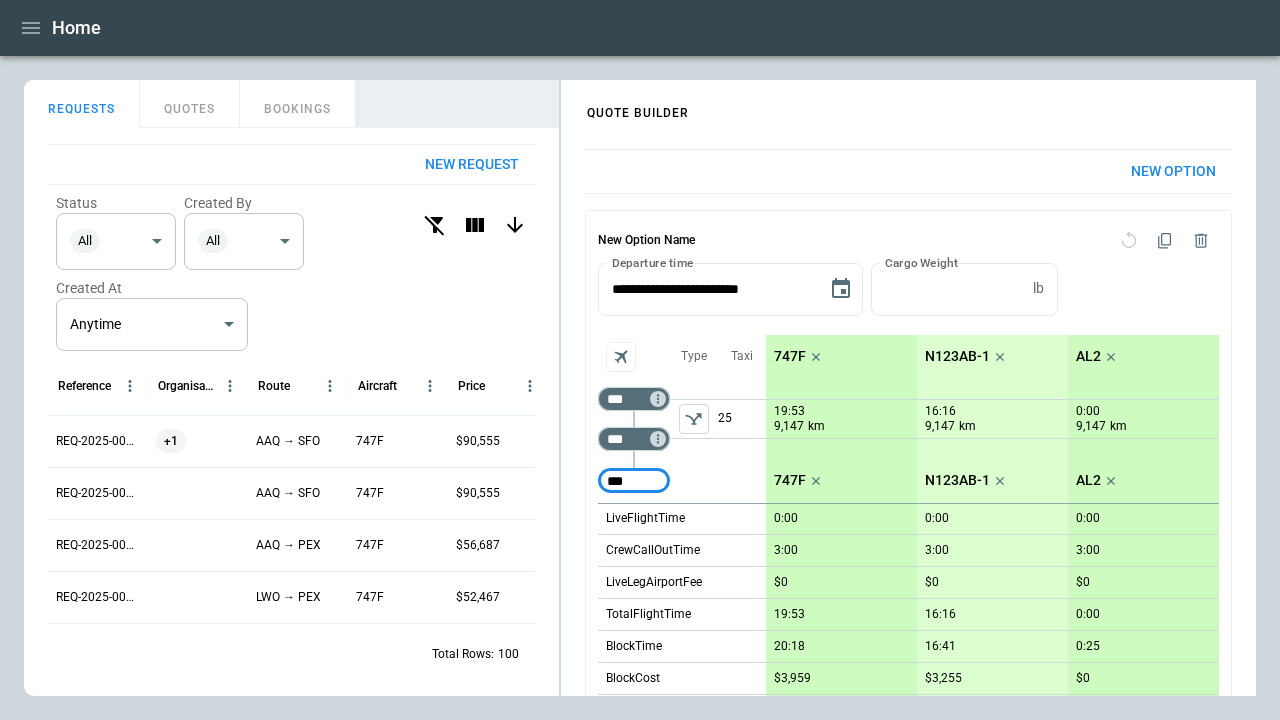 type 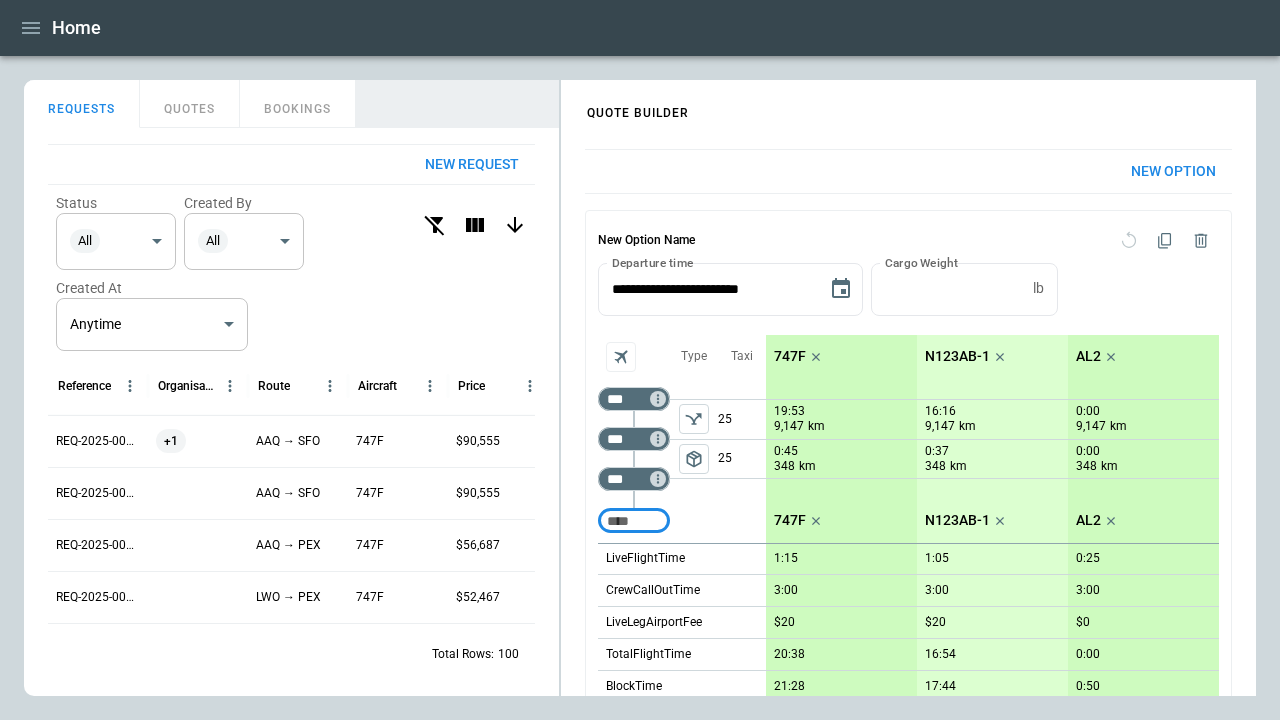 click 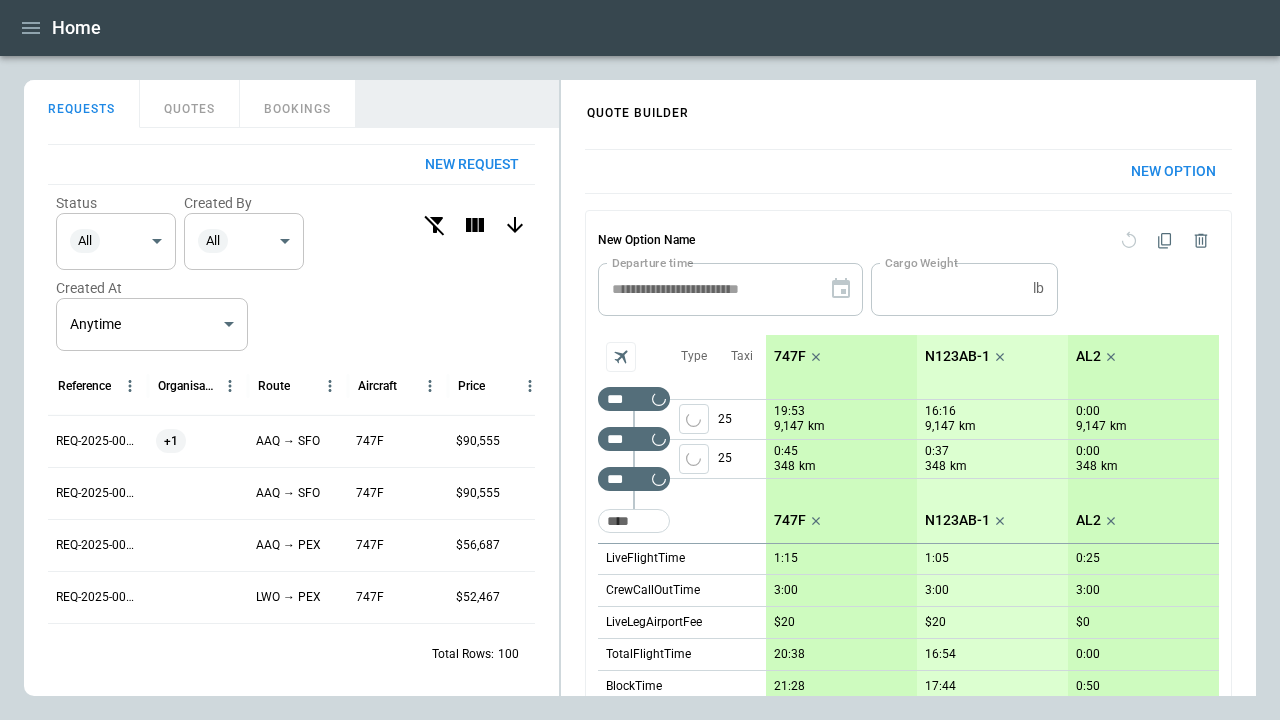 scroll, scrollTop: 368, scrollLeft: 0, axis: vertical 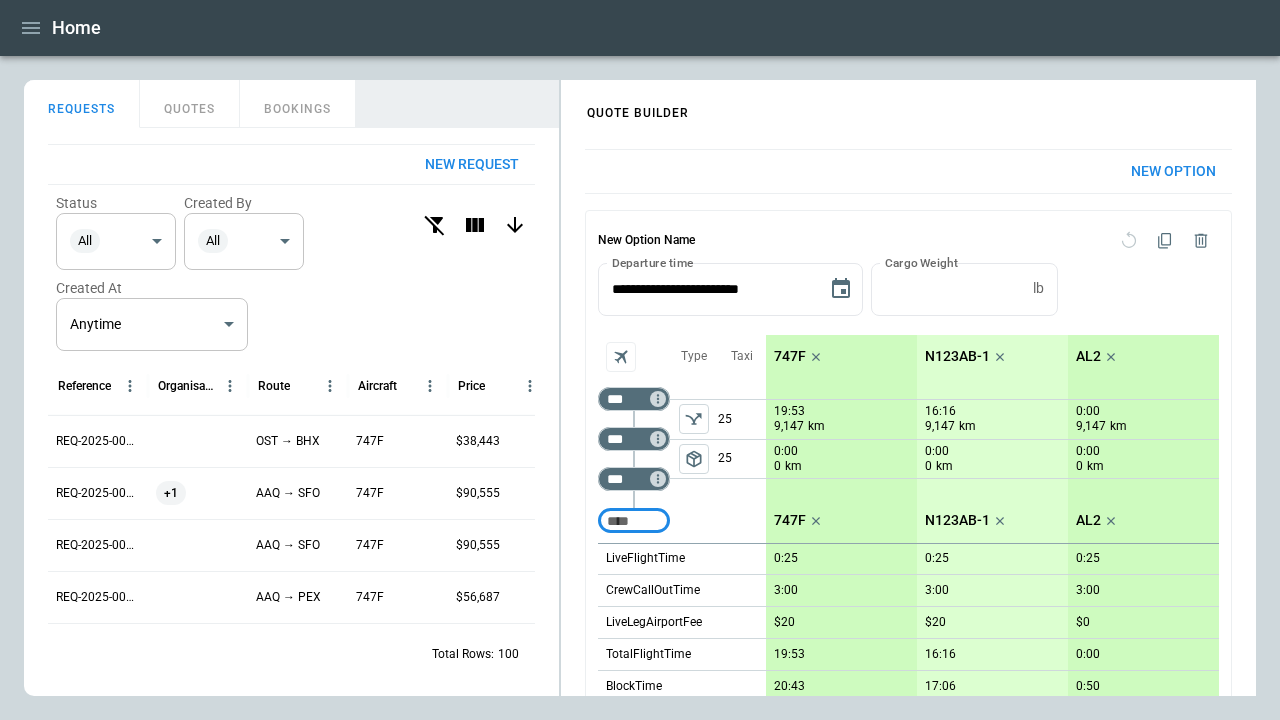 click 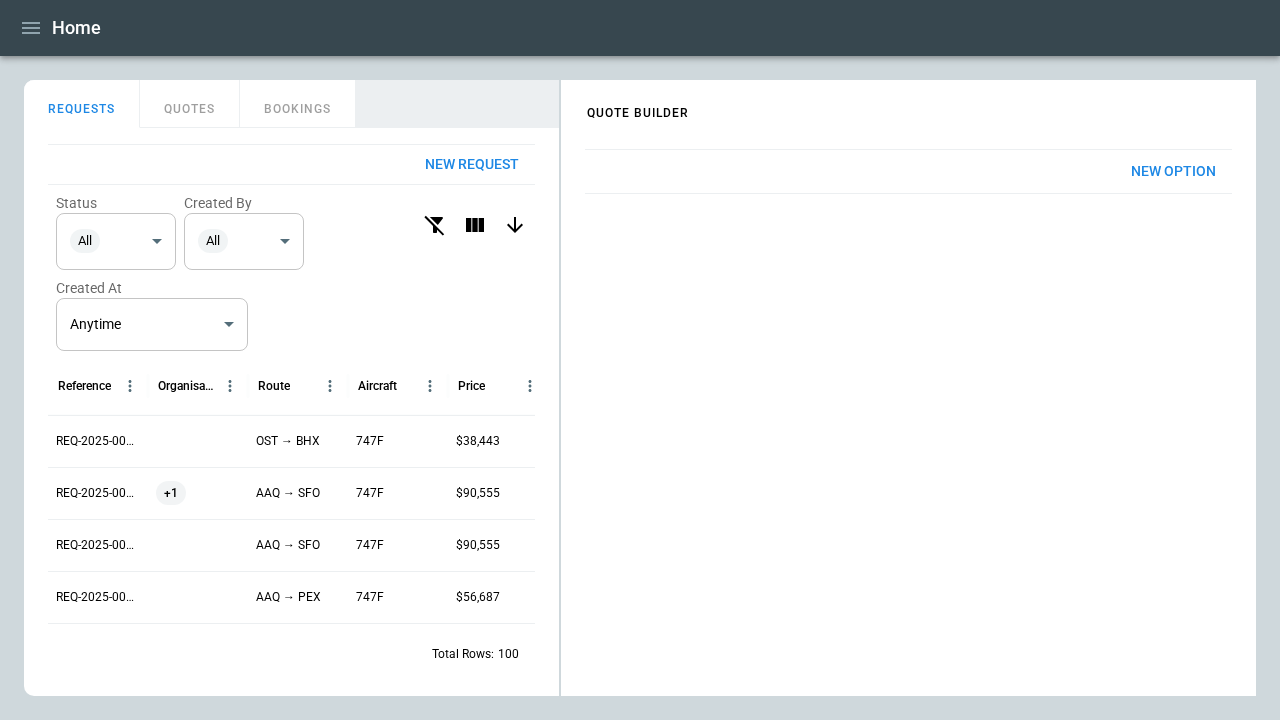 click on "New Option" at bounding box center (1173, 171) 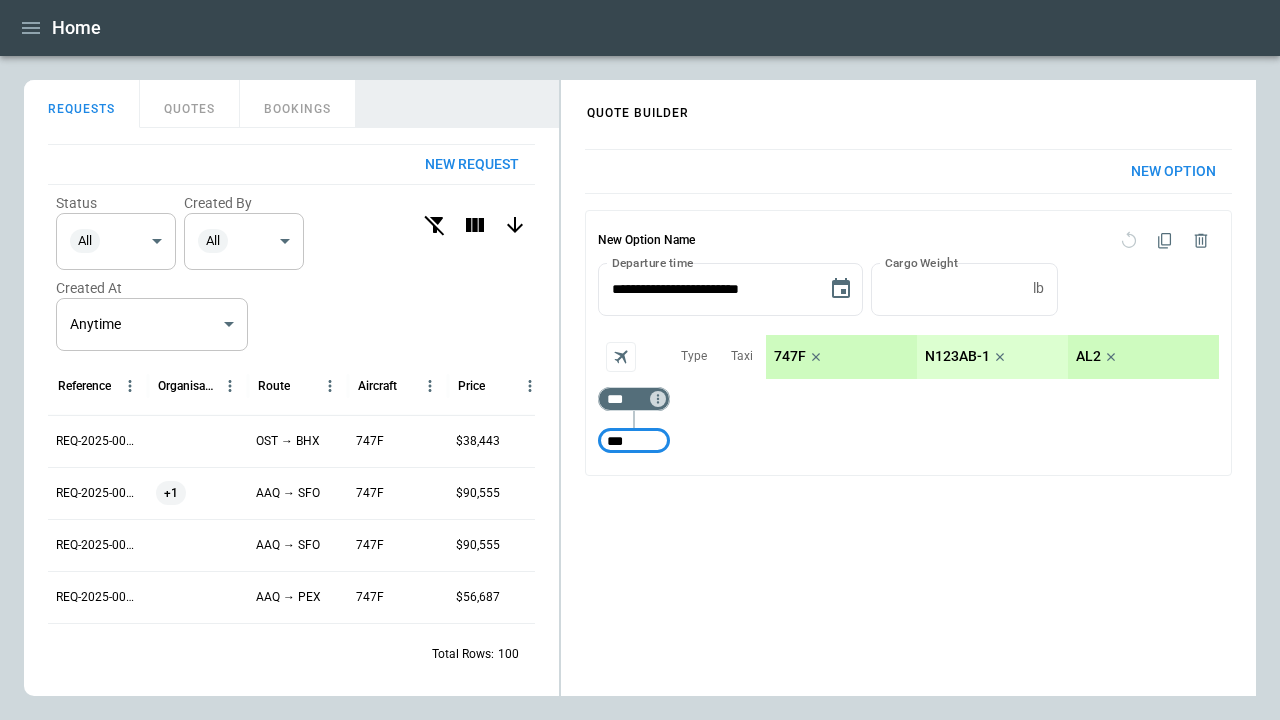 type on "***" 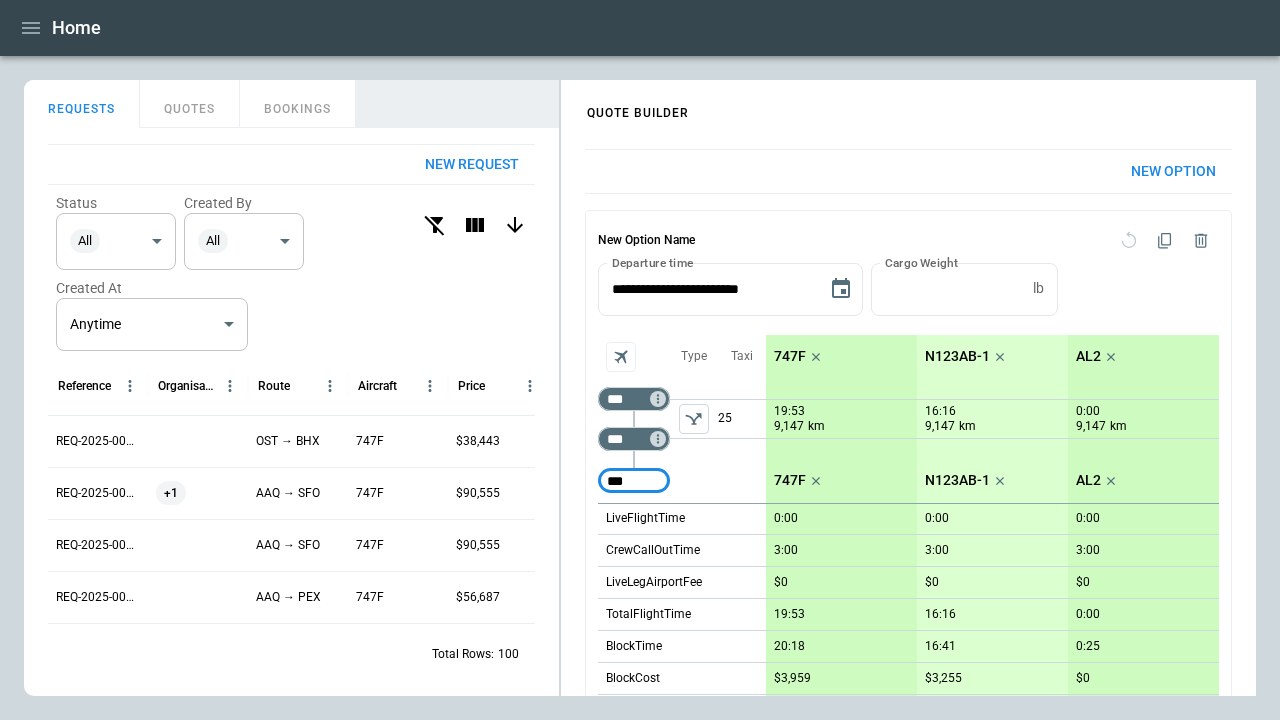 type on "***" 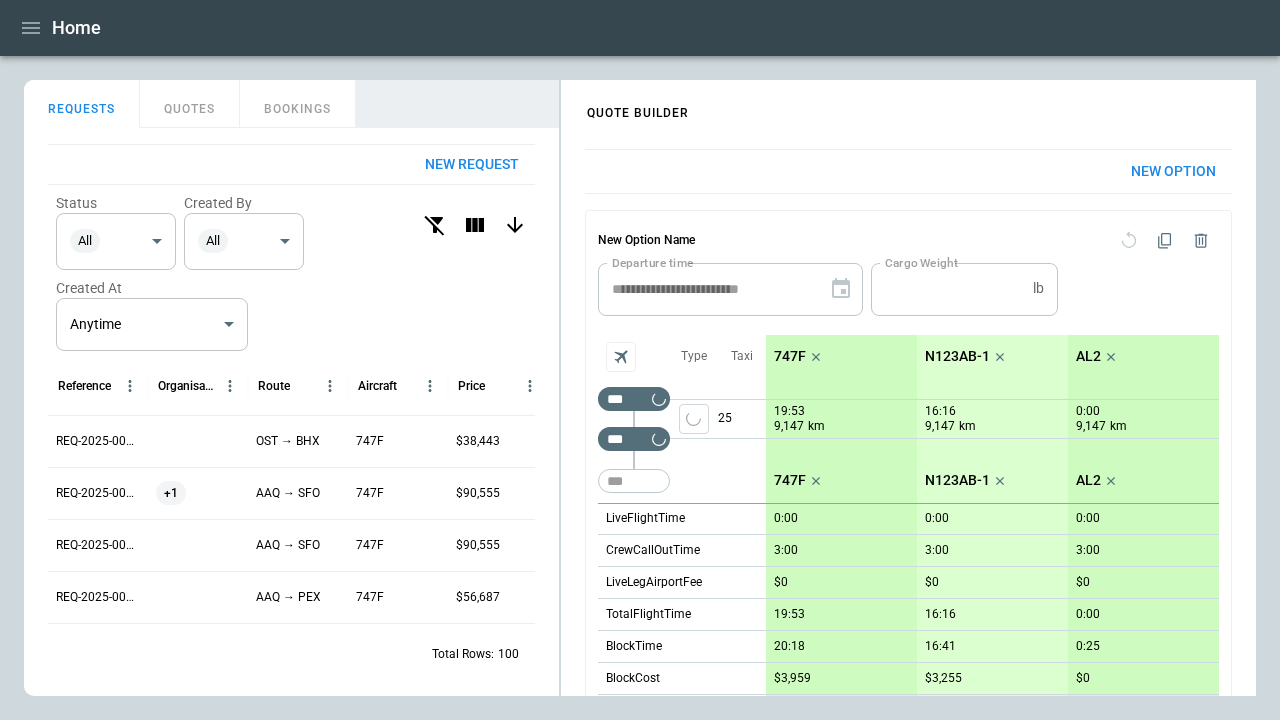 type 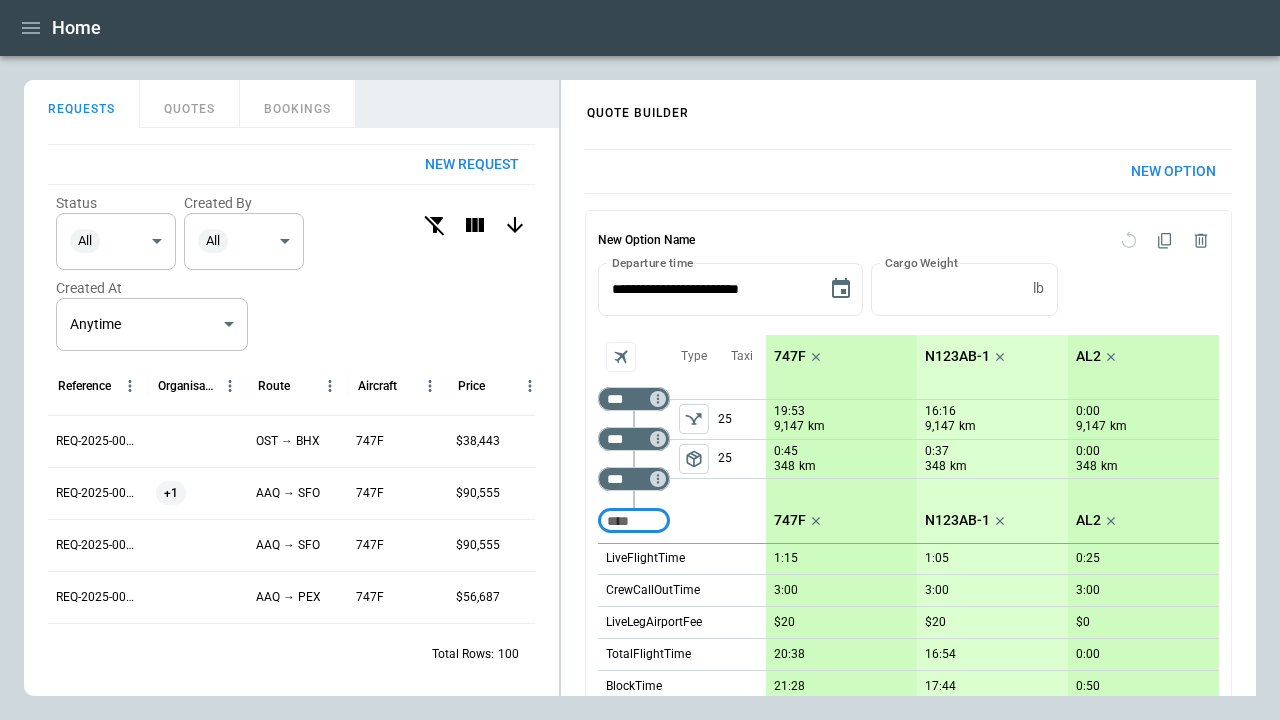 click 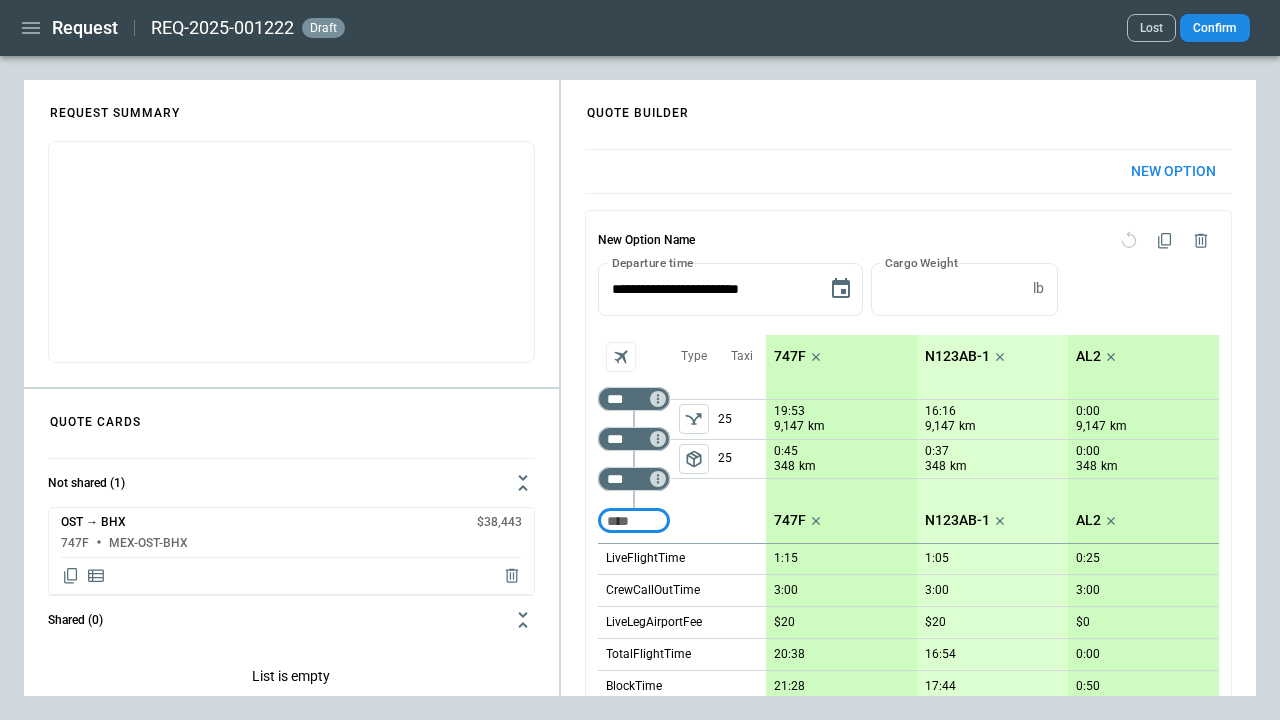 click on "New Option" at bounding box center (1173, 171) 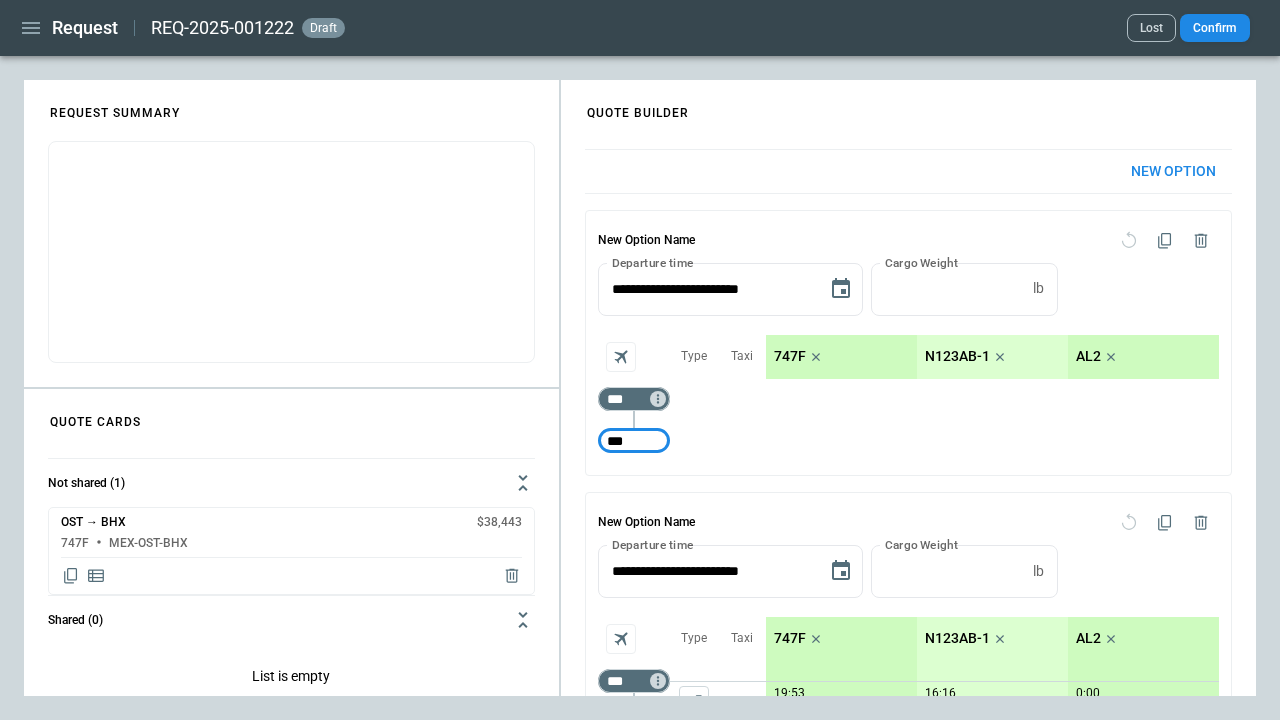 type on "***" 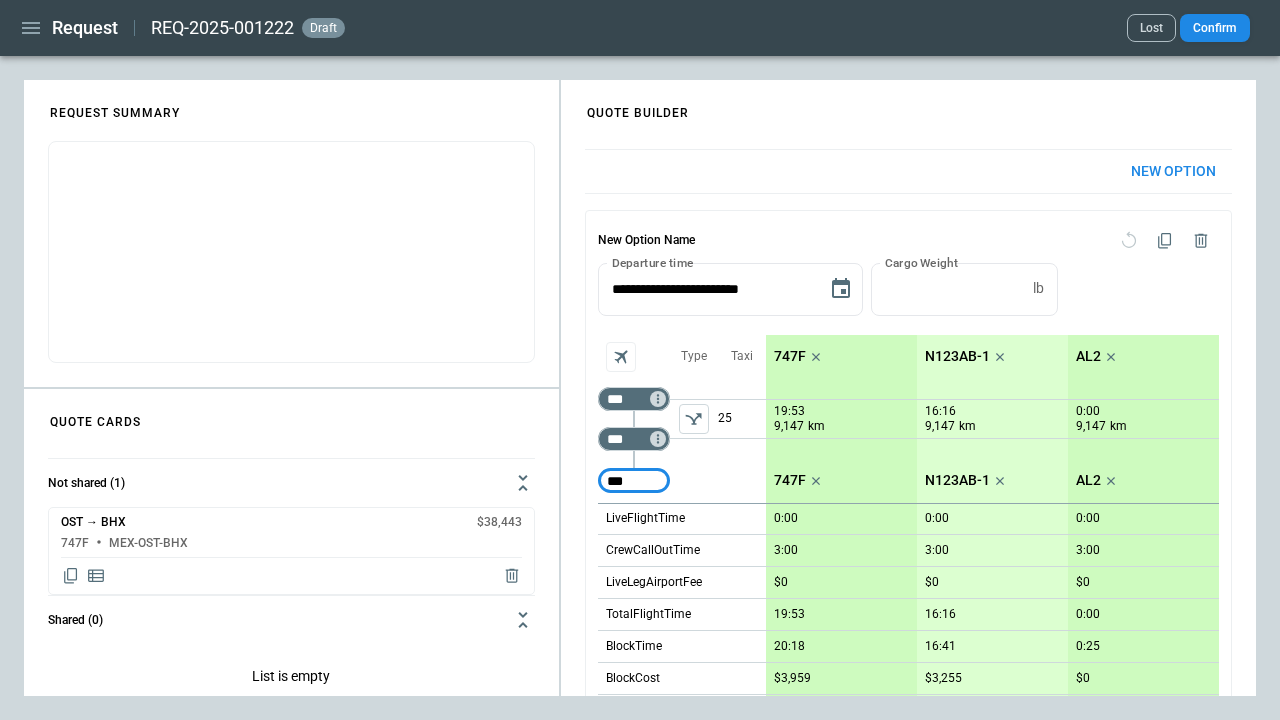 type on "***" 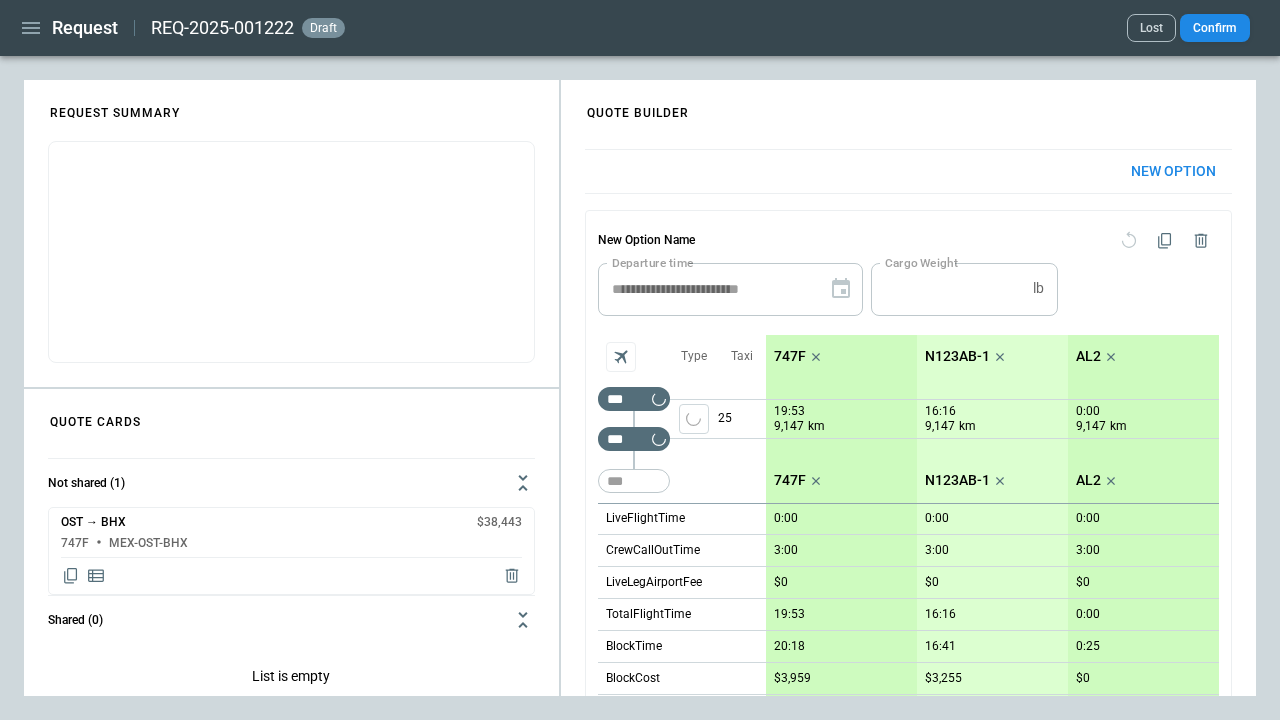 type 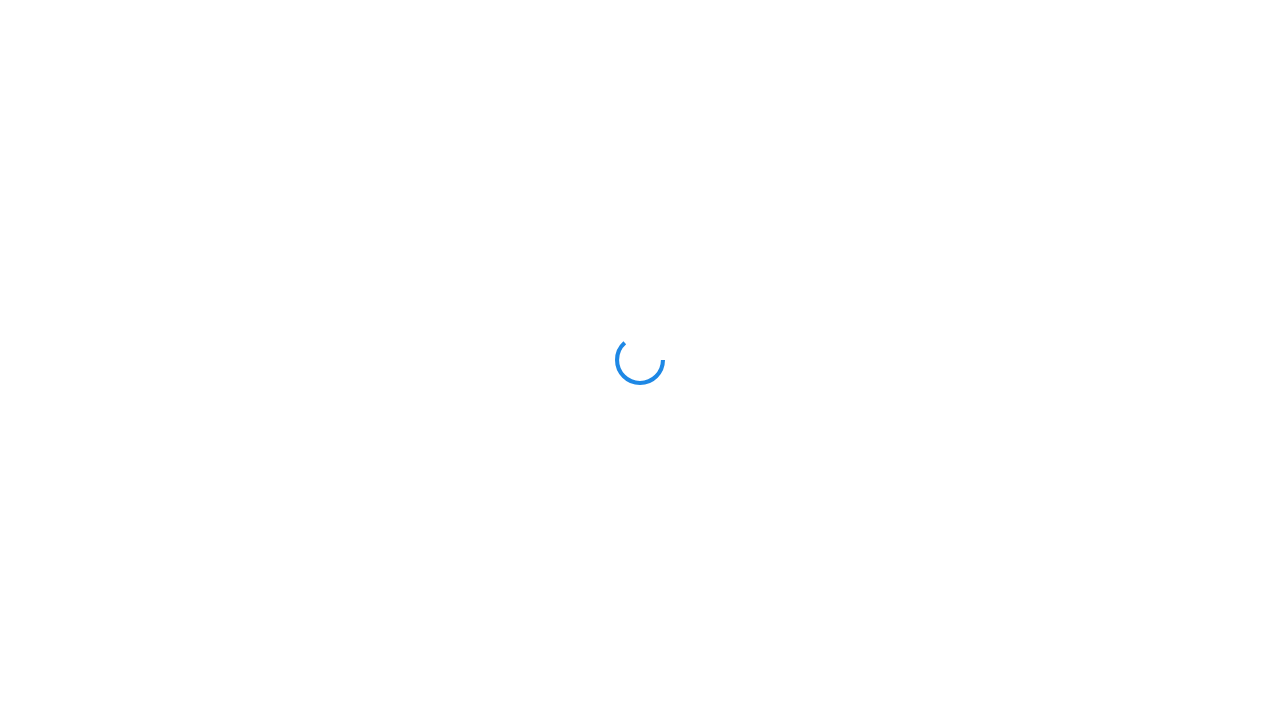 scroll, scrollTop: 0, scrollLeft: 0, axis: both 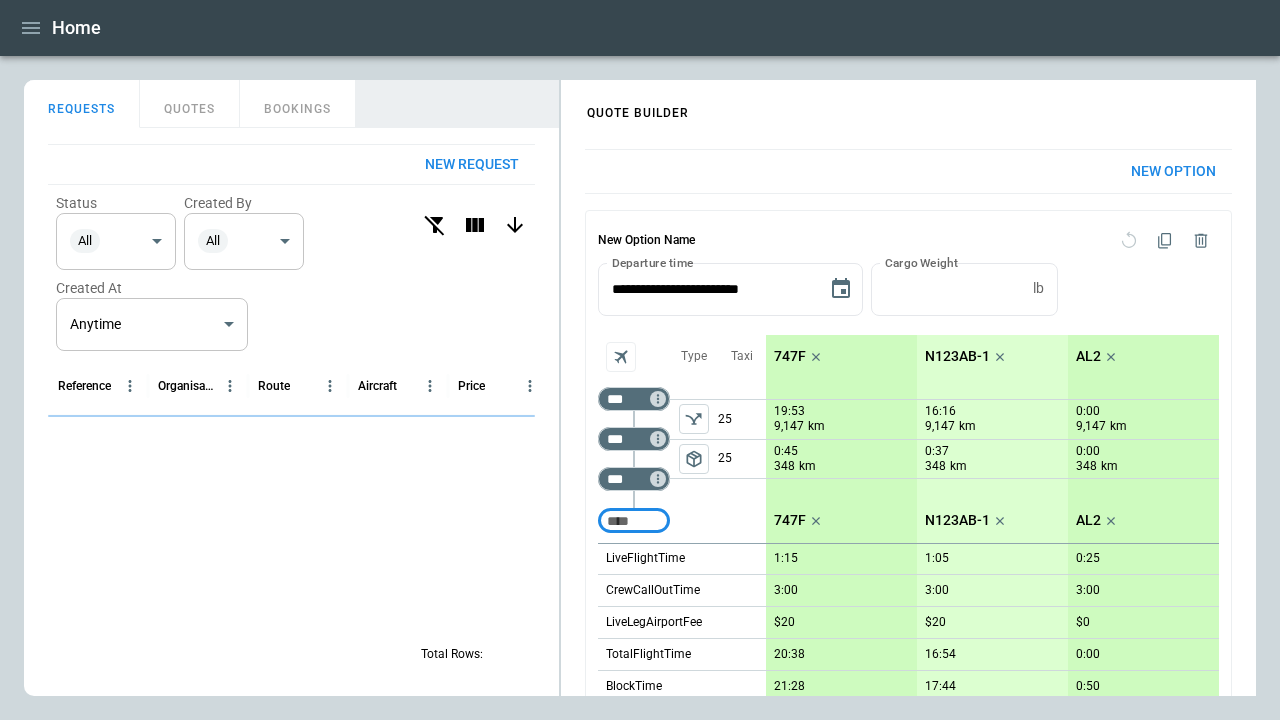 click 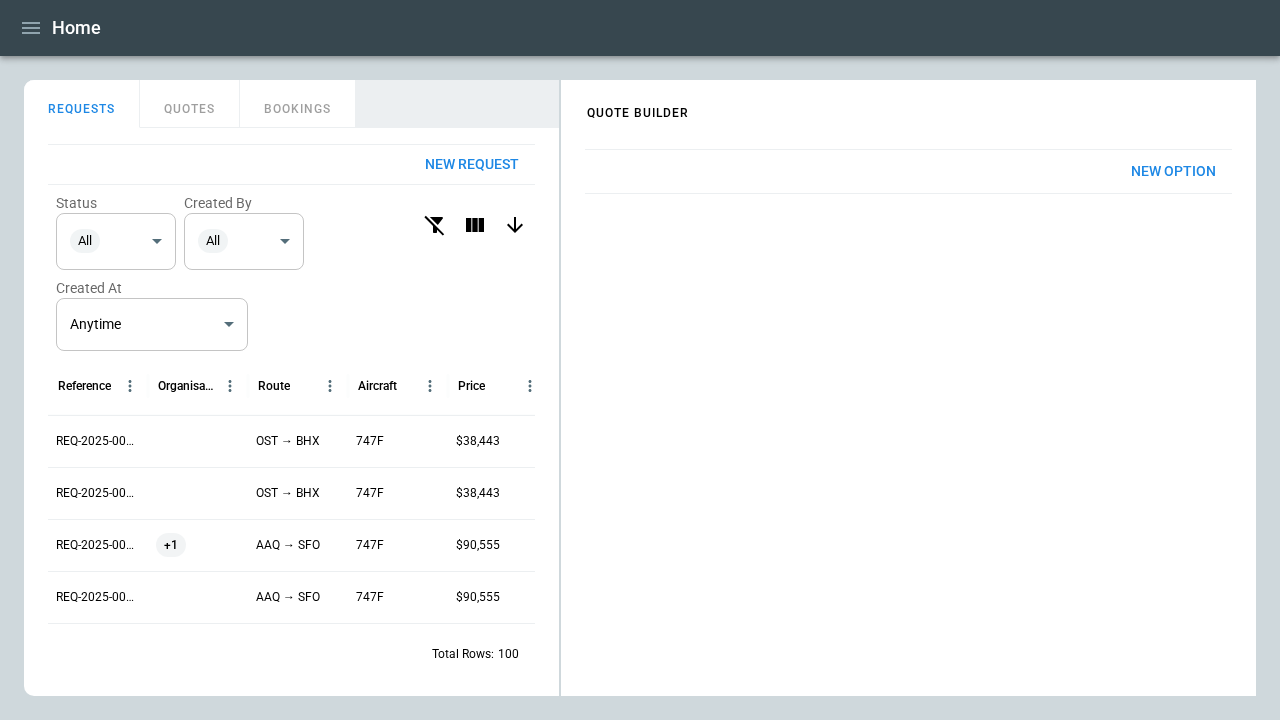 click on "REQUESTS" at bounding box center (82, 104) 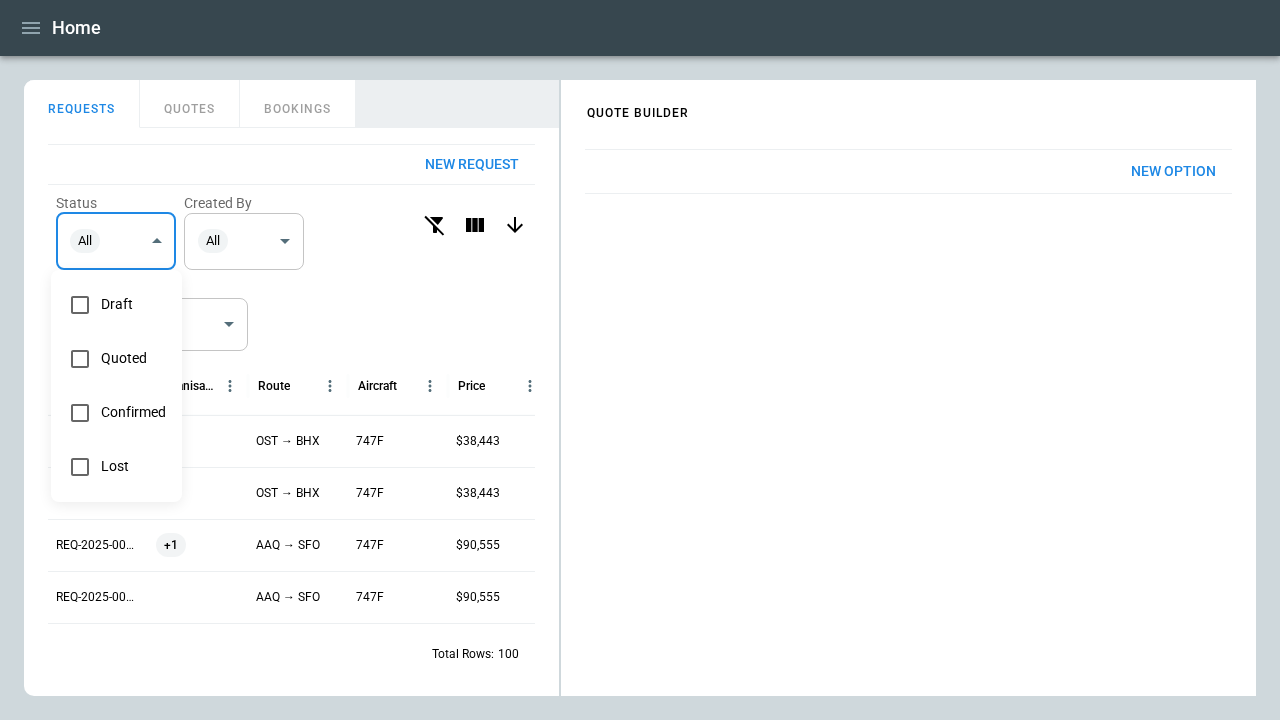 click on "Quoted" at bounding box center [133, 358] 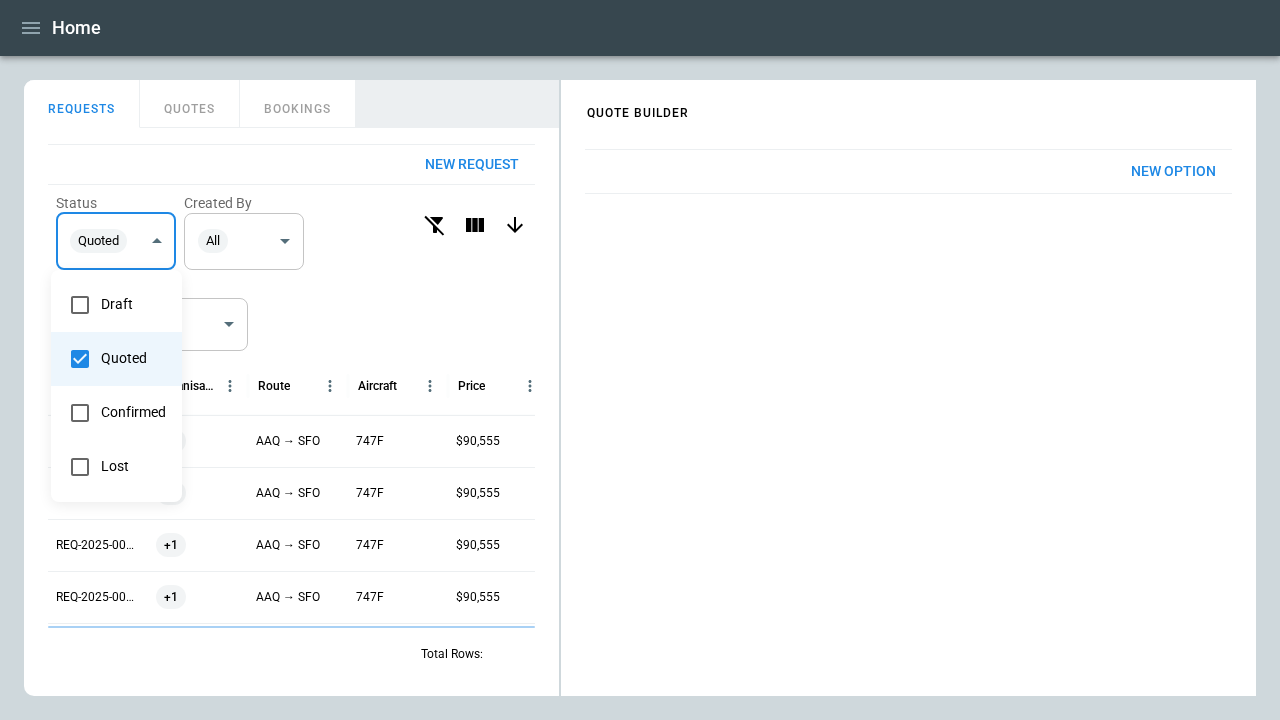type 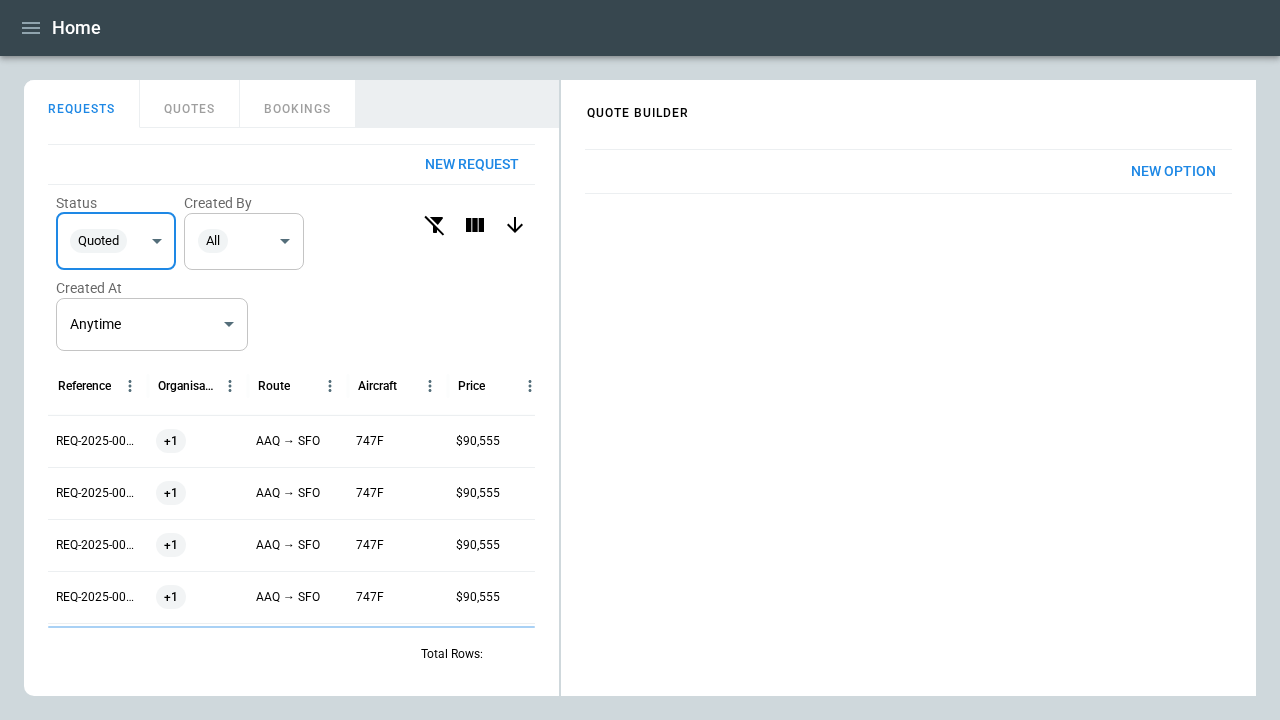 scroll, scrollTop: 267, scrollLeft: 313, axis: both 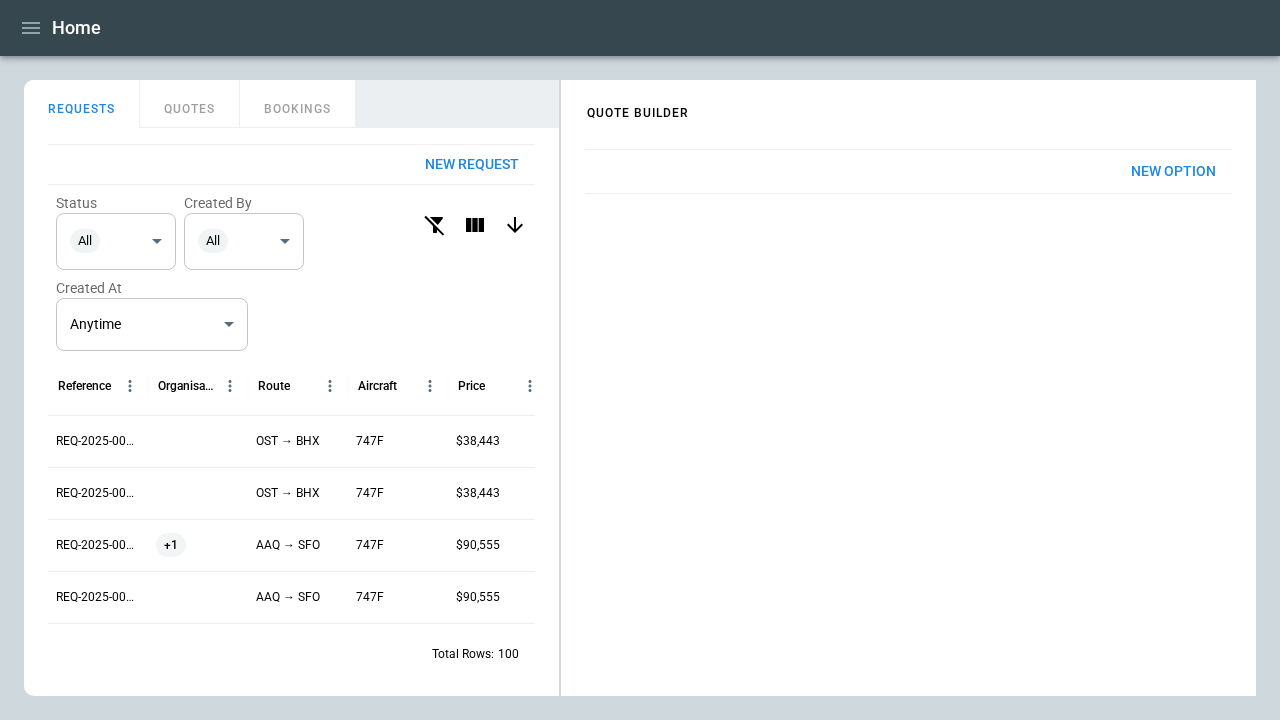 click on "REQUESTS" at bounding box center (82, 104) 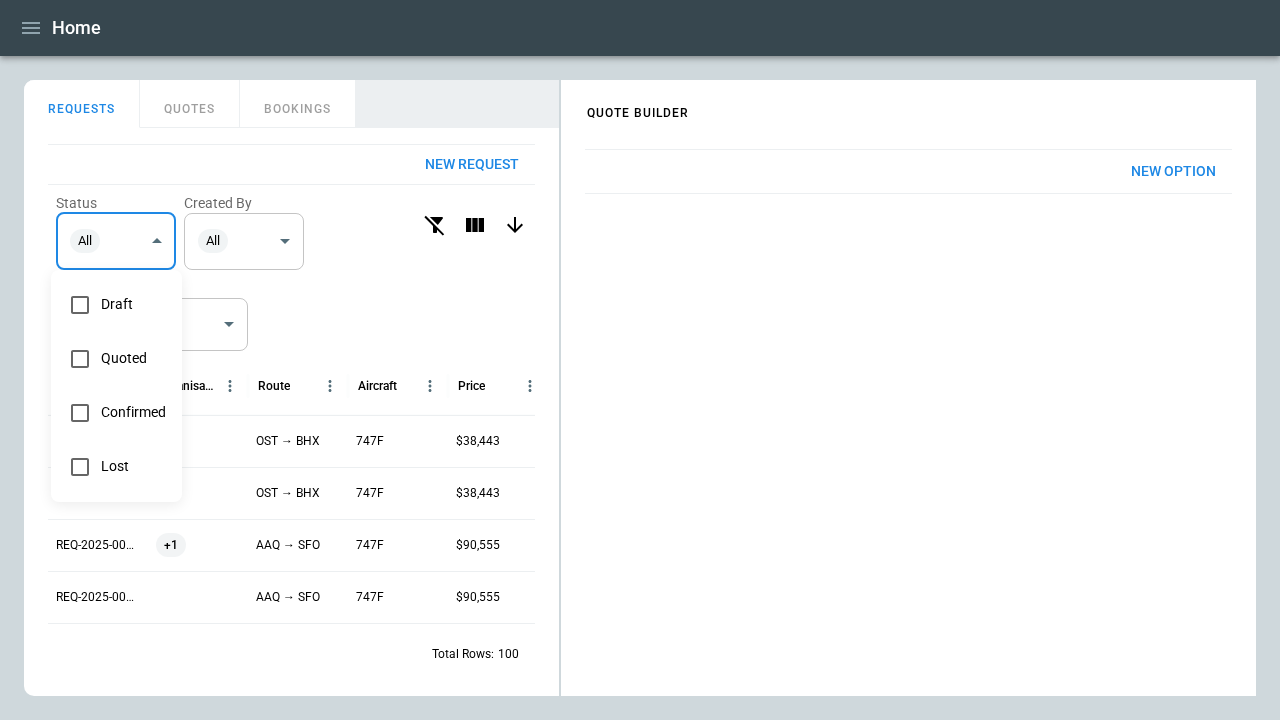 click on "Quoted" at bounding box center (133, 358) 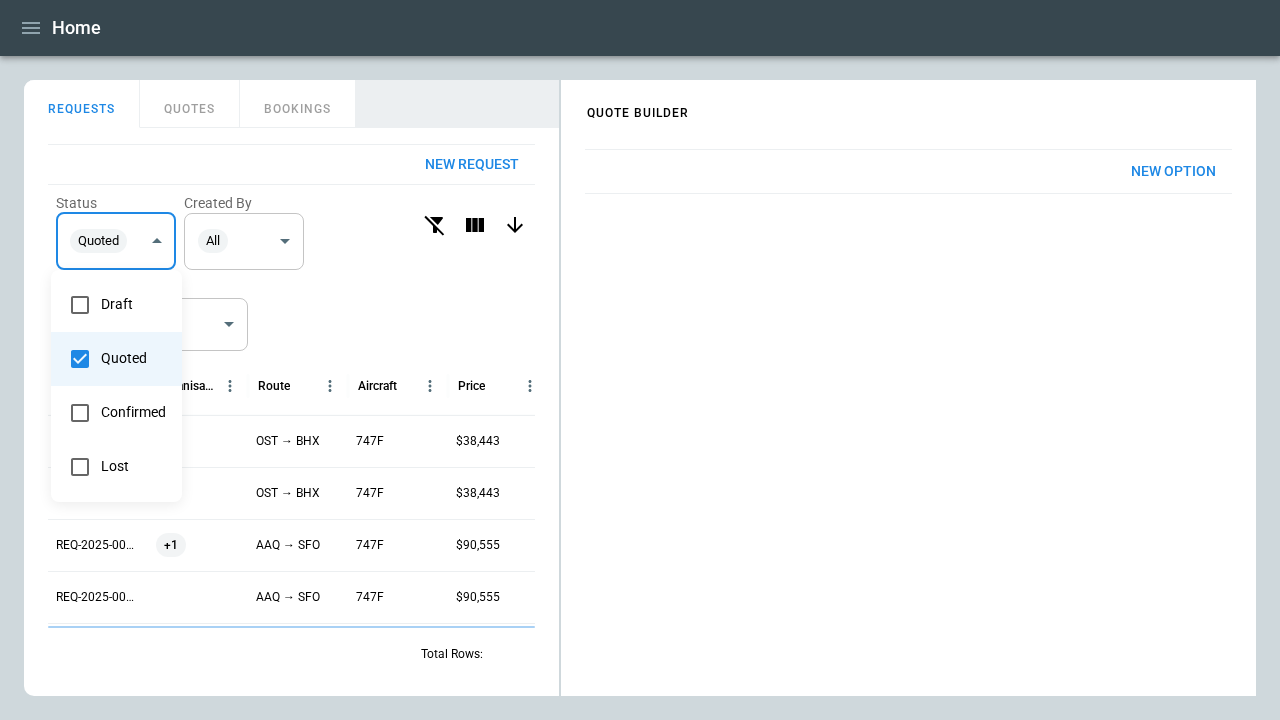 click on "Lost" at bounding box center (133, 466) 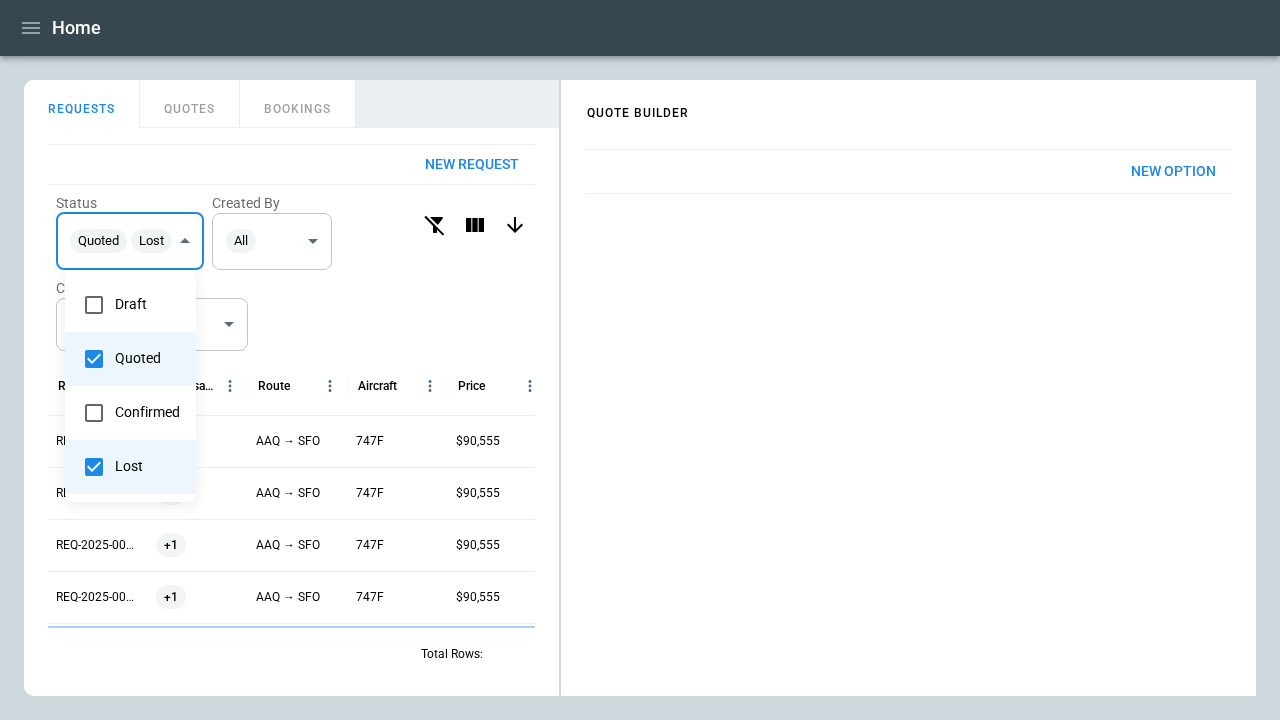 type 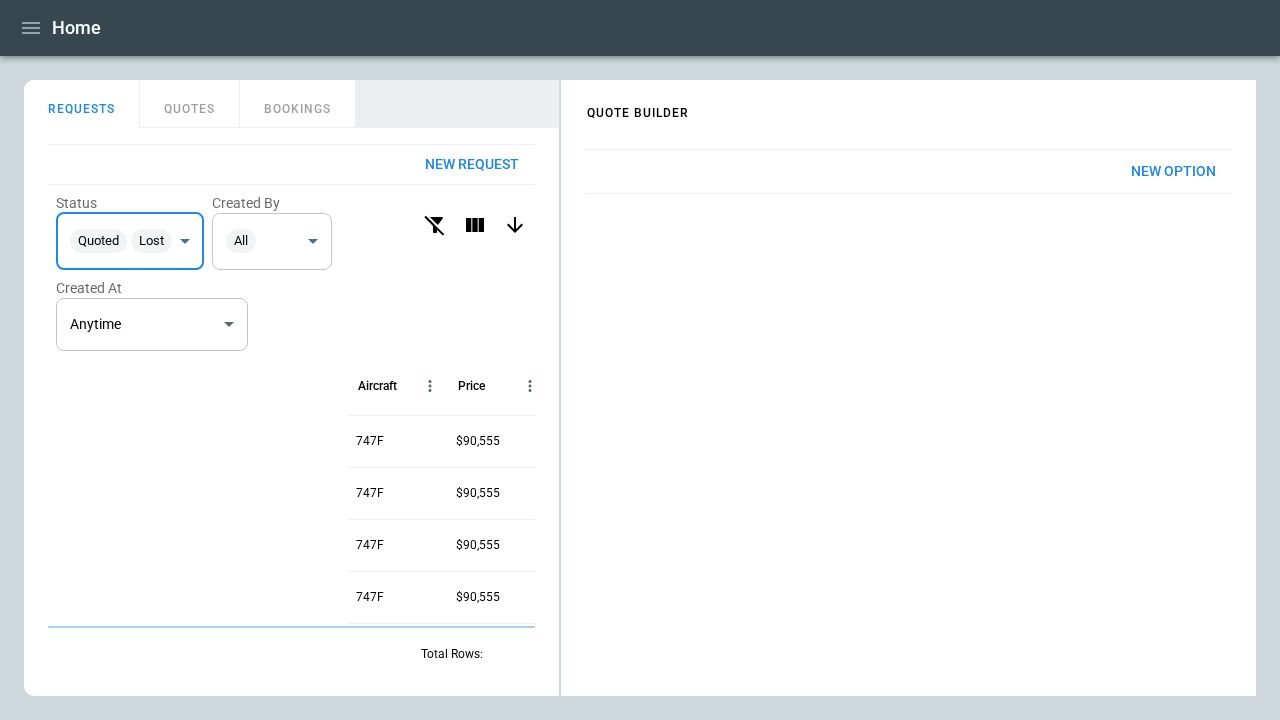scroll, scrollTop: 267, scrollLeft: 313, axis: both 